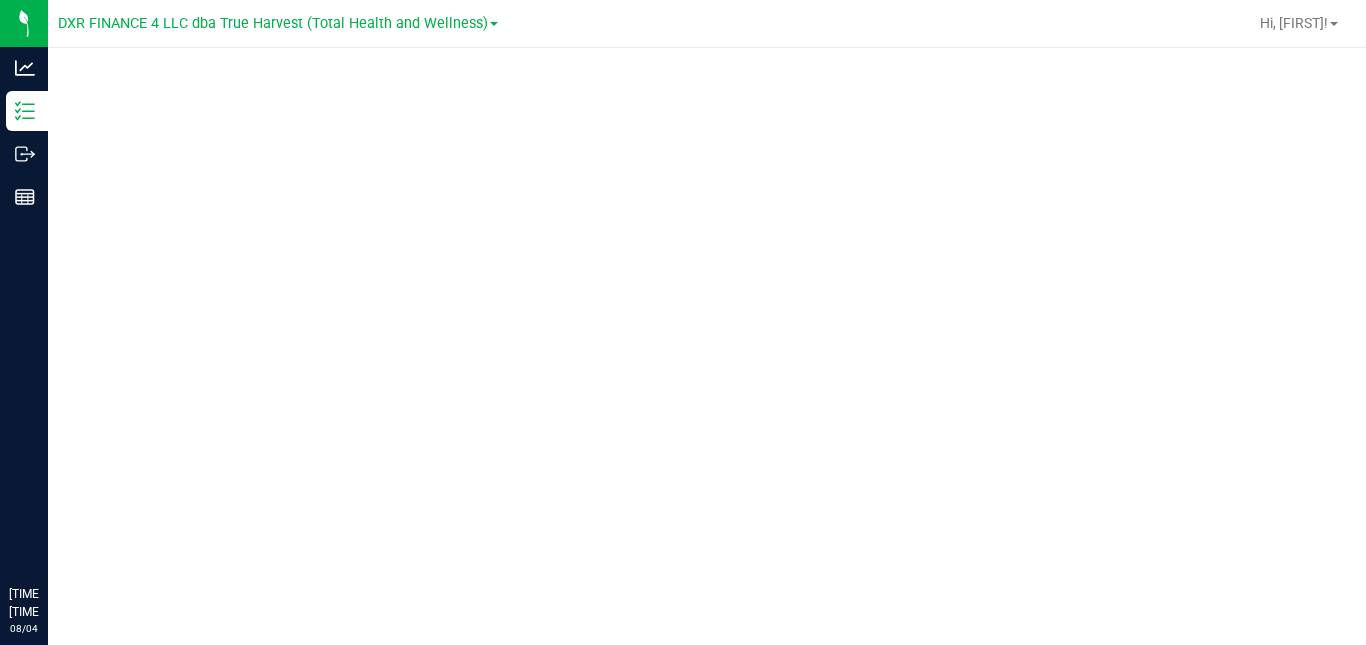 scroll, scrollTop: 0, scrollLeft: 0, axis: both 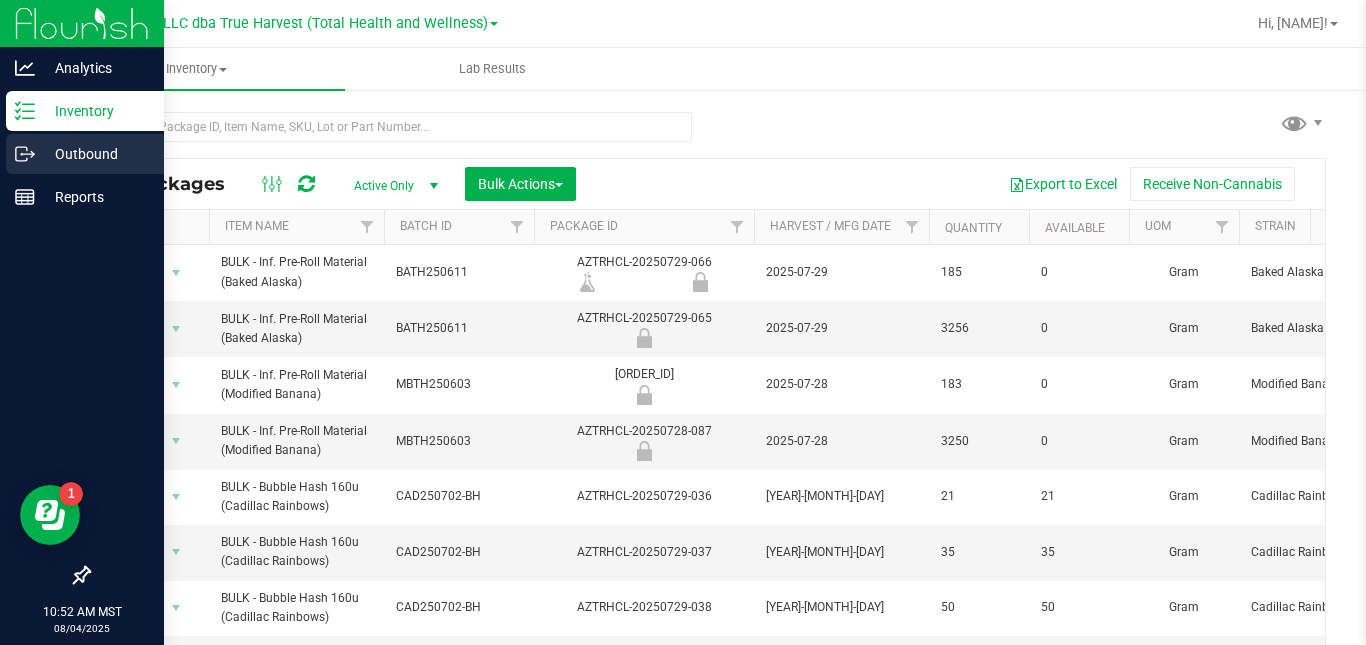 click 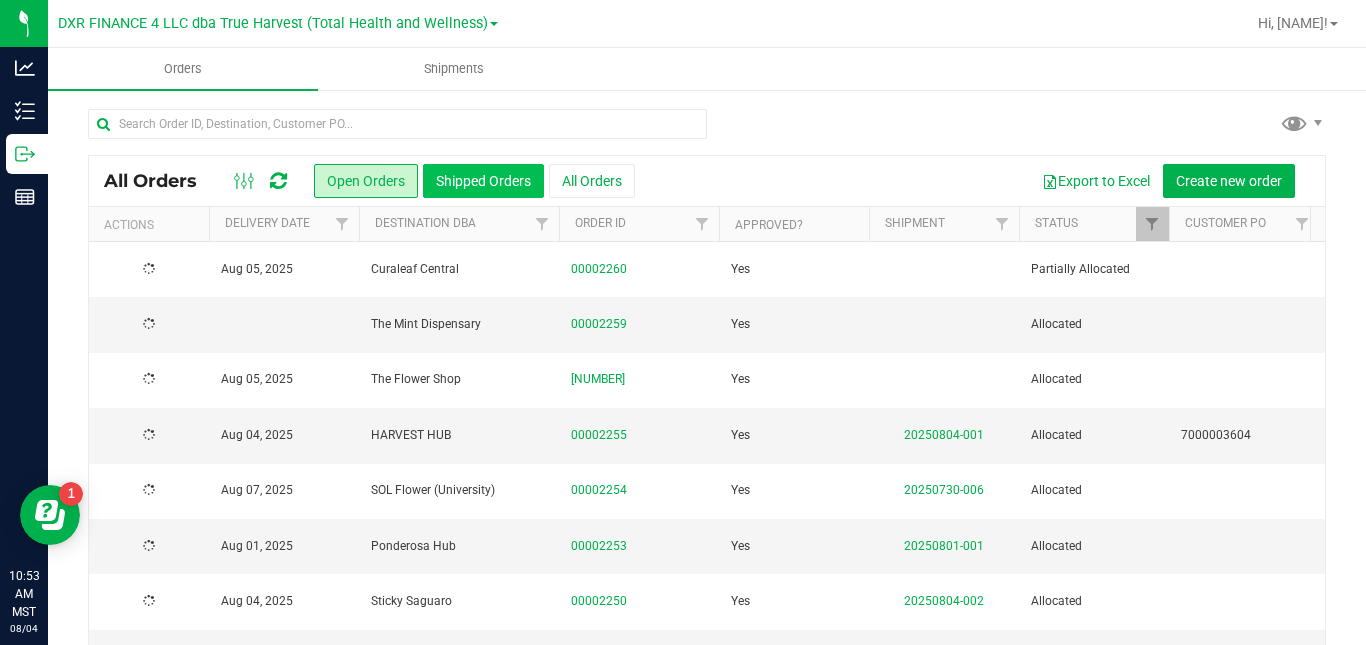 click on "Shipped Orders" at bounding box center [483, 181] 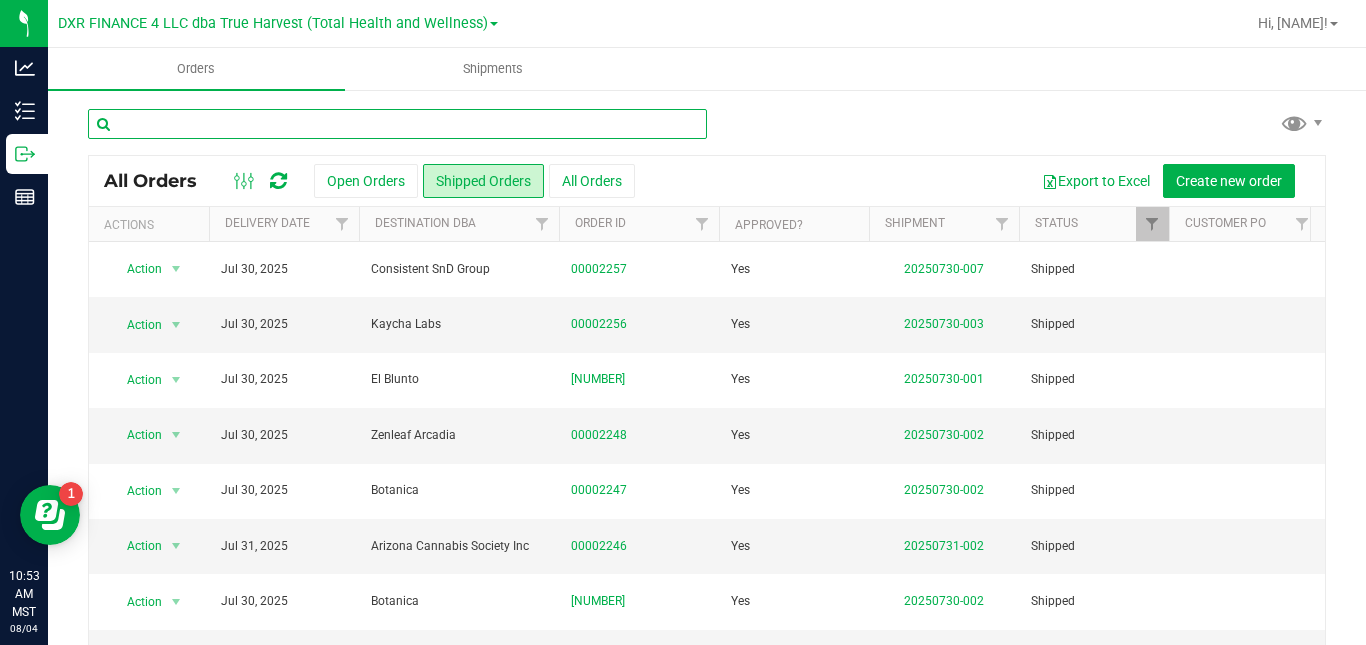 click at bounding box center [397, 124] 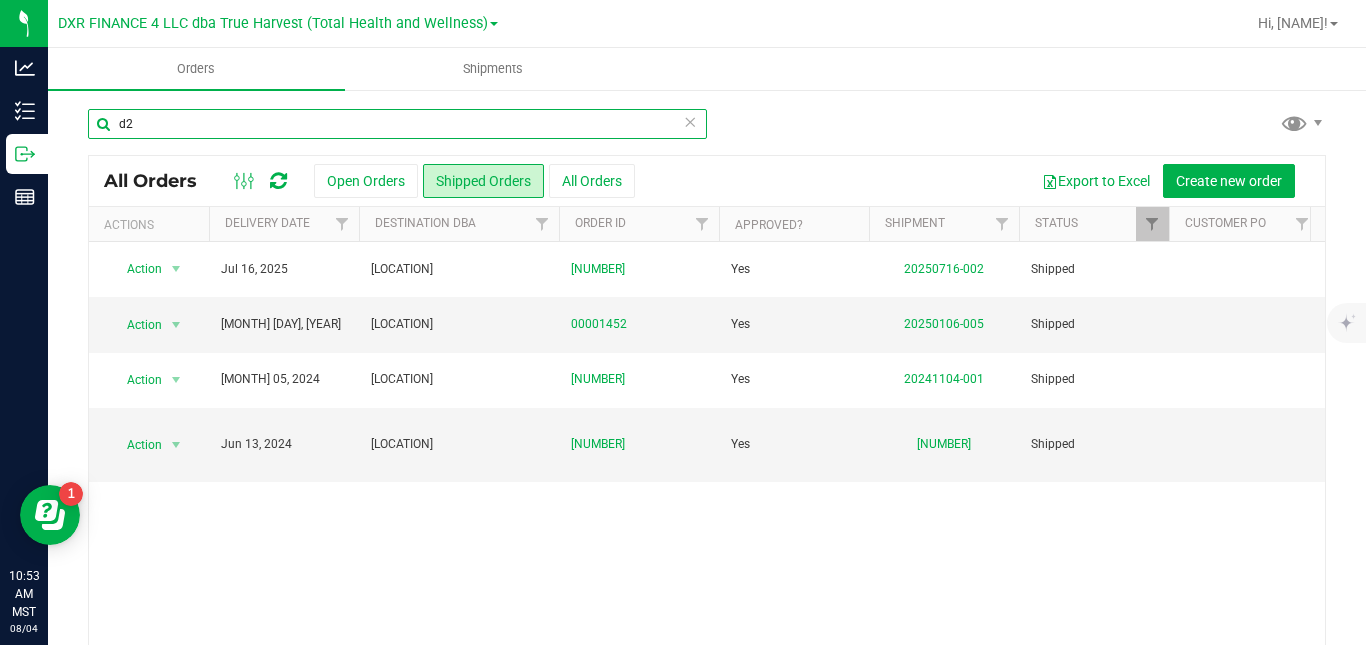 scroll, scrollTop: 0, scrollLeft: 58, axis: horizontal 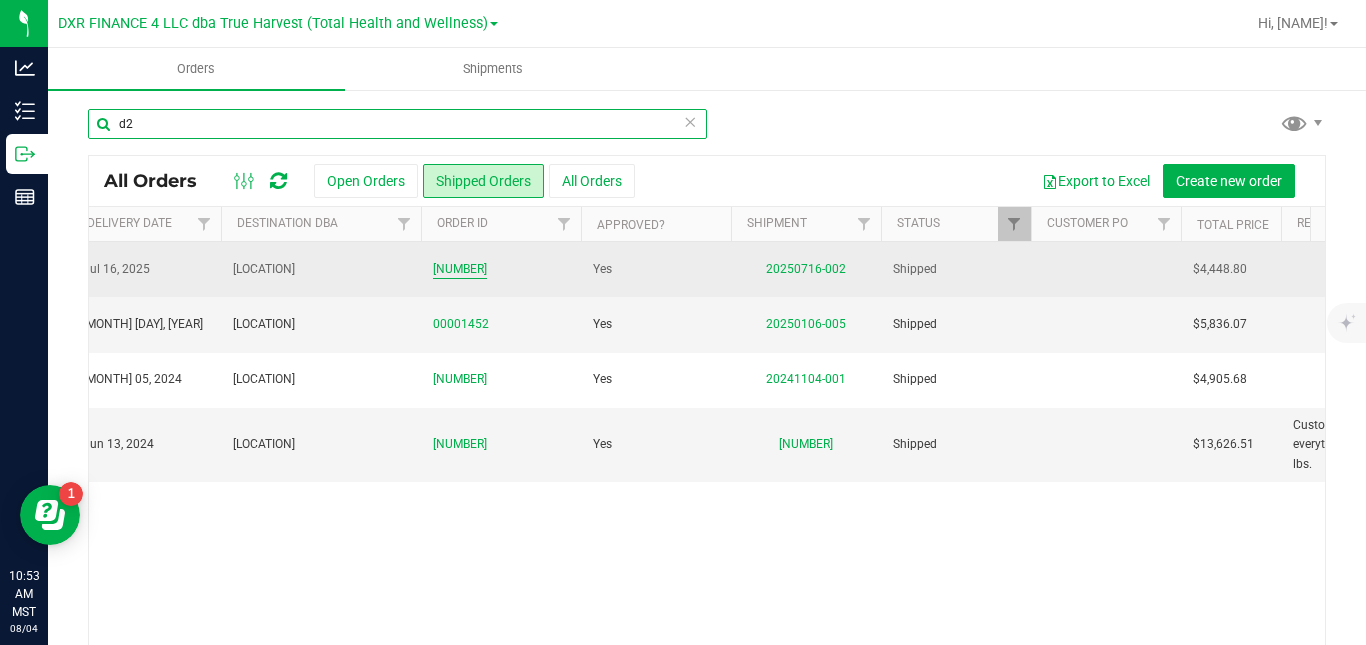 type on "d2" 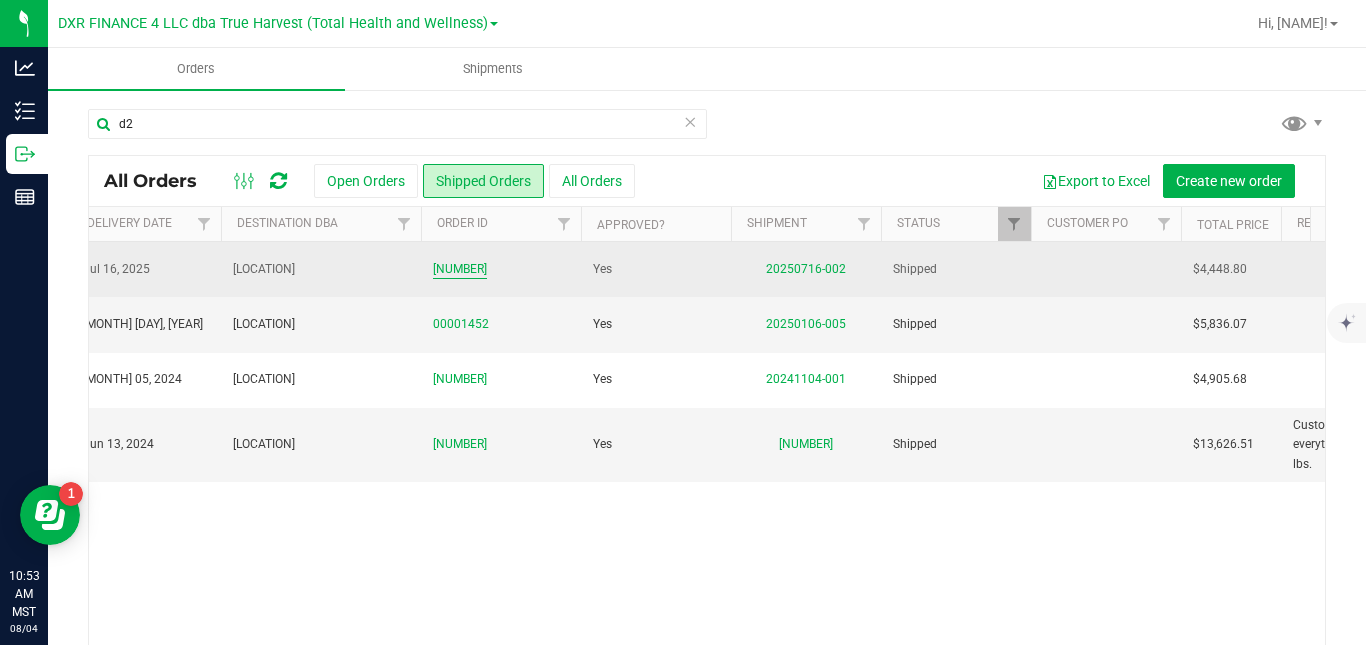 click on "[NUMBER]" at bounding box center [460, 269] 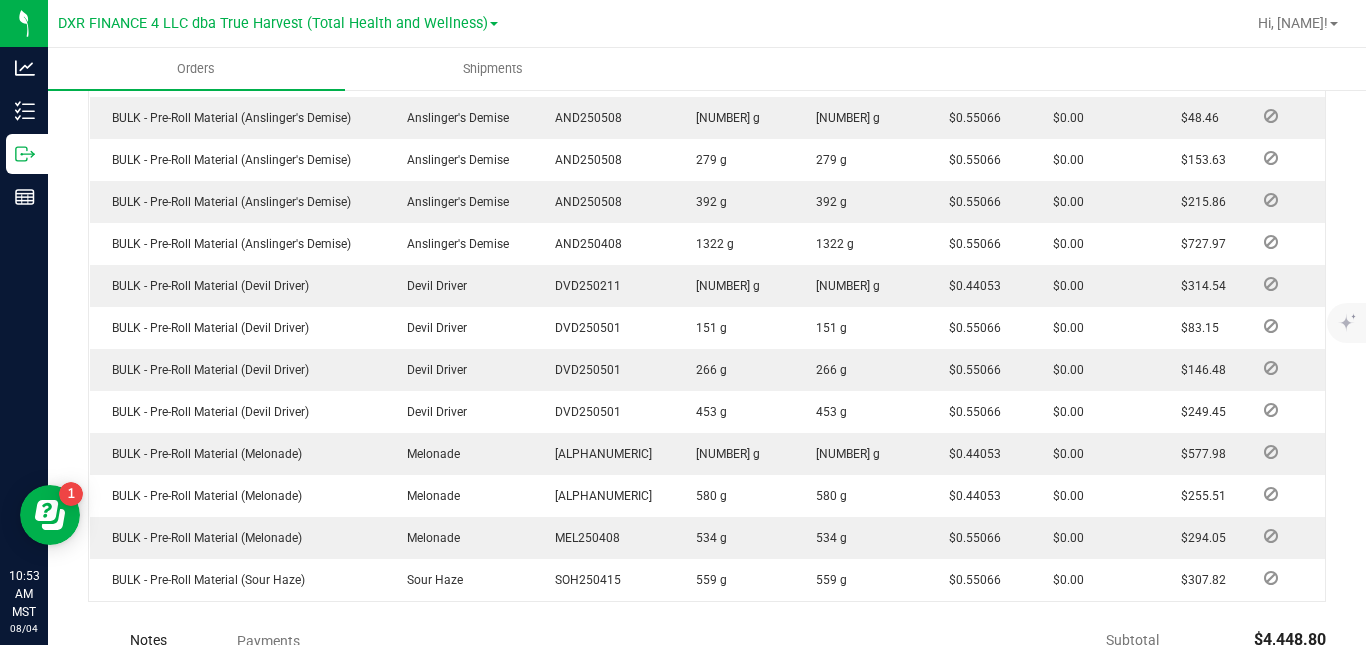 scroll, scrollTop: 737, scrollLeft: 0, axis: vertical 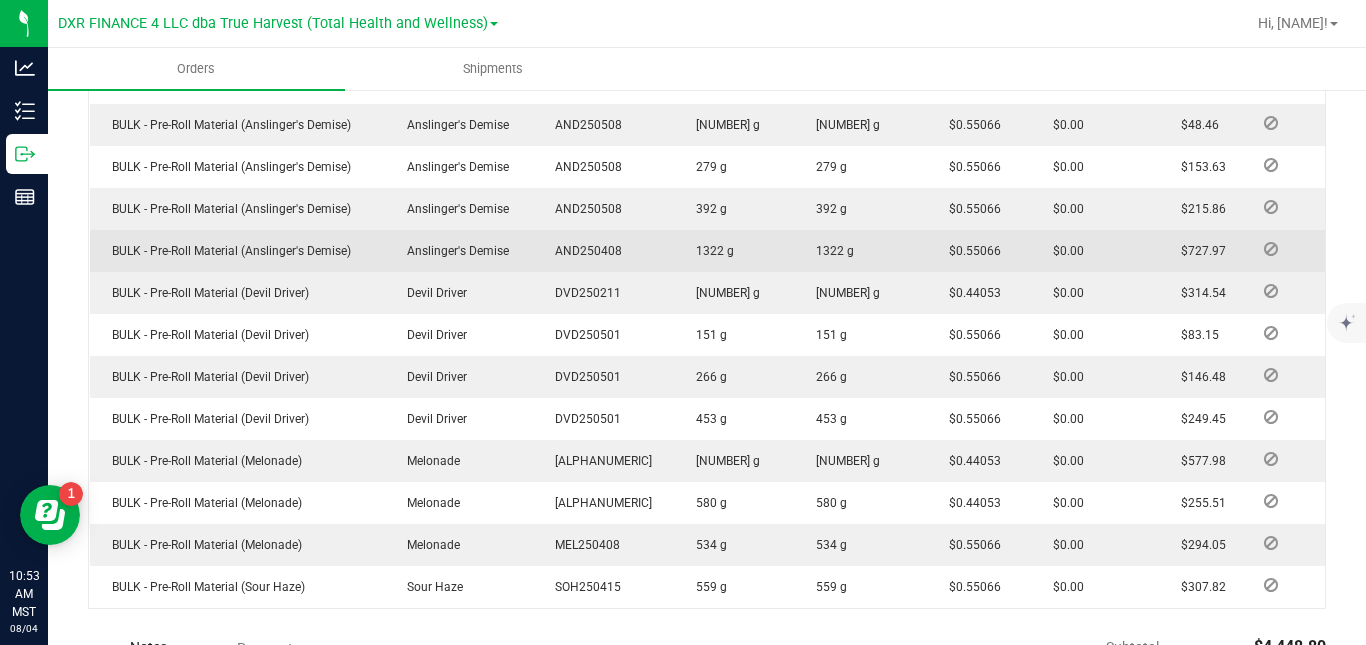 drag, startPoint x: 626, startPoint y: 293, endPoint x: 554, endPoint y: 297, distance: 72.11102 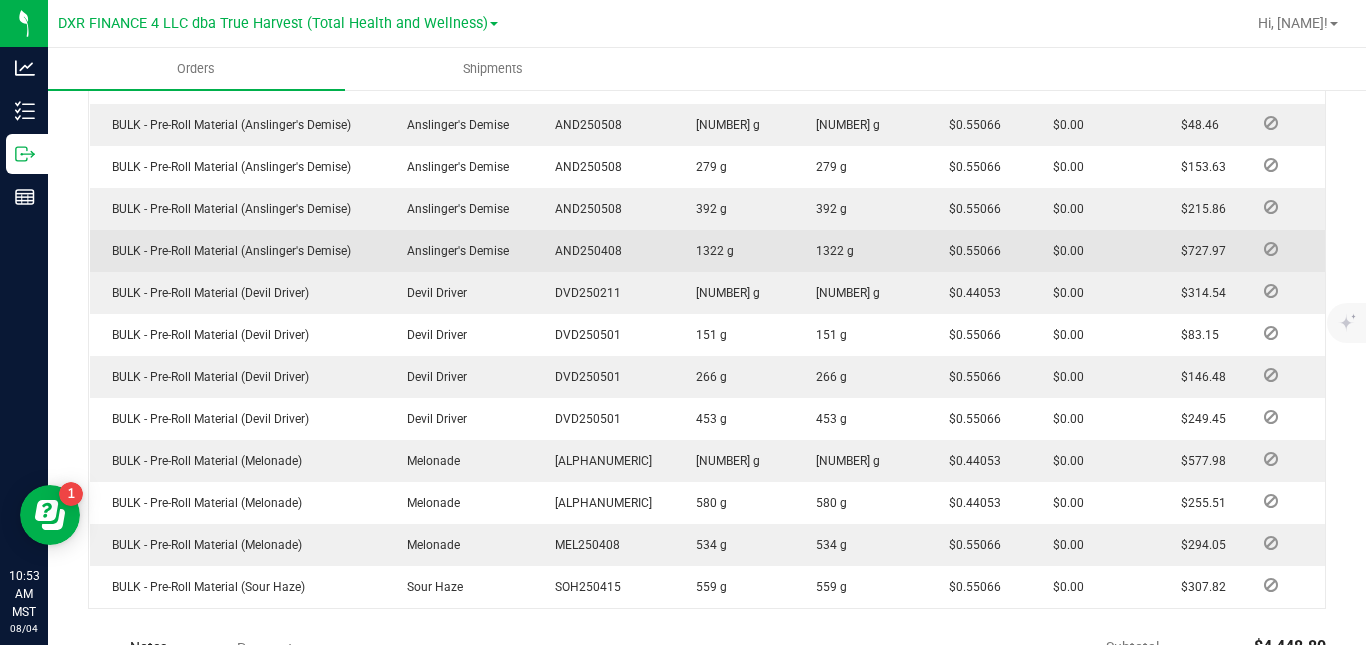 click on "AND250408" at bounding box center (604, 251) 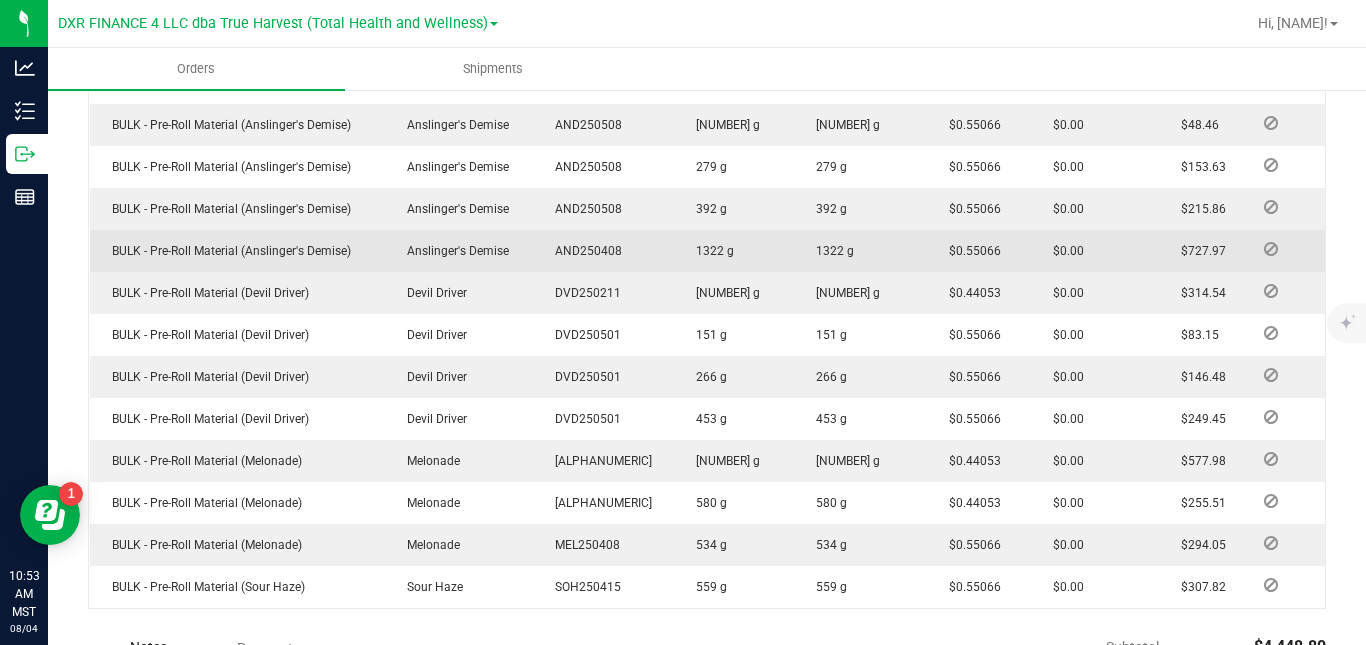 copy on "AND250408" 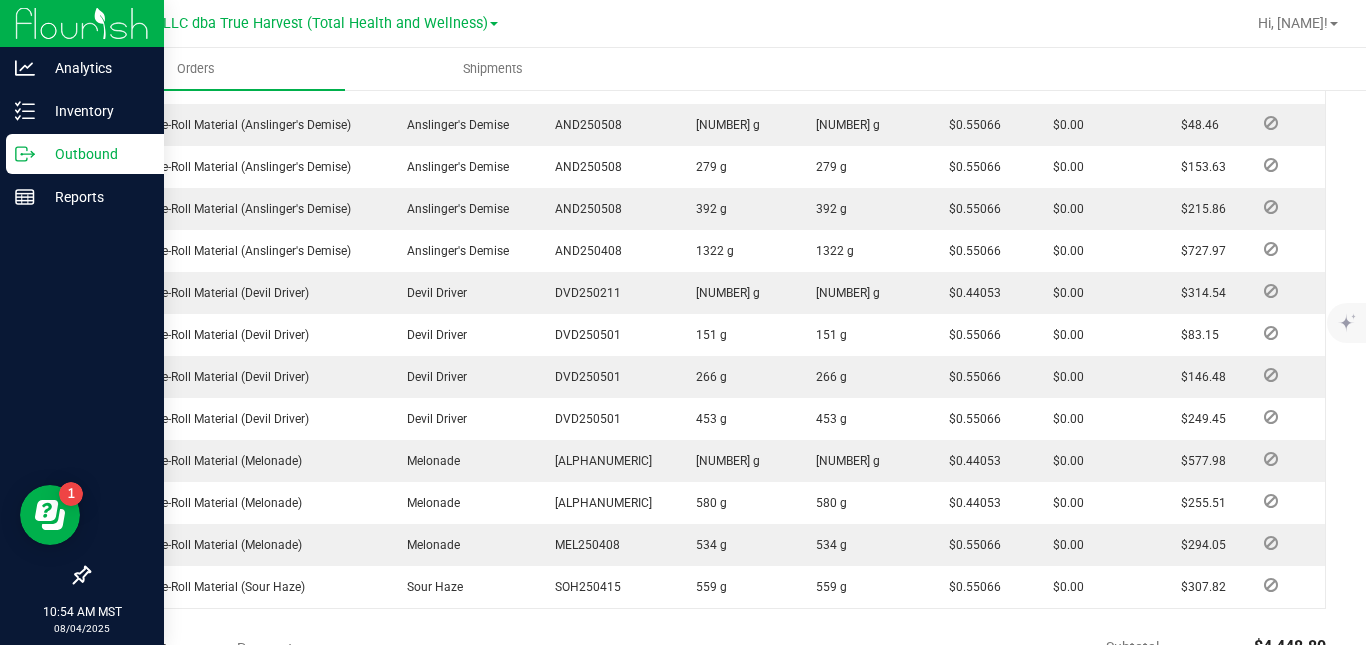 click 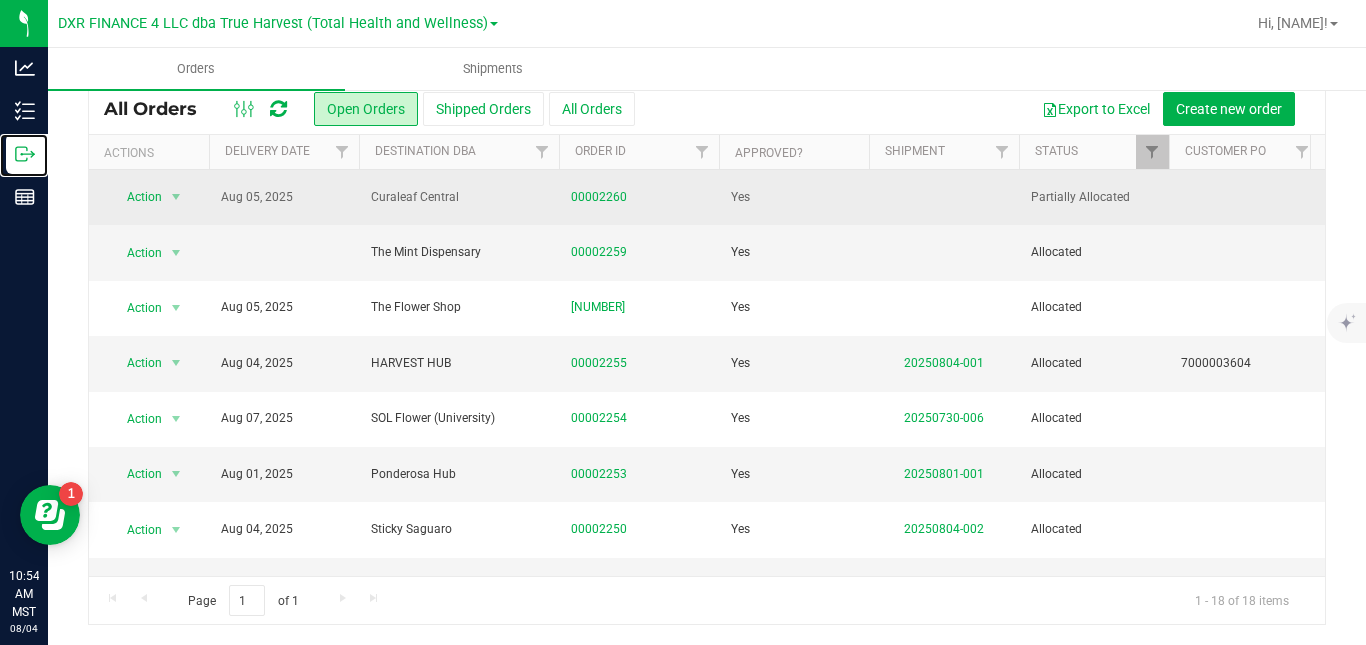 scroll, scrollTop: 0, scrollLeft: 0, axis: both 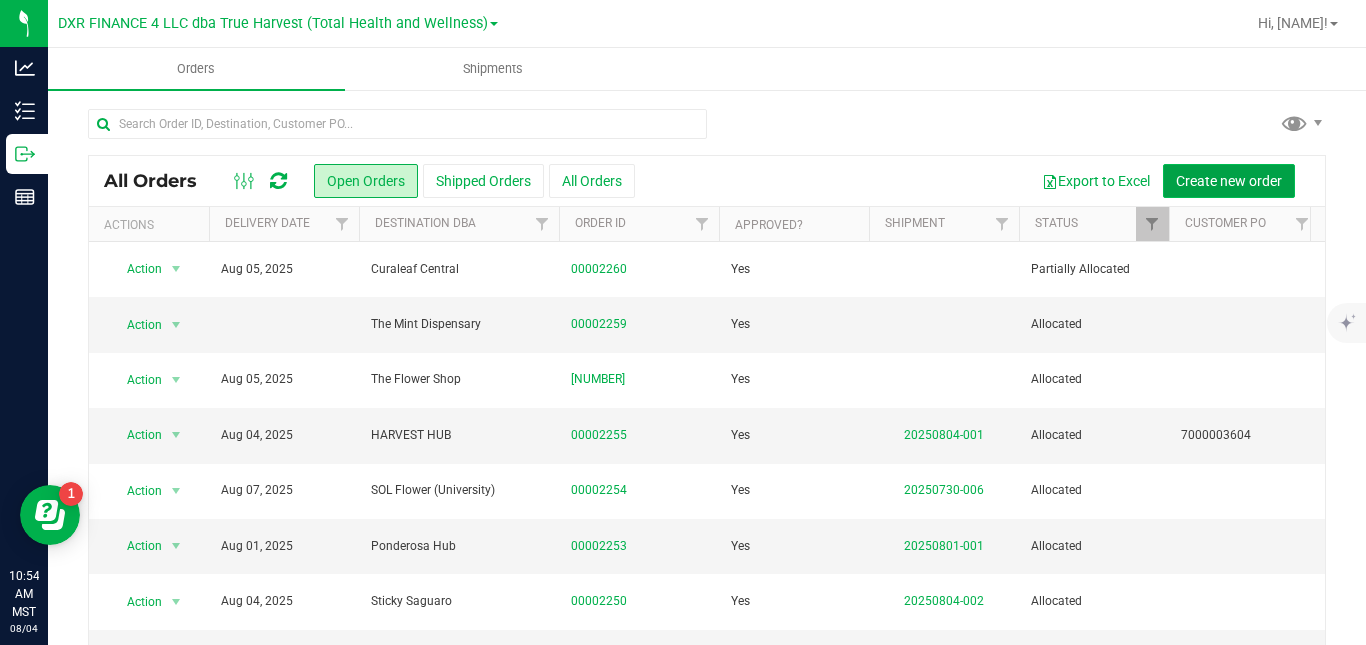 click on "Create new order" at bounding box center (1229, 181) 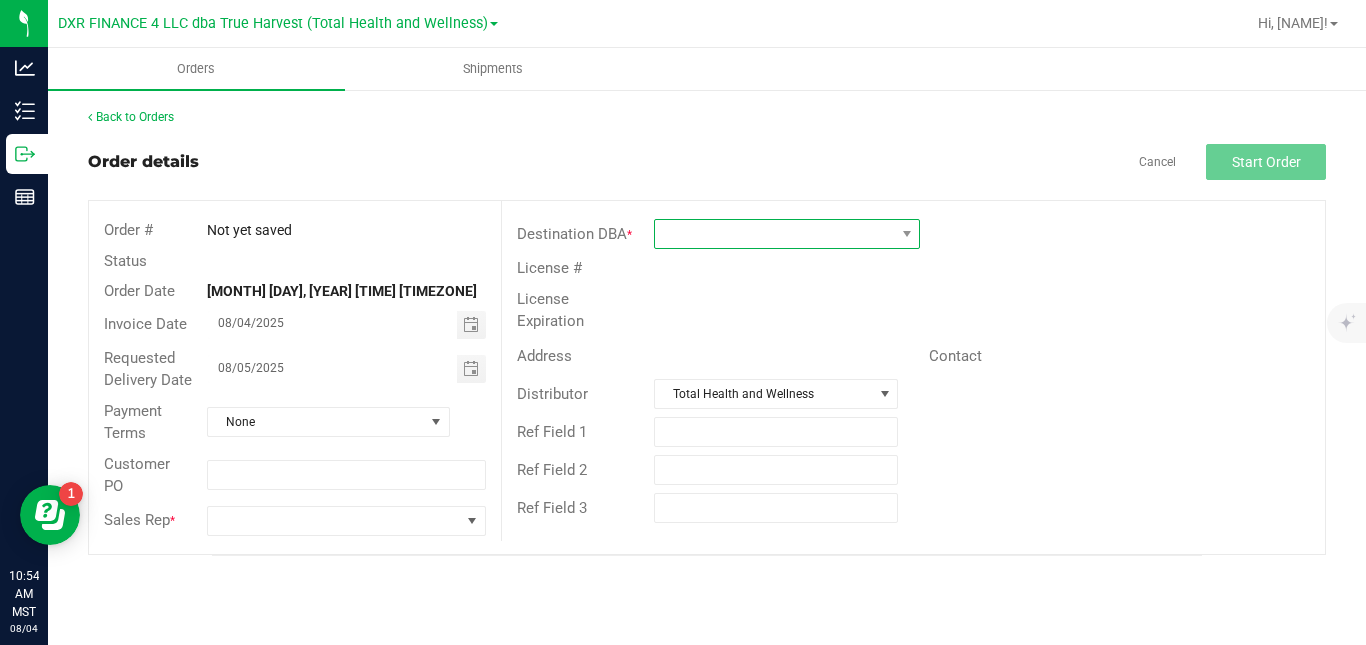 click at bounding box center (774, 234) 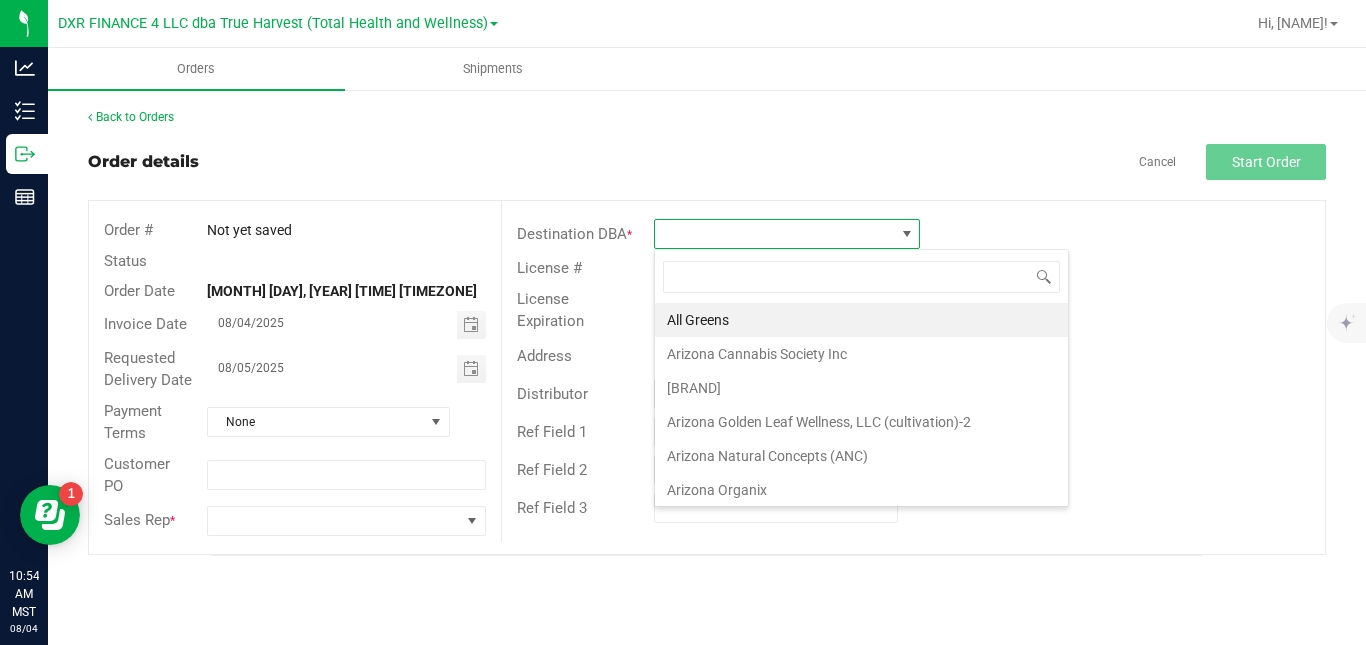 scroll, scrollTop: 99970, scrollLeft: 99734, axis: both 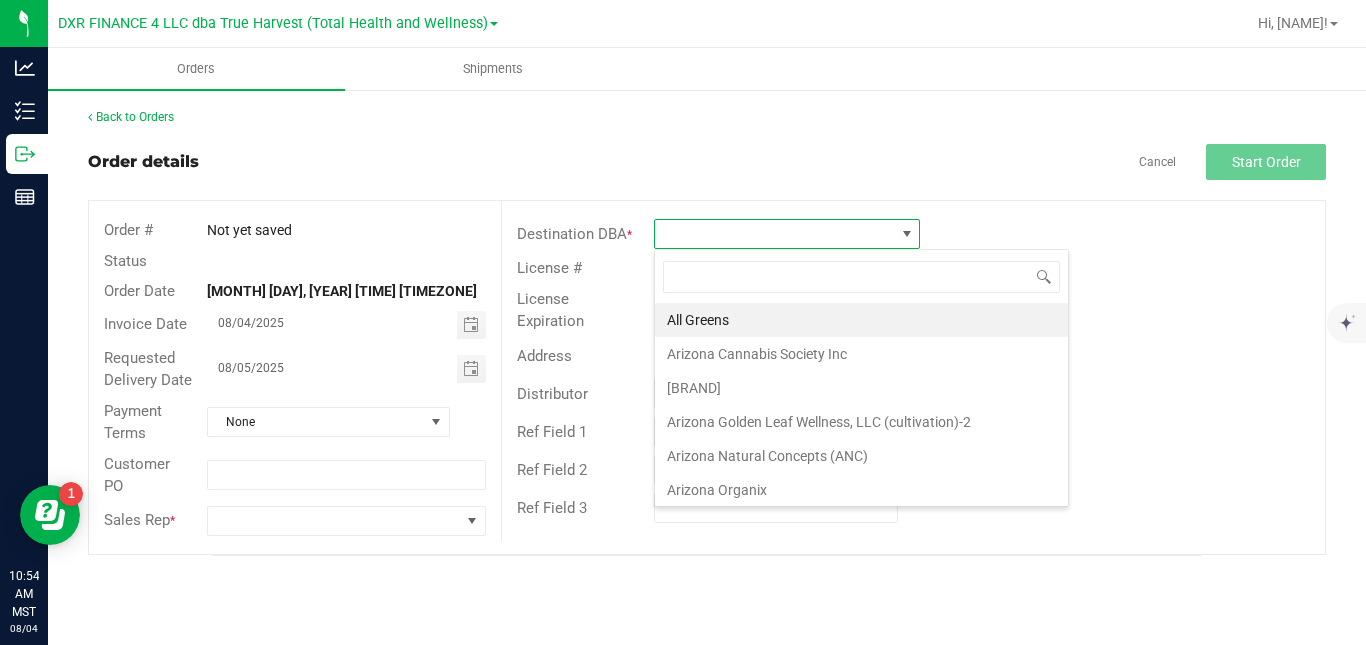 type on "d" 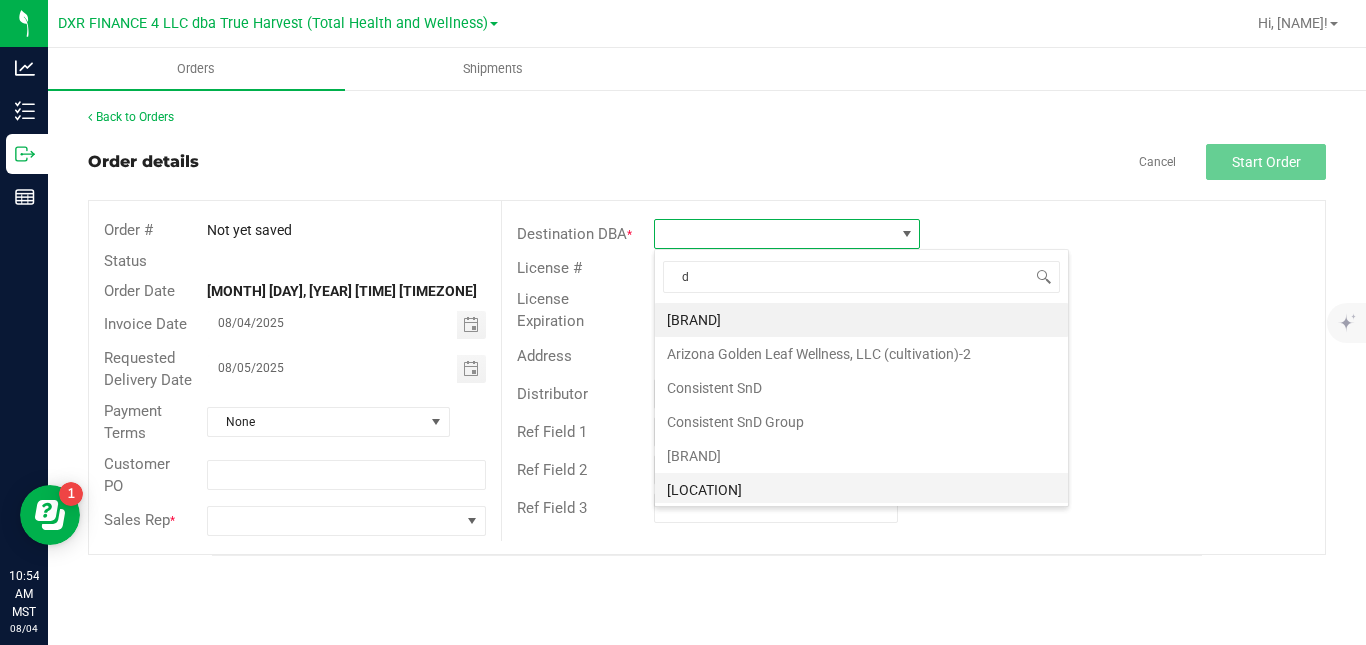 click on "[LOCATION]" at bounding box center (861, 490) 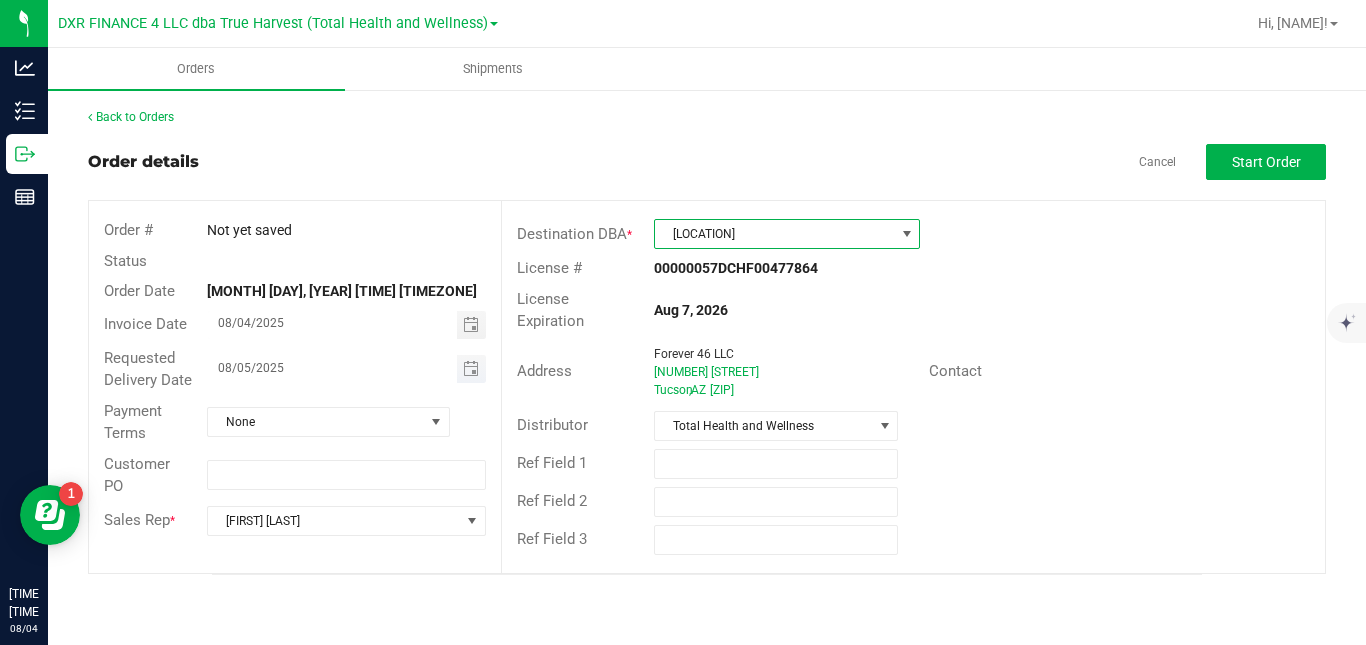click on "08/05/2025" at bounding box center (332, 367) 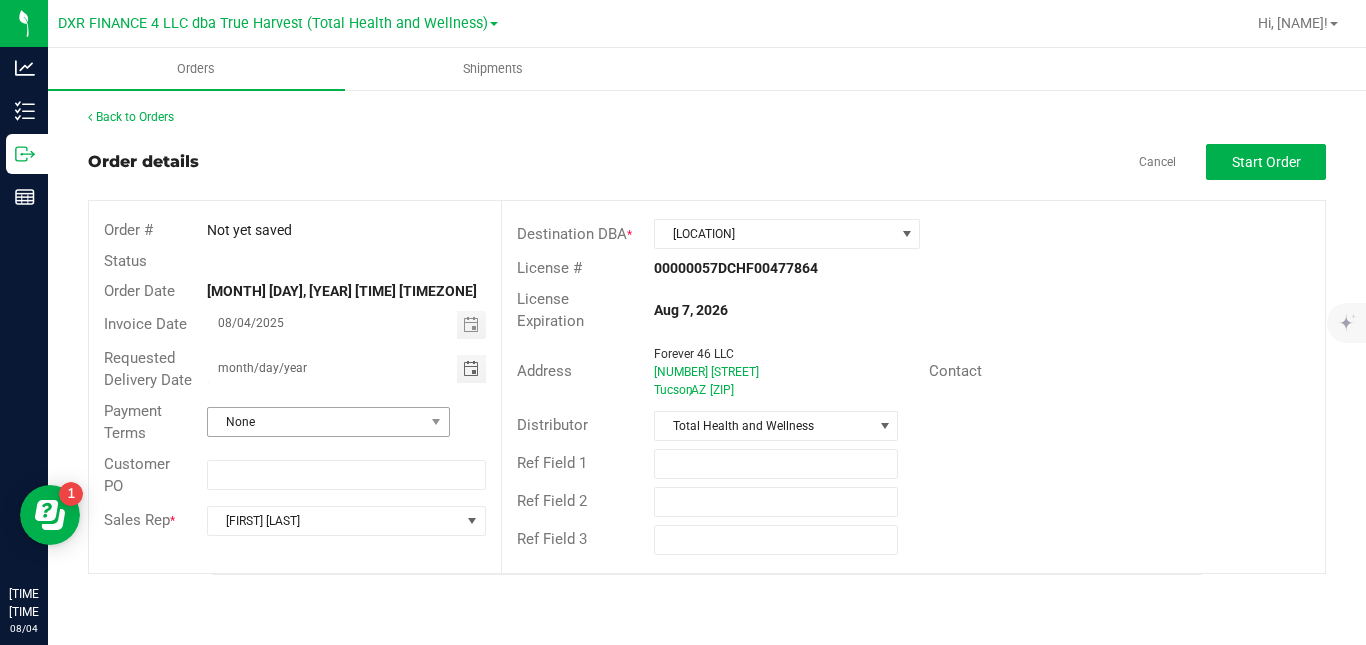 type on "month/day/year" 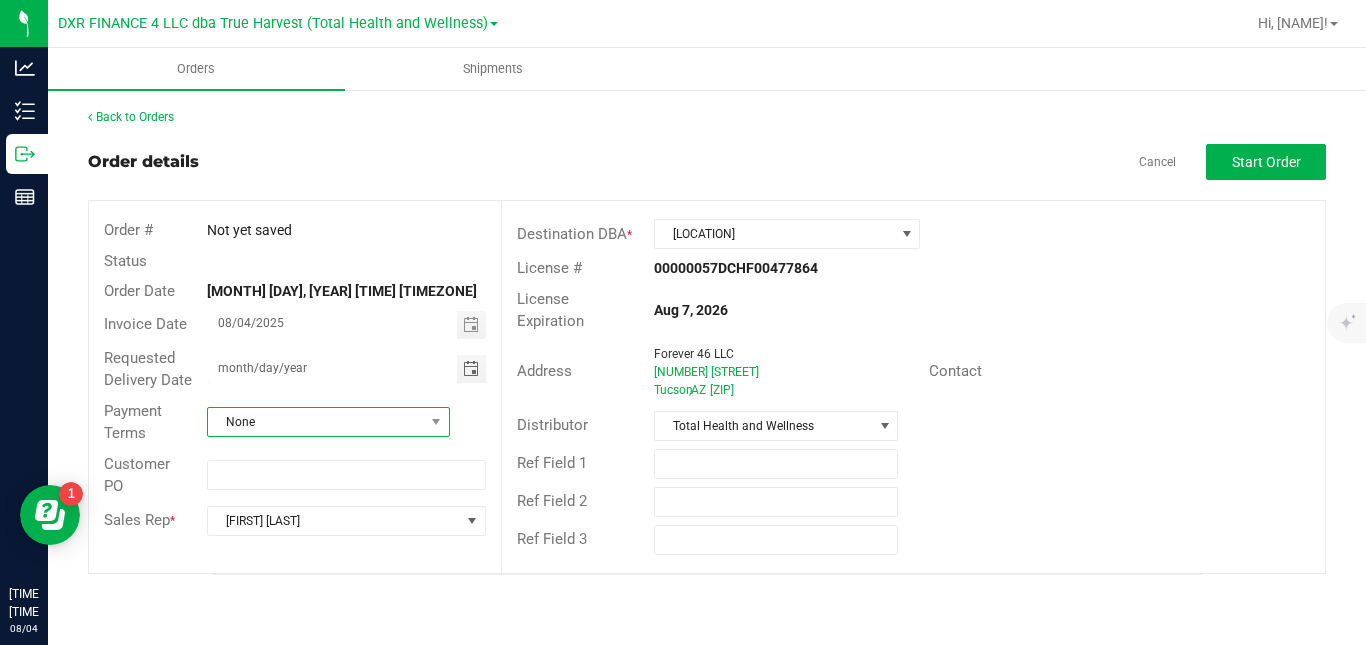 type 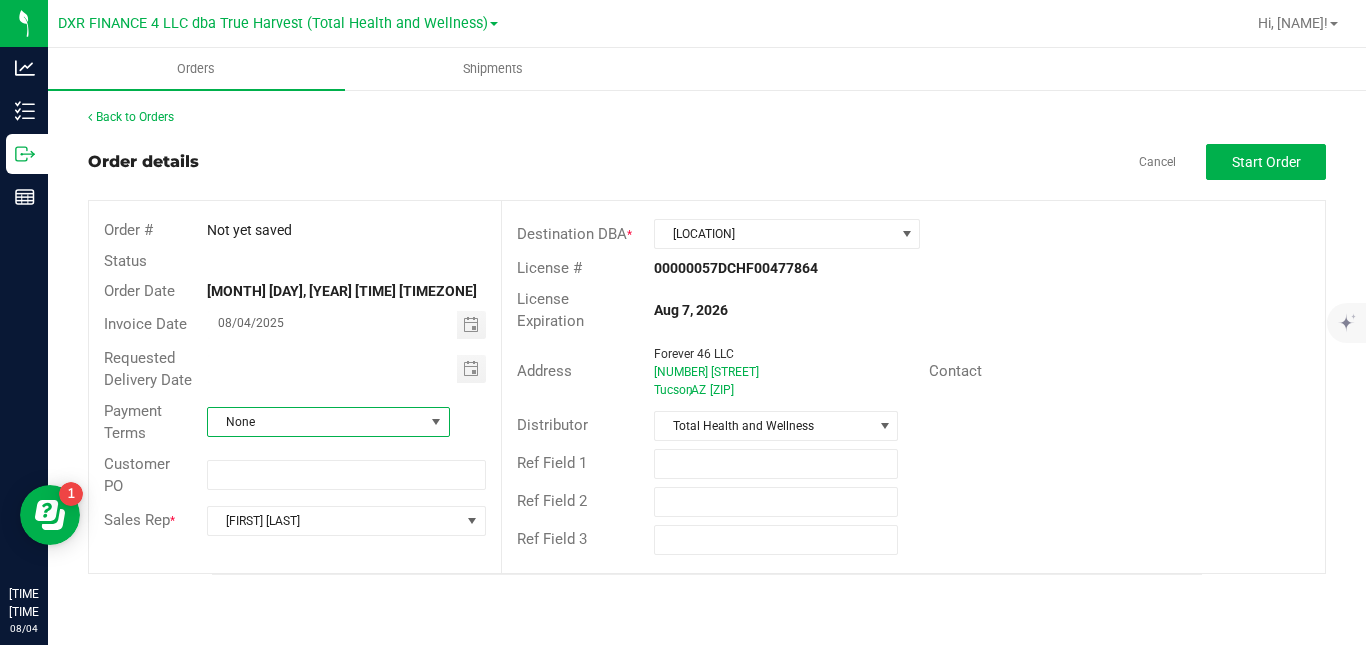 click on "None" at bounding box center (316, 422) 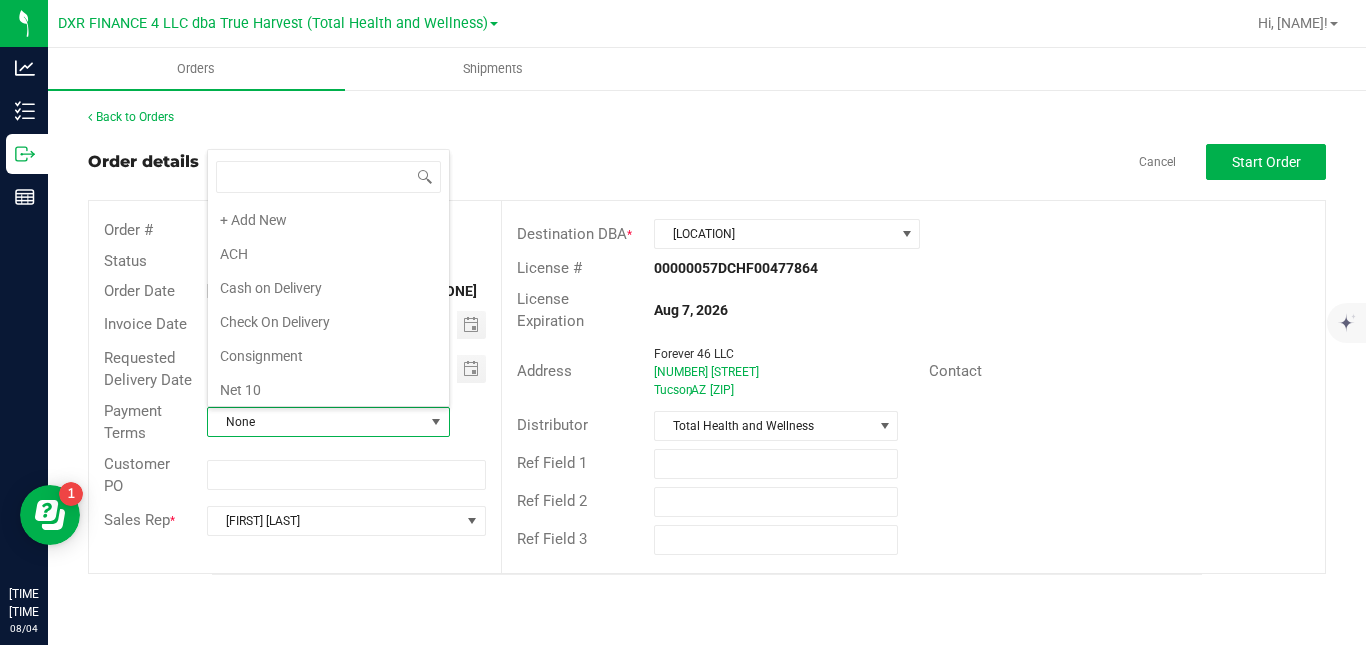 scroll, scrollTop: 344, scrollLeft: 0, axis: vertical 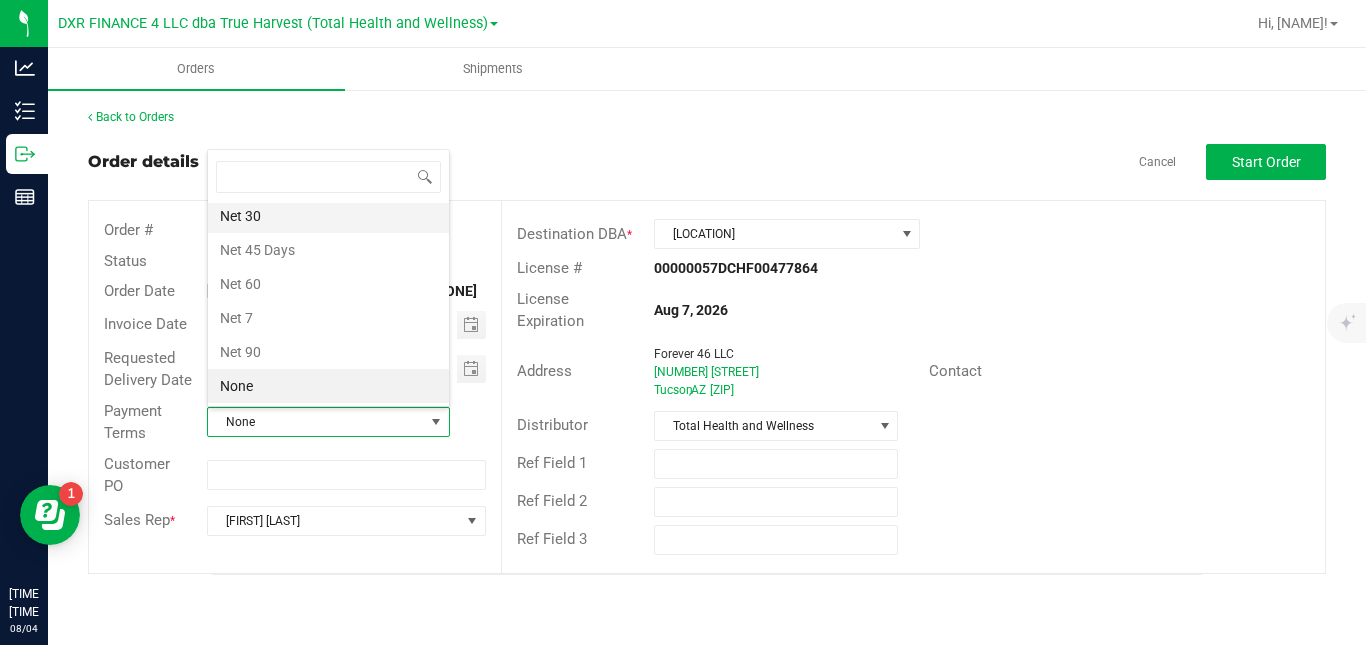 click on "Net 30" at bounding box center [328, 216] 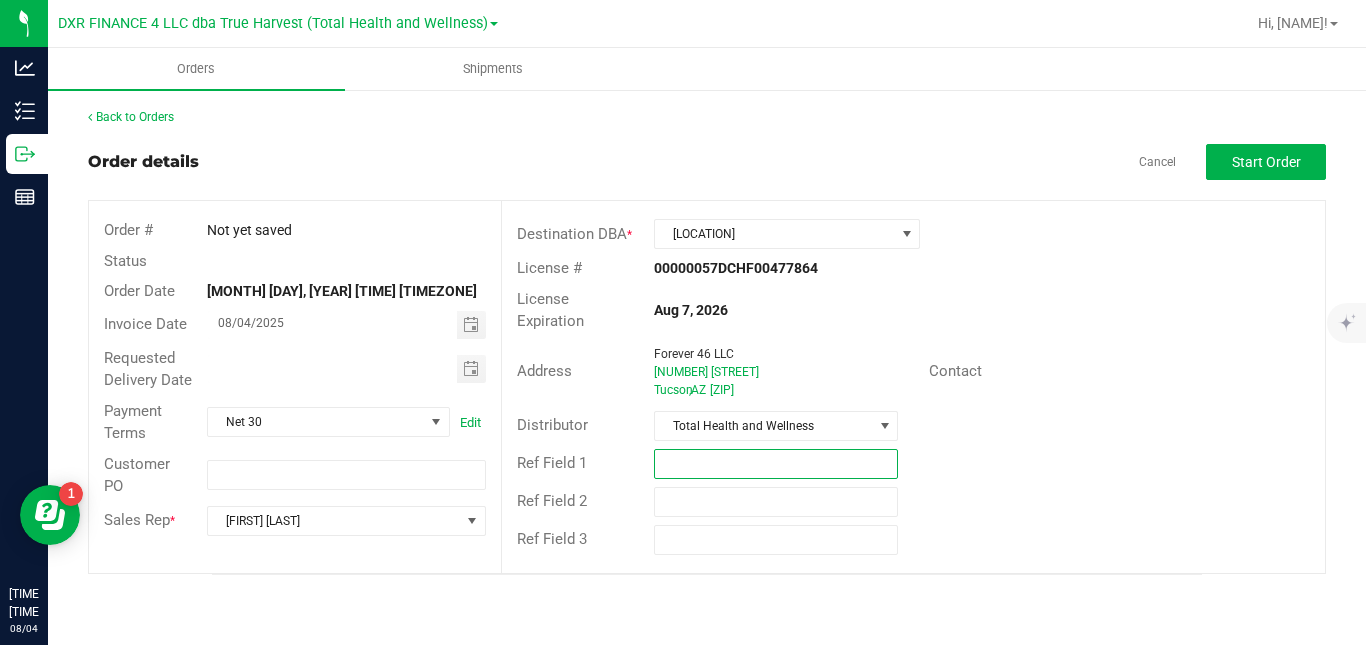 click at bounding box center [776, 464] 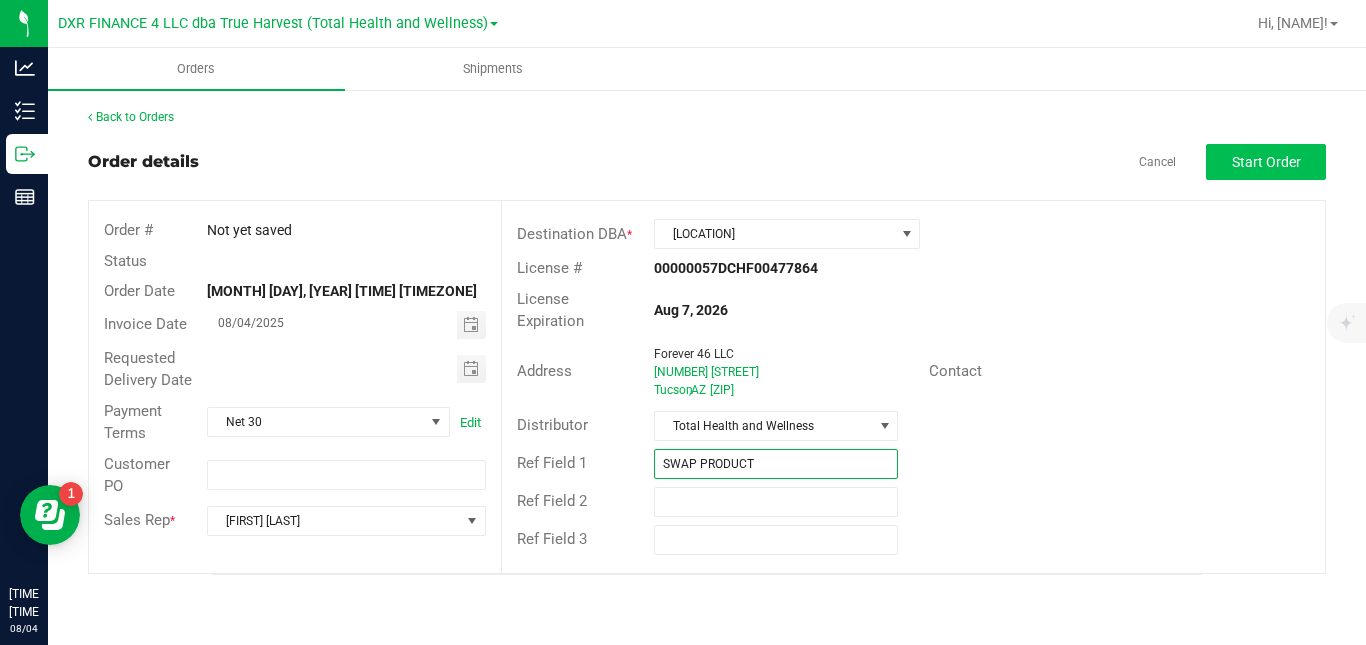 type on "SWAP PRODUCT" 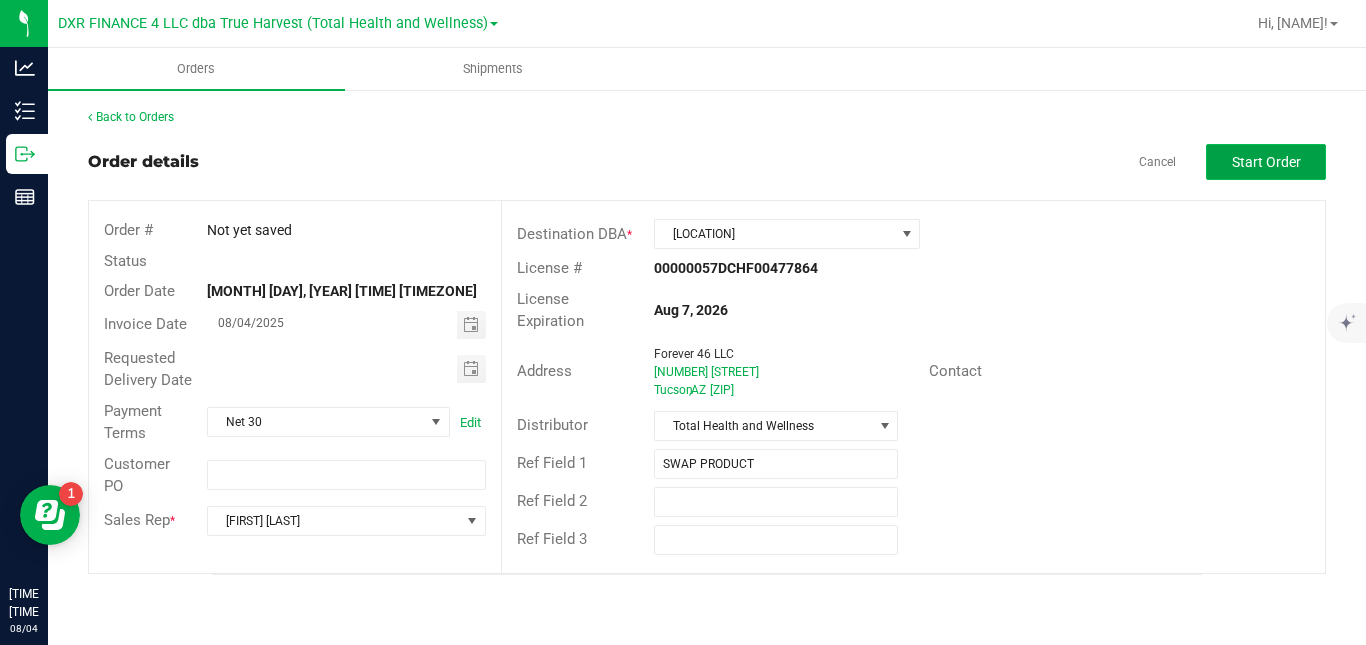 click on "Start Order" at bounding box center (1266, 162) 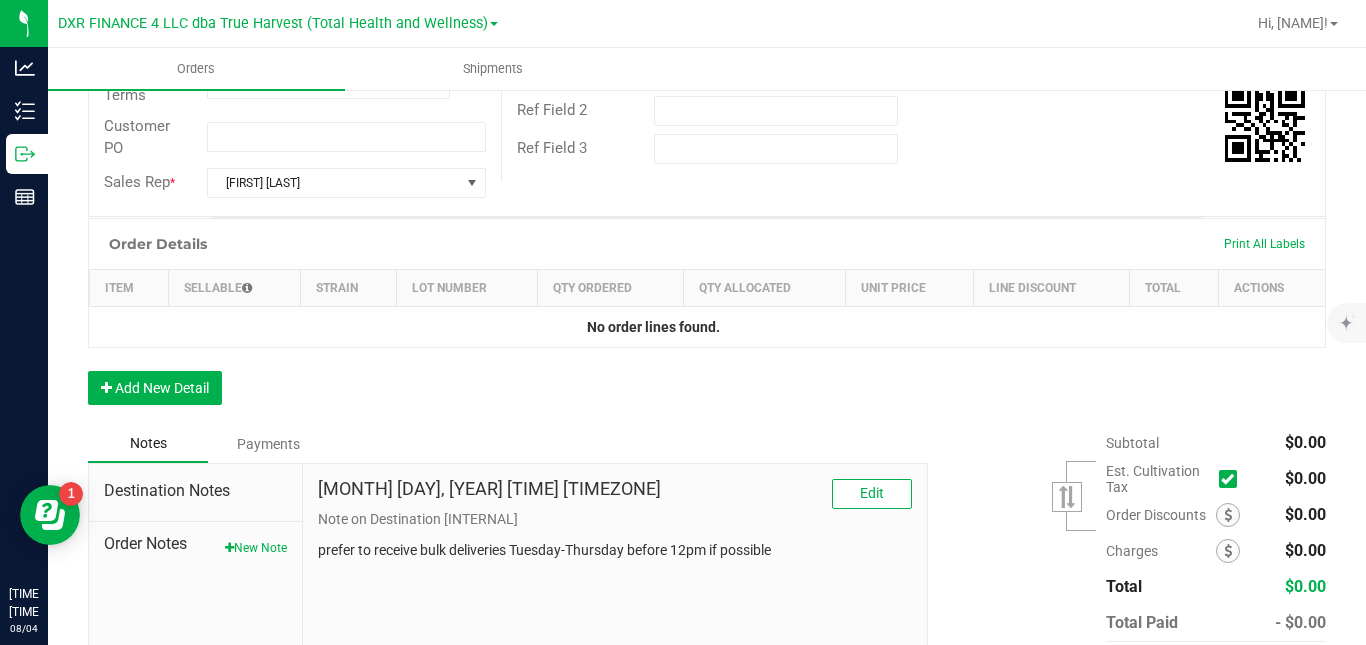 scroll, scrollTop: 397, scrollLeft: 0, axis: vertical 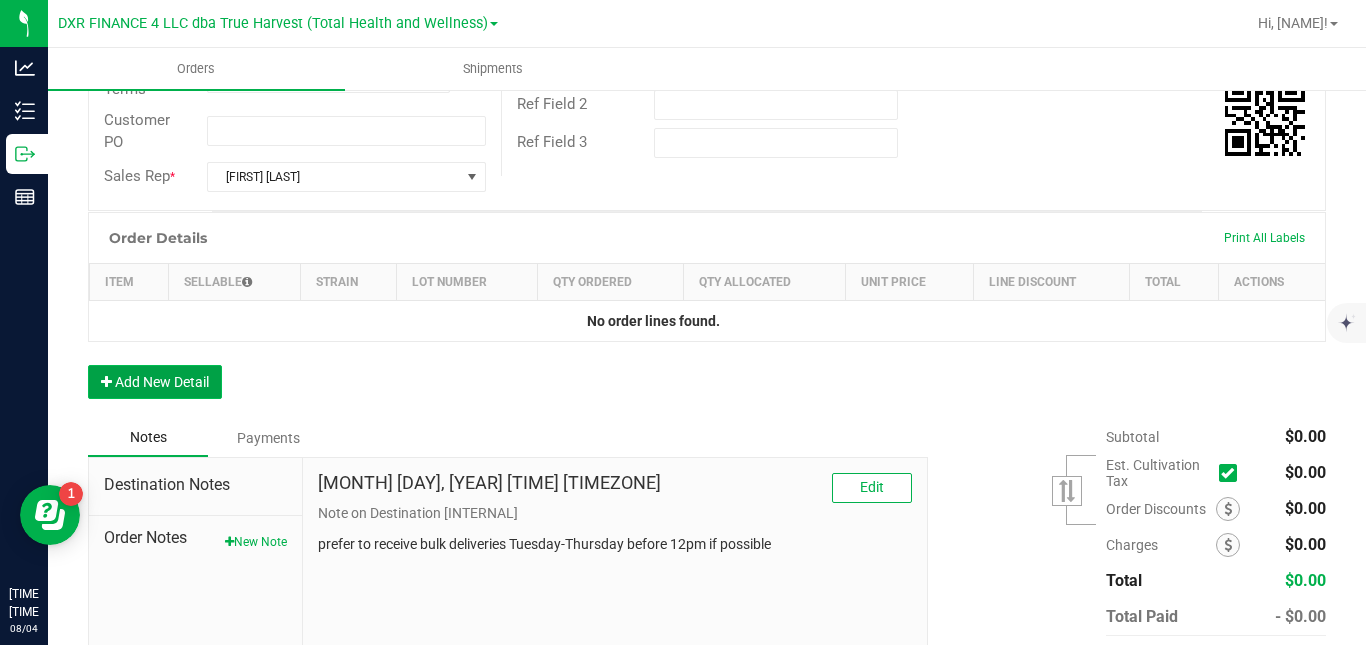 click on "Add New Detail" at bounding box center (155, 382) 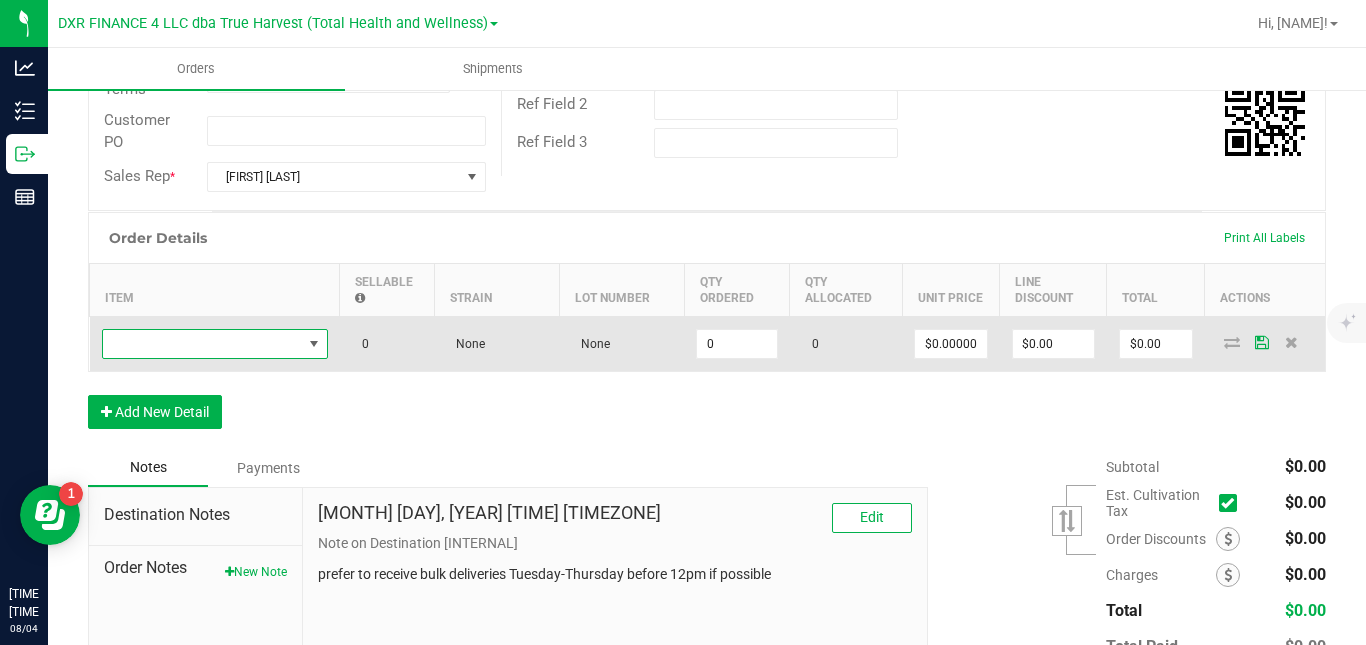 click at bounding box center [202, 344] 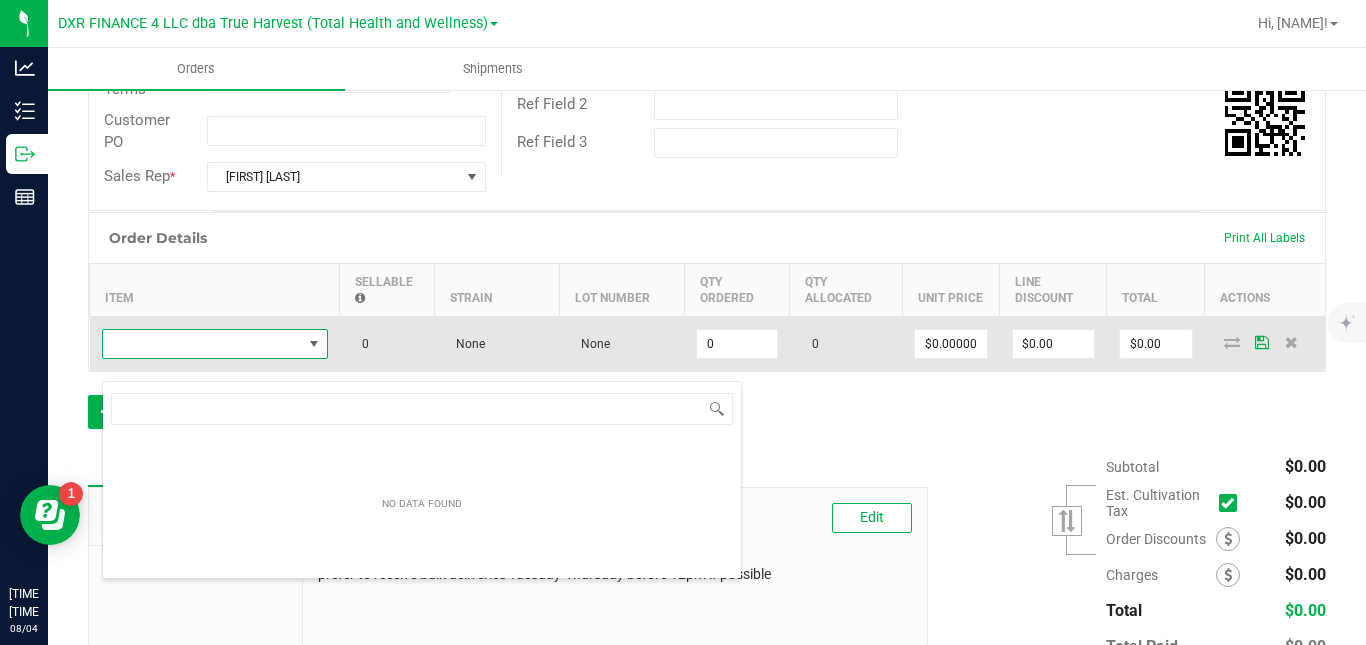 scroll, scrollTop: 99970, scrollLeft: 99774, axis: both 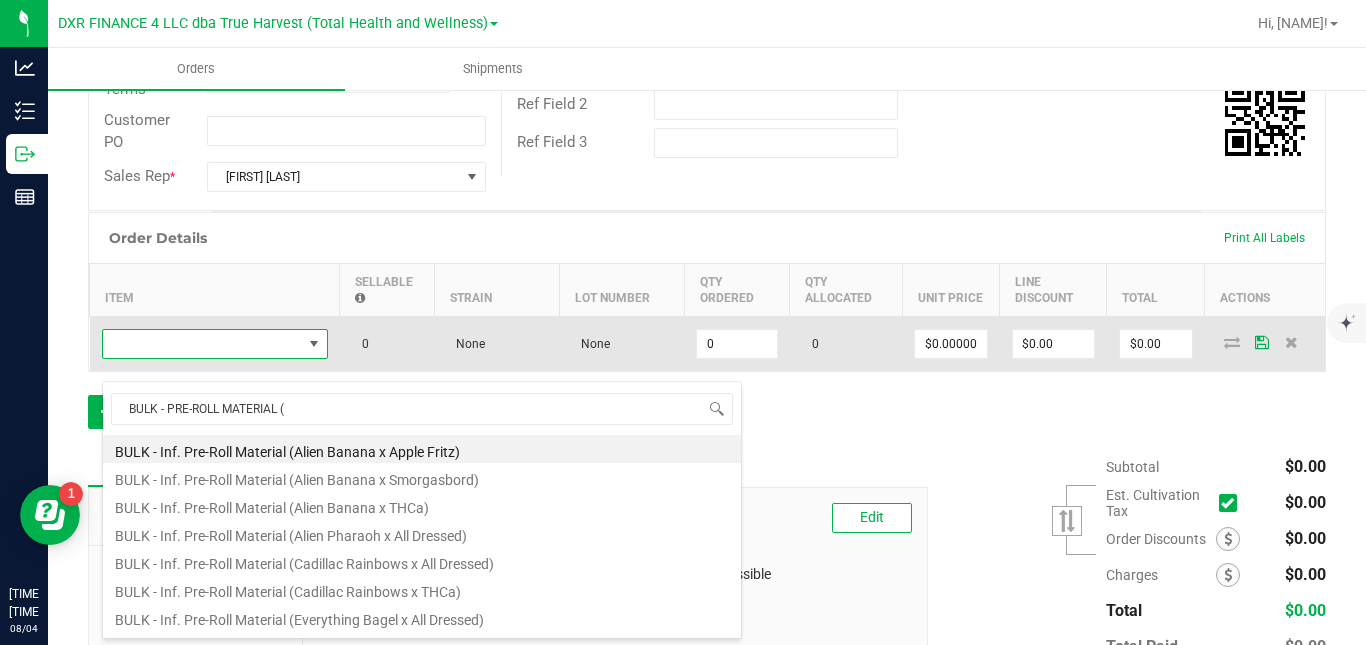 type on "BULK - PRE-ROLL MATERIAL (A" 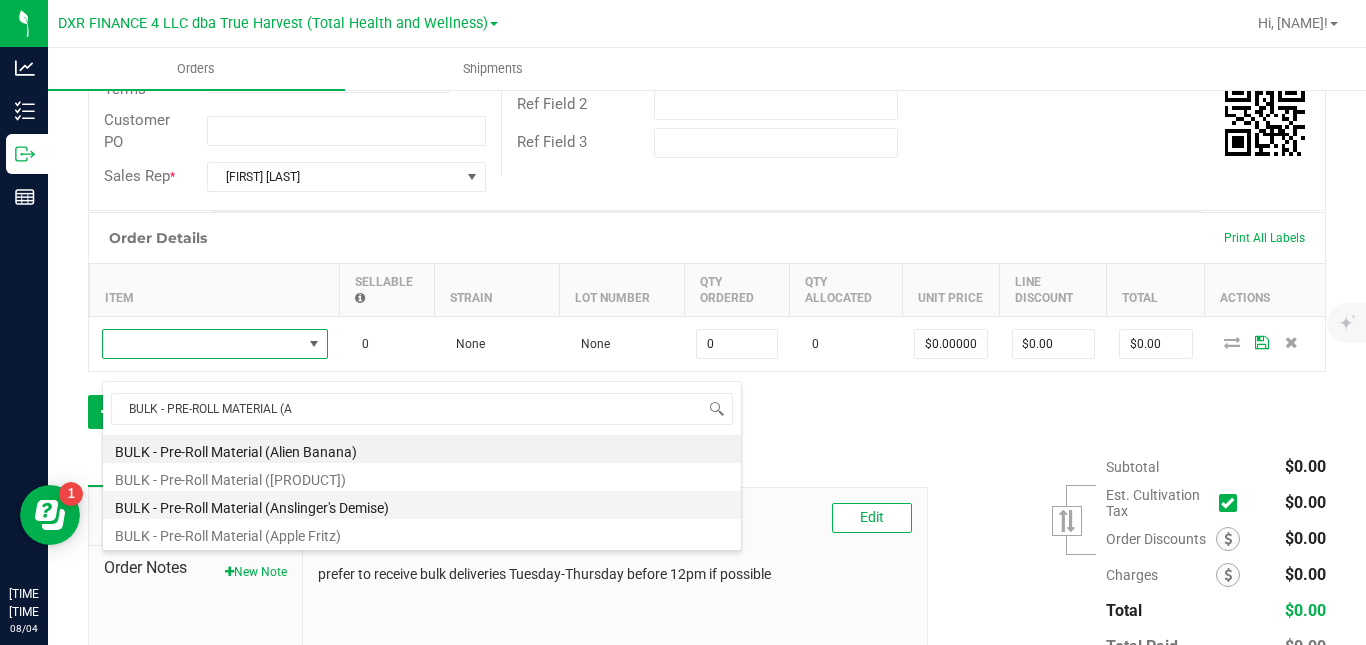 click on "BULK - Pre-Roll Material (Anslinger's Demise)" at bounding box center (422, 505) 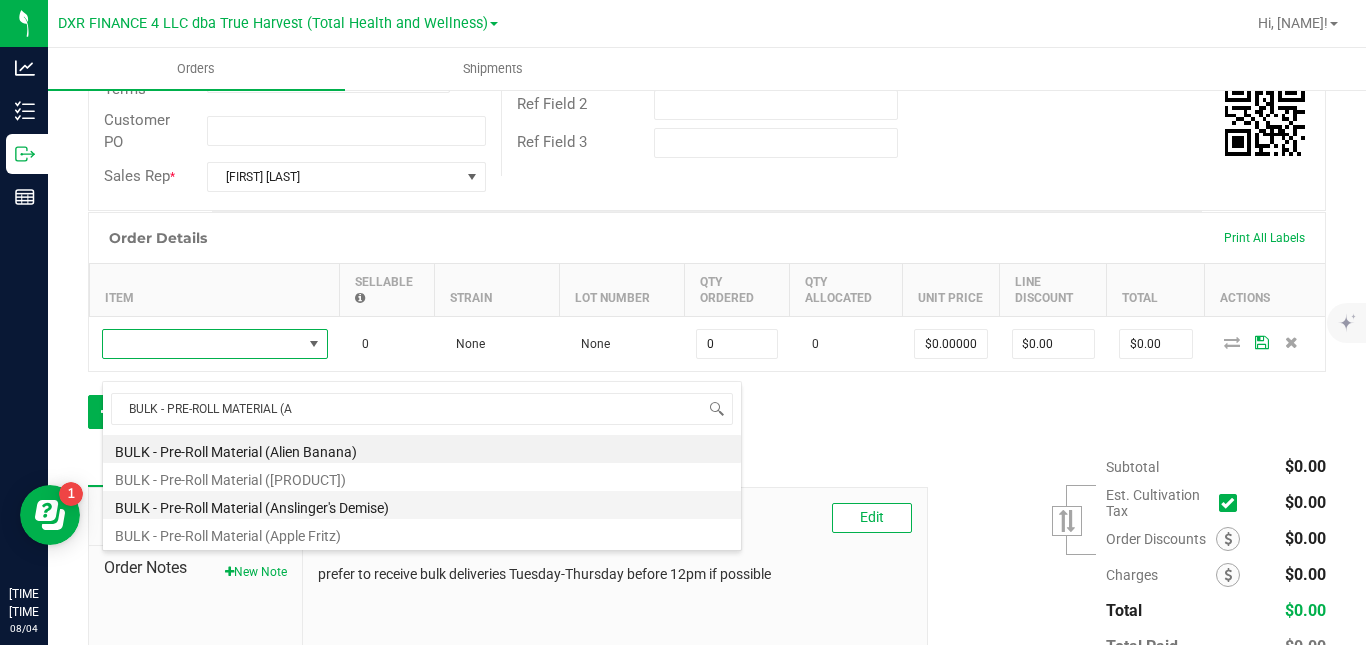 type on "0.0000 g" 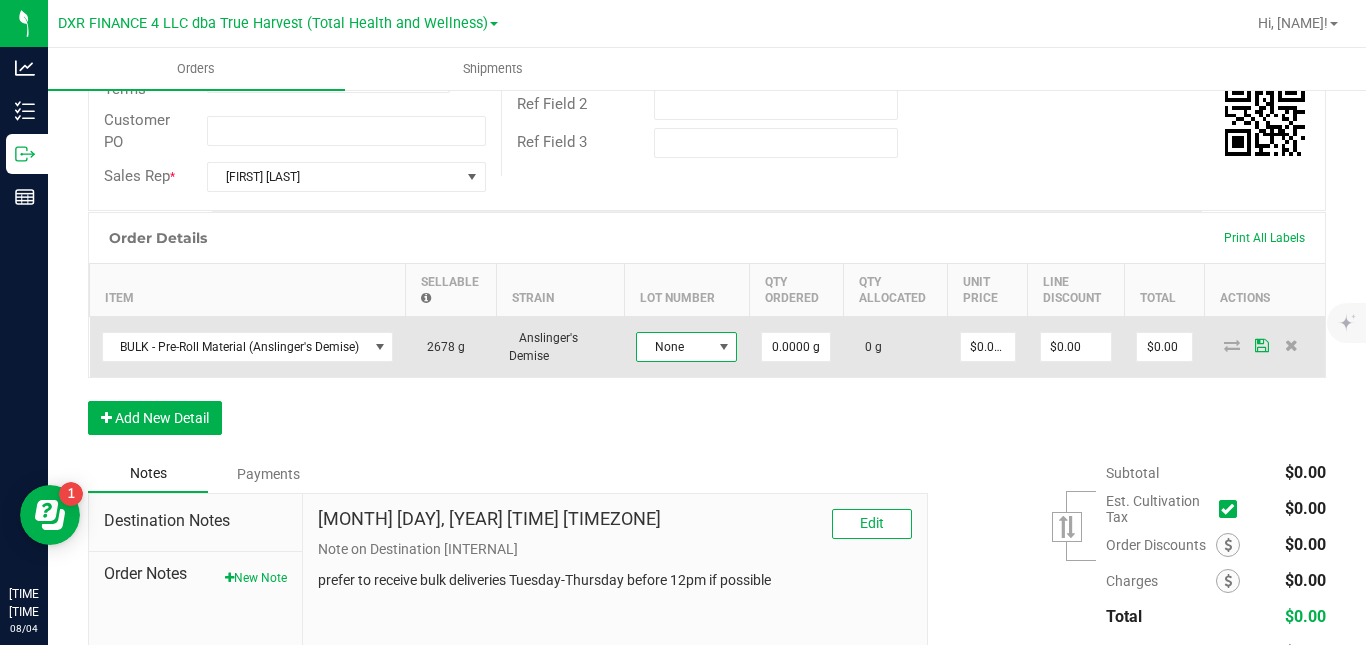 click on "None" at bounding box center (674, 347) 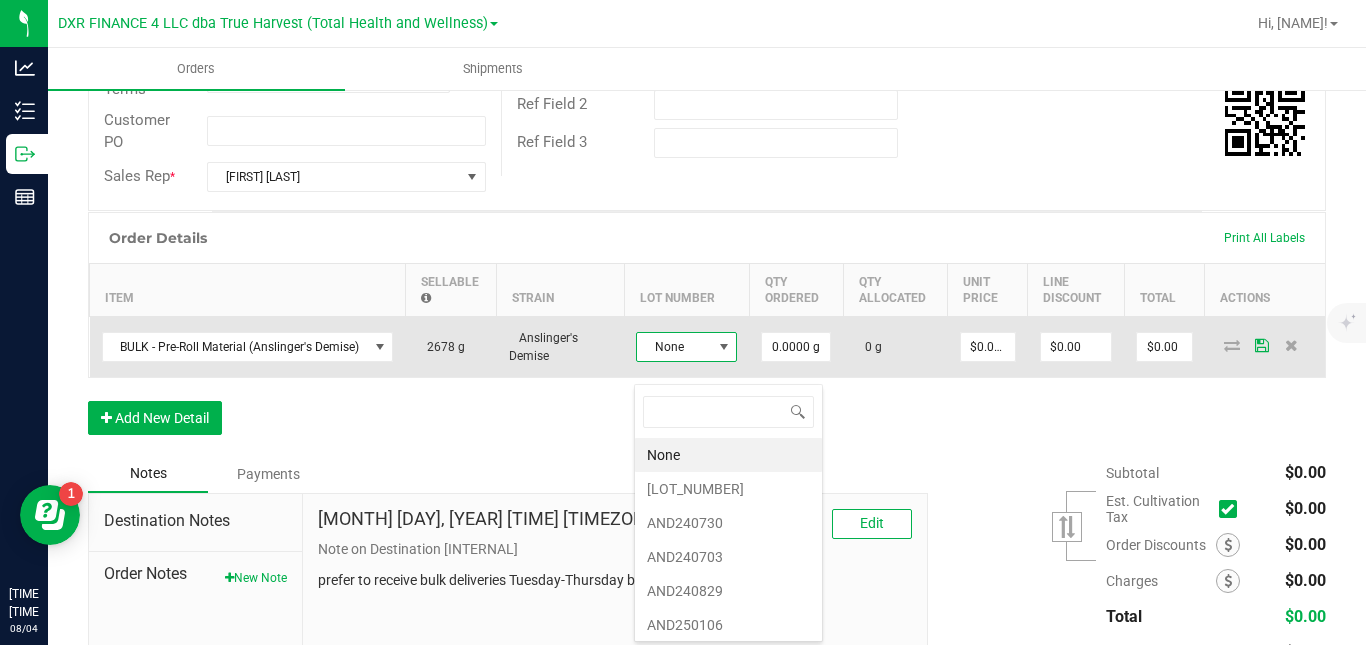 scroll, scrollTop: 99970, scrollLeft: 99899, axis: both 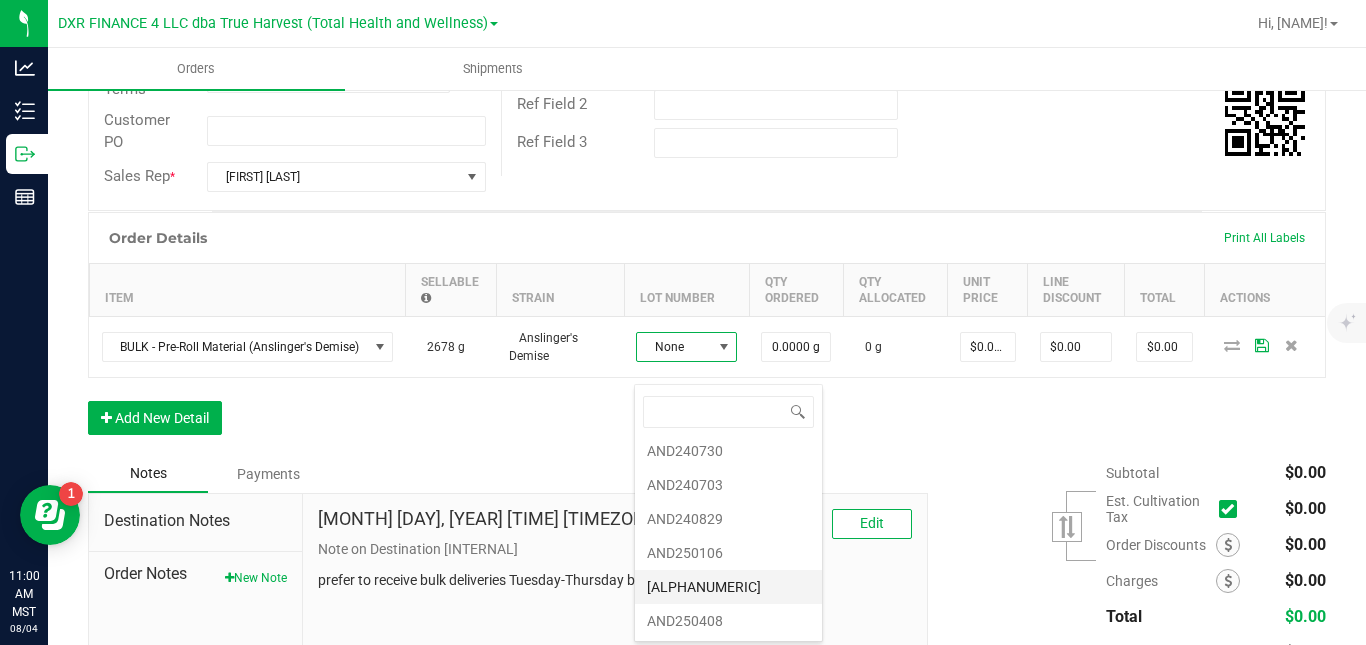 click on "[ALPHANUMERIC]" at bounding box center [728, 587] 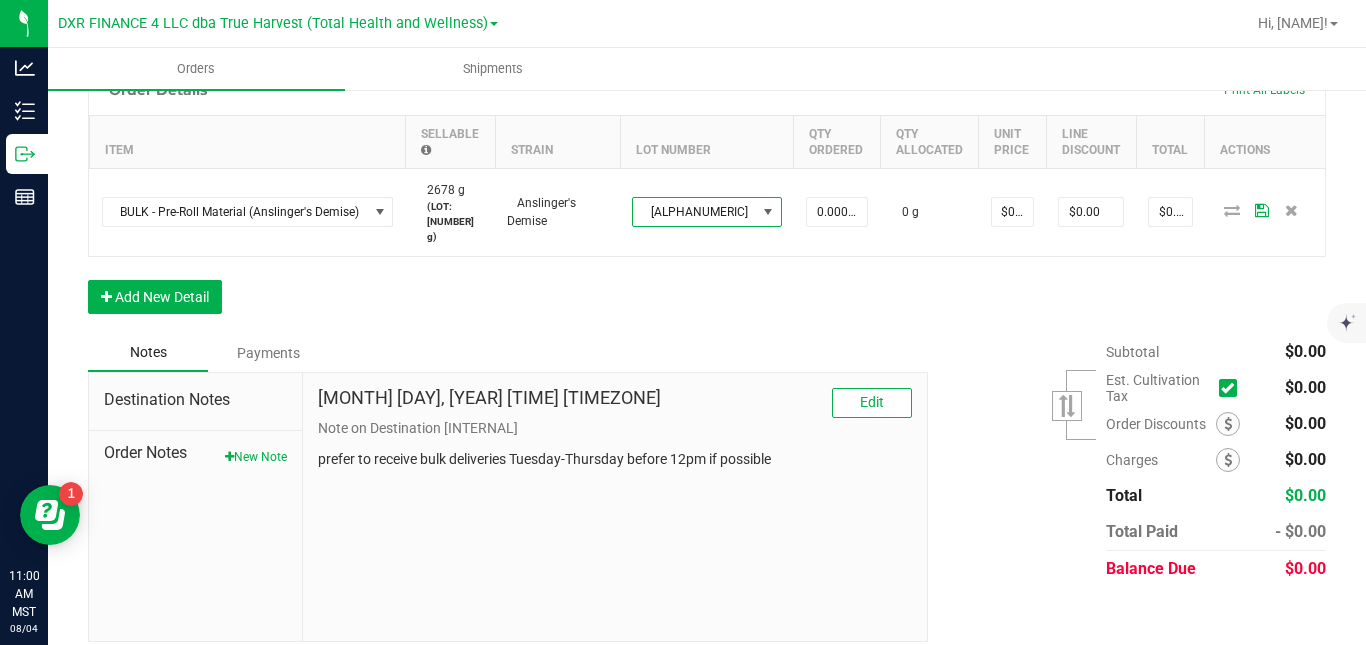 scroll, scrollTop: 569, scrollLeft: 0, axis: vertical 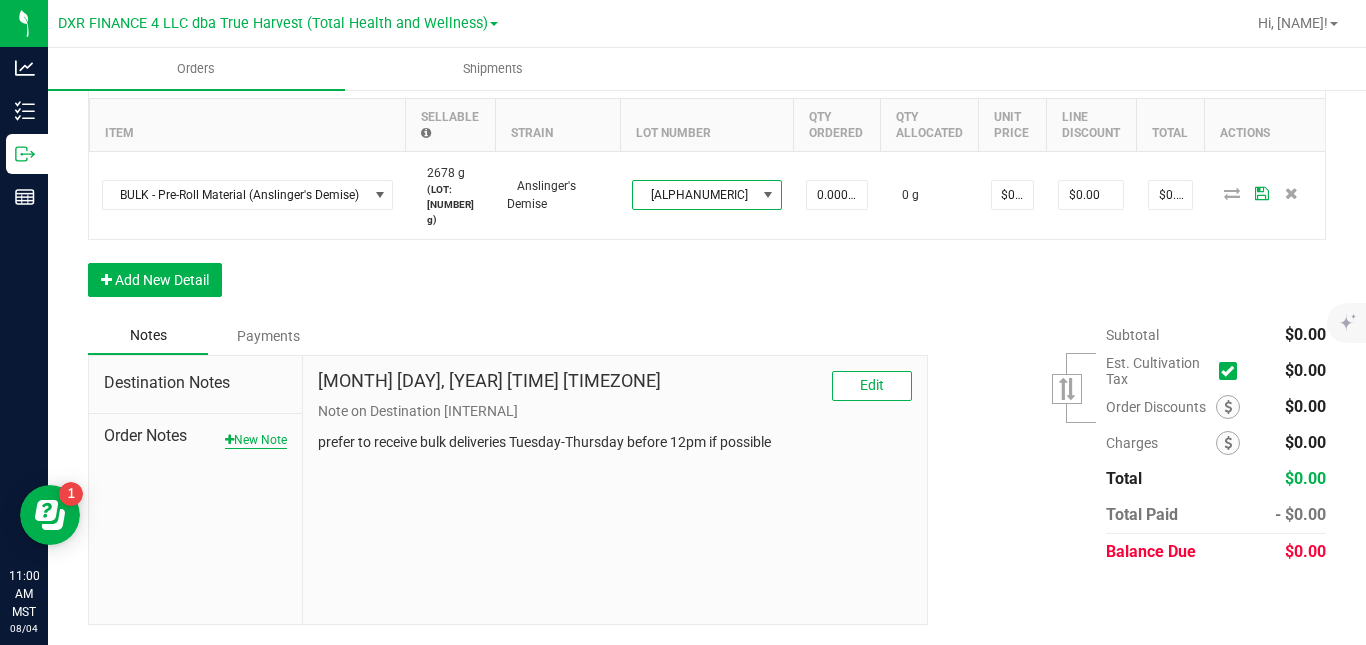 click on "New Note" at bounding box center [256, 440] 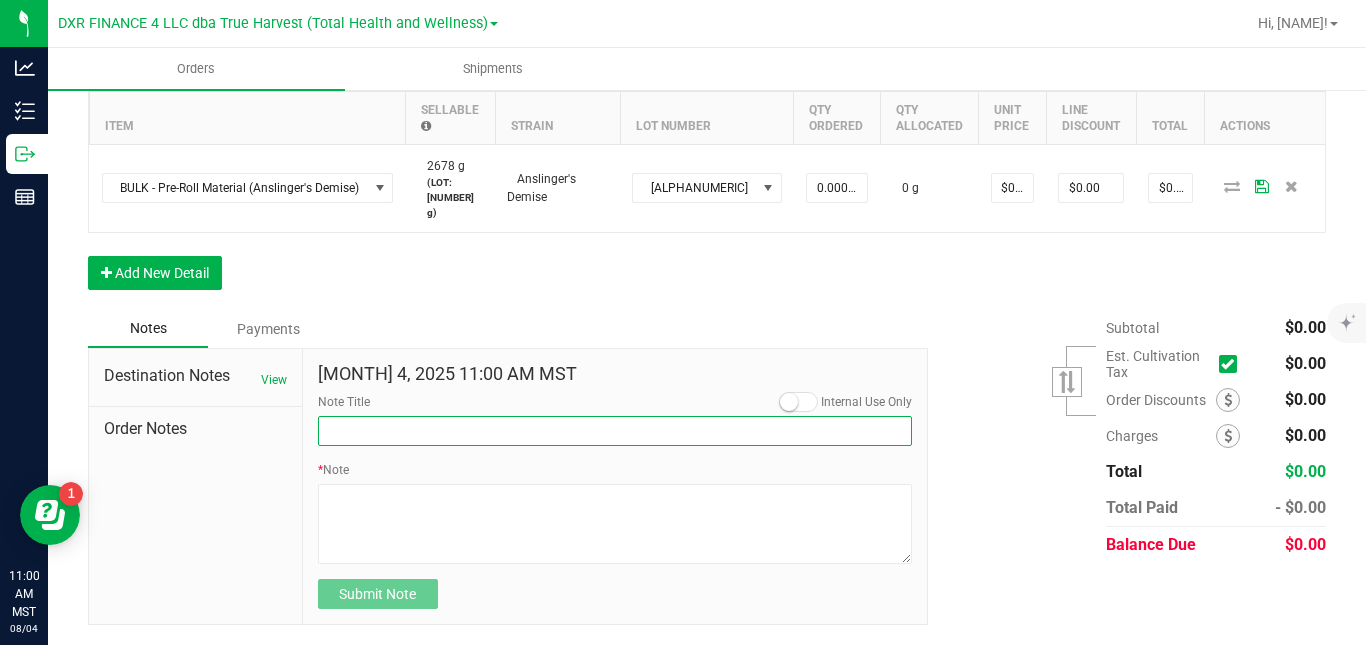 click on "Note Title" at bounding box center [615, 431] 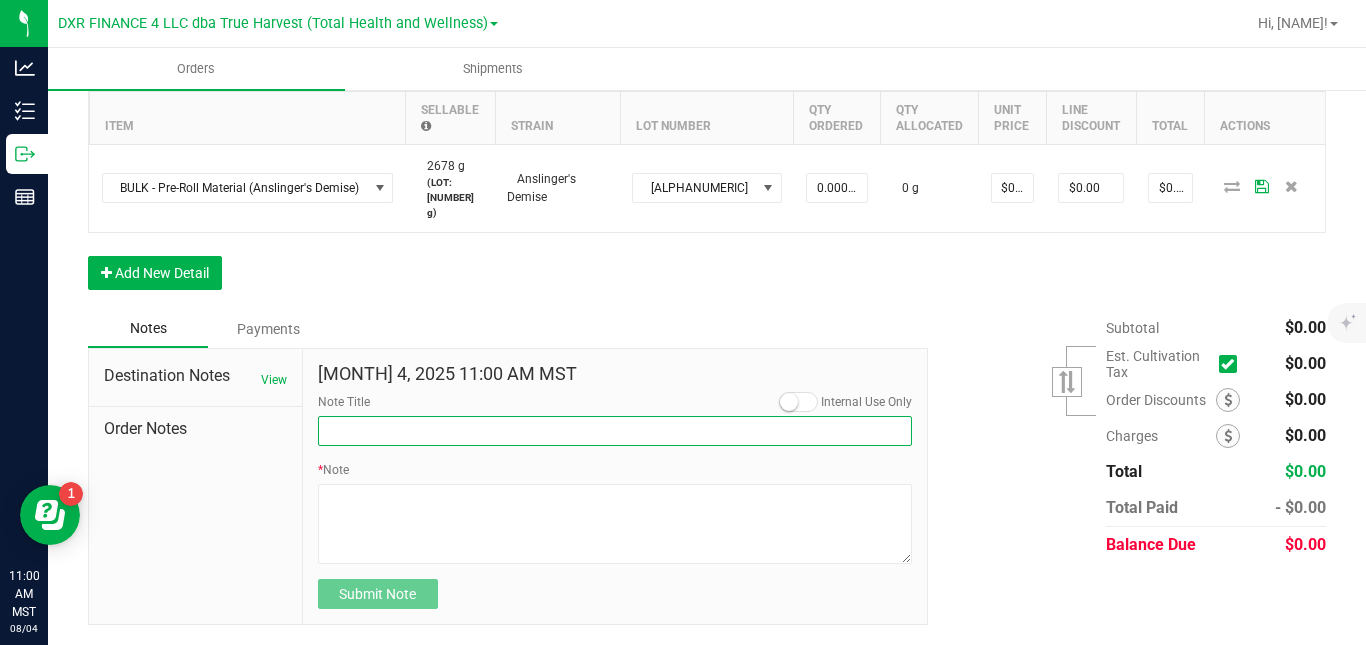 type on "Delivery" 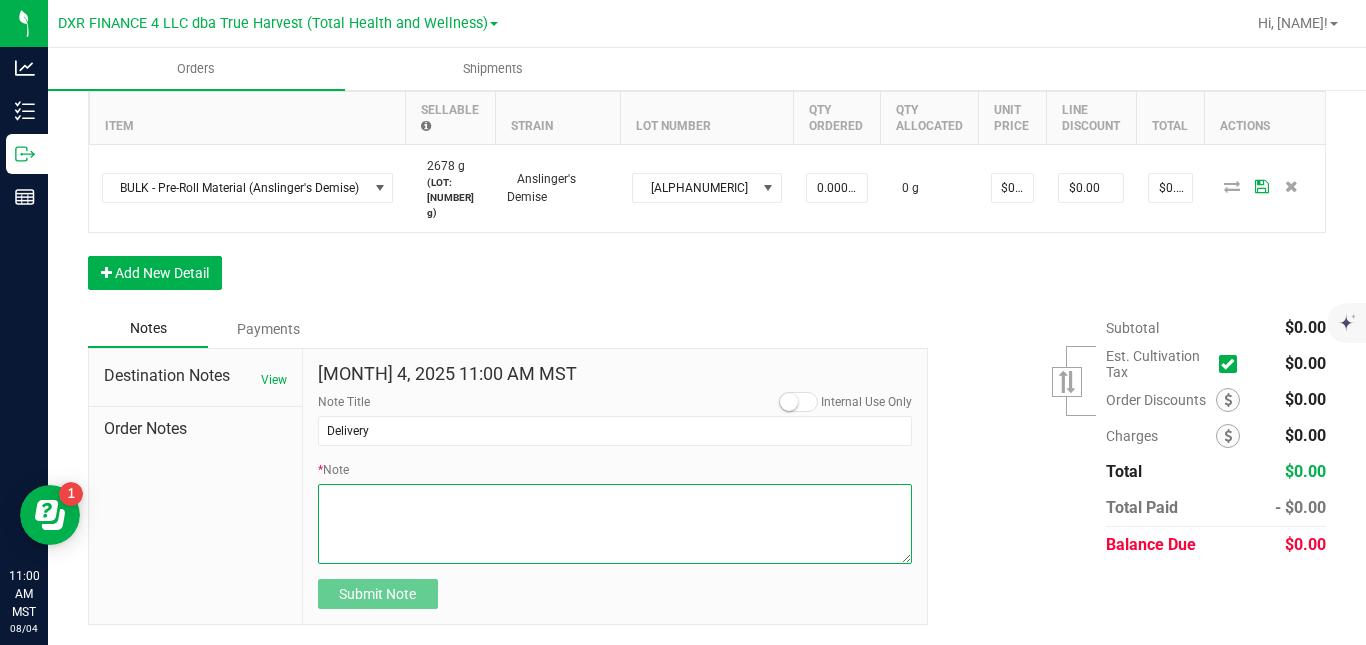 click on "*
Note" at bounding box center (615, 524) 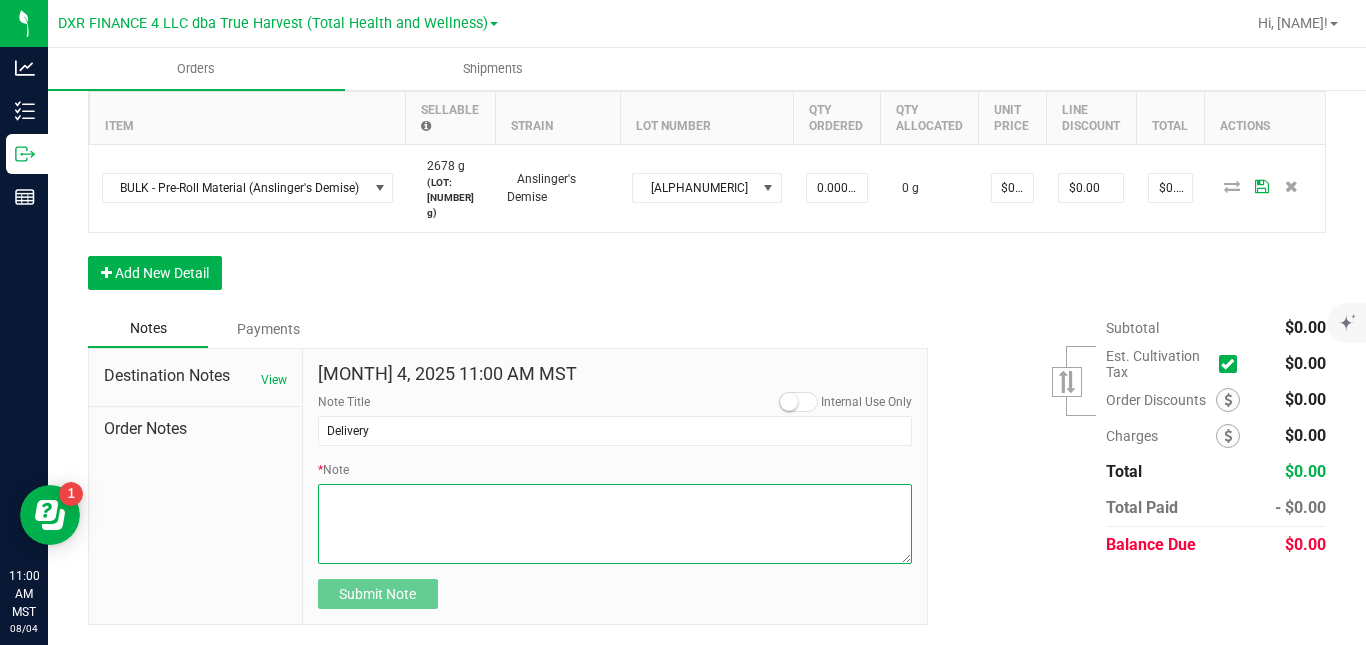 paste on "[NUMBER]
[NUMBER] [STREET] - [ALPHANUMERIC]" 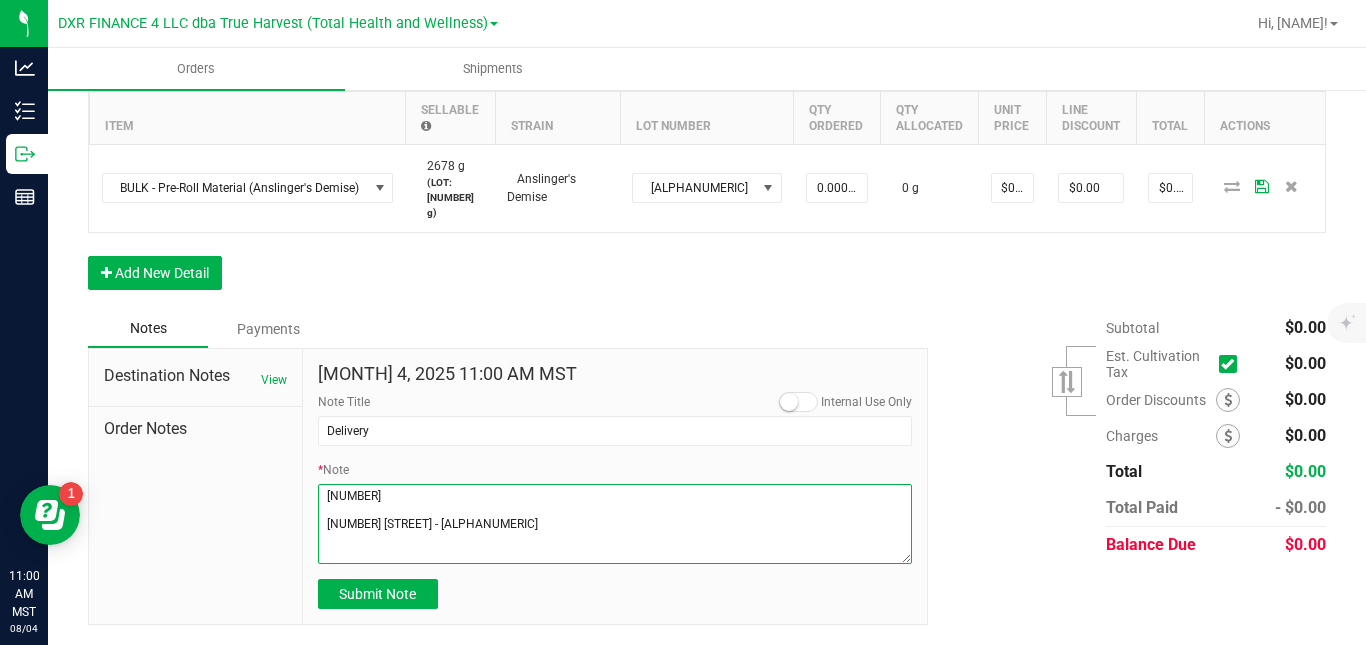 click on "*
Note" at bounding box center [615, 524] 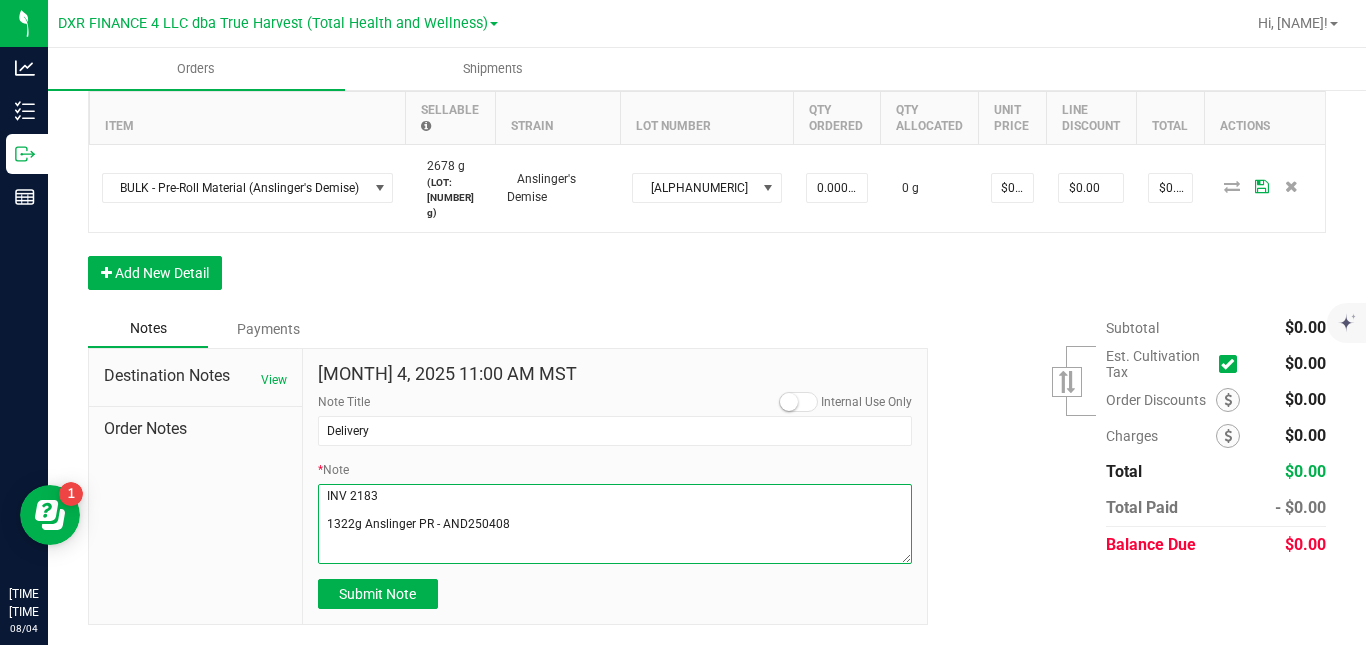 click on "*
Note" at bounding box center [615, 524] 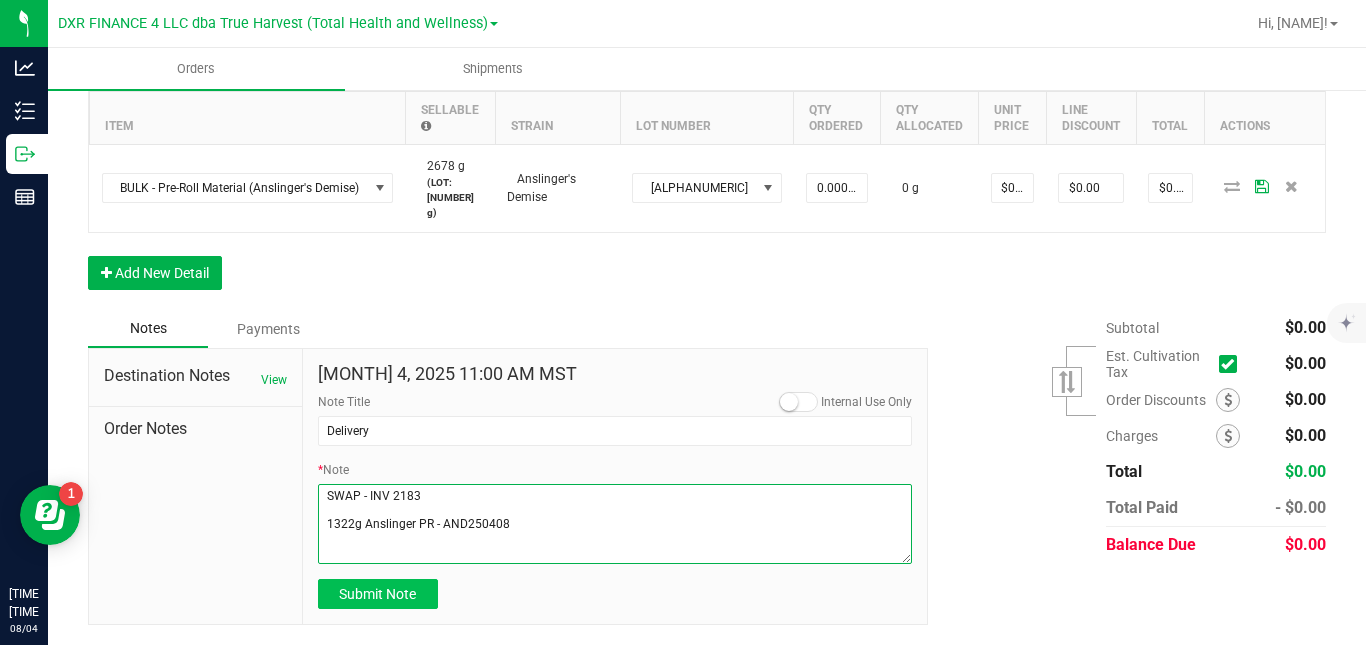 type on "SWAP - INV 2183
1322g Anslinger PR - AND250408" 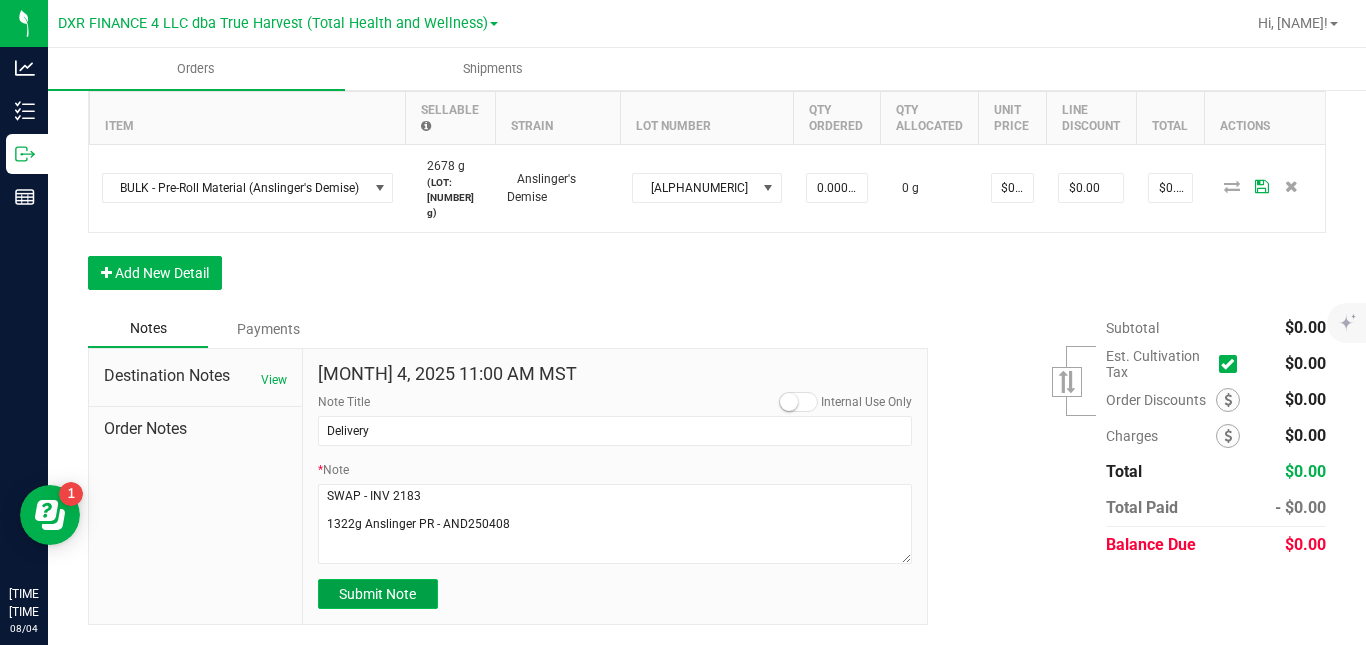 click on "Submit Note" at bounding box center (377, 594) 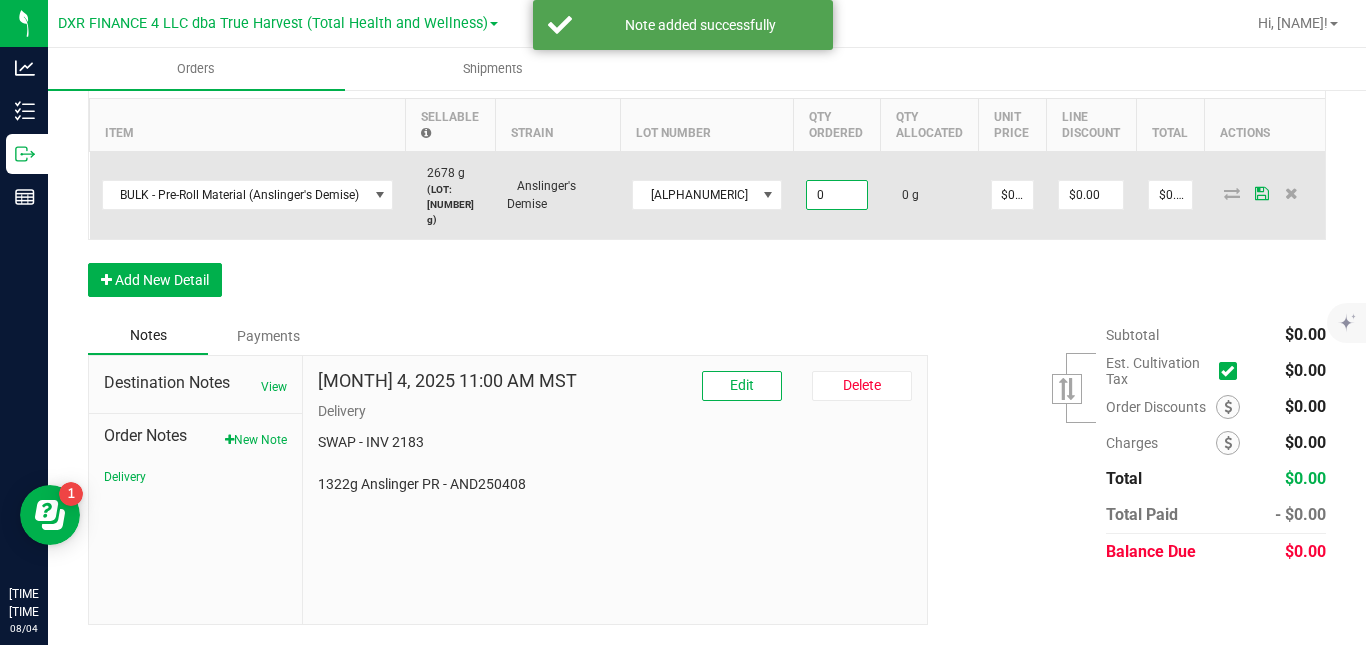 click on "0" at bounding box center (837, 195) 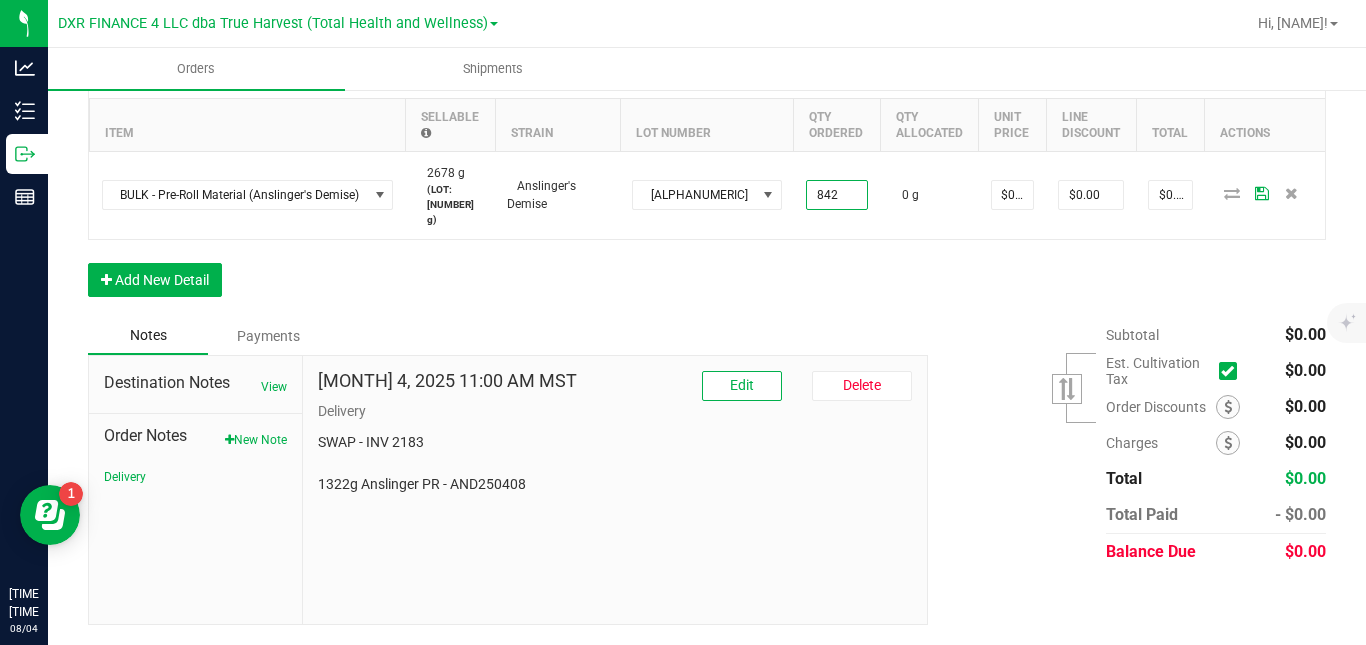type on "842.0000 g" 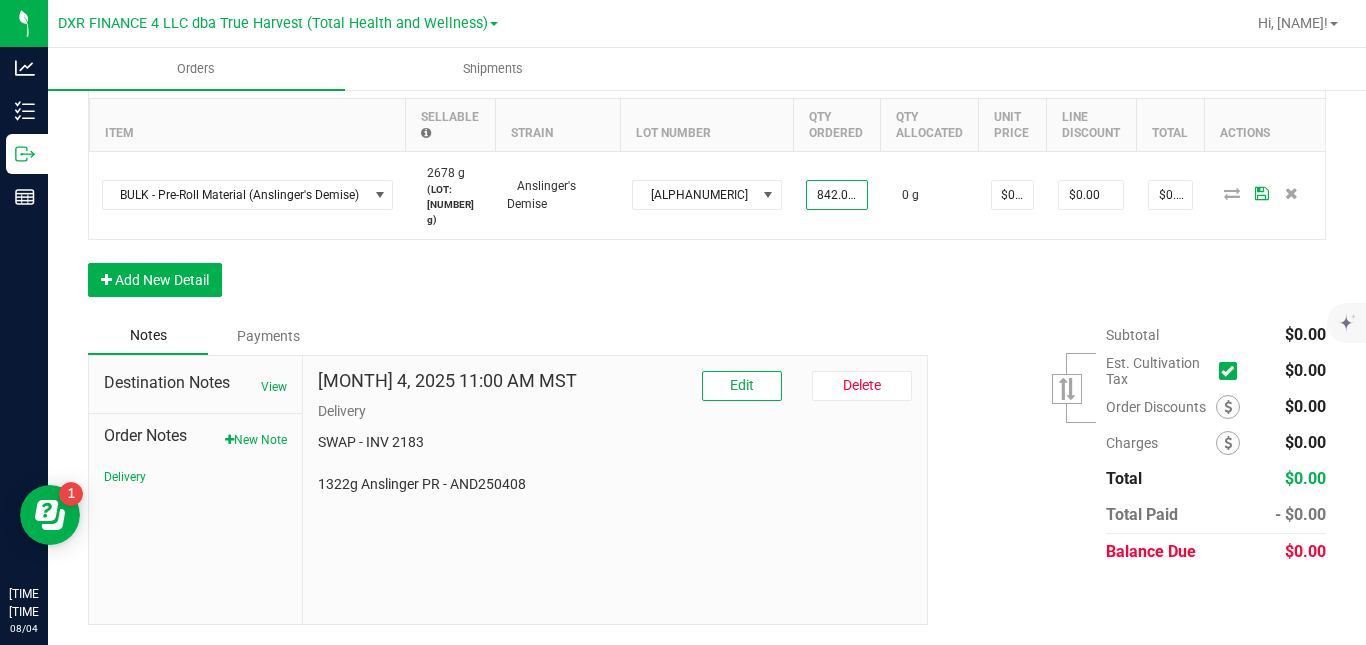 click on "Order Details Print All Labels Item Sellable Strain Lot Number Qty Ordered Qty Allocated Unit Price Line Discount Total Actions BULK - Pre-Roll Material (Anslinger's Demise) 2678 g (LOT: 842 g) Anslinger's Demise AND250519 842.0000 g 0 g $0.00000 $0.00 $0.00
Add New Detail" at bounding box center (707, 182) 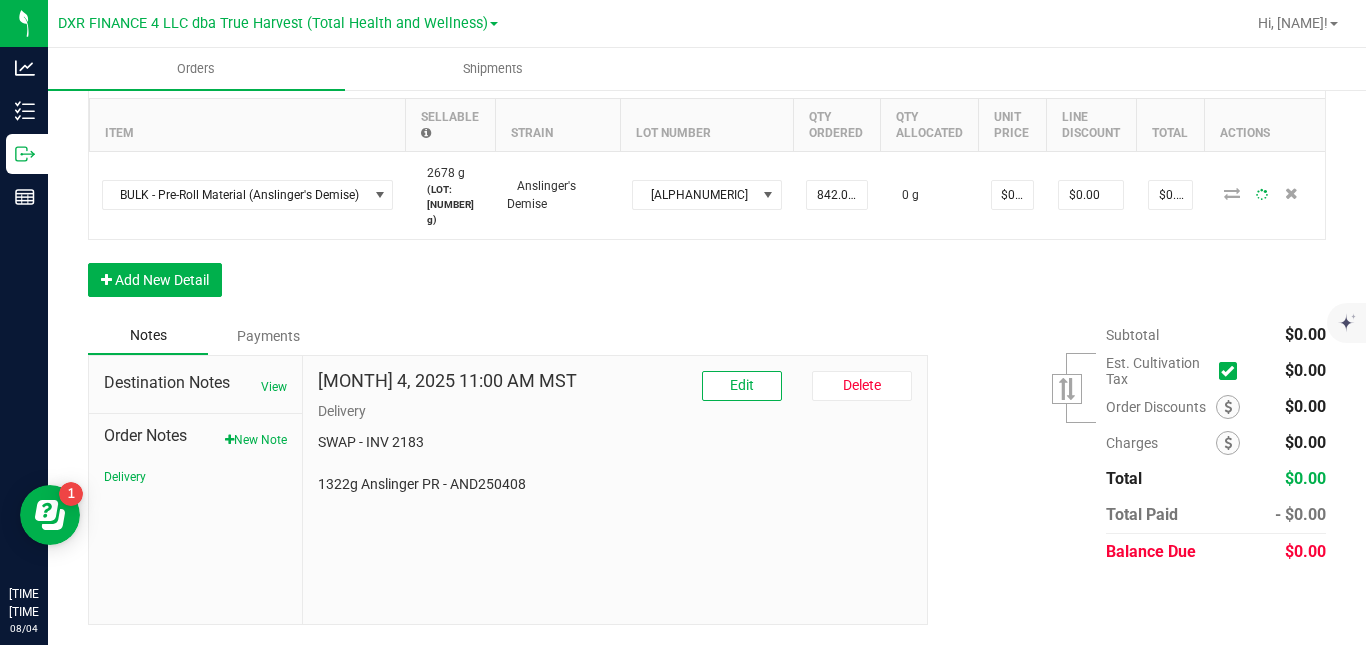 scroll, scrollTop: 557, scrollLeft: 0, axis: vertical 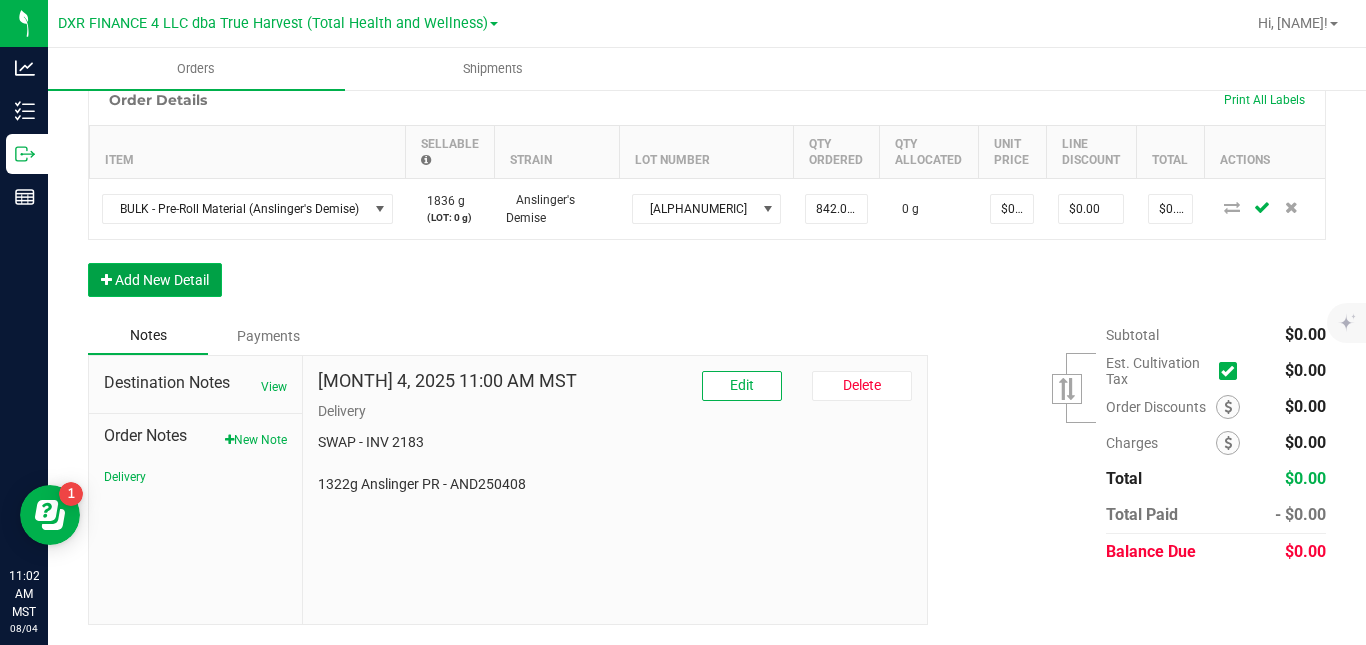 click on "Add New Detail" at bounding box center [155, 280] 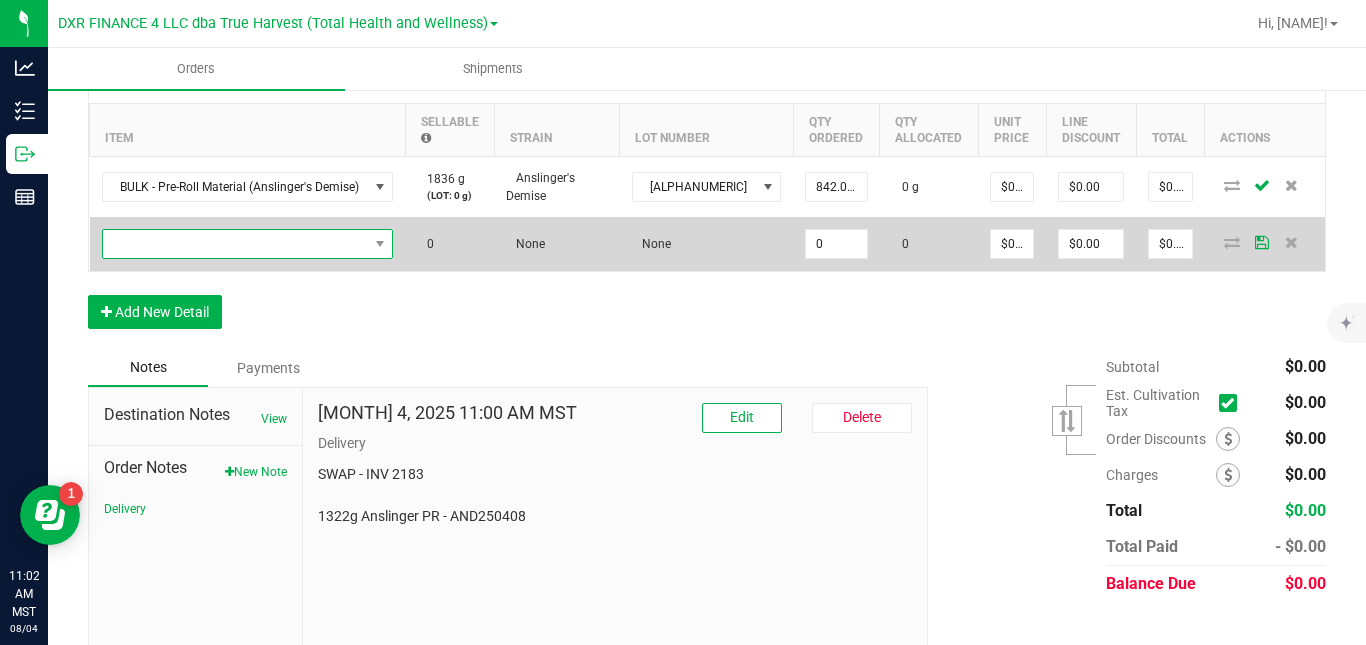 click at bounding box center [235, 244] 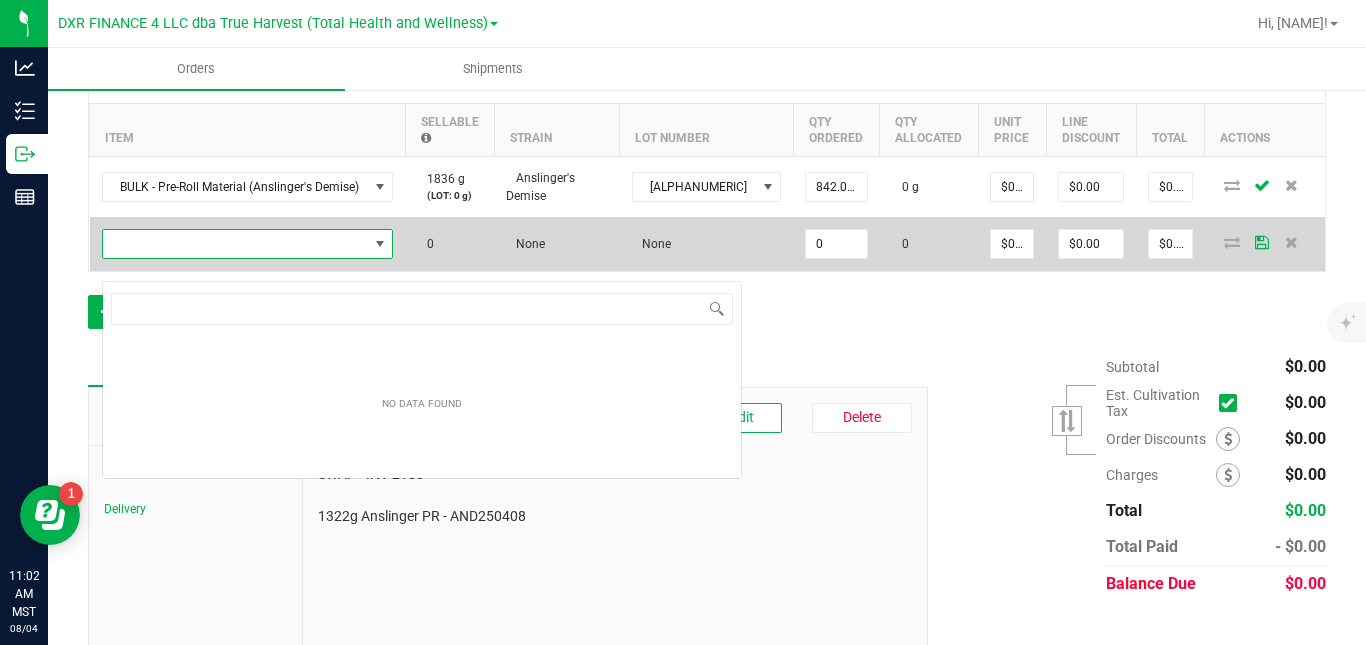 scroll, scrollTop: 99970, scrollLeft: 99708, axis: both 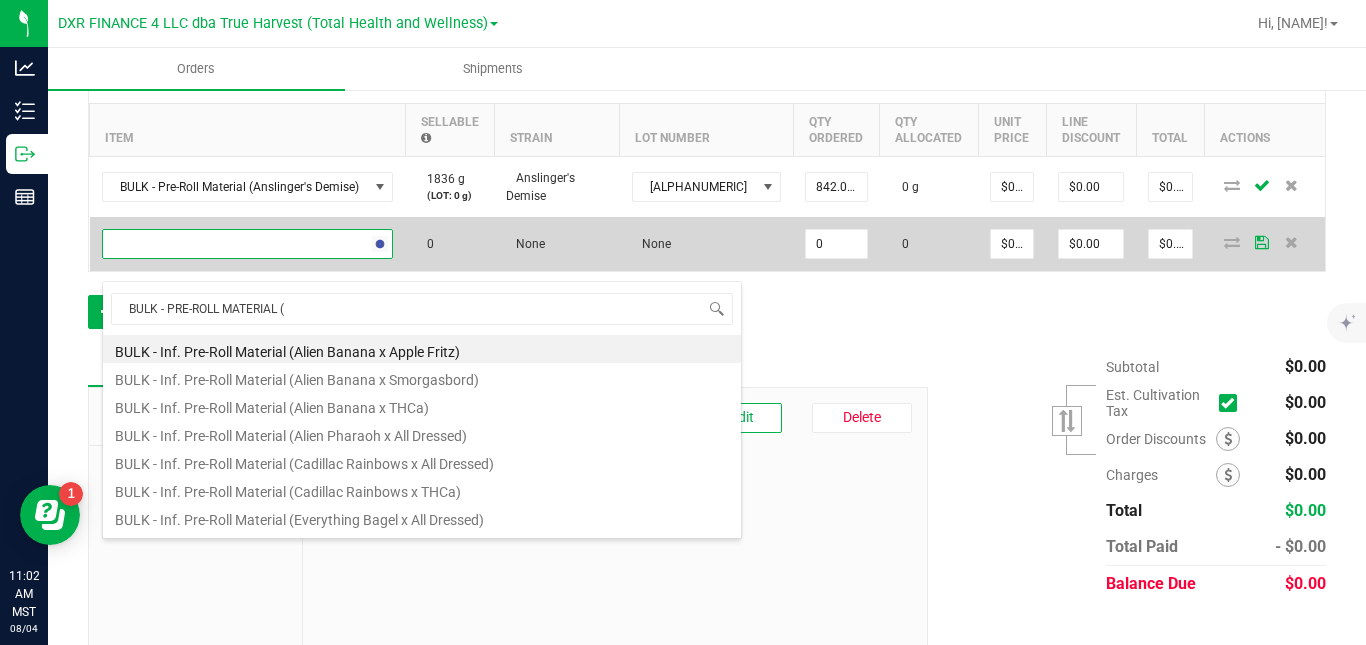type on "BULK - PRE-ROLL MATERIAL (D" 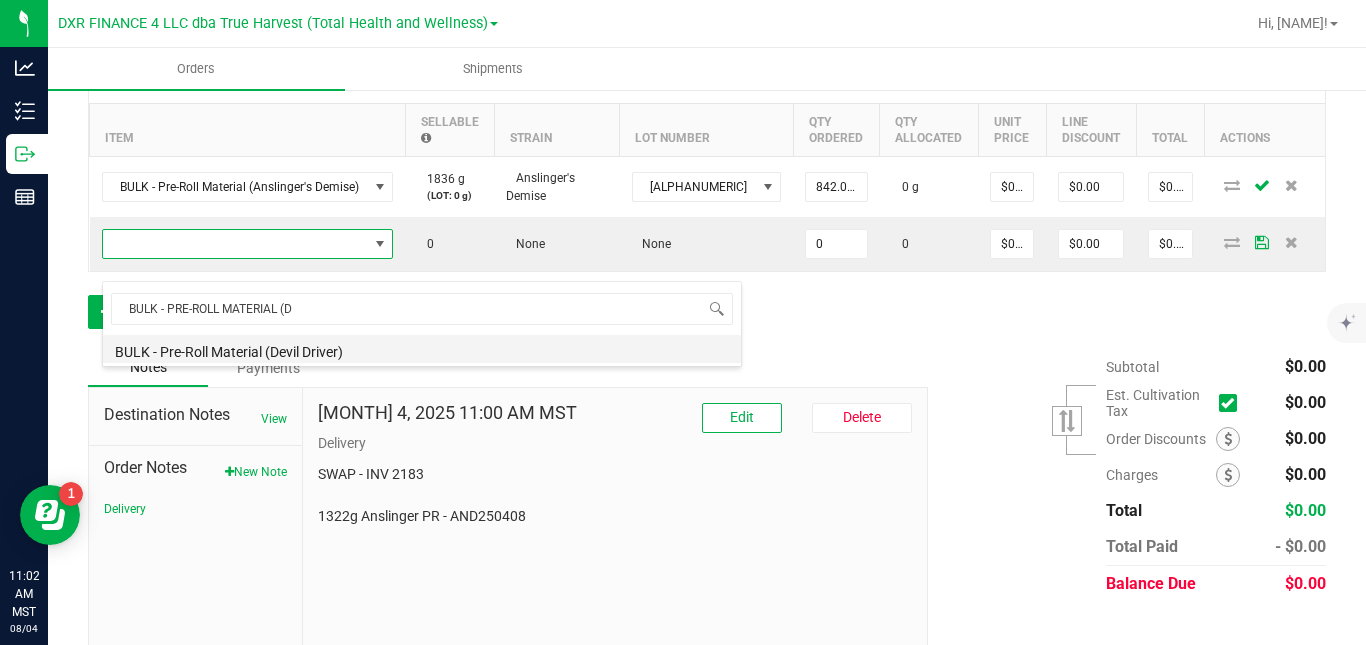 click on "BULK - Pre-Roll Material (Devil Driver)" at bounding box center (422, 349) 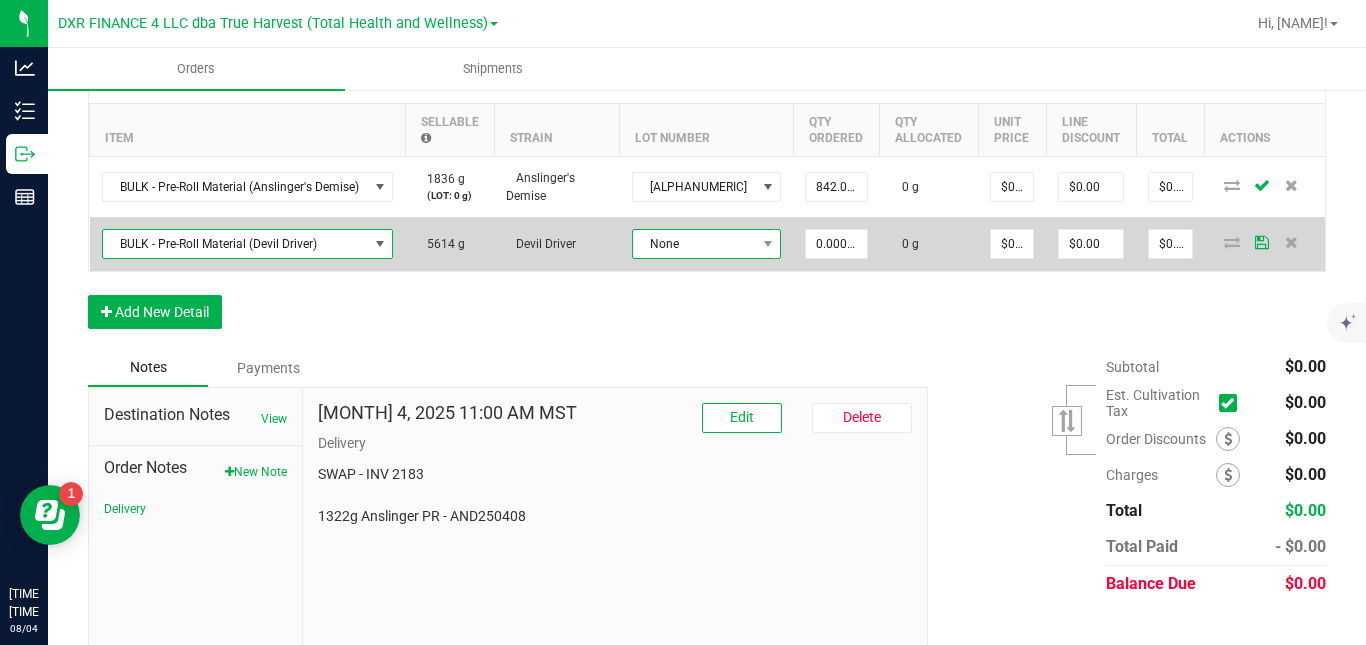 click on "None" at bounding box center [694, 244] 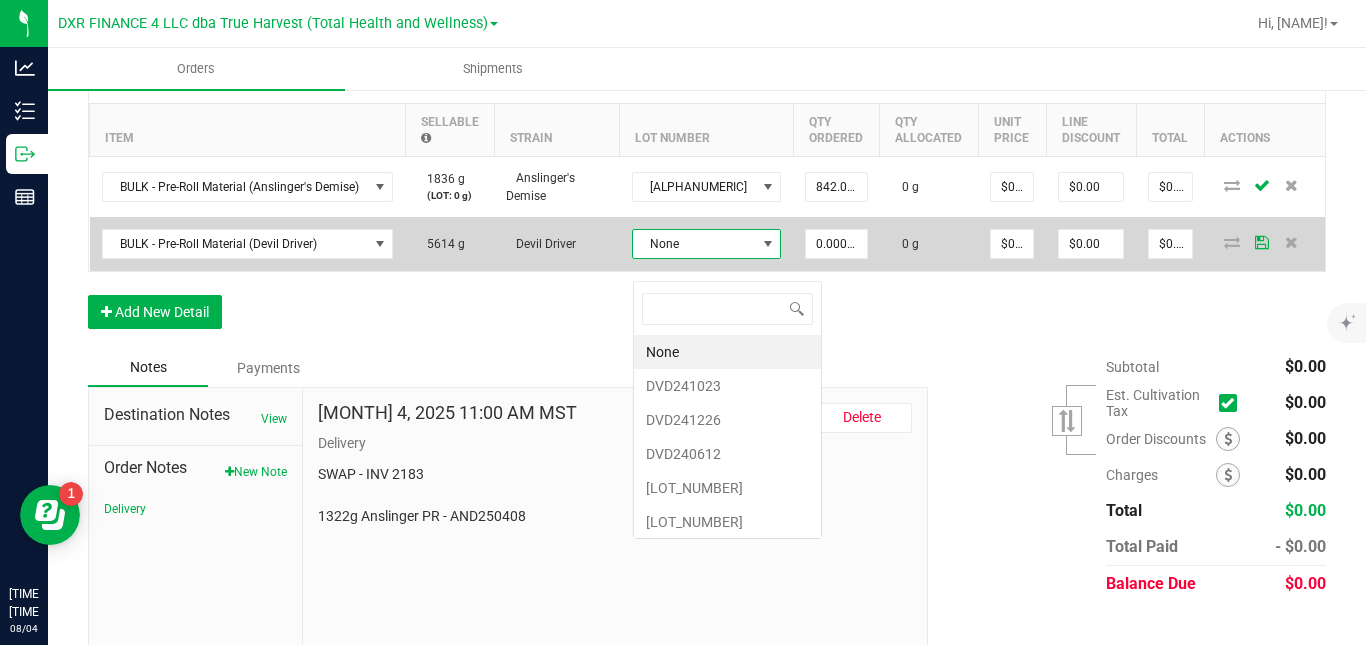 scroll, scrollTop: 99970, scrollLeft: 99883, axis: both 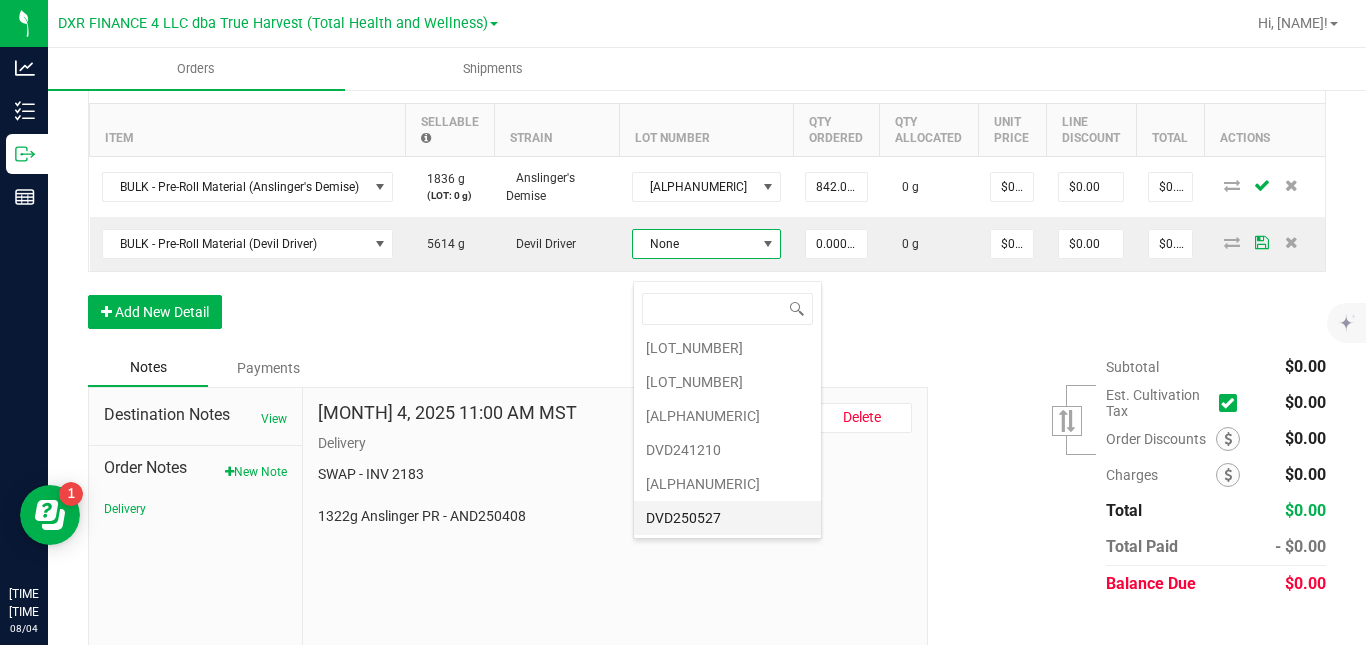 click on "DVD250527" at bounding box center [727, 518] 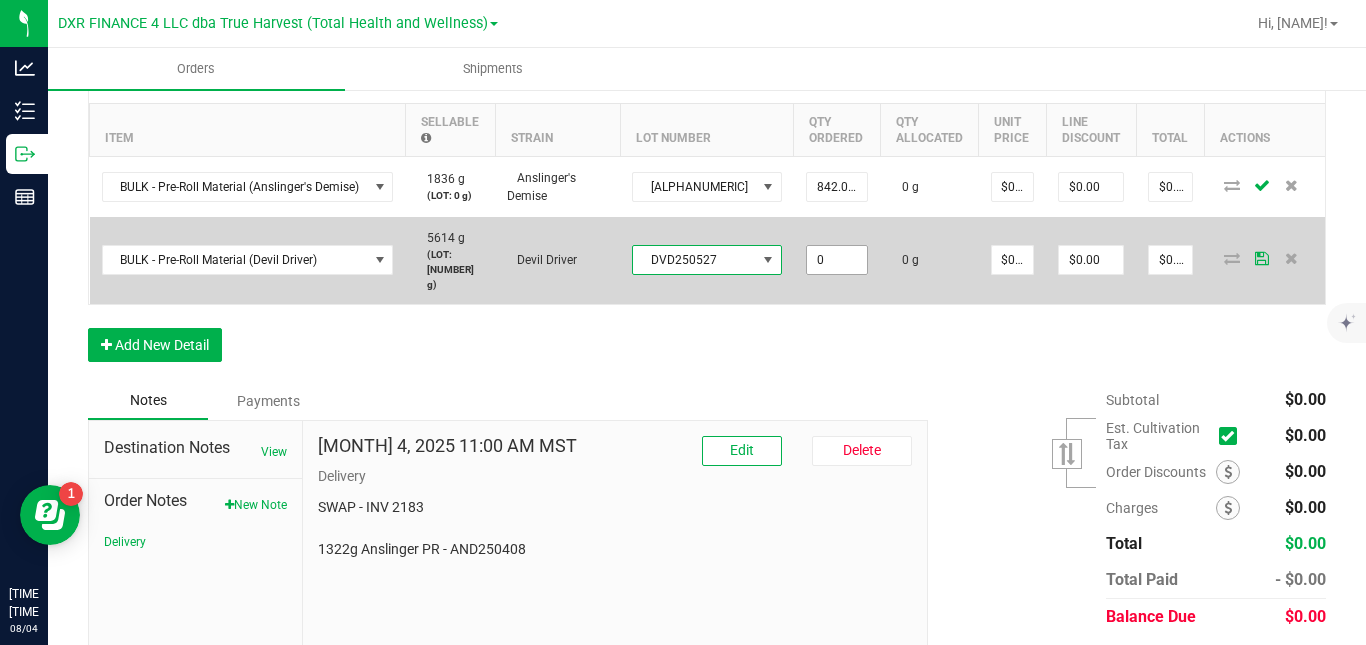 click on "0" at bounding box center (837, 260) 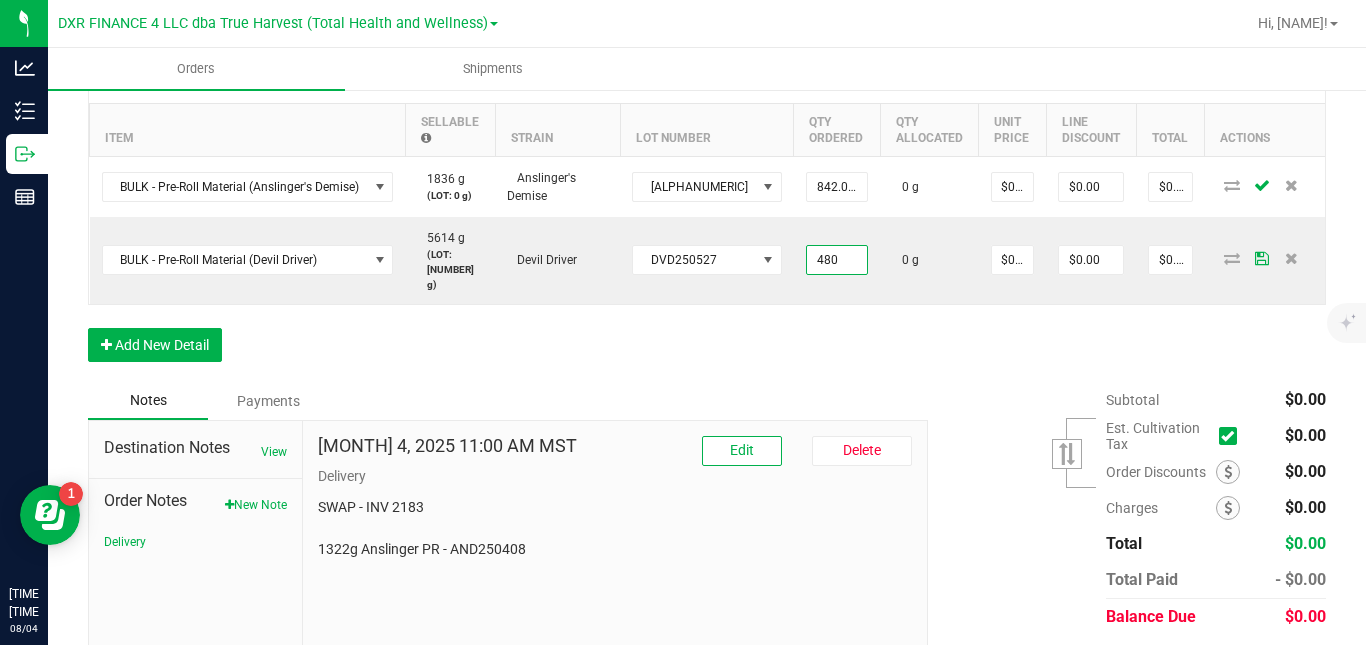 type on "480.0000 g" 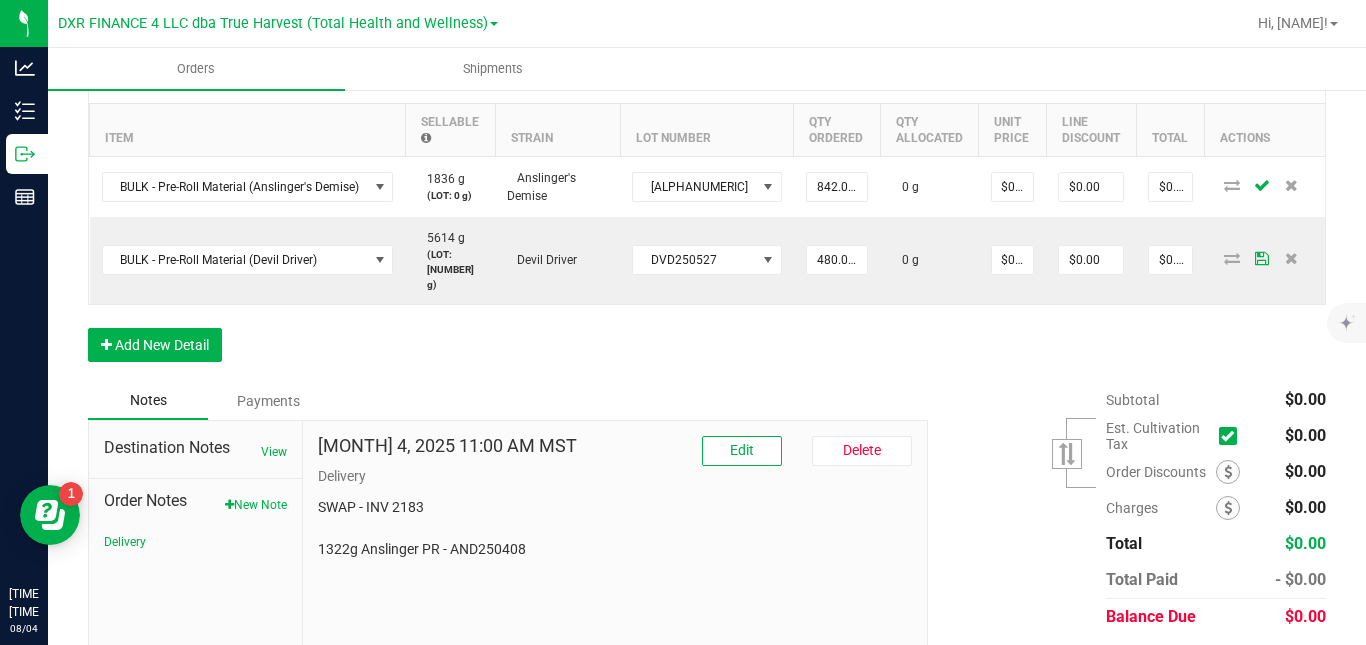 click on "Order Details Print All Labels Item  Sellable  Strain  Lot Number  Qty Ordered Qty Allocated Unit Price Line Discount Total Actions BULK - Pre-Roll Material (Anslinger's Demise)  1836 g   (LOT: 0 g)   Anslinger's Demise  AND250519 842.0000 g  0 g  $0.00000 $0.00 $0.00 BULK - Pre-Roll Material (Devil Driver)  5614 g   (LOT: 1095 g)   Devil Driver  DVD250527 480.0000 g  0 g  $0.00000 $0.00 $0.00
Add New Detail" at bounding box center [707, 217] 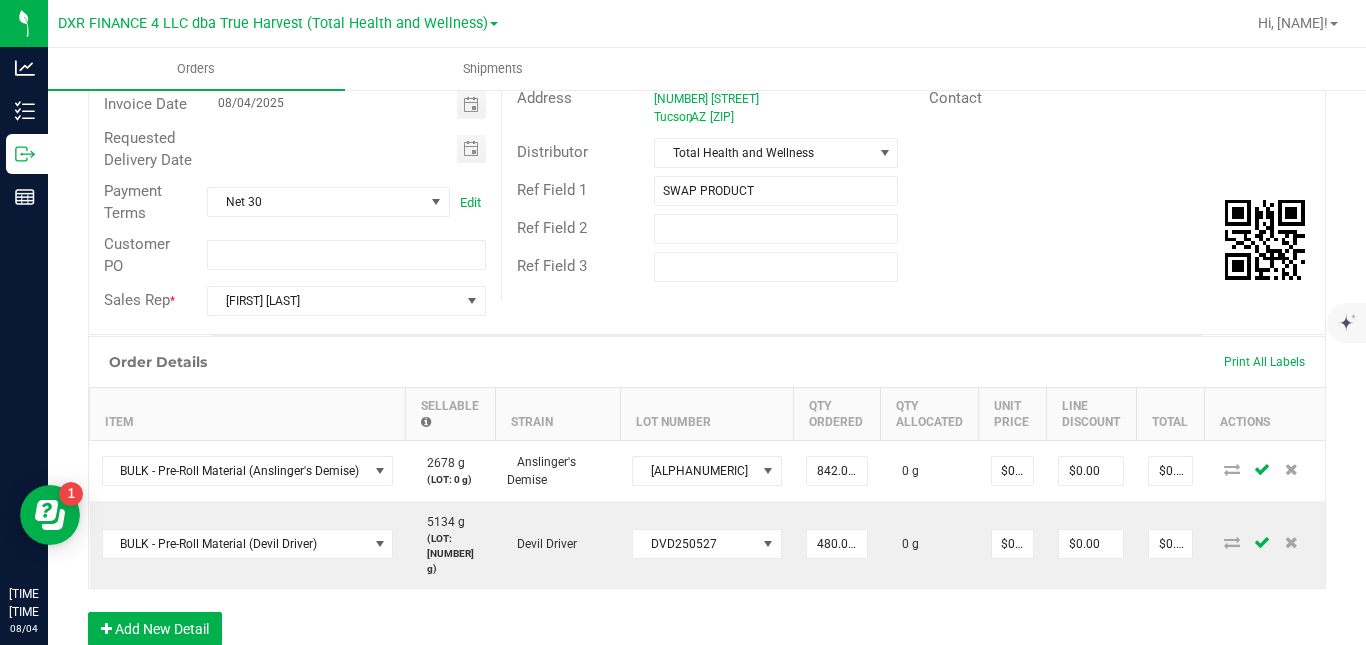 scroll, scrollTop: 208, scrollLeft: 0, axis: vertical 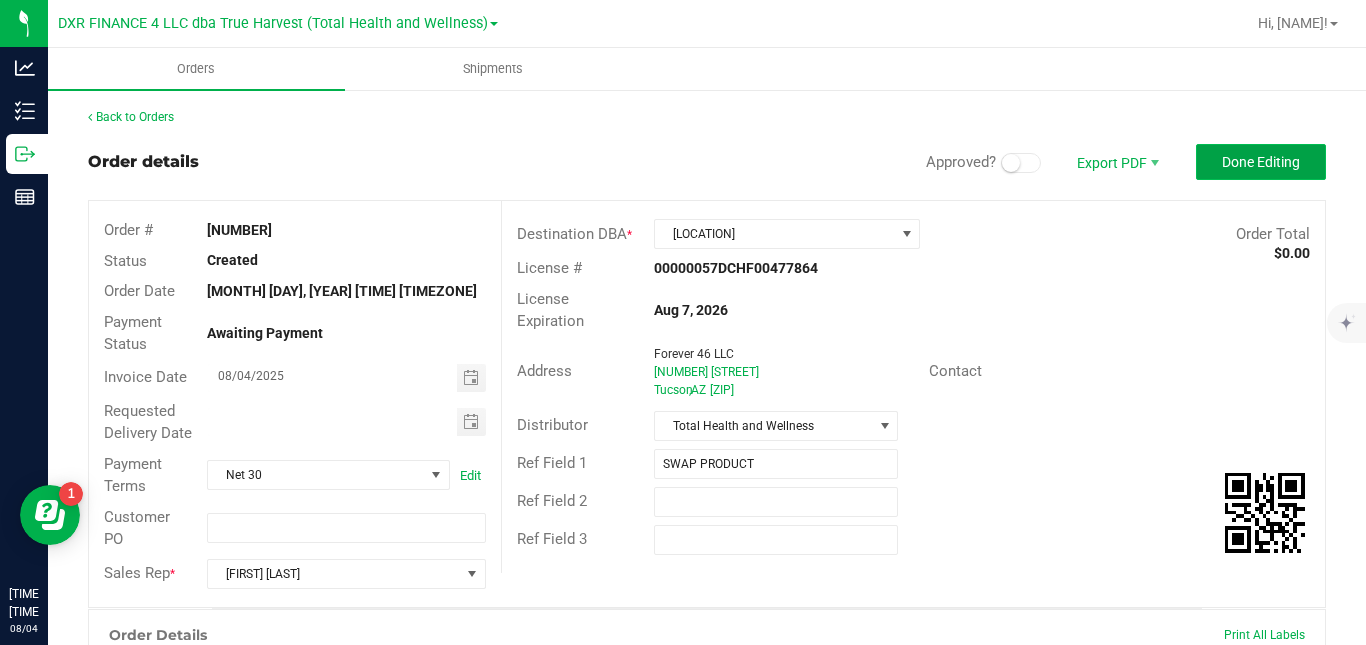 click on "Done Editing" at bounding box center (1261, 162) 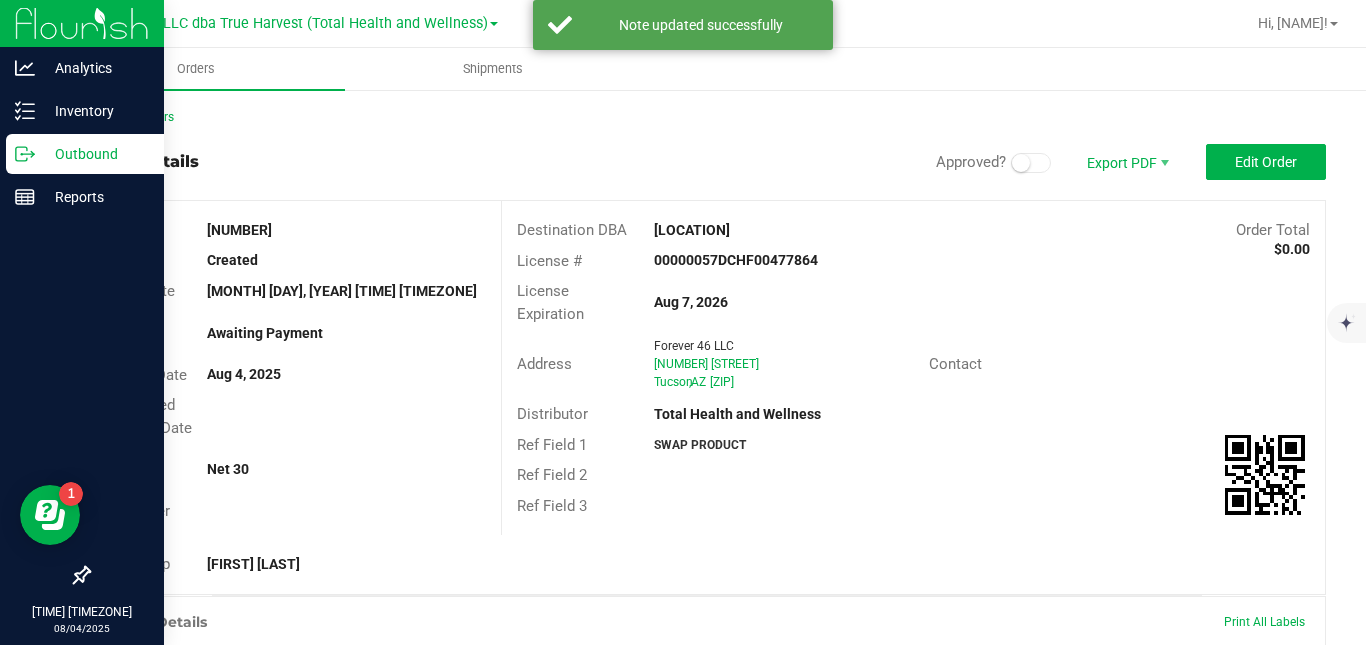 click 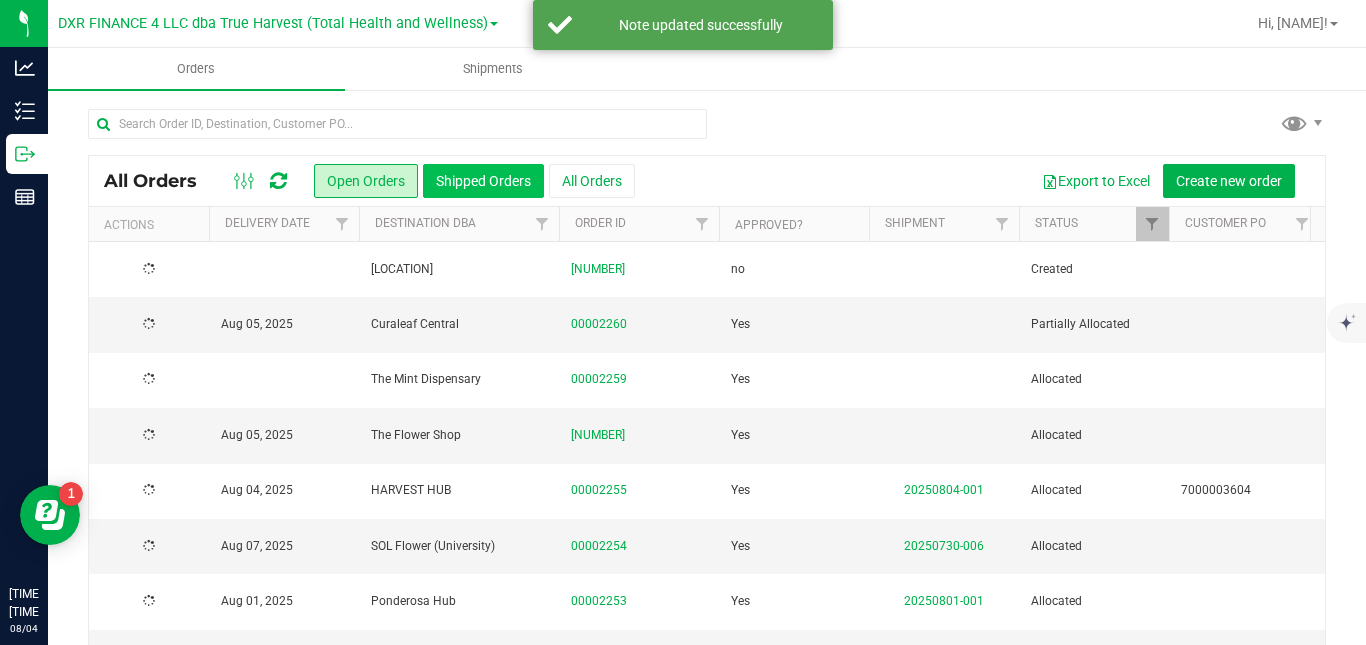 click on "Shipped Orders" at bounding box center [483, 181] 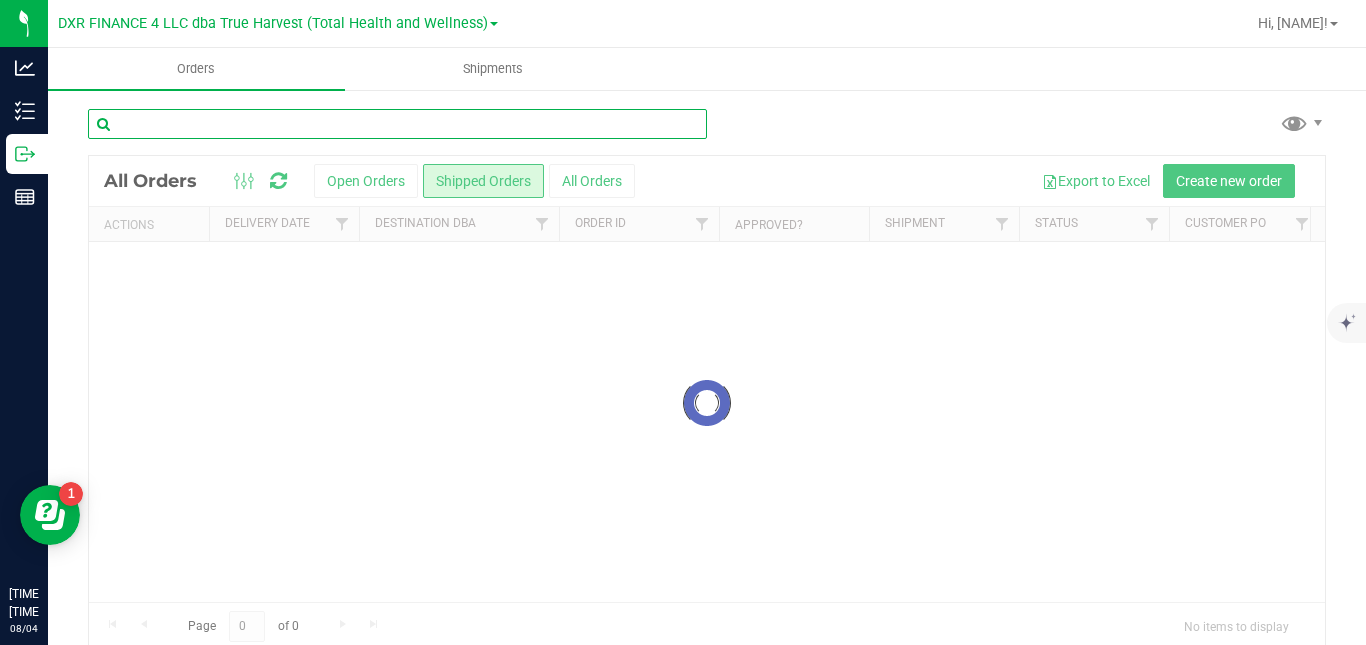 click at bounding box center [397, 124] 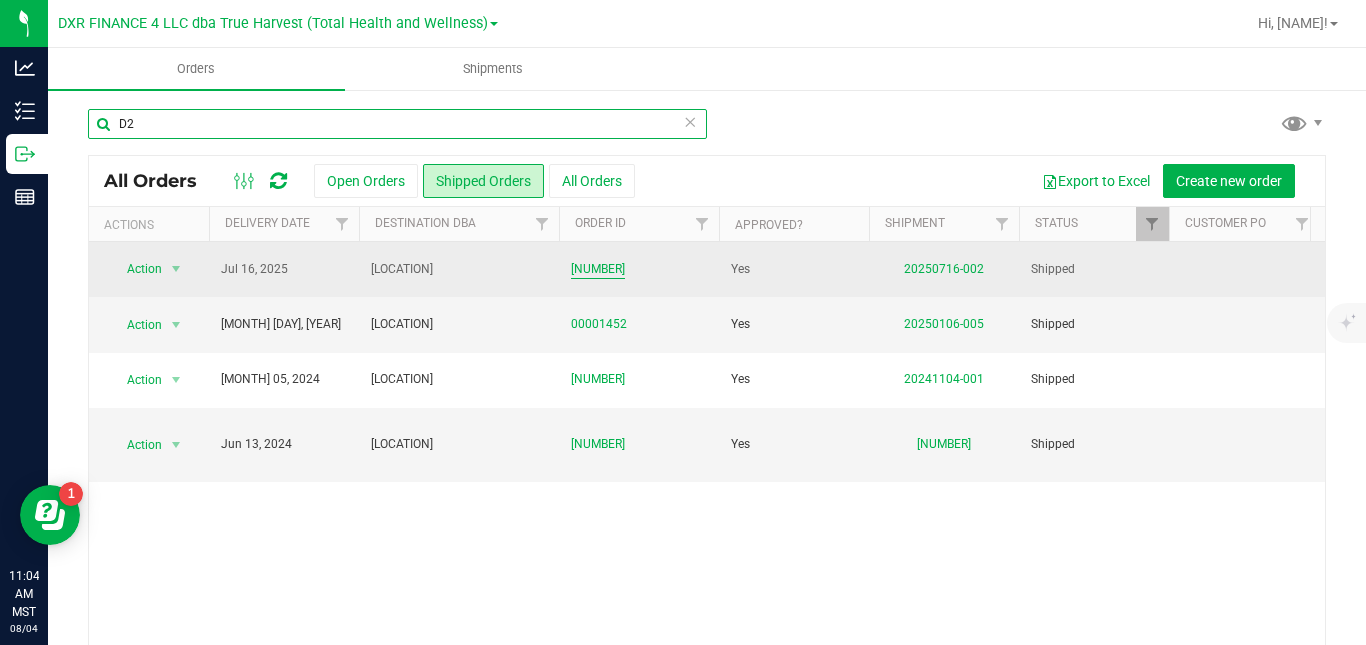 type on "D2" 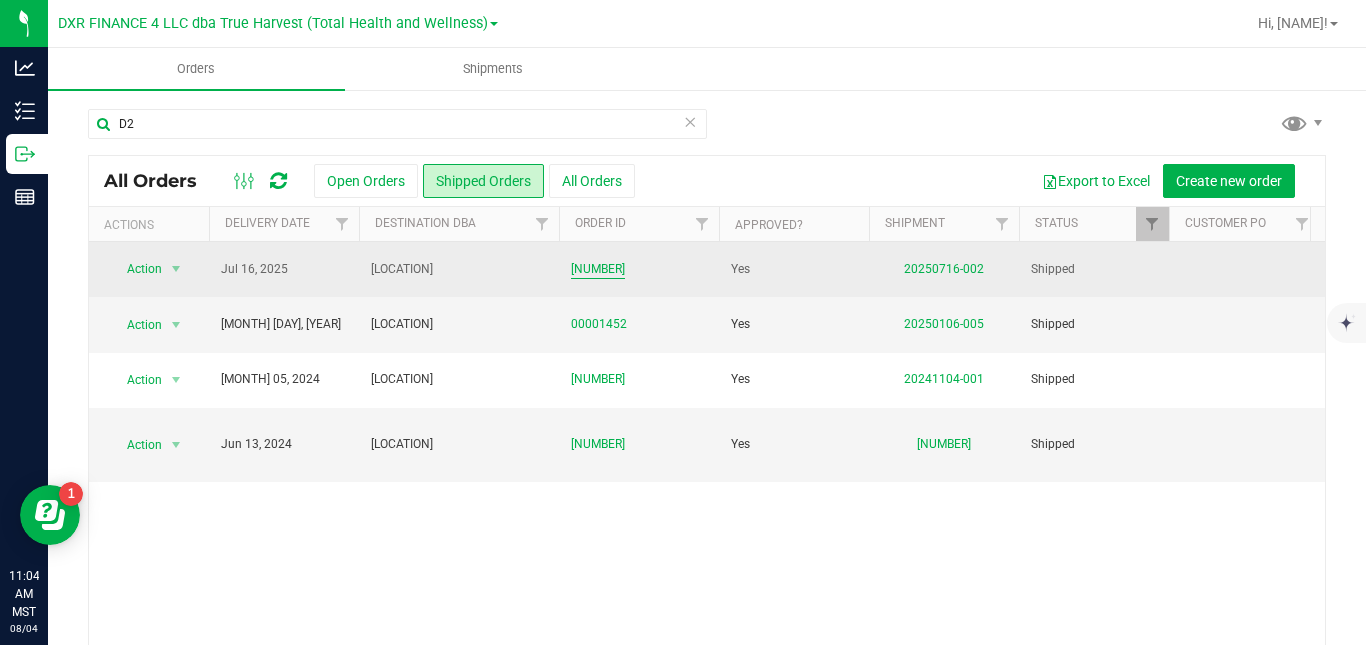 click on "[NUMBER]" at bounding box center [598, 269] 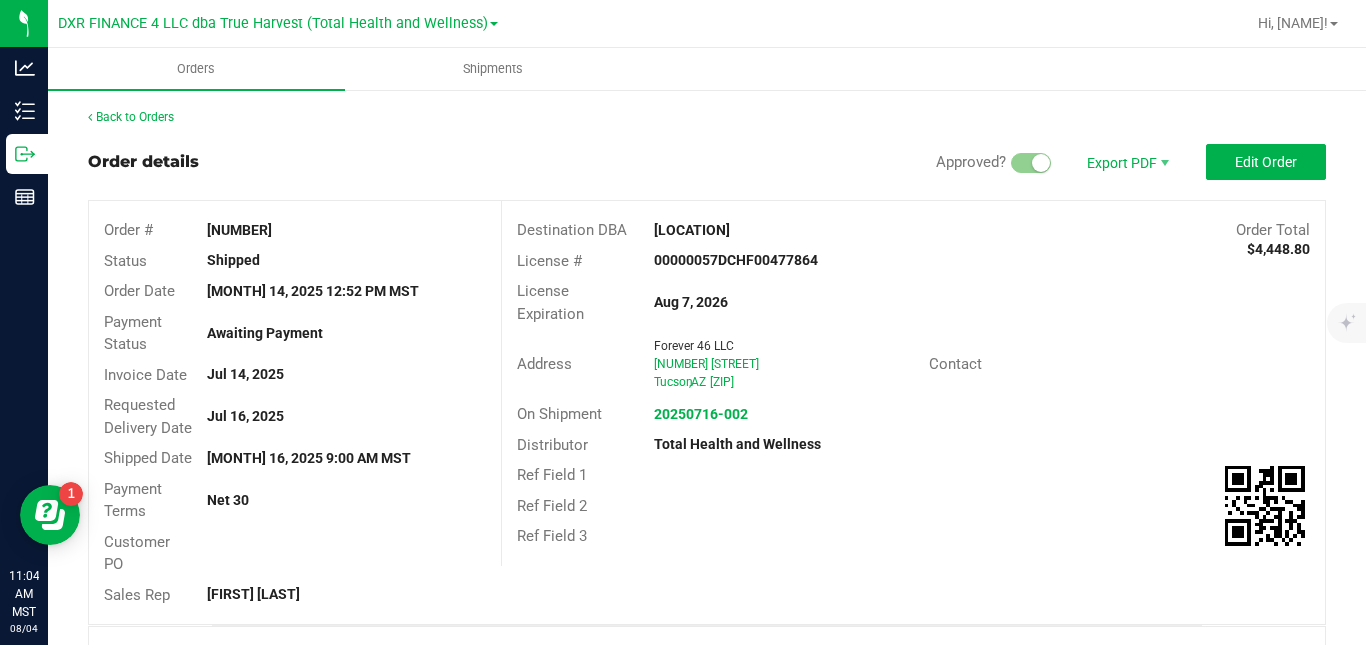 scroll, scrollTop: 522, scrollLeft: 0, axis: vertical 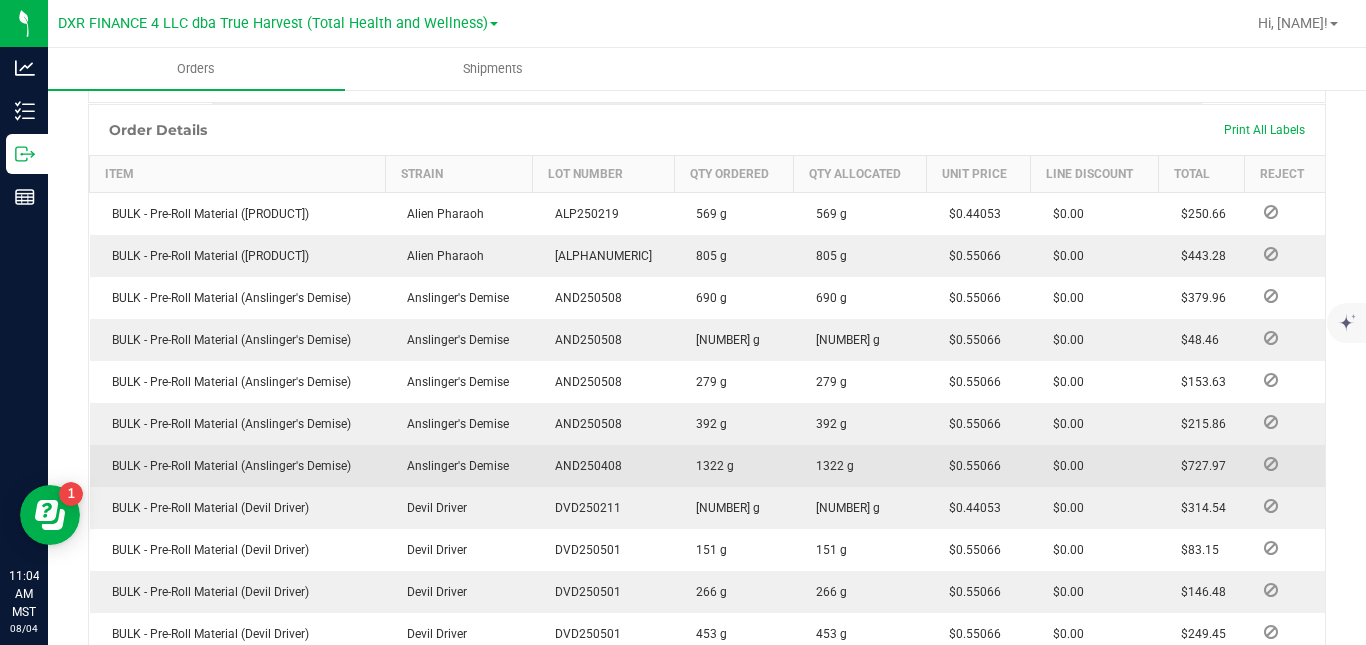drag, startPoint x: 995, startPoint y: 509, endPoint x: 948, endPoint y: 512, distance: 47.095646 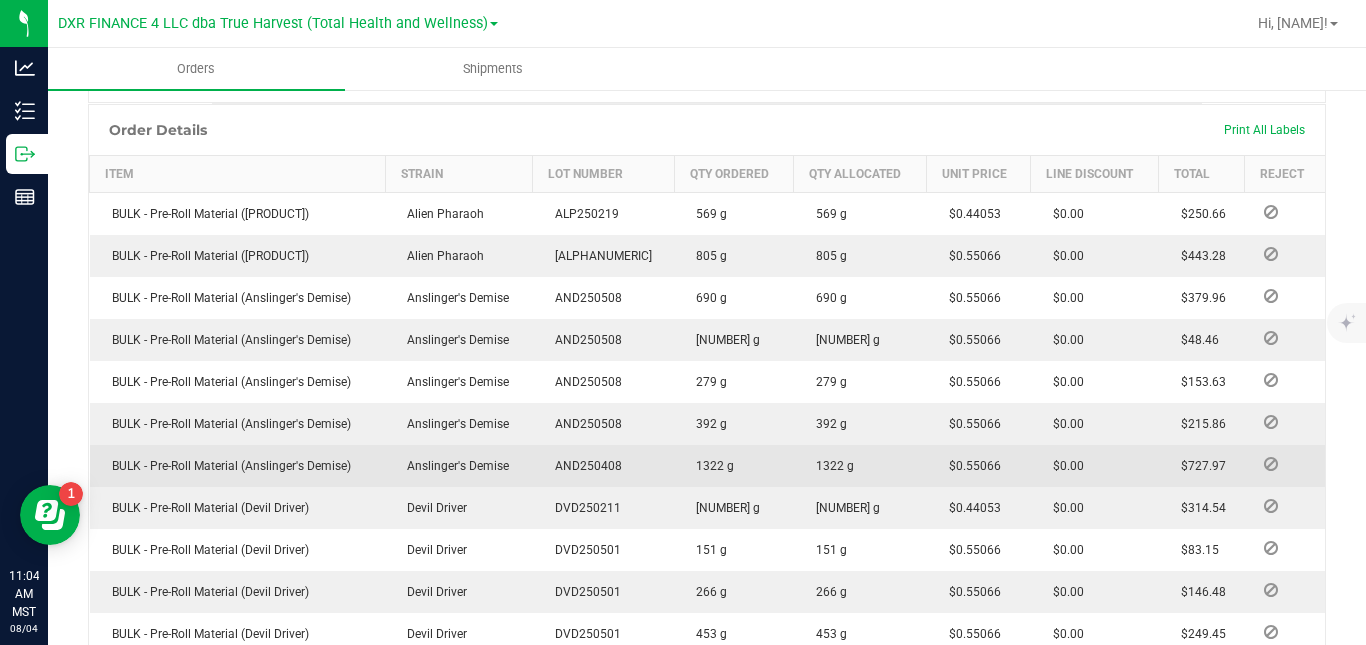 click on "$0.55066" at bounding box center (979, 466) 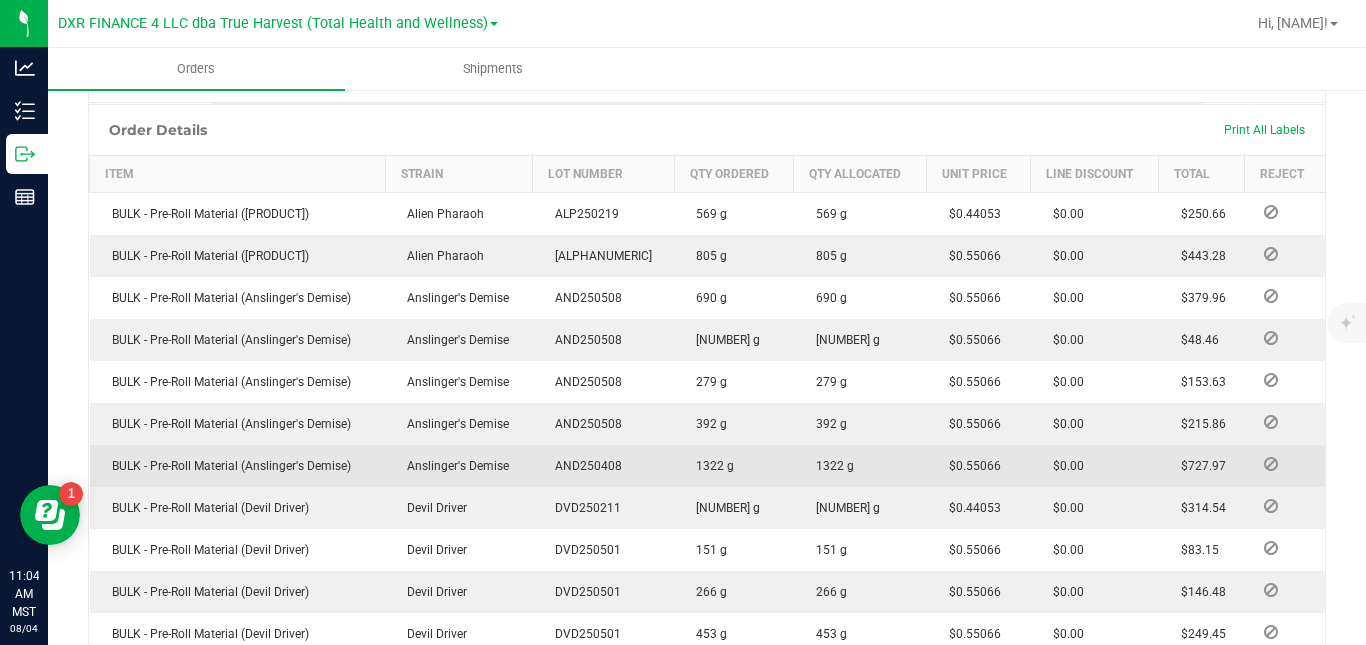 copy on "0.55066" 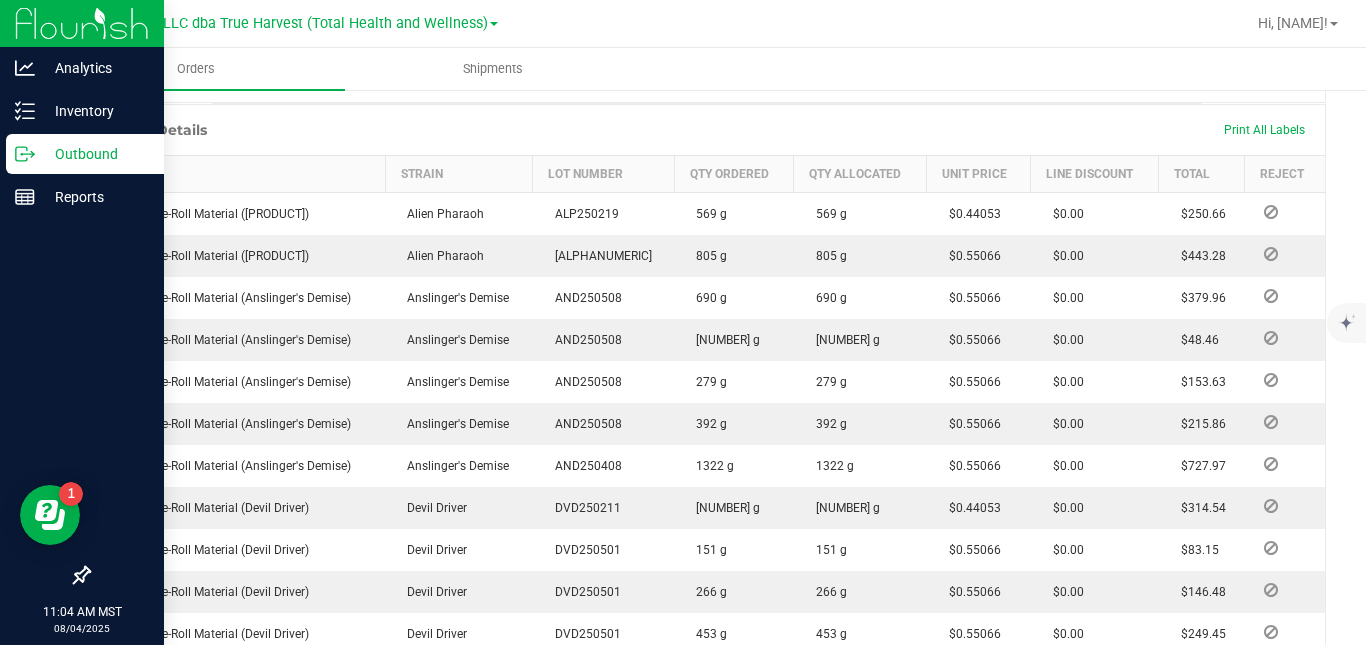 click 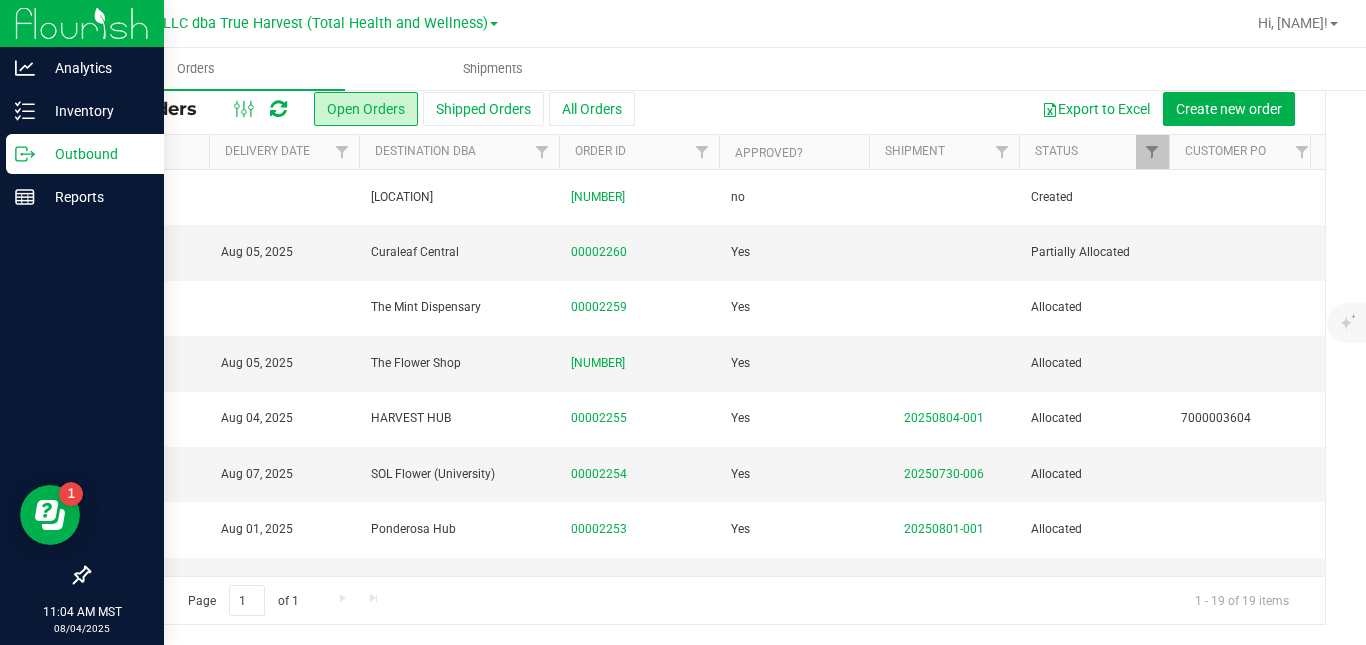 scroll, scrollTop: 0, scrollLeft: 0, axis: both 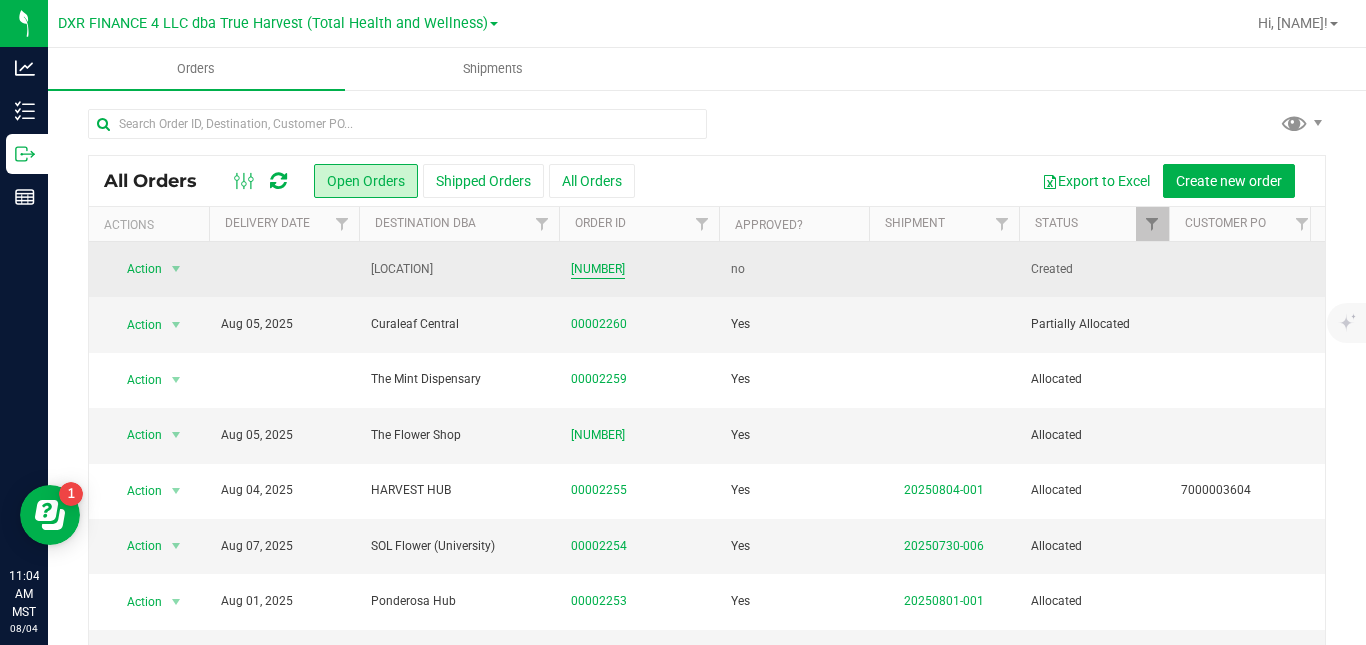 click on "[NUMBER]" at bounding box center (598, 269) 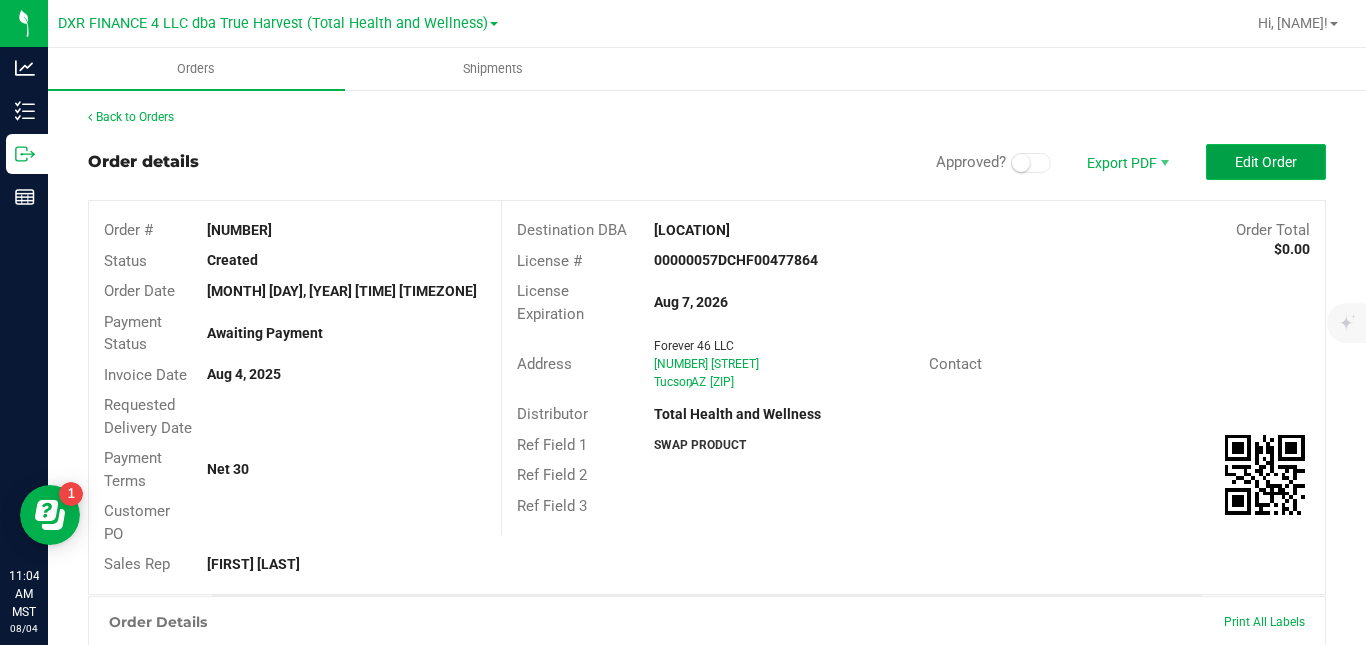 click on "Edit Order" at bounding box center [1266, 162] 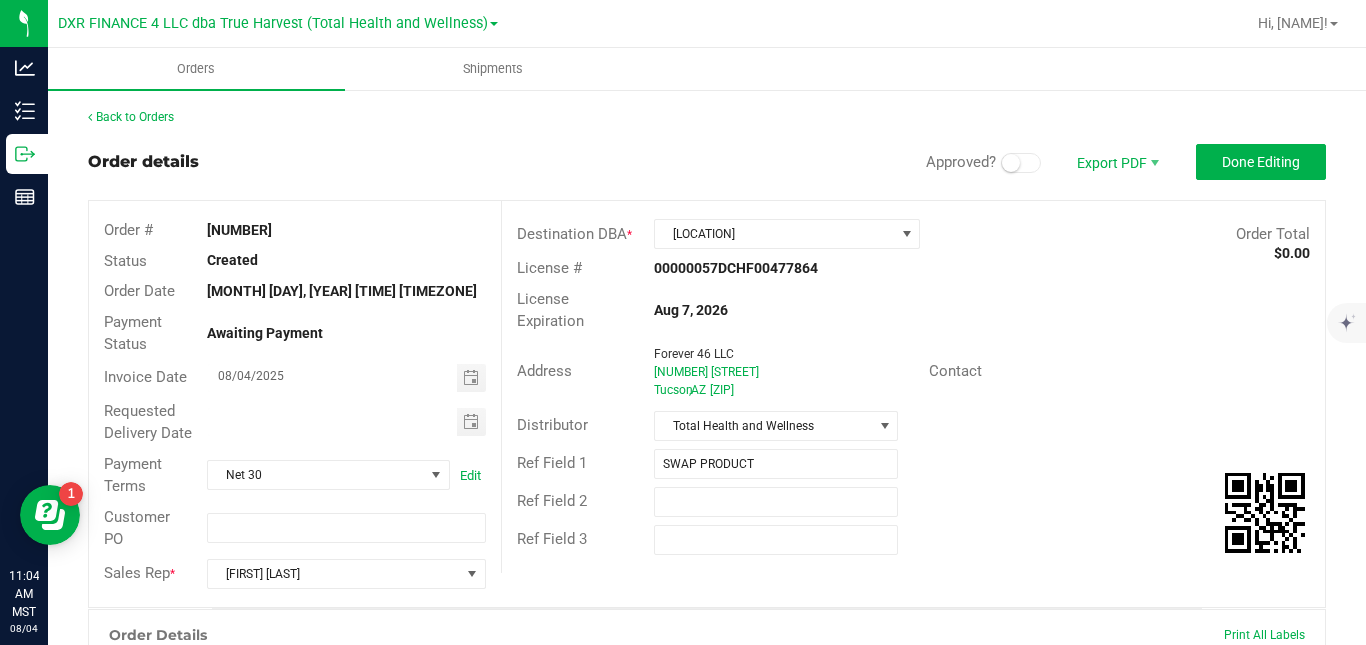 scroll, scrollTop: 522, scrollLeft: 0, axis: vertical 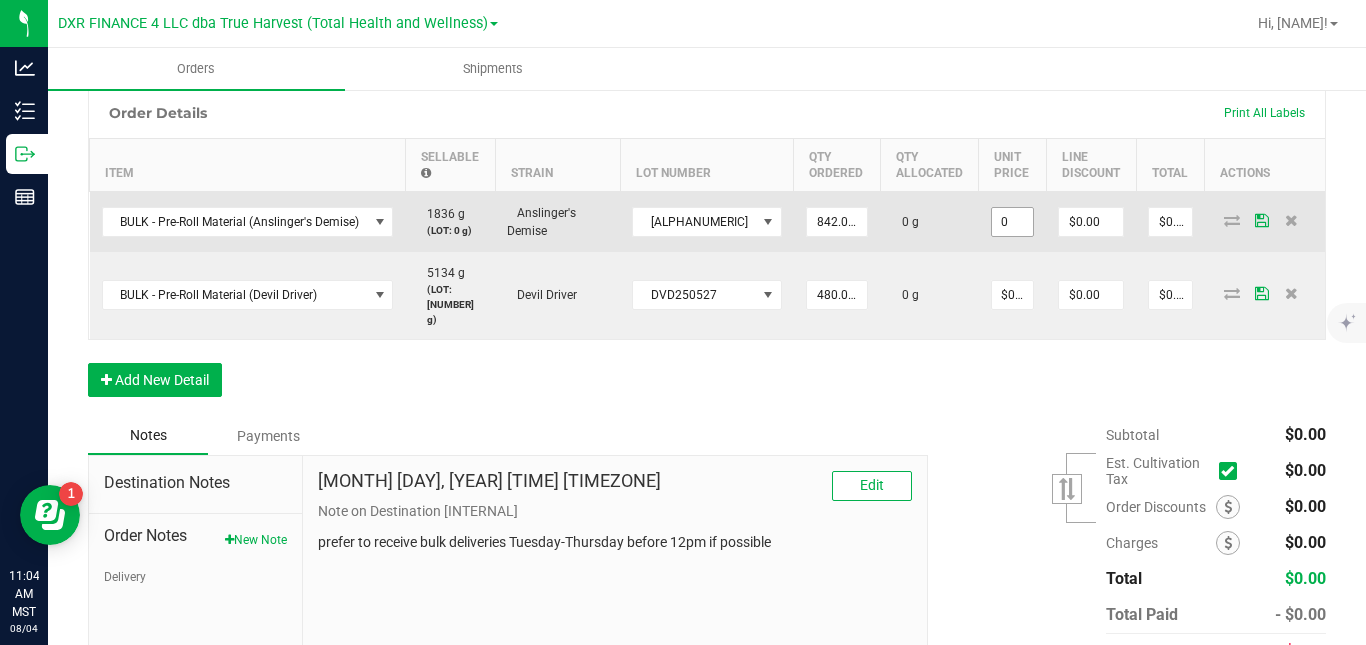 click on "0" at bounding box center (1013, 222) 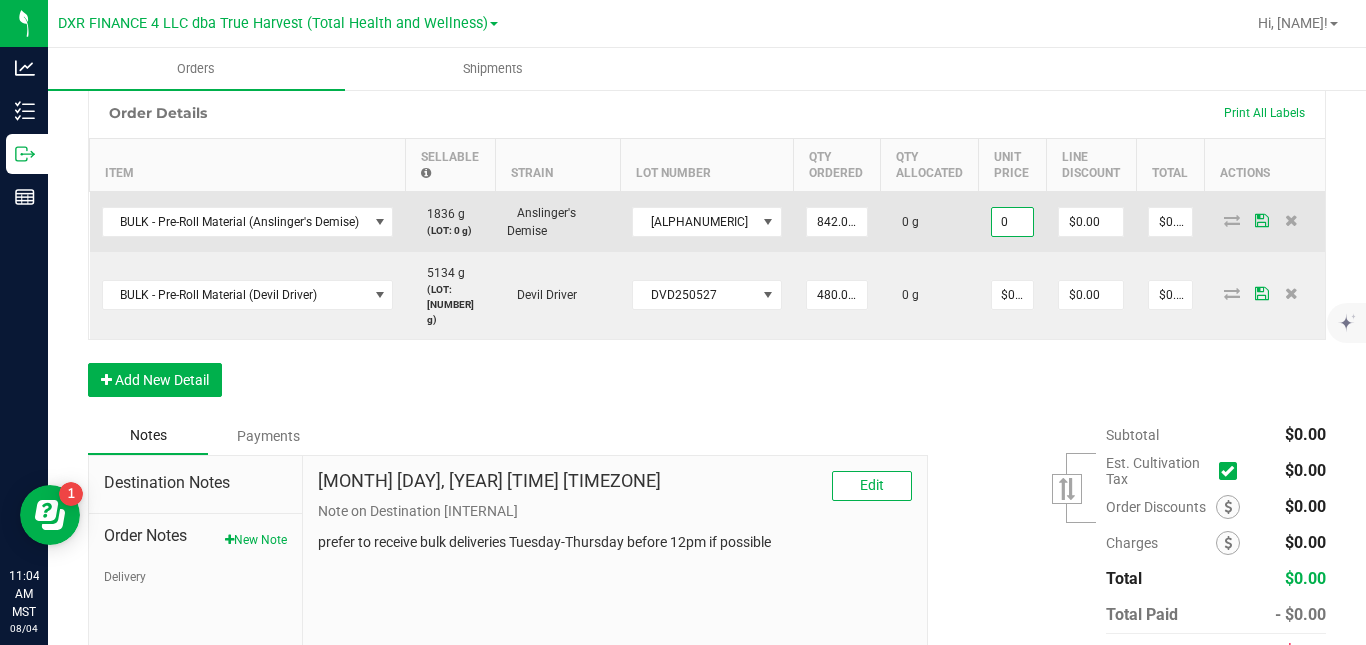 paste on ".55066" 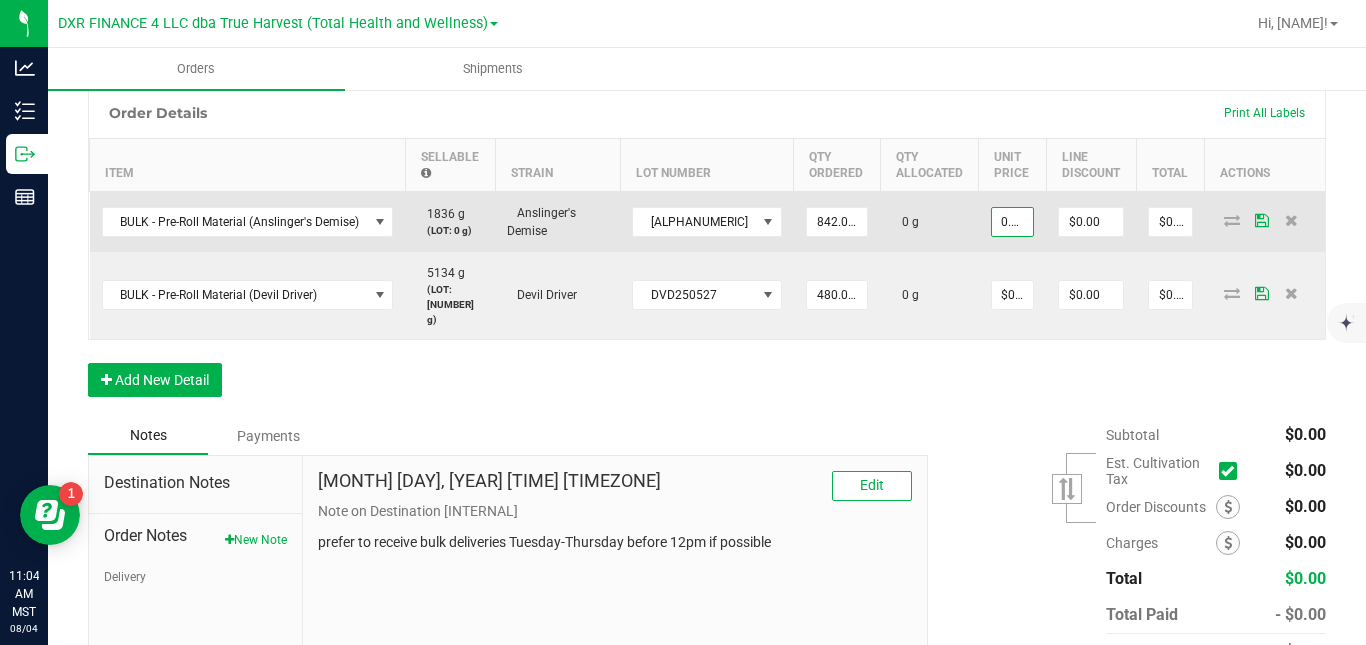 scroll, scrollTop: 0, scrollLeft: 15, axis: horizontal 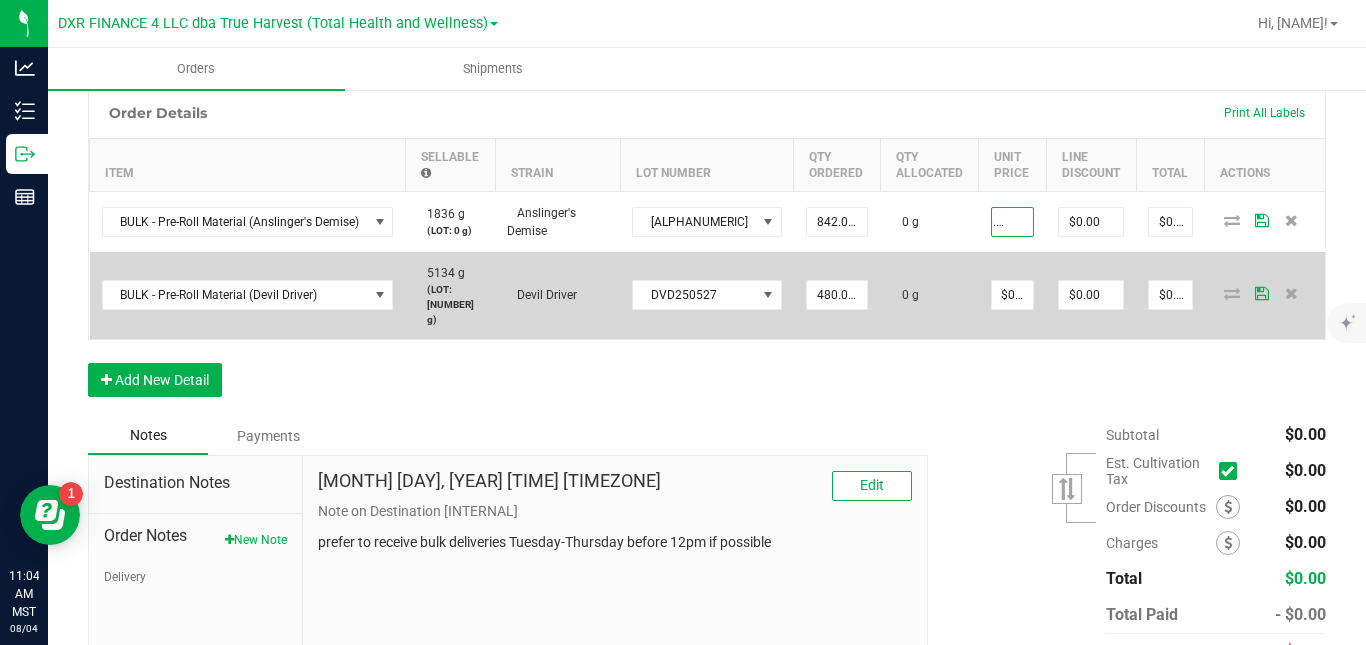 type on "$0.55066" 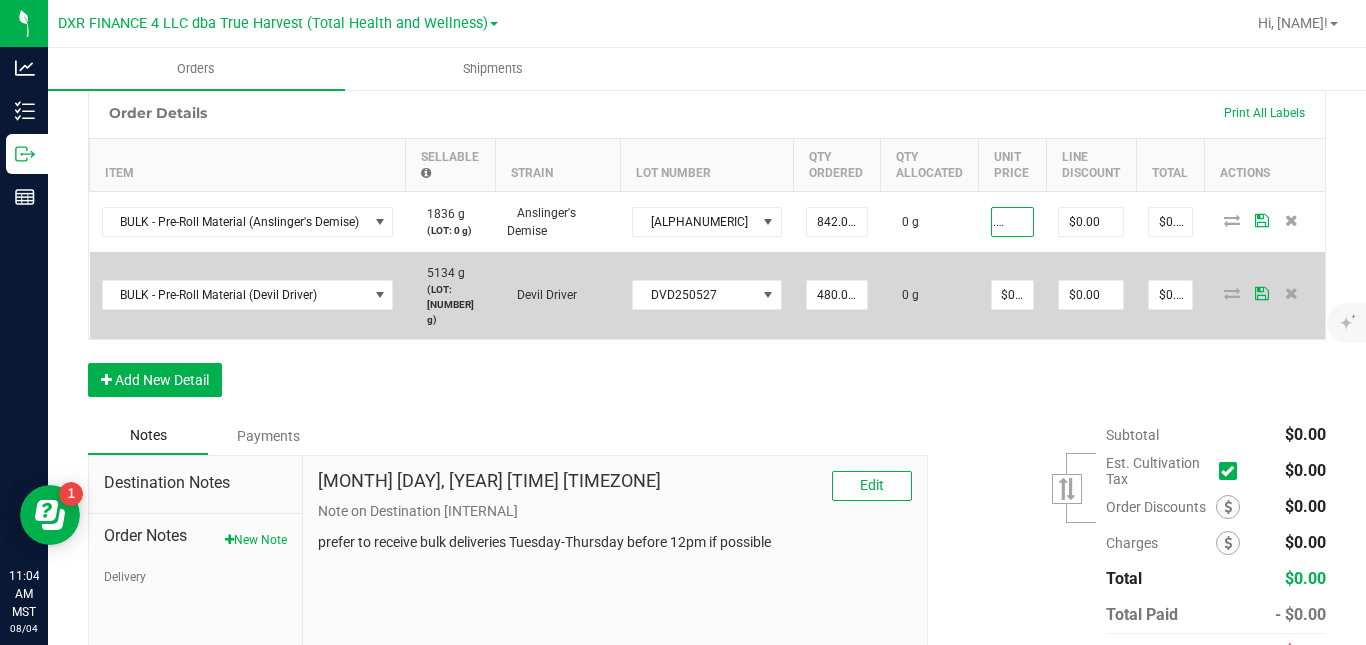 type on "$463.66" 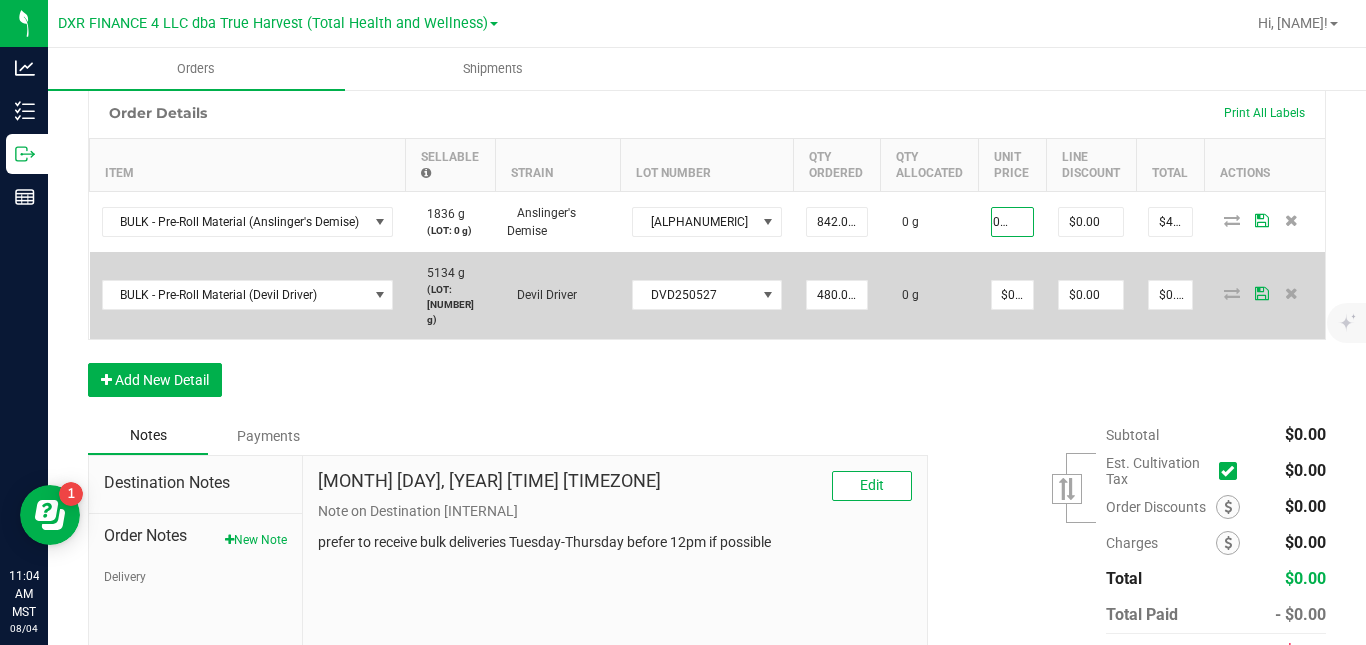 scroll, scrollTop: 0, scrollLeft: 0, axis: both 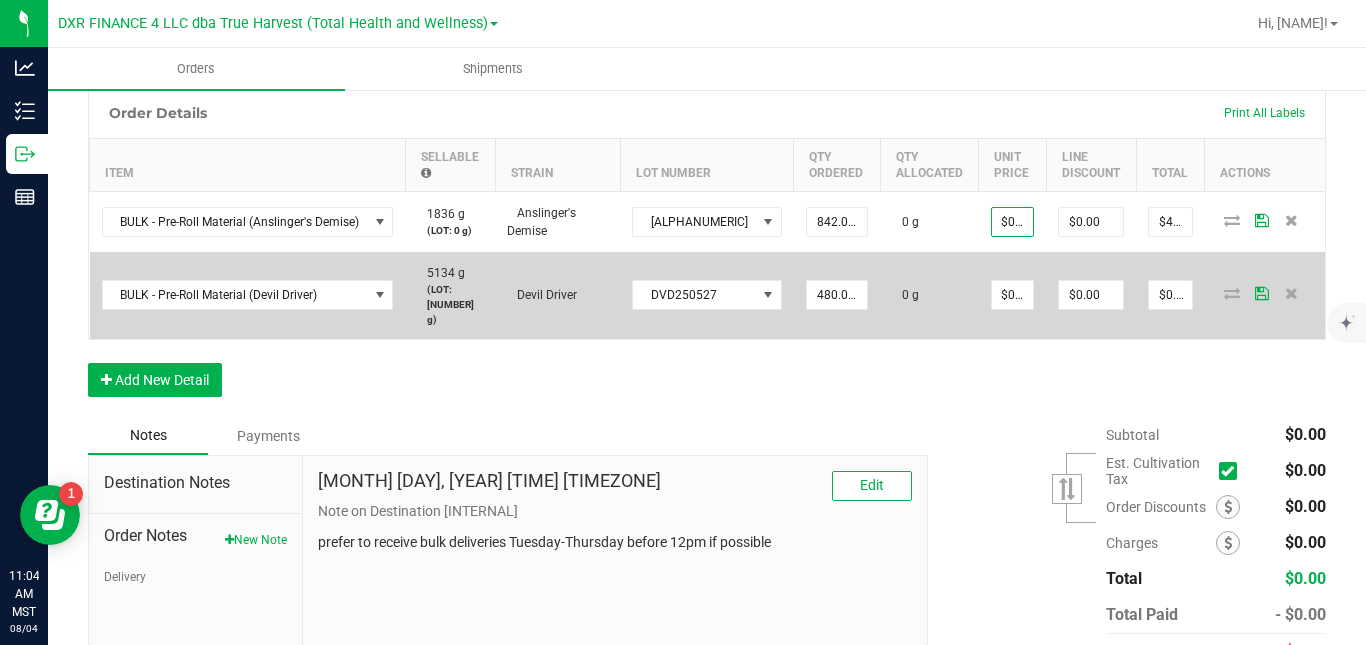 click on "0 g" at bounding box center (929, 295) 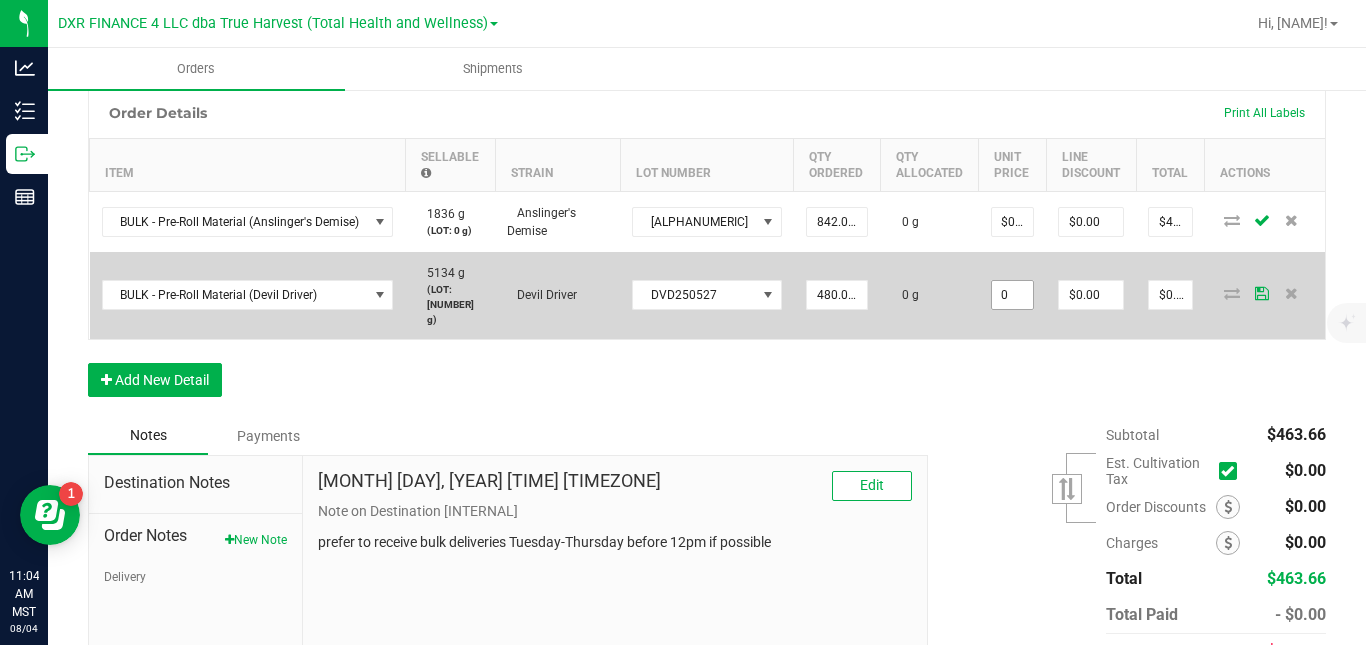 click on "0" at bounding box center (1013, 295) 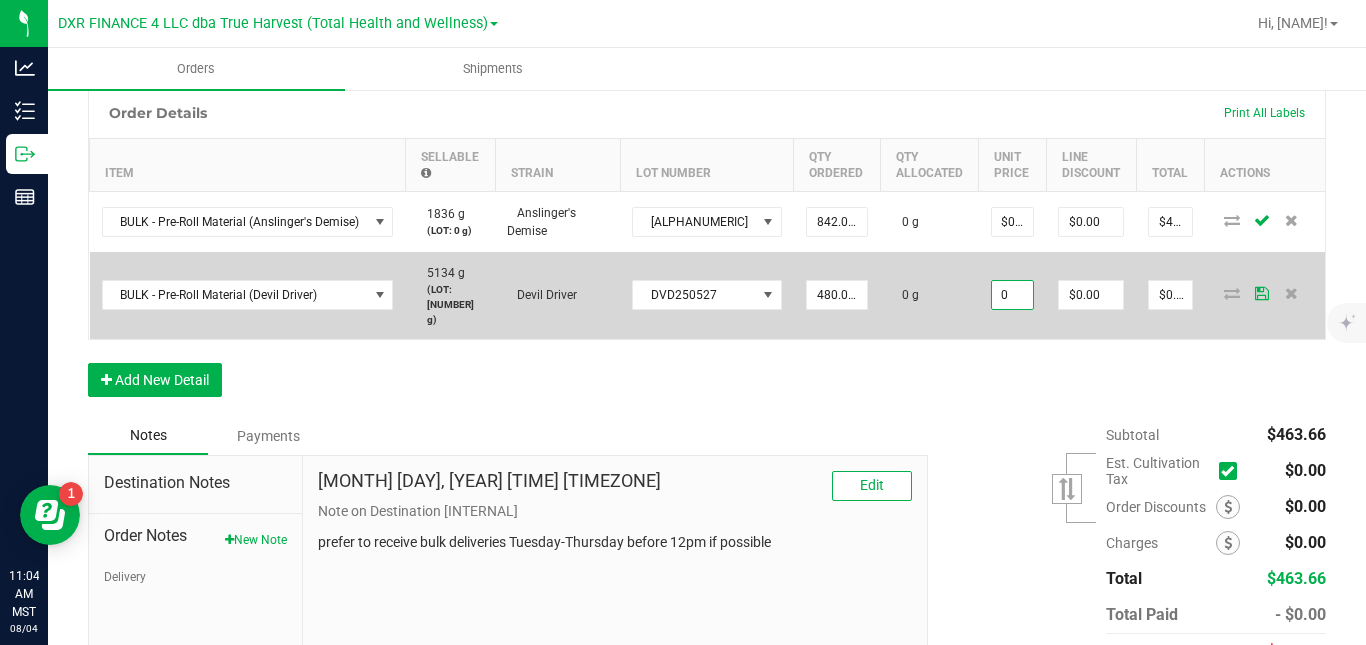 paste on ".55066" 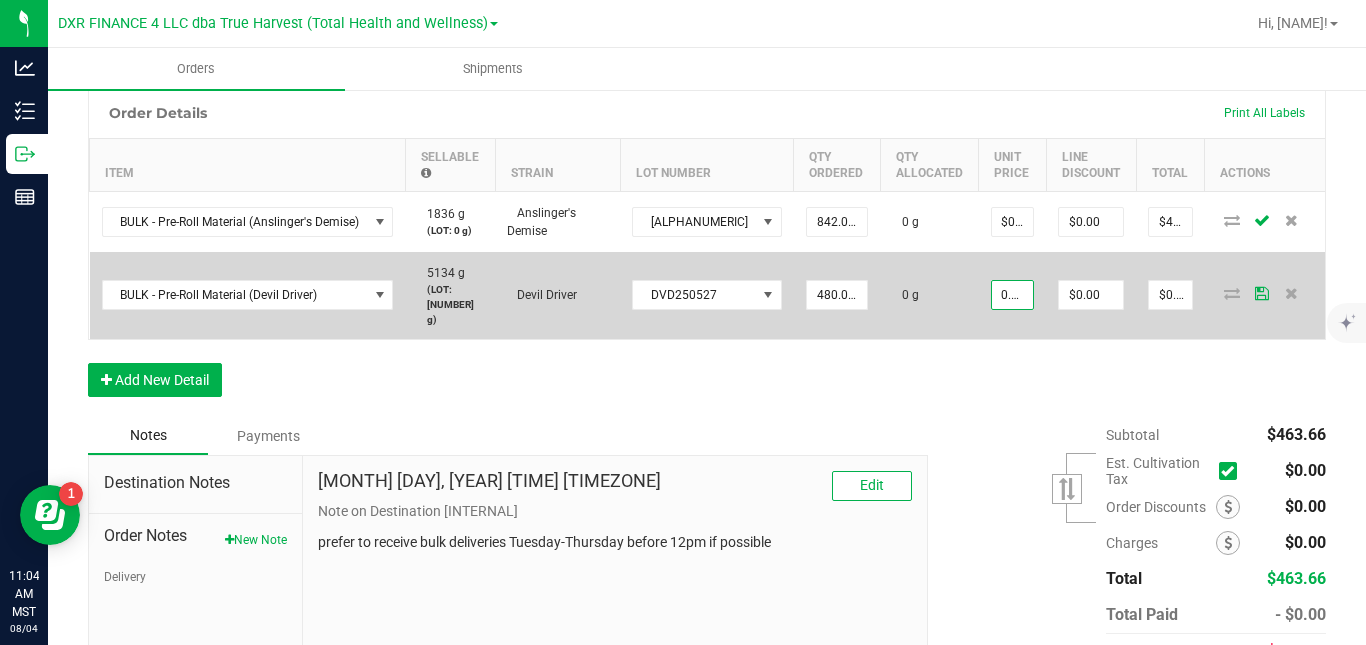scroll, scrollTop: 0, scrollLeft: 15, axis: horizontal 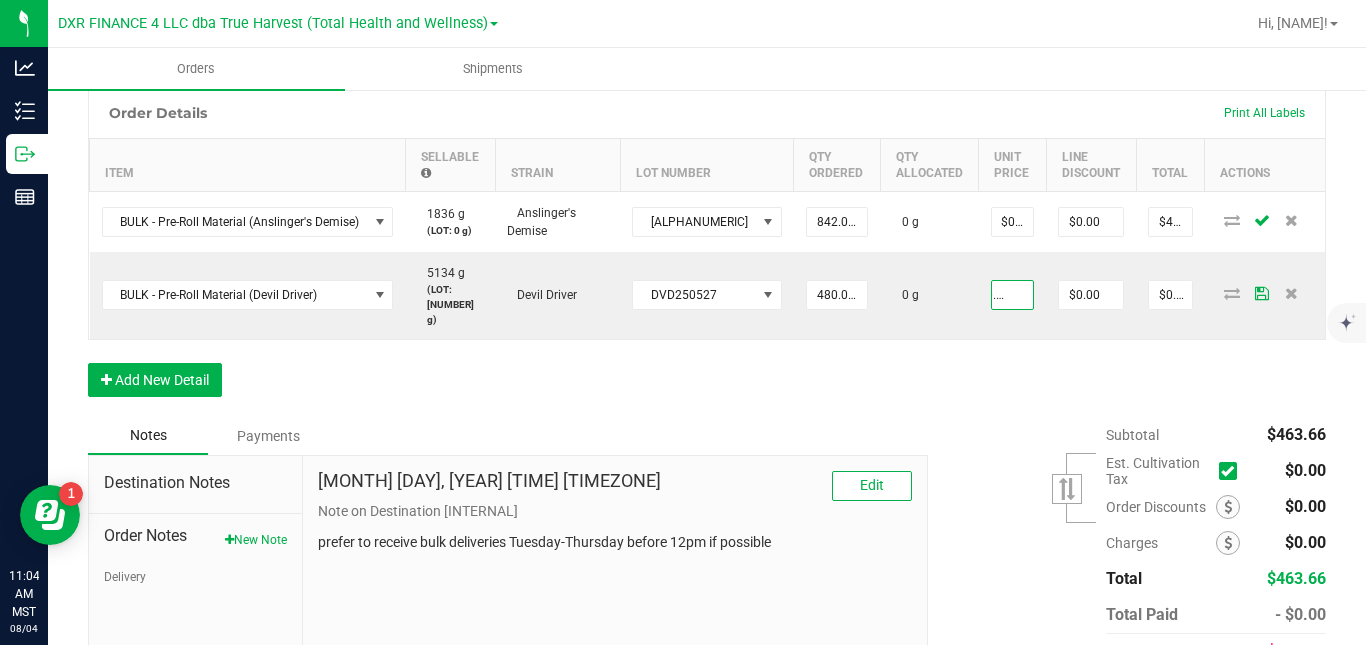 type on "$0.55066" 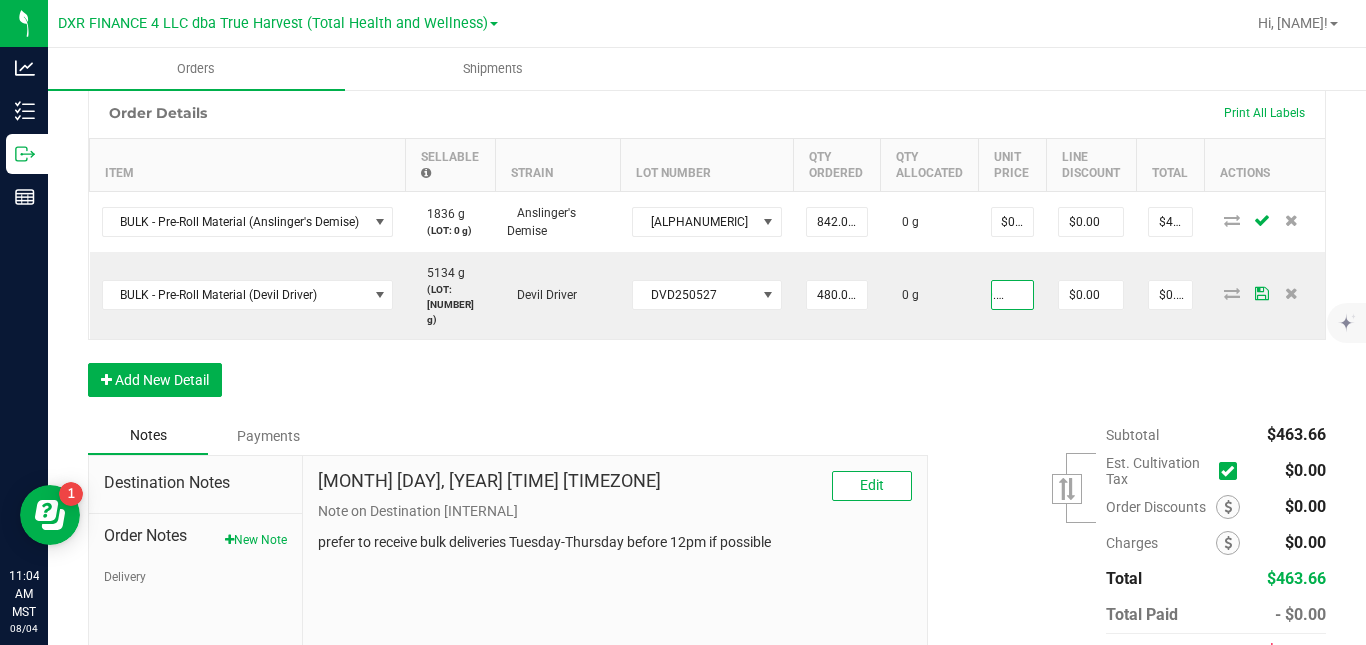 type on "$264.32" 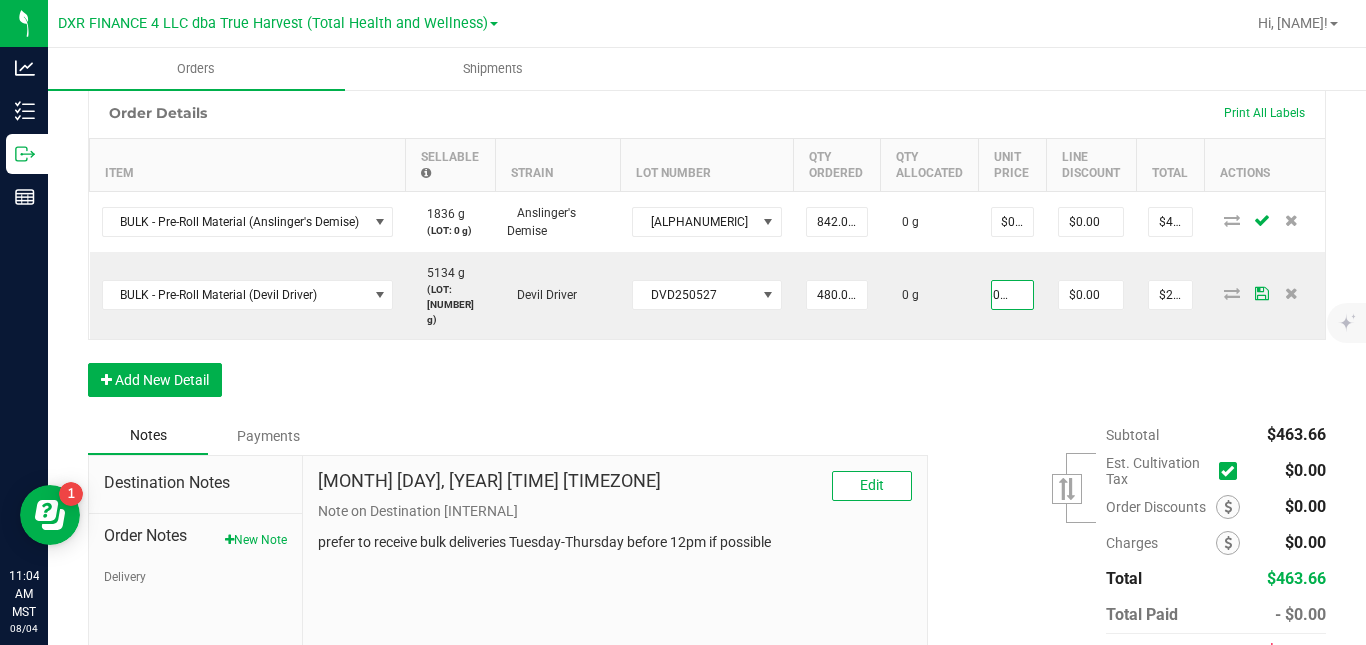 scroll, scrollTop: 0, scrollLeft: 0, axis: both 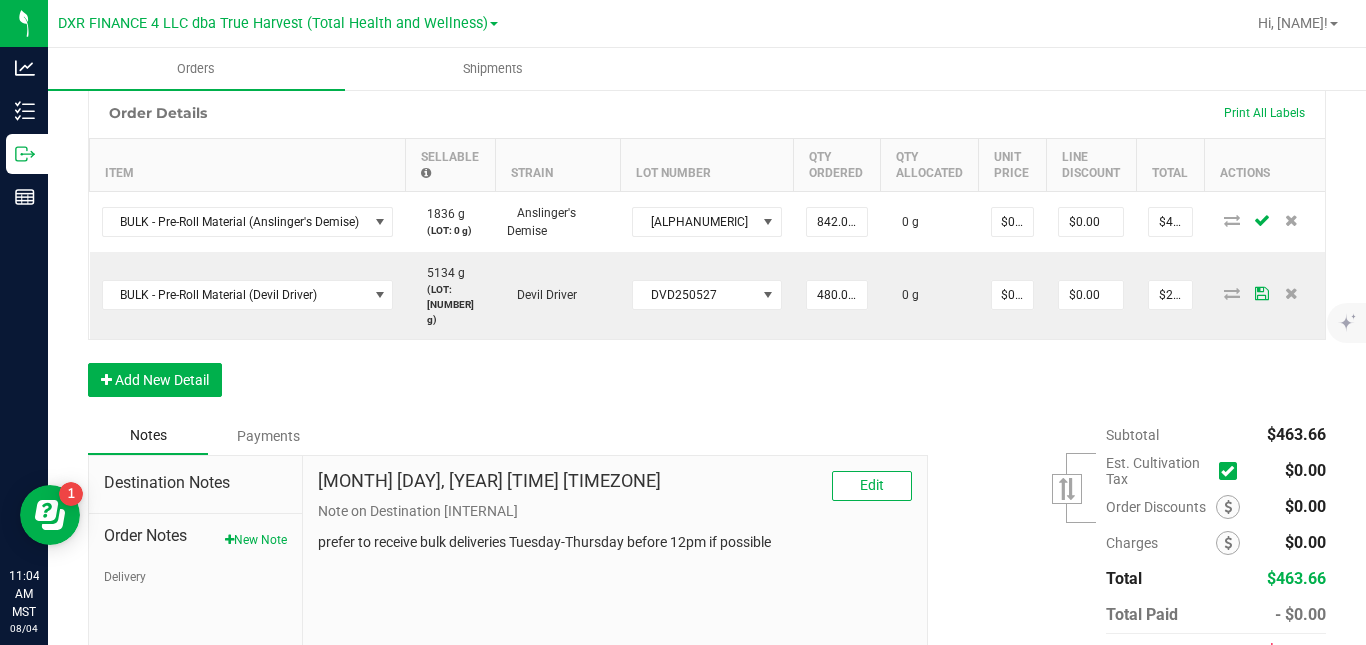 click on "Order Details Print All Labels Item Sellable Strain Lot Number Qty Ordered Qty Allocated Unit Price Line Discount Total Actions BULK - Pre-Roll Material (Anslinger's Demise) 1836 g (LOT: 0 g) Anslinger's Demise AND250519 842.0000 g 0 g $0.55066 $0.00 $463.66 BULK - Pre-Roll Material (Devil Driver) 5134 g (LOT: 615 g) Devil Driver DVD250527 480.0000 g 0 g $0.55066 $0.00 $264.32
Add New Detail" at bounding box center [707, 252] 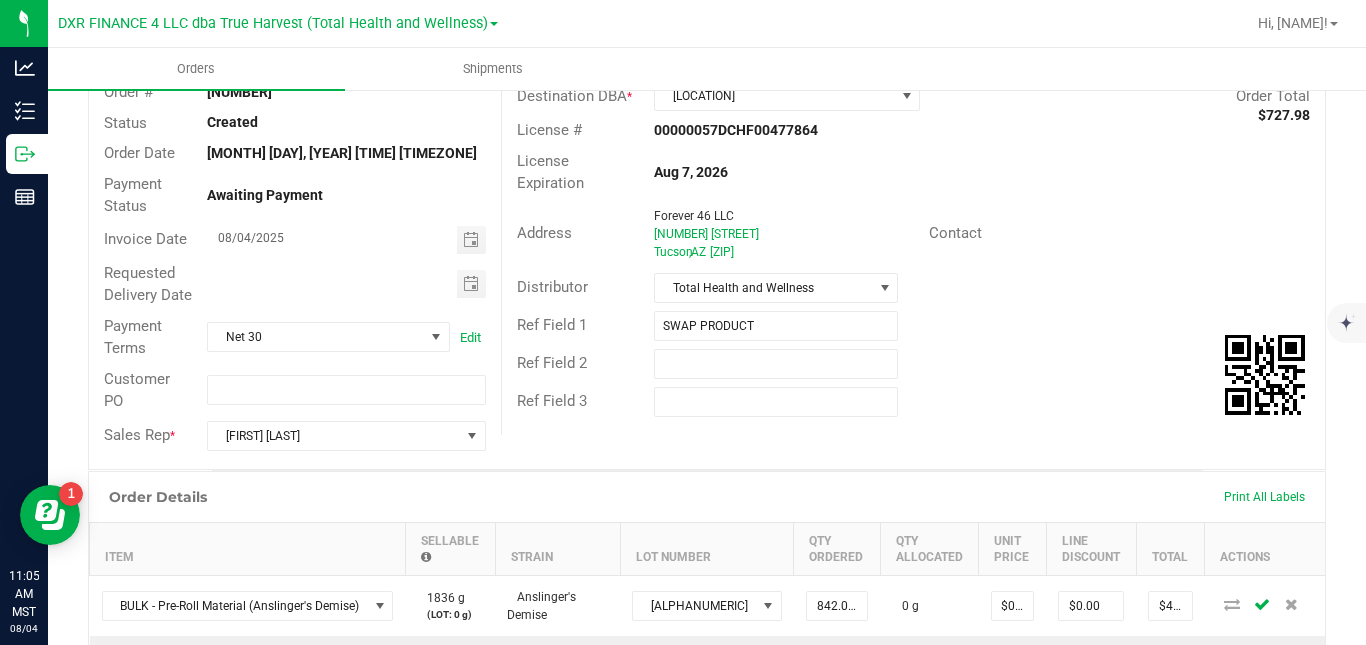 scroll, scrollTop: 0, scrollLeft: 0, axis: both 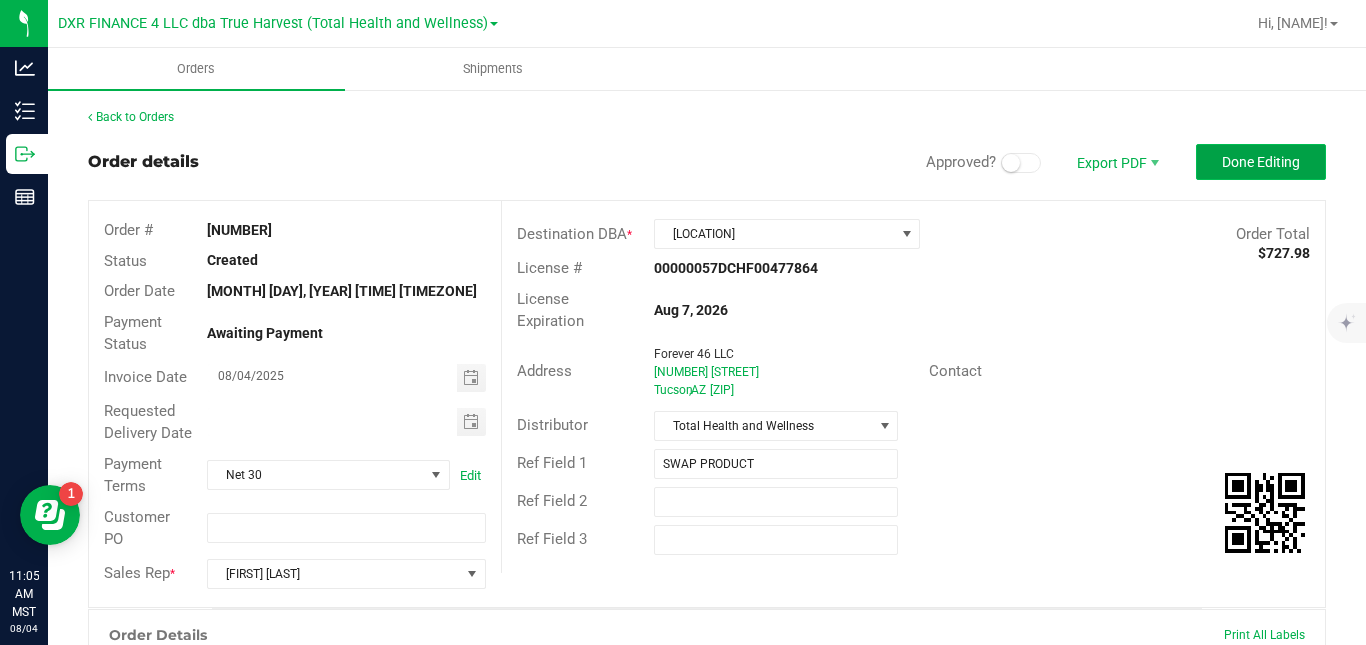 click on "Done Editing" at bounding box center (1261, 162) 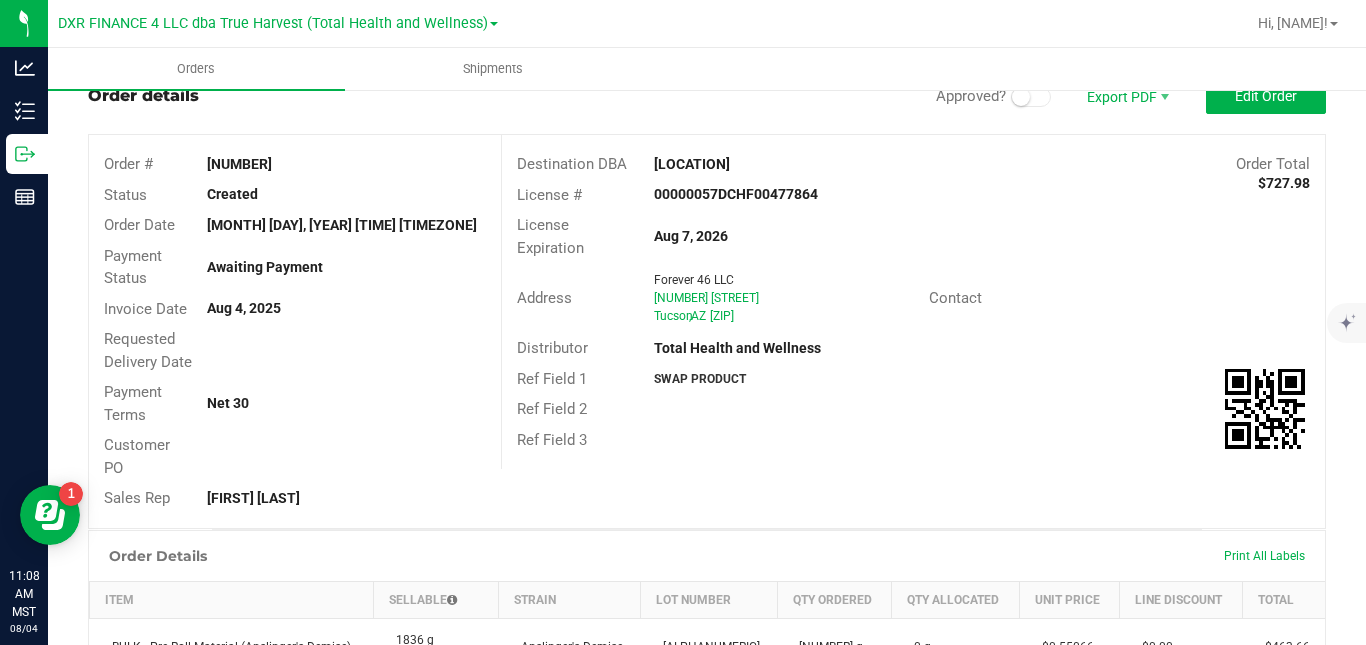 scroll, scrollTop: 26, scrollLeft: 0, axis: vertical 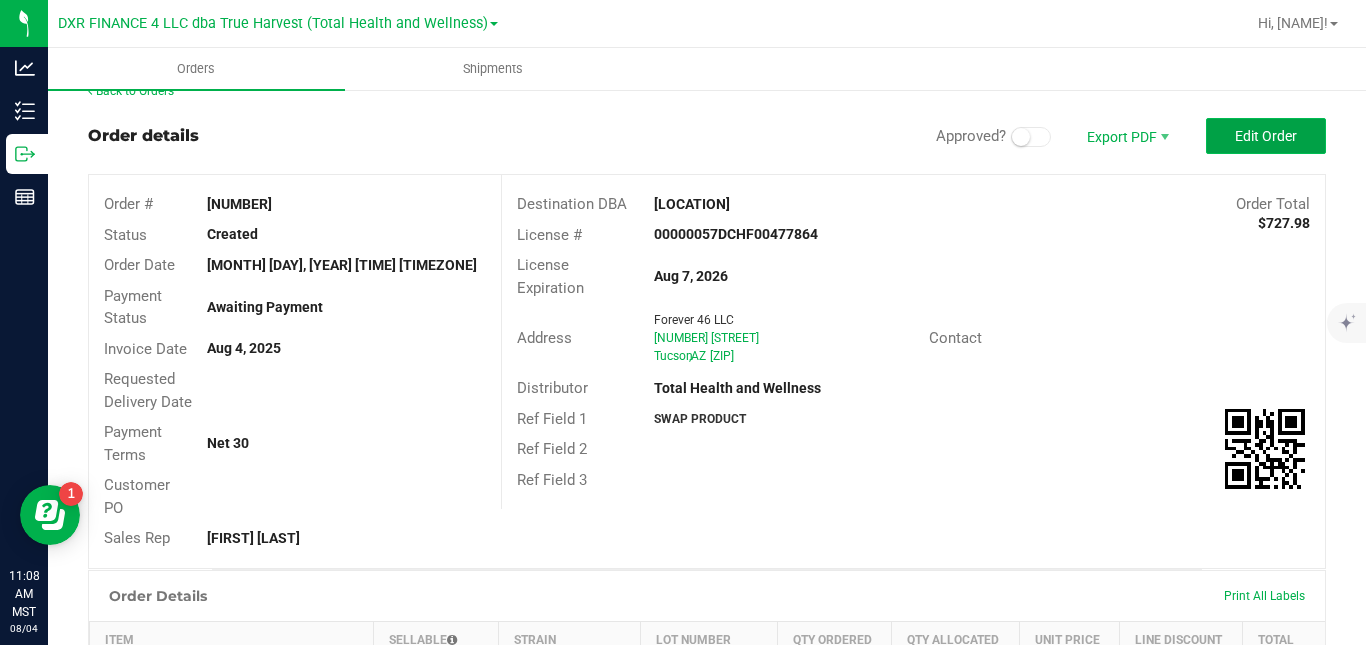 click on "Edit Order" at bounding box center (1266, 136) 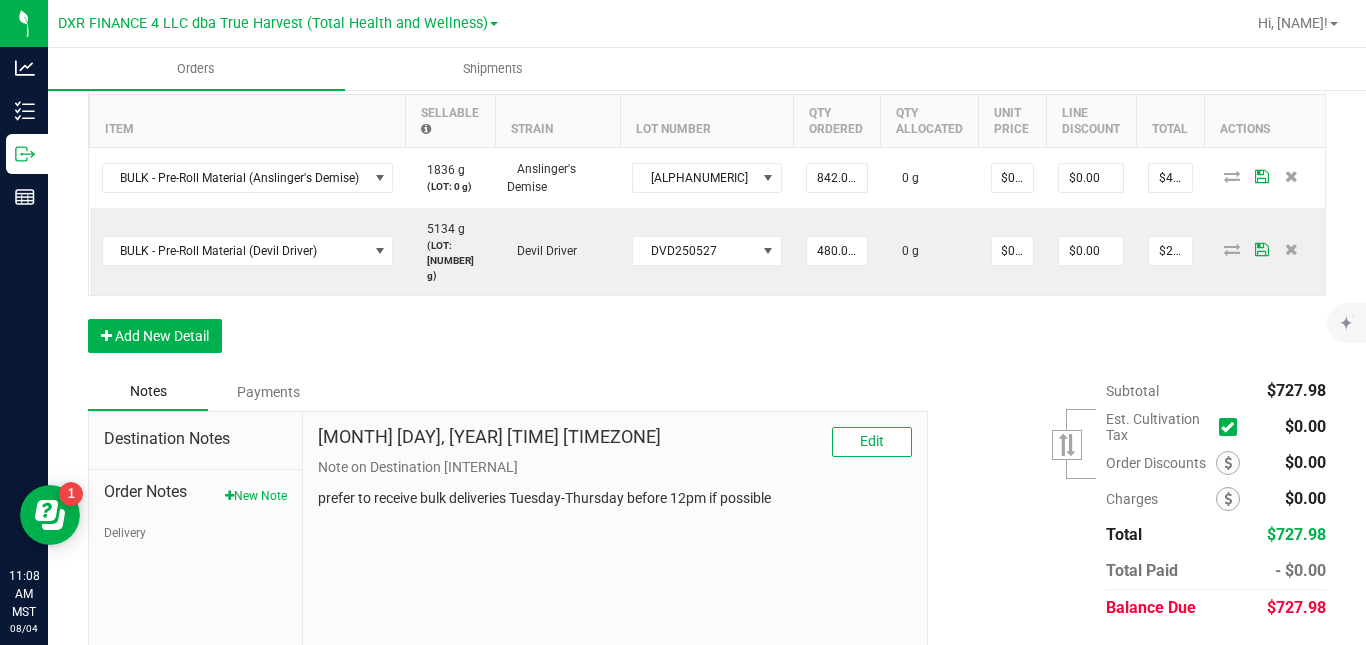 scroll, scrollTop: 585, scrollLeft: 0, axis: vertical 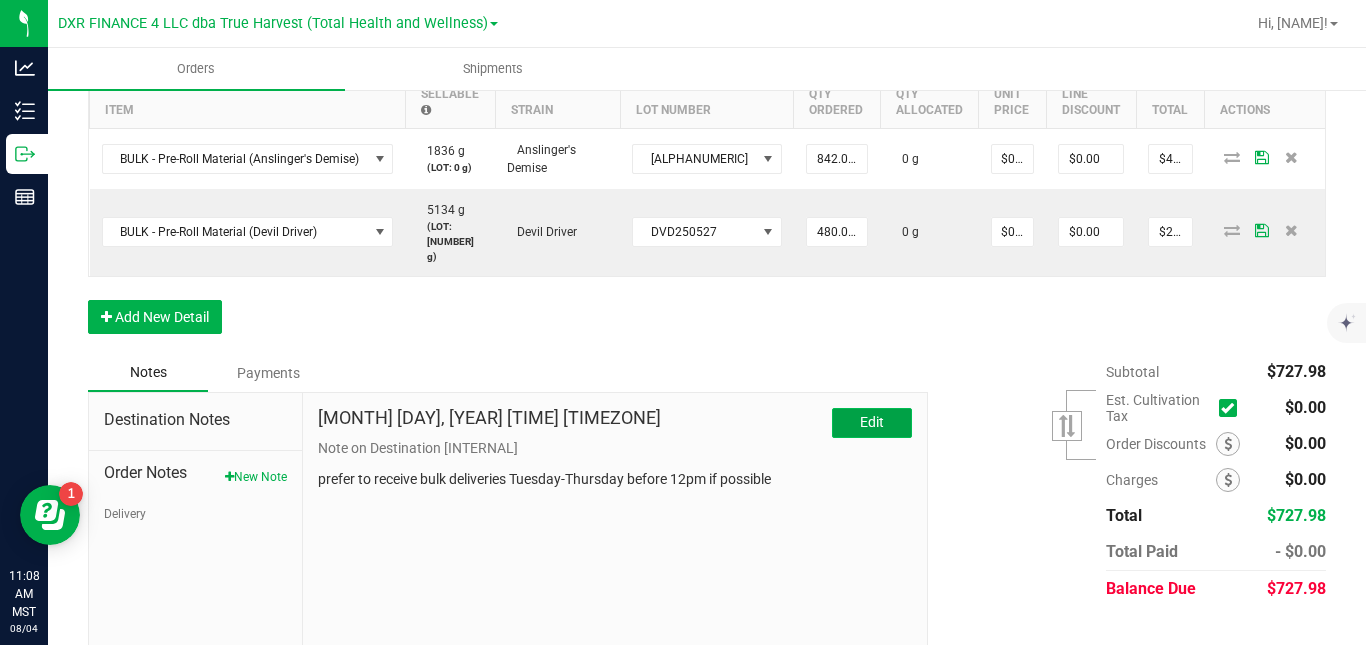 click on "Edit" at bounding box center [872, 423] 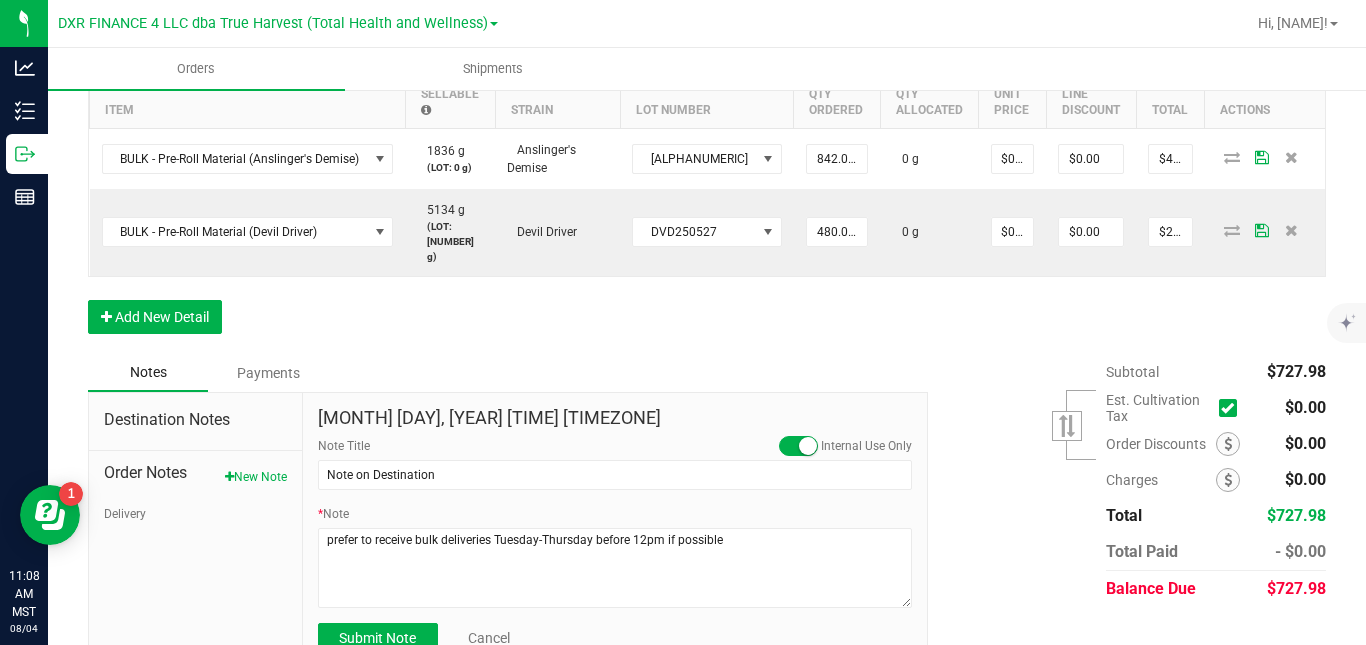 scroll, scrollTop: 637, scrollLeft: 0, axis: vertical 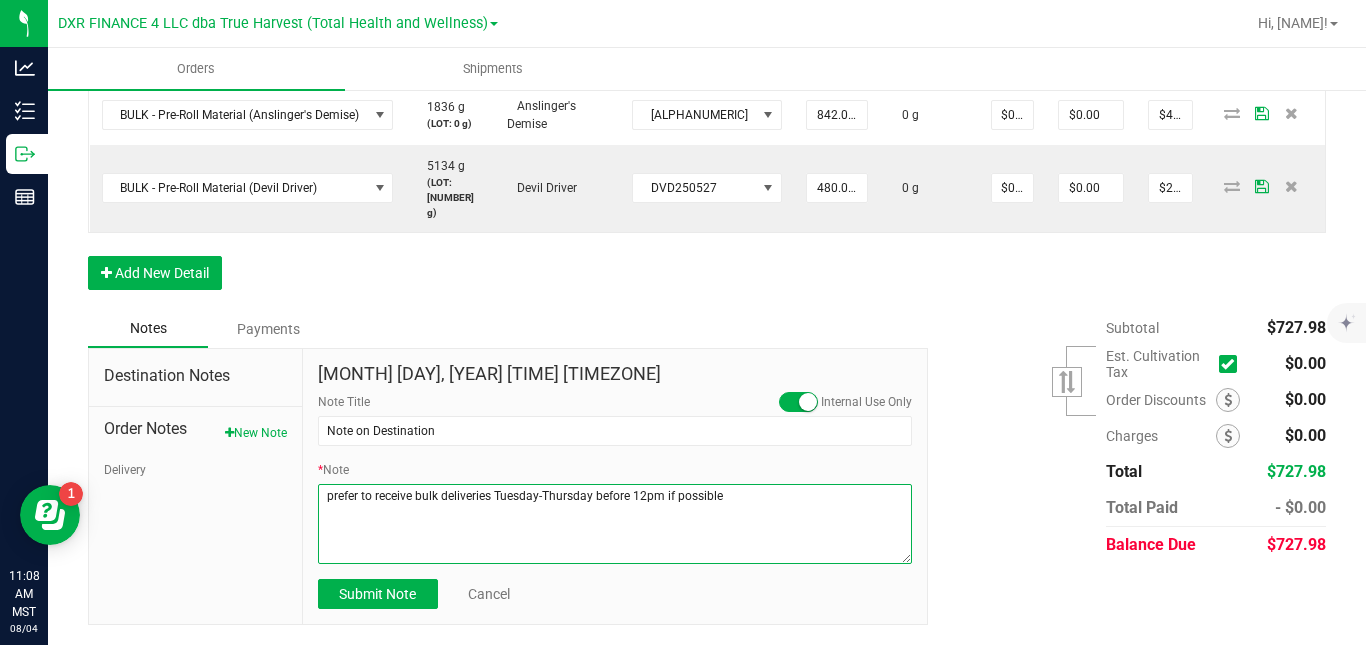 drag, startPoint x: 731, startPoint y: 498, endPoint x: 317, endPoint y: 489, distance: 414.0978 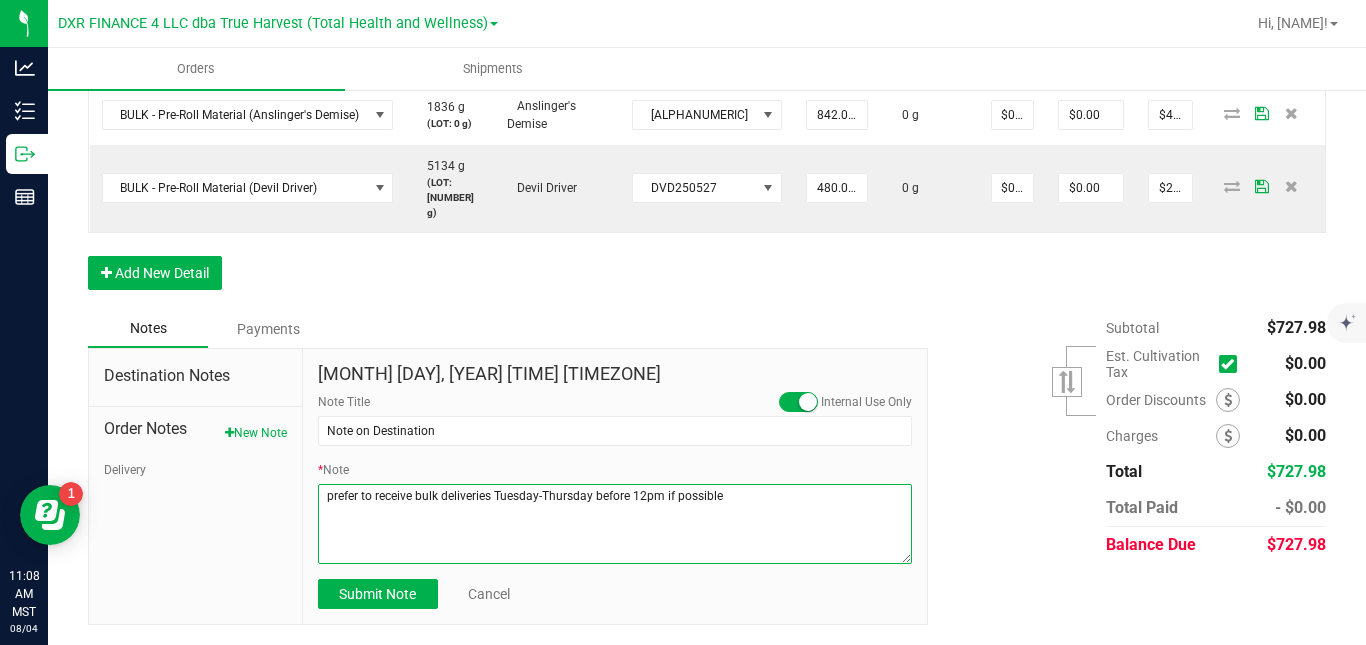 click on "*
Note" at bounding box center [615, 524] 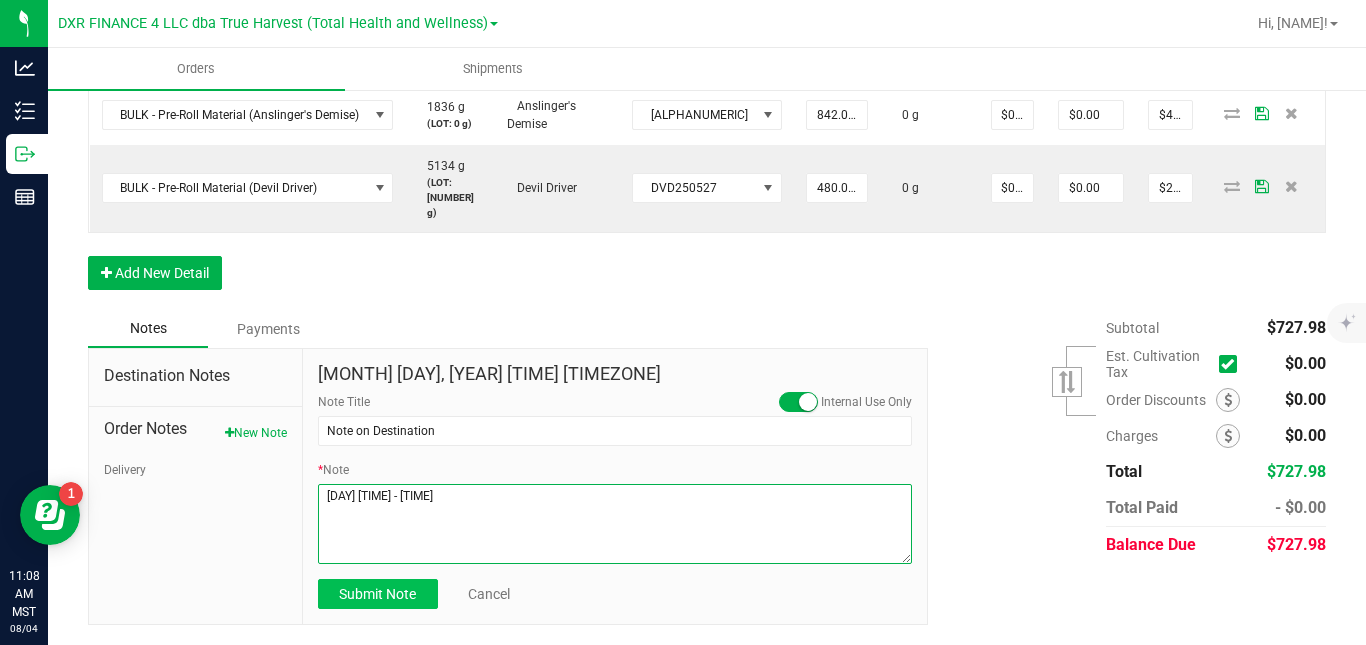 type on "[DAY] [TIME] - [TIME]" 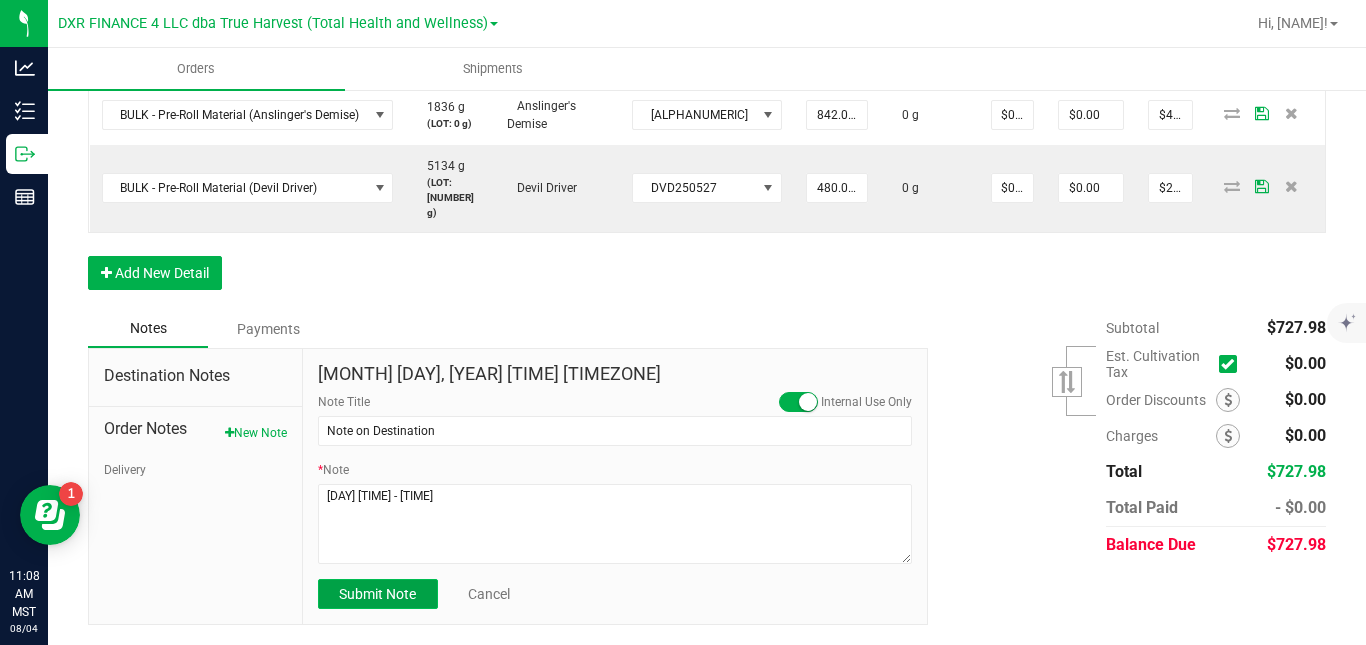 click on "Submit Note" at bounding box center [377, 594] 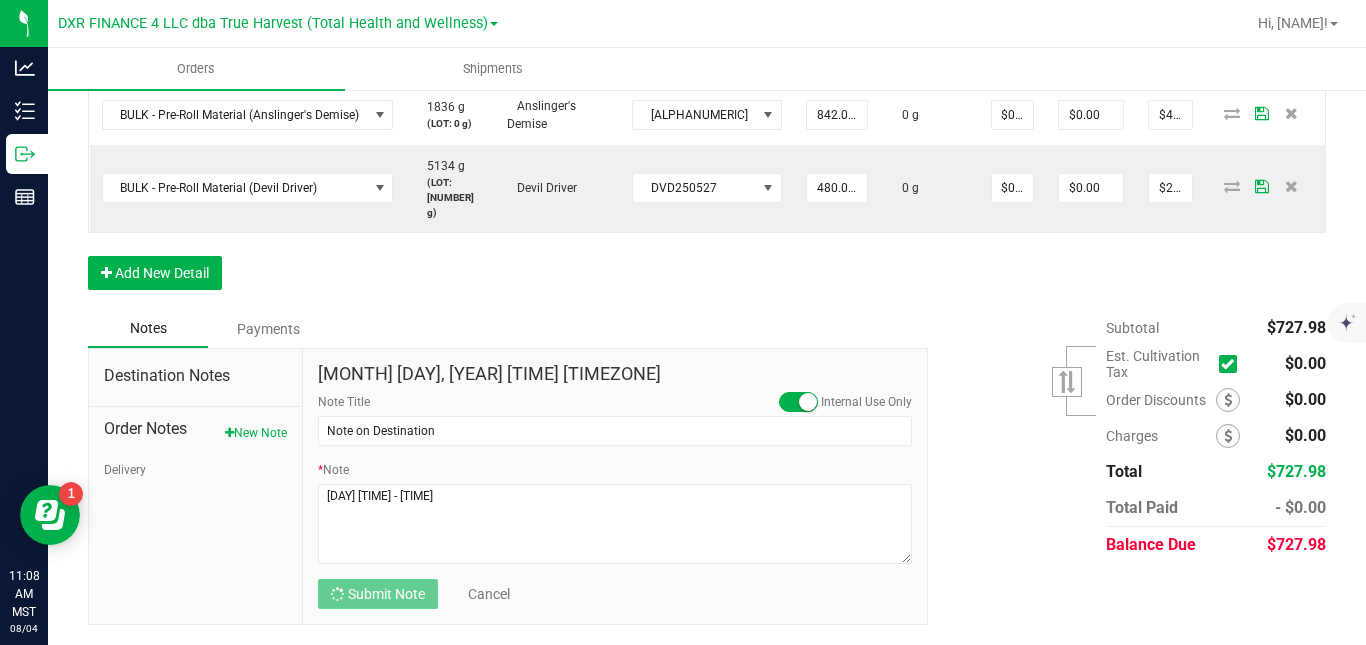 scroll, scrollTop: 629, scrollLeft: 0, axis: vertical 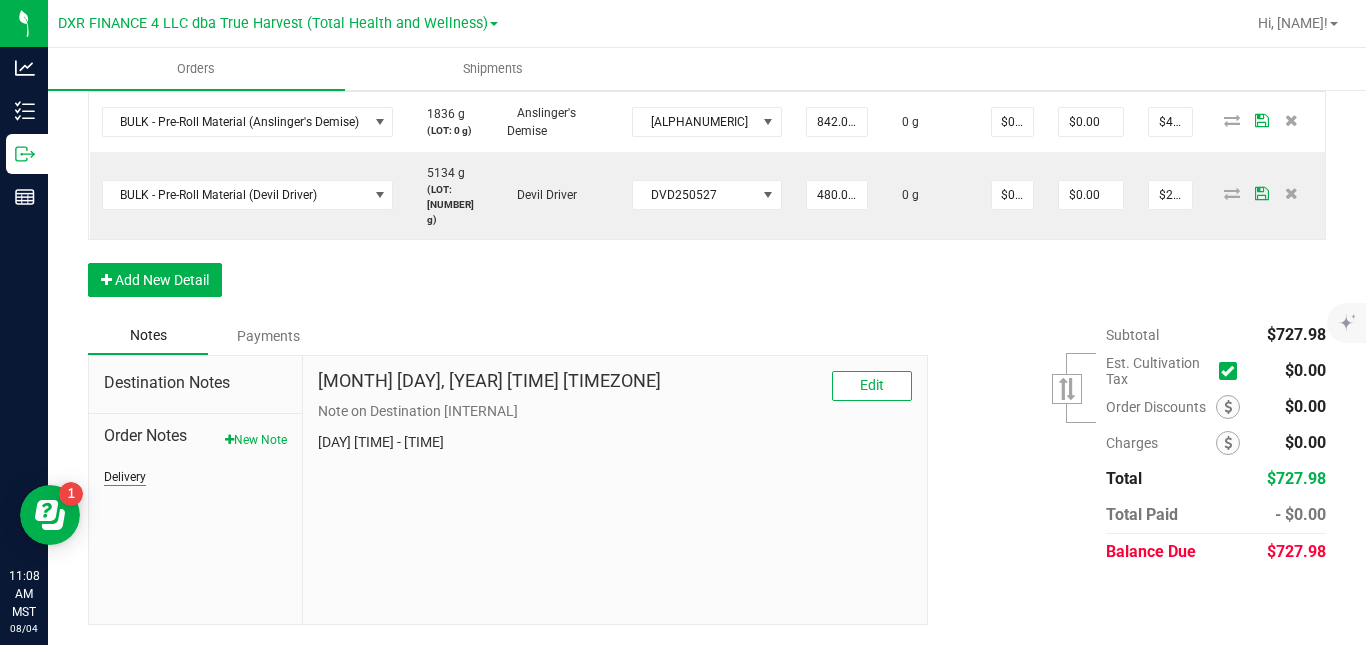 click on "Delivery" at bounding box center [125, 477] 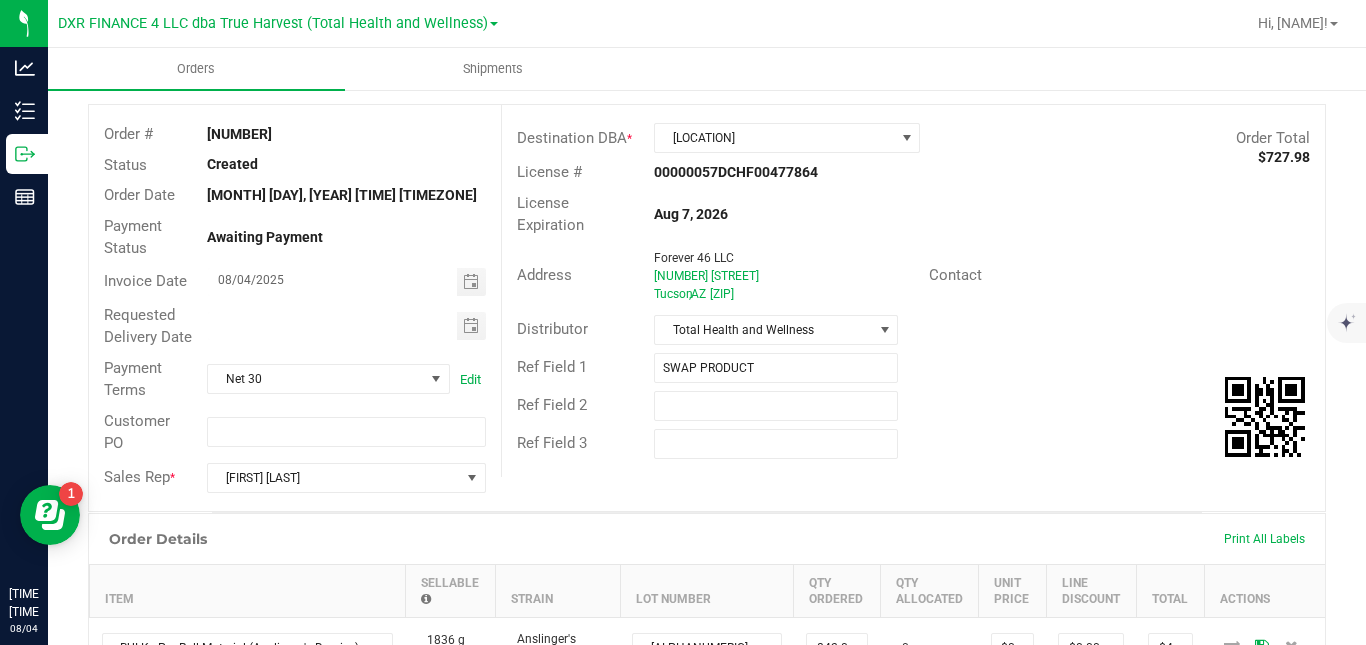 scroll, scrollTop: 94, scrollLeft: 0, axis: vertical 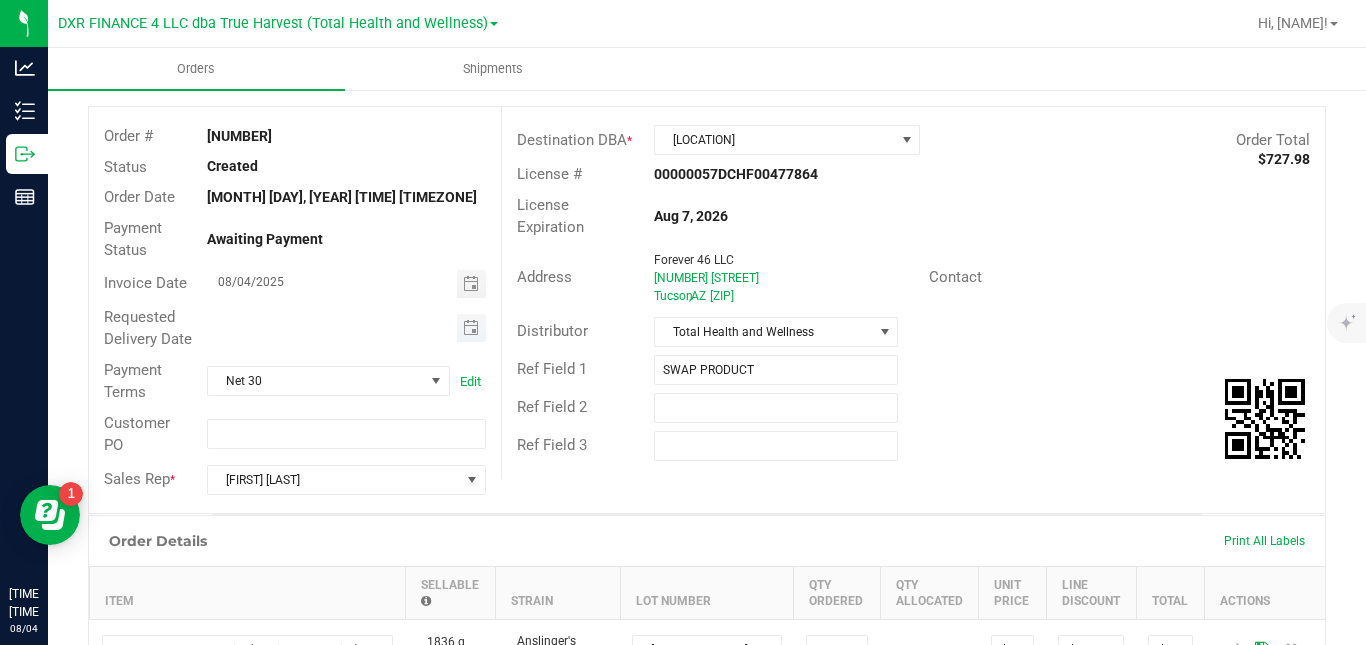 click at bounding box center (471, 328) 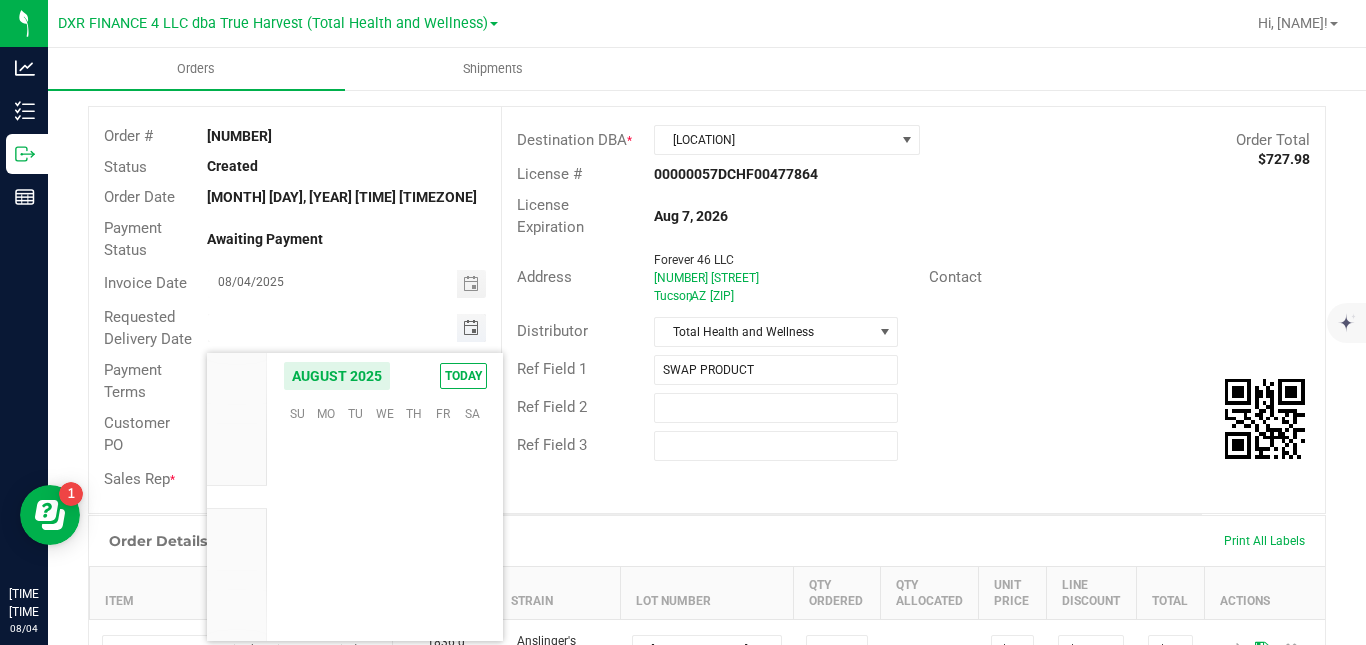 scroll, scrollTop: 36168, scrollLeft: 0, axis: vertical 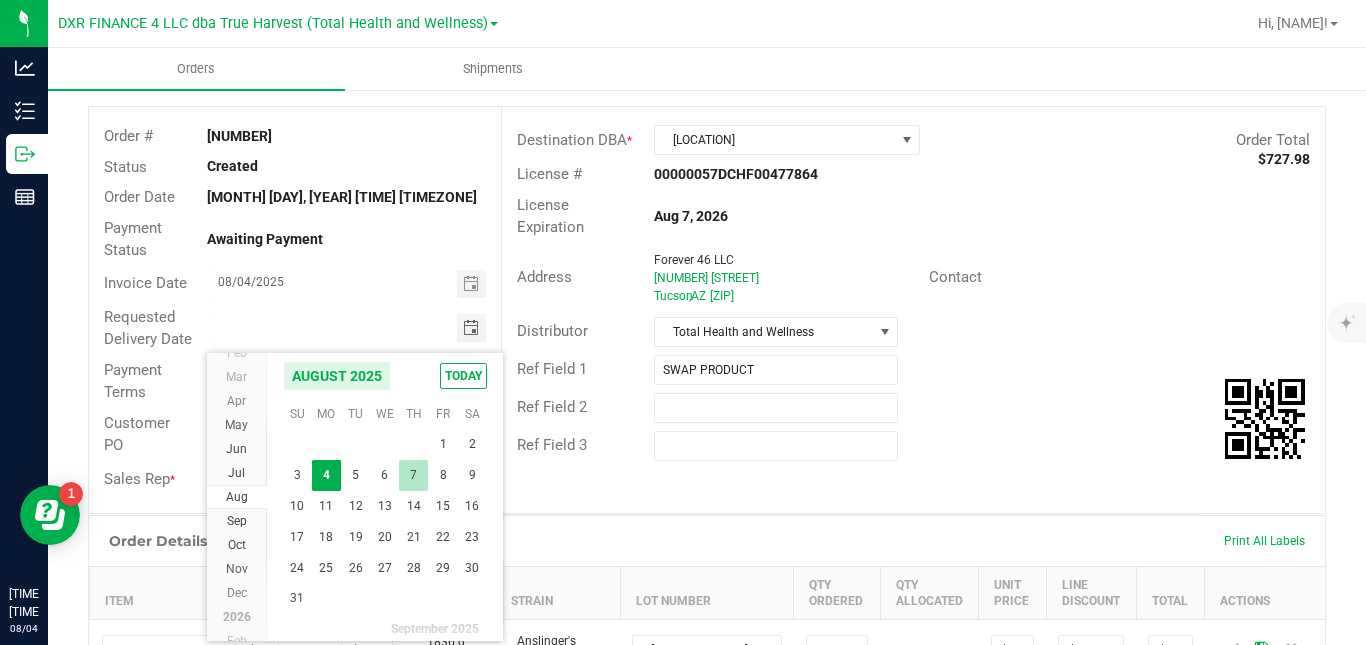 click on "7" at bounding box center (413, 475) 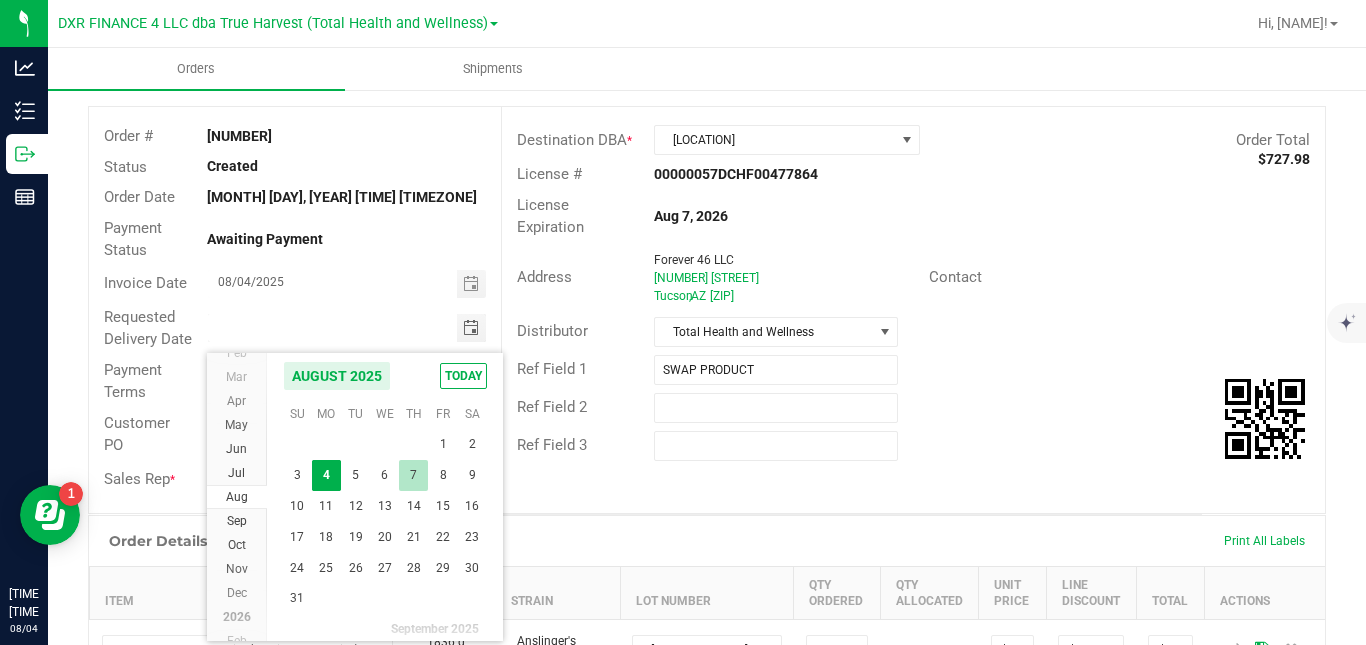 type on "08/07/2025" 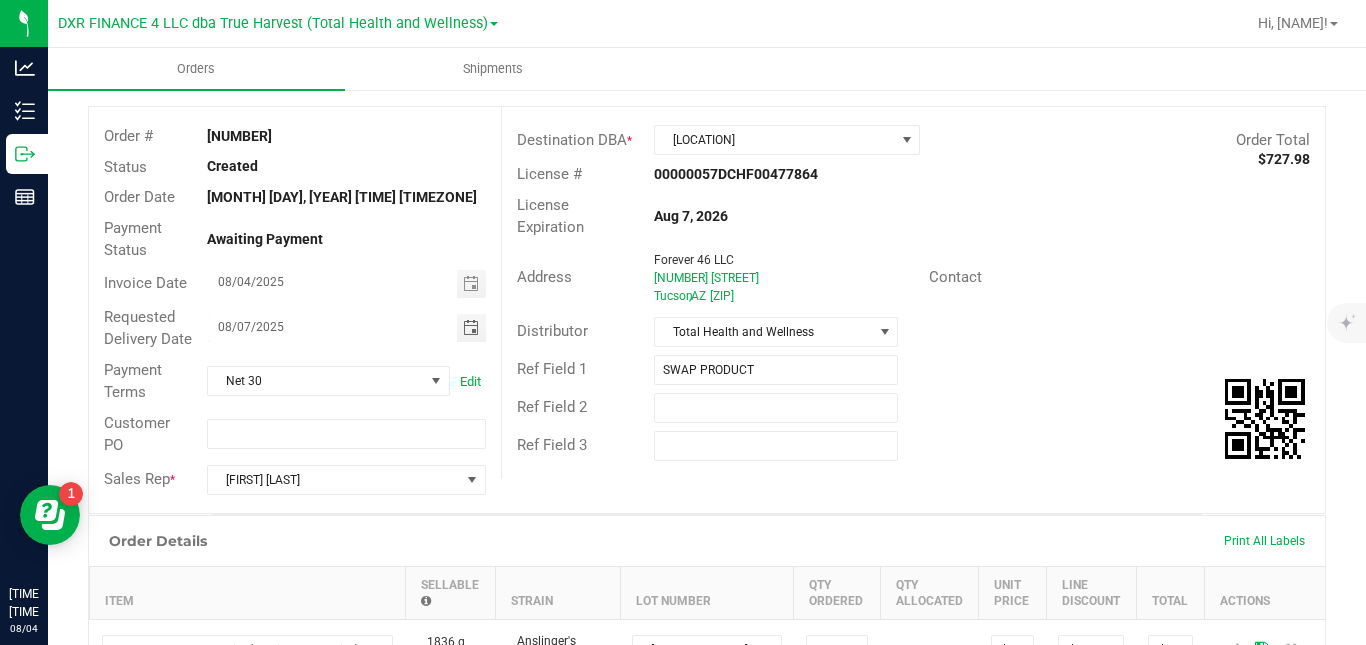 scroll, scrollTop: 41, scrollLeft: 0, axis: vertical 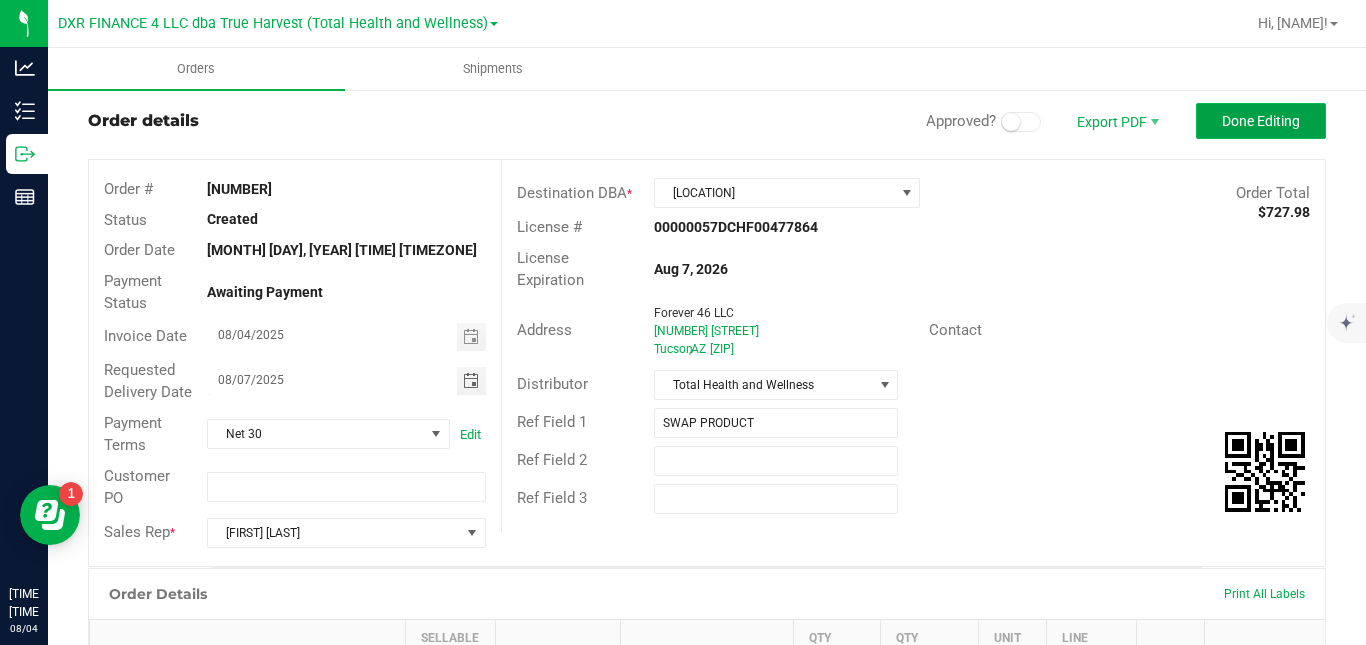 click on "Done Editing" at bounding box center [1261, 121] 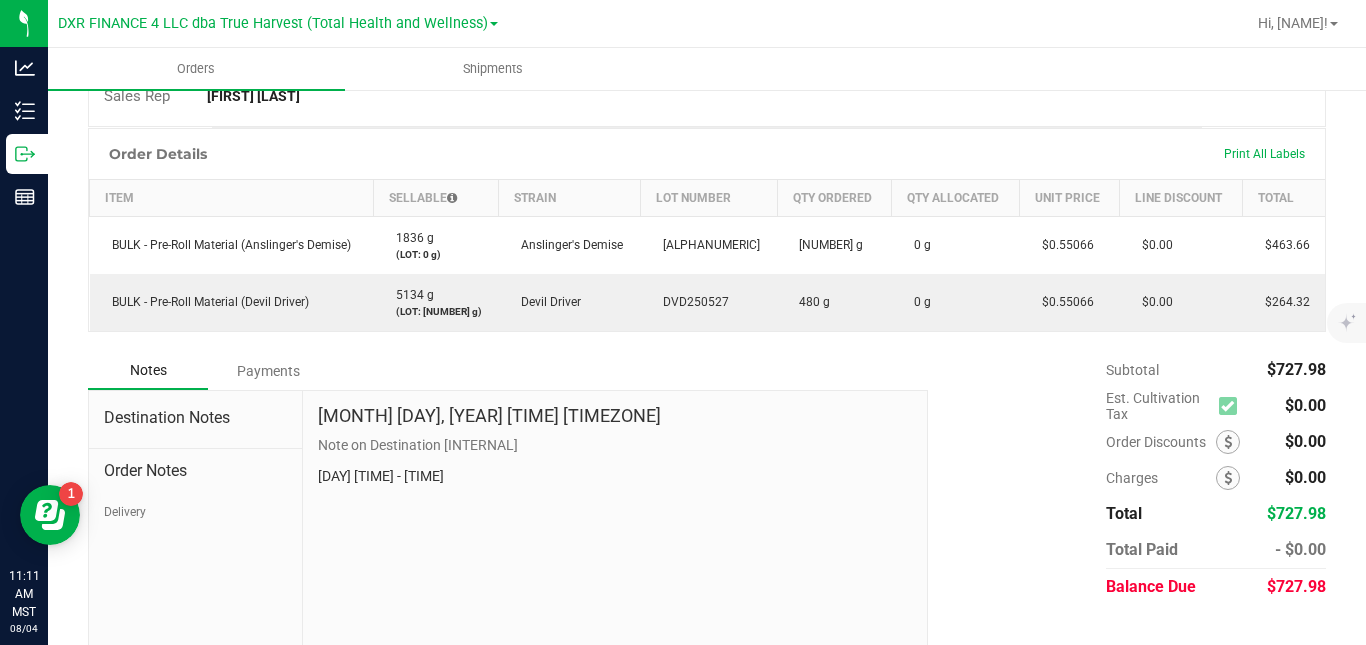 scroll, scrollTop: 525, scrollLeft: 0, axis: vertical 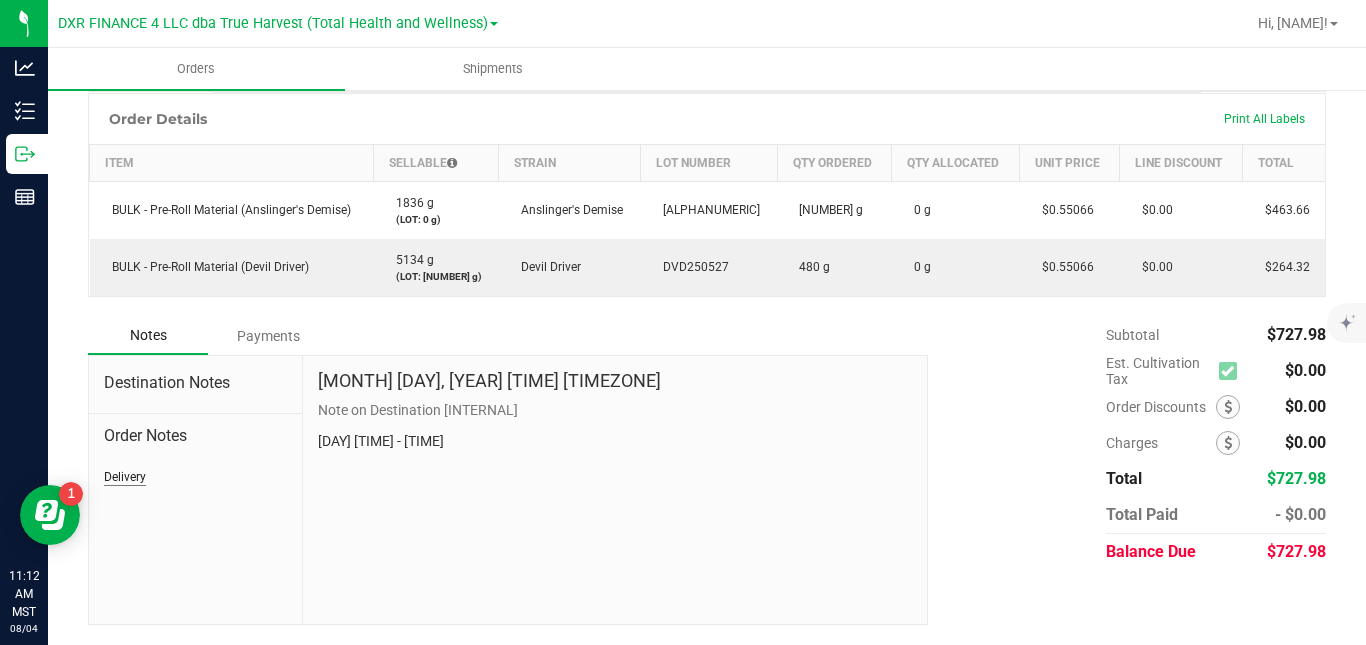 click on "Delivery" at bounding box center (125, 477) 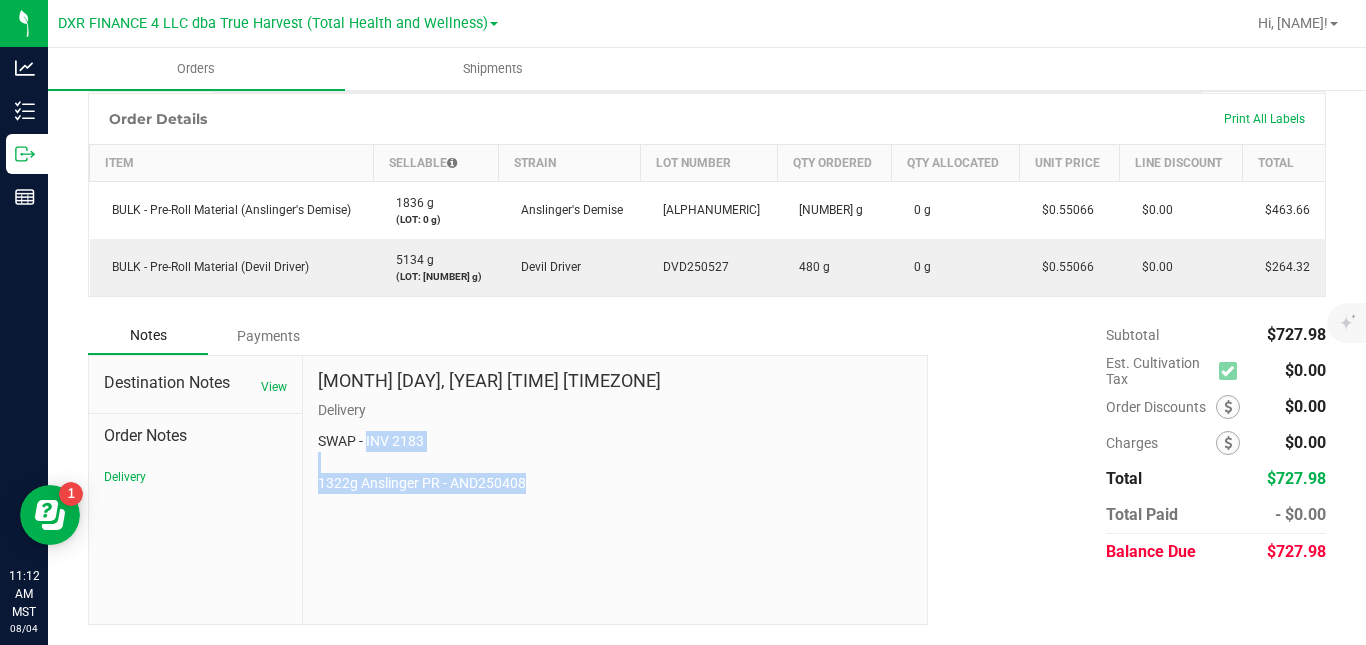 drag, startPoint x: 548, startPoint y: 487, endPoint x: 366, endPoint y: 439, distance: 188.22327 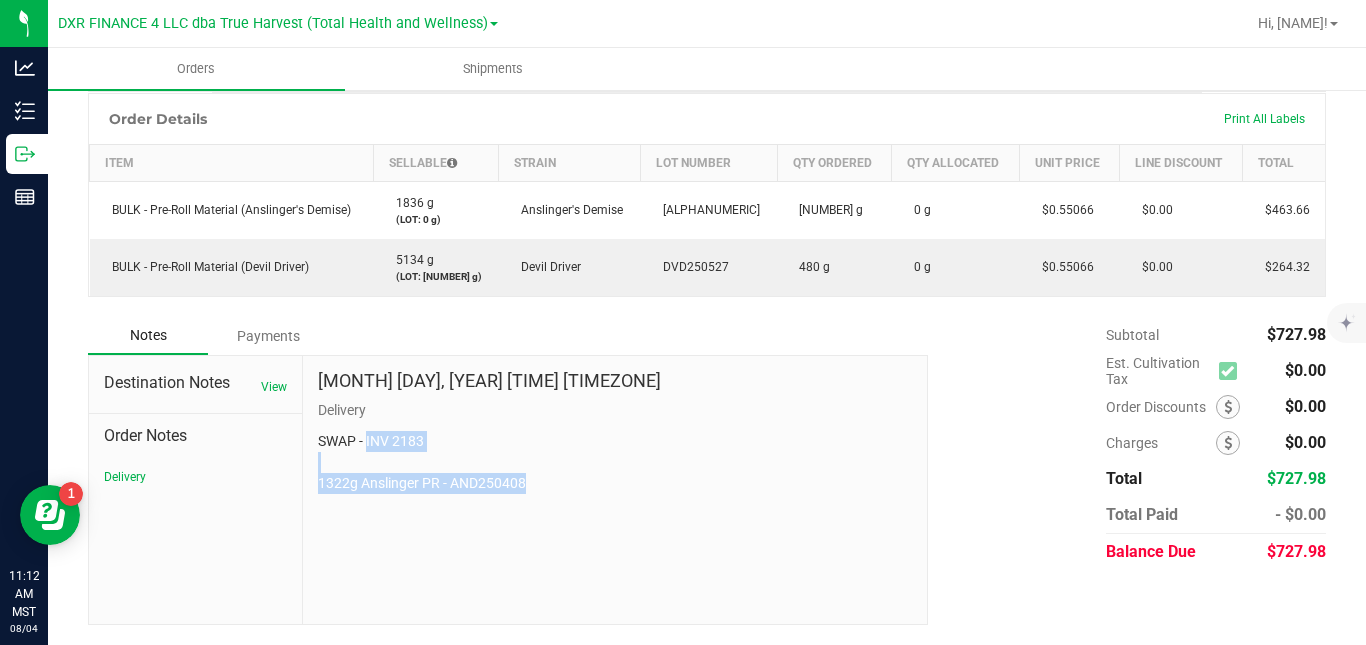 click on "SWAP - INV 2183
1322g Anslinger PR - AND250408" at bounding box center [615, 462] 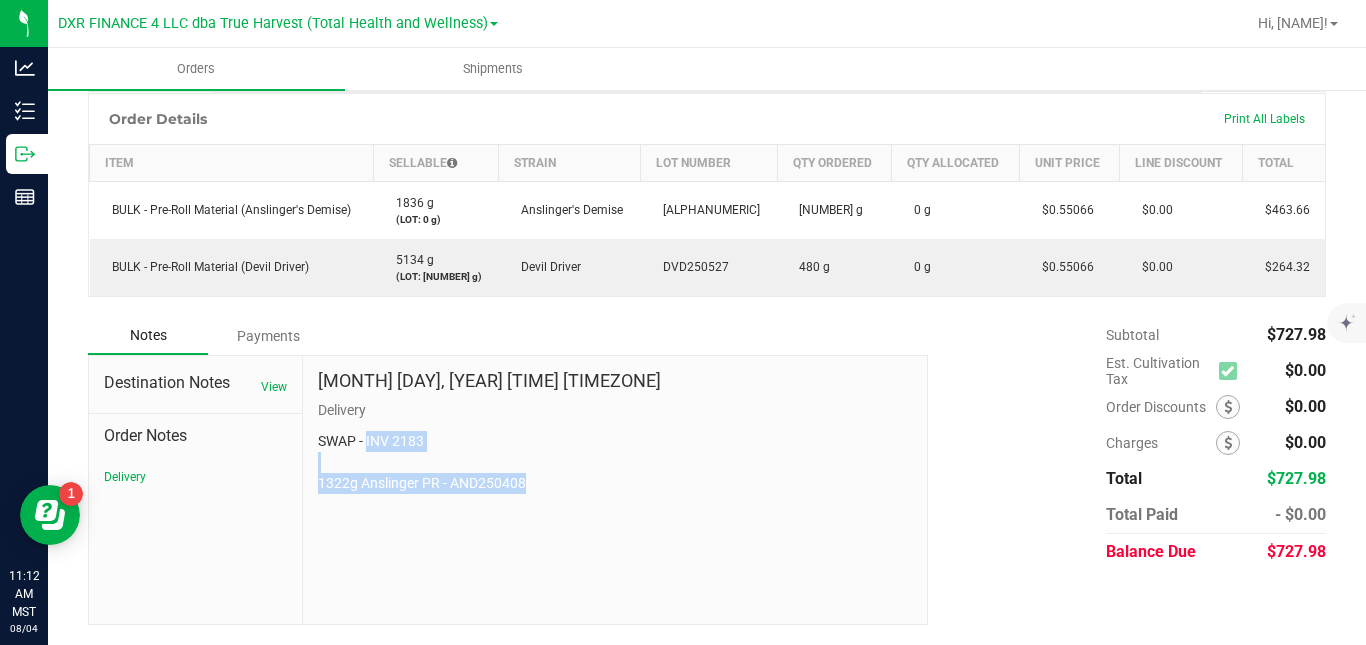 copy on "INV 2183
1322g Anslinger PR - AND250408" 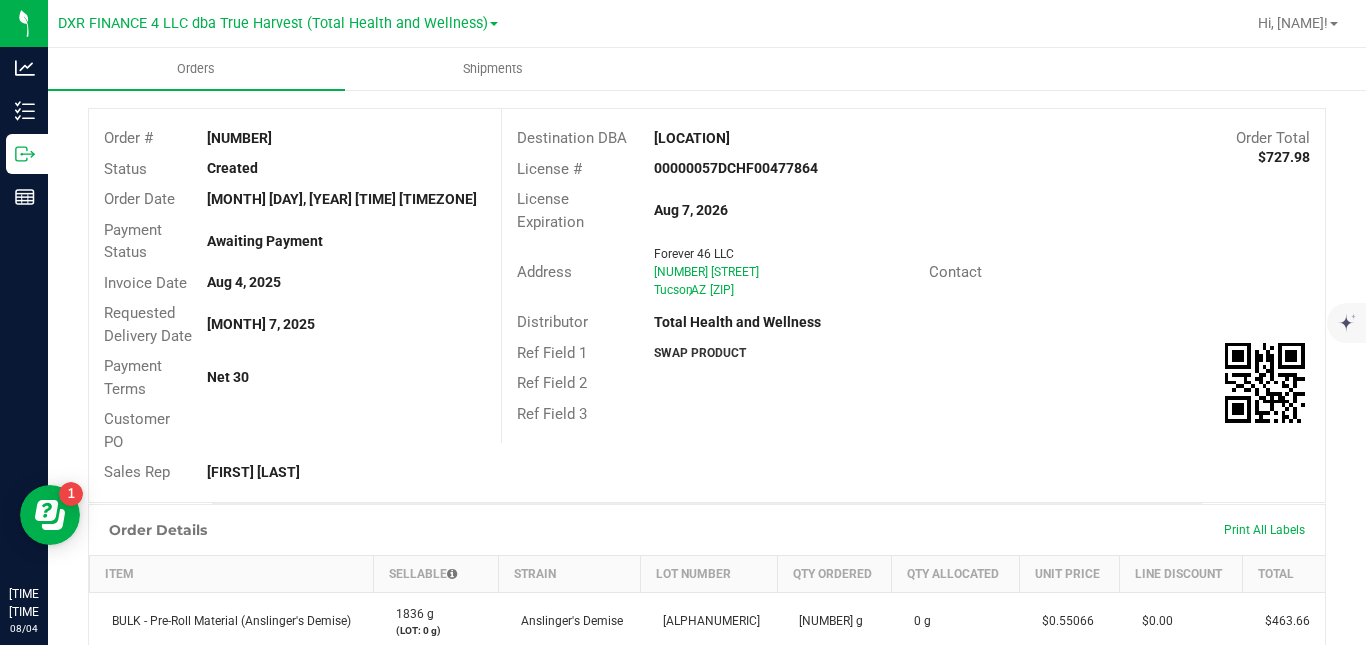 scroll, scrollTop: 0, scrollLeft: 0, axis: both 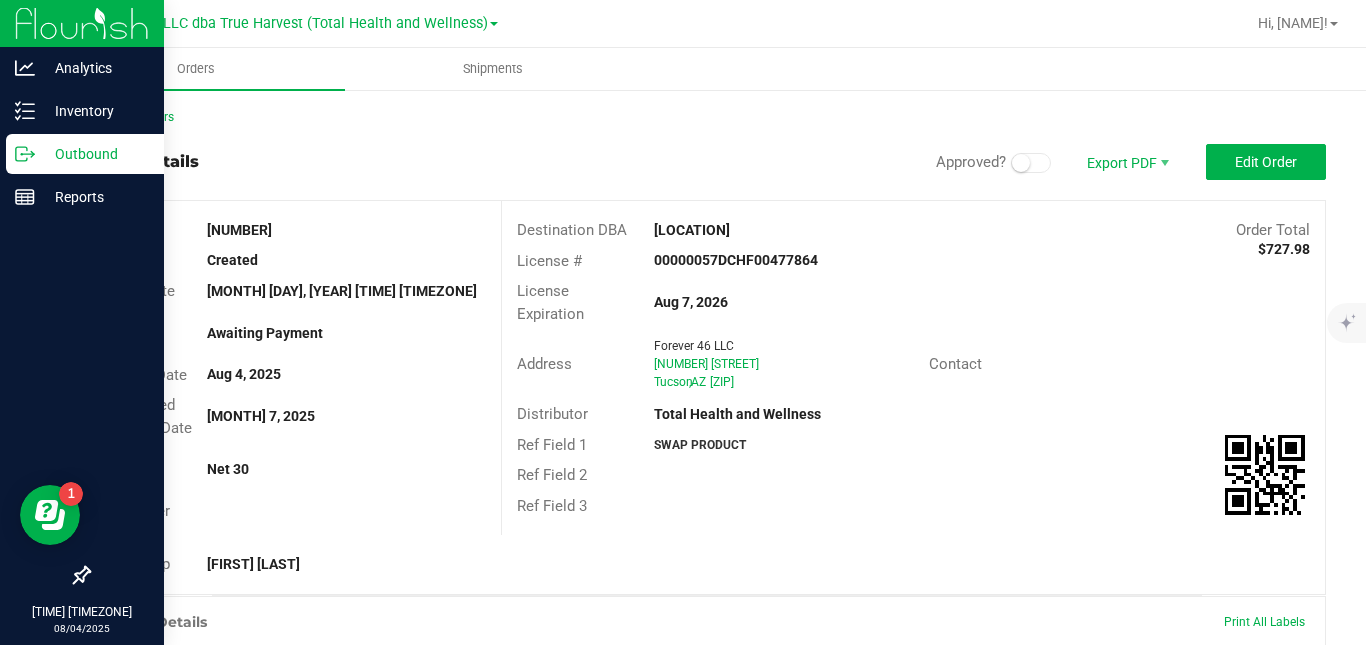 click on "Outbound" at bounding box center (95, 154) 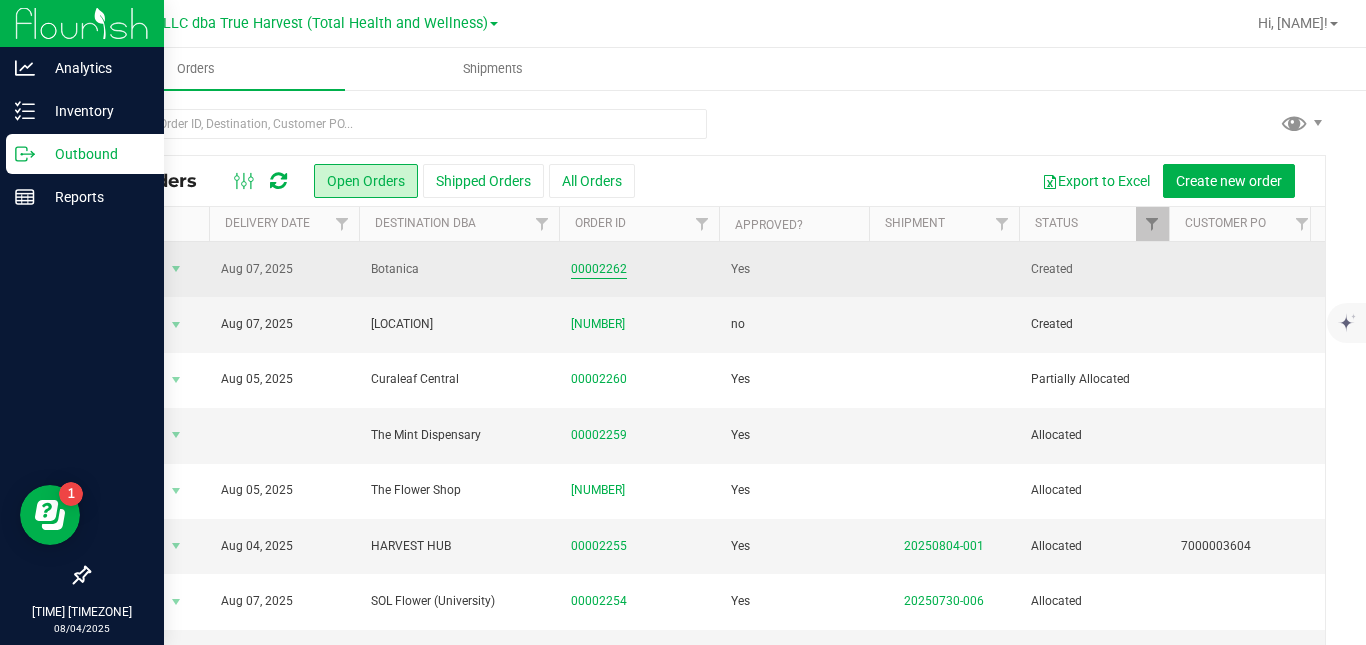 click on "00002262" at bounding box center [599, 269] 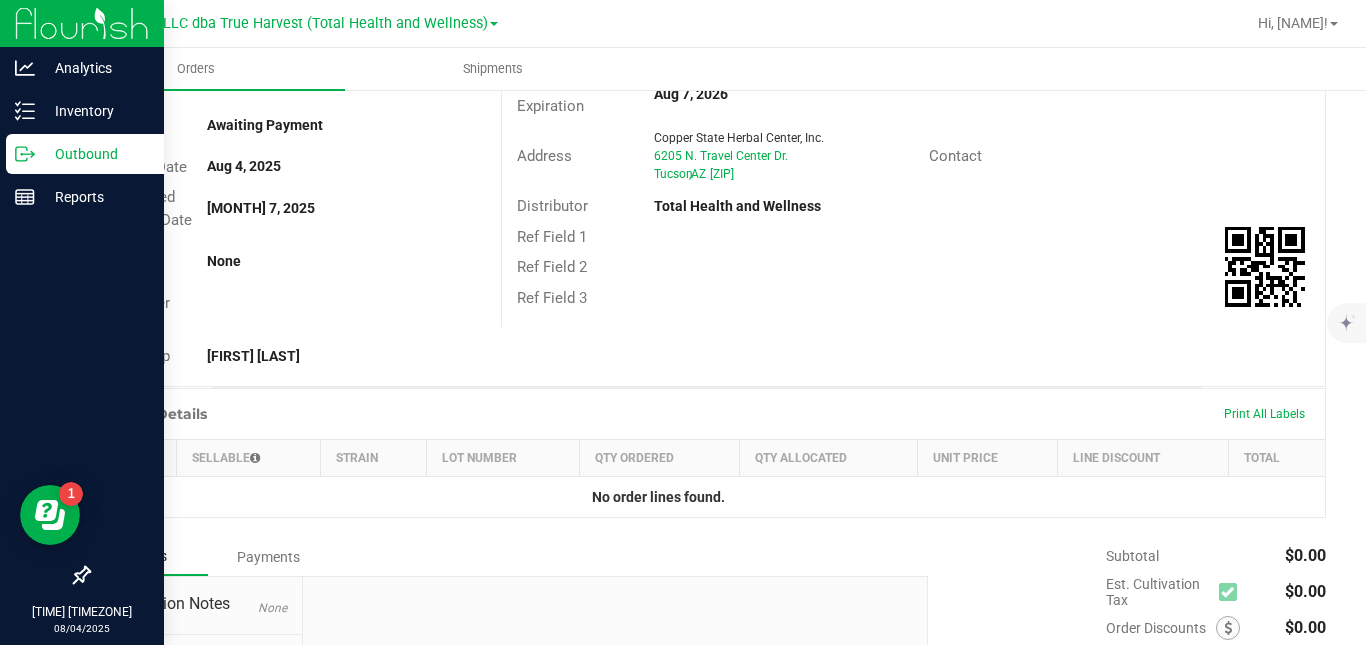 scroll, scrollTop: 0, scrollLeft: 0, axis: both 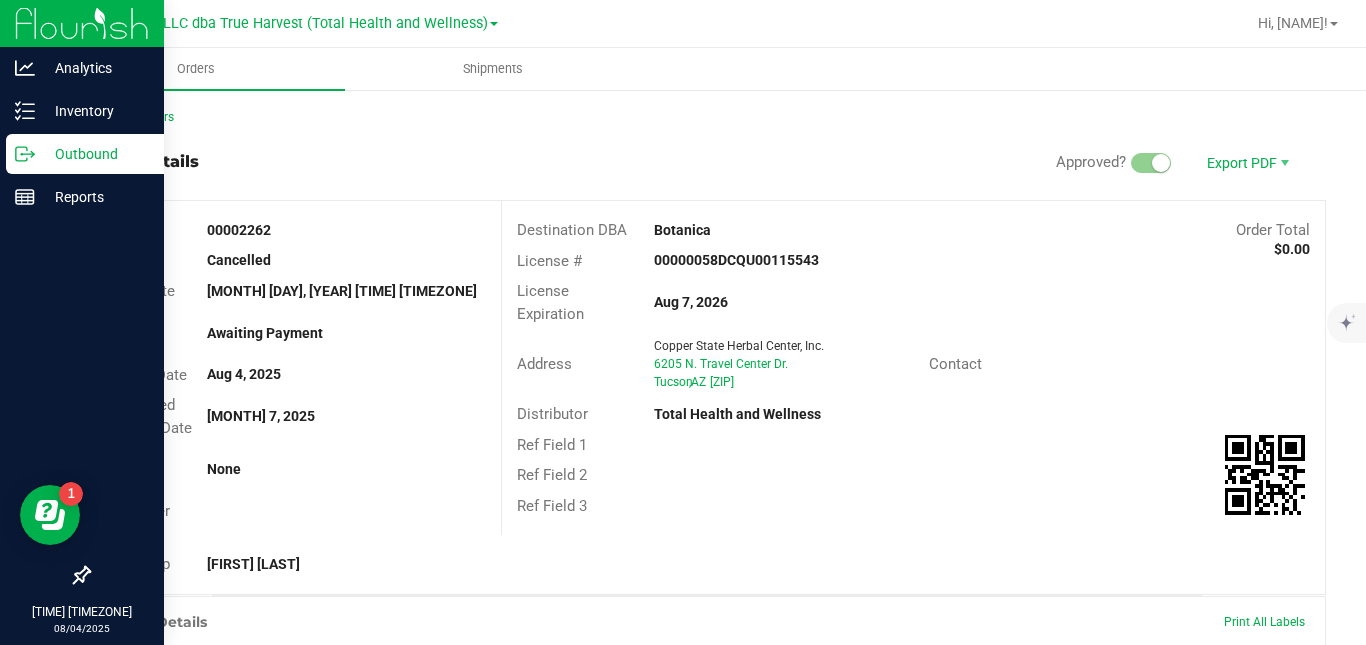 click 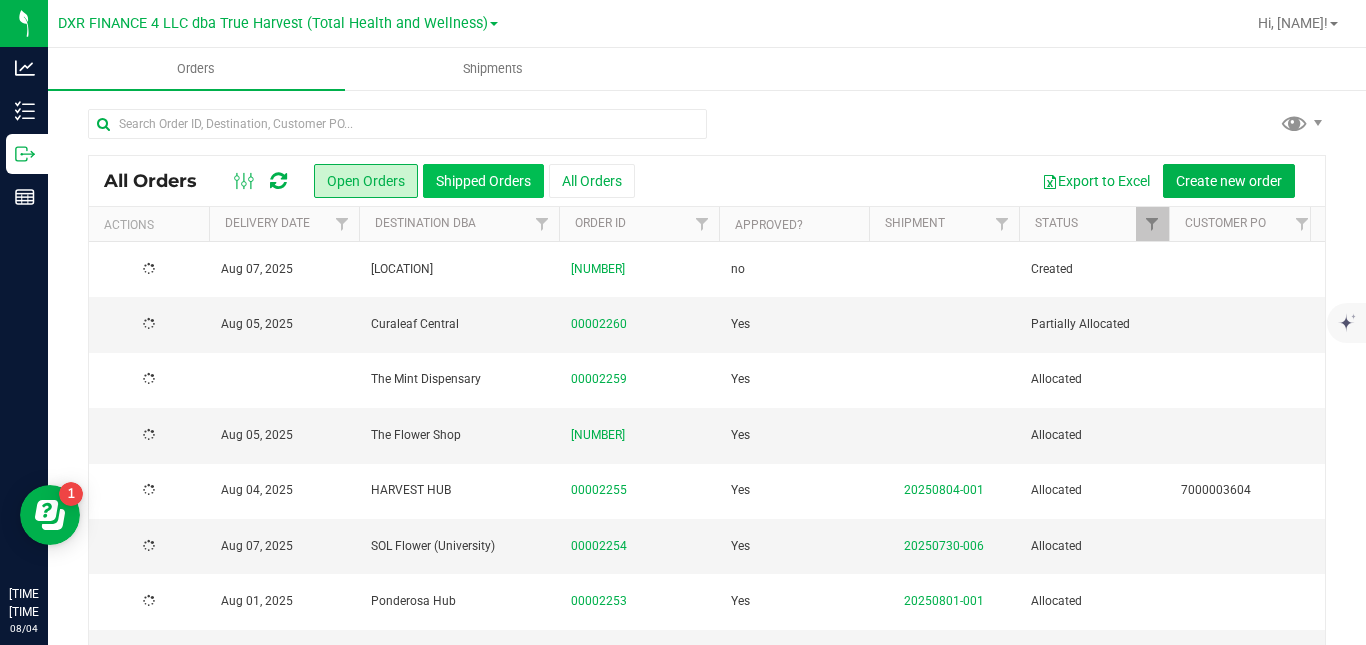 click on "Shipped Orders" at bounding box center [483, 181] 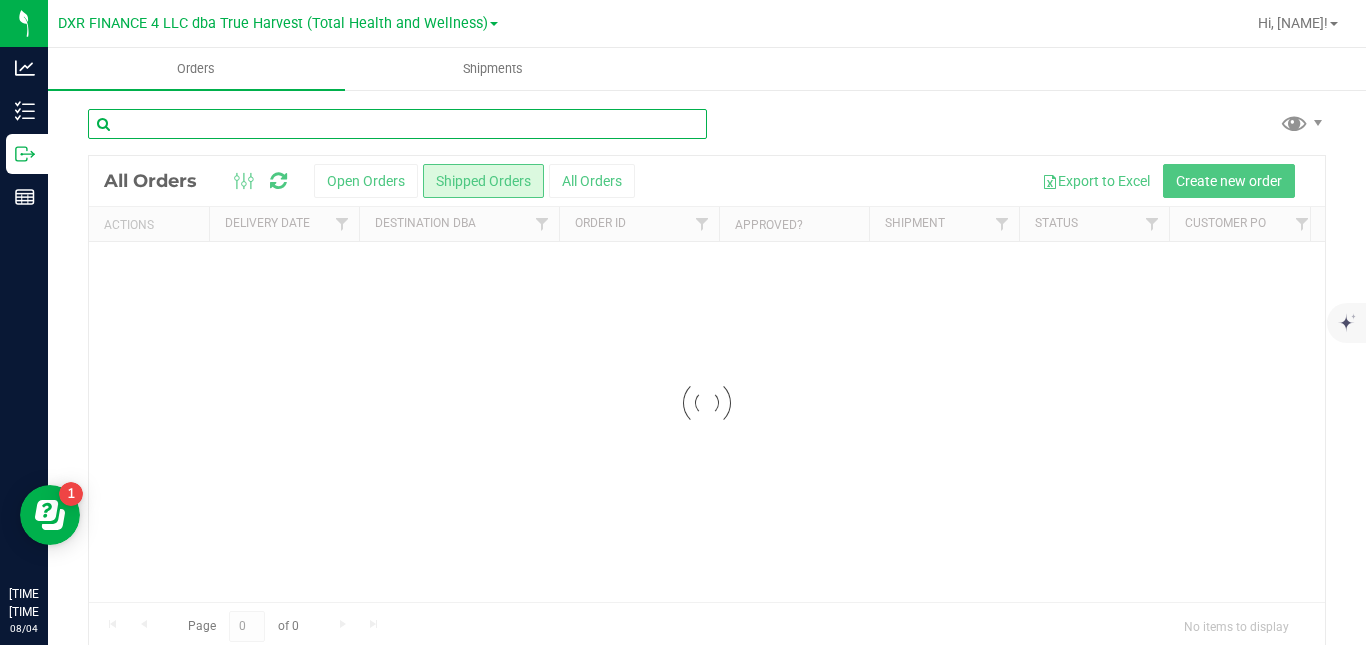 click at bounding box center [397, 124] 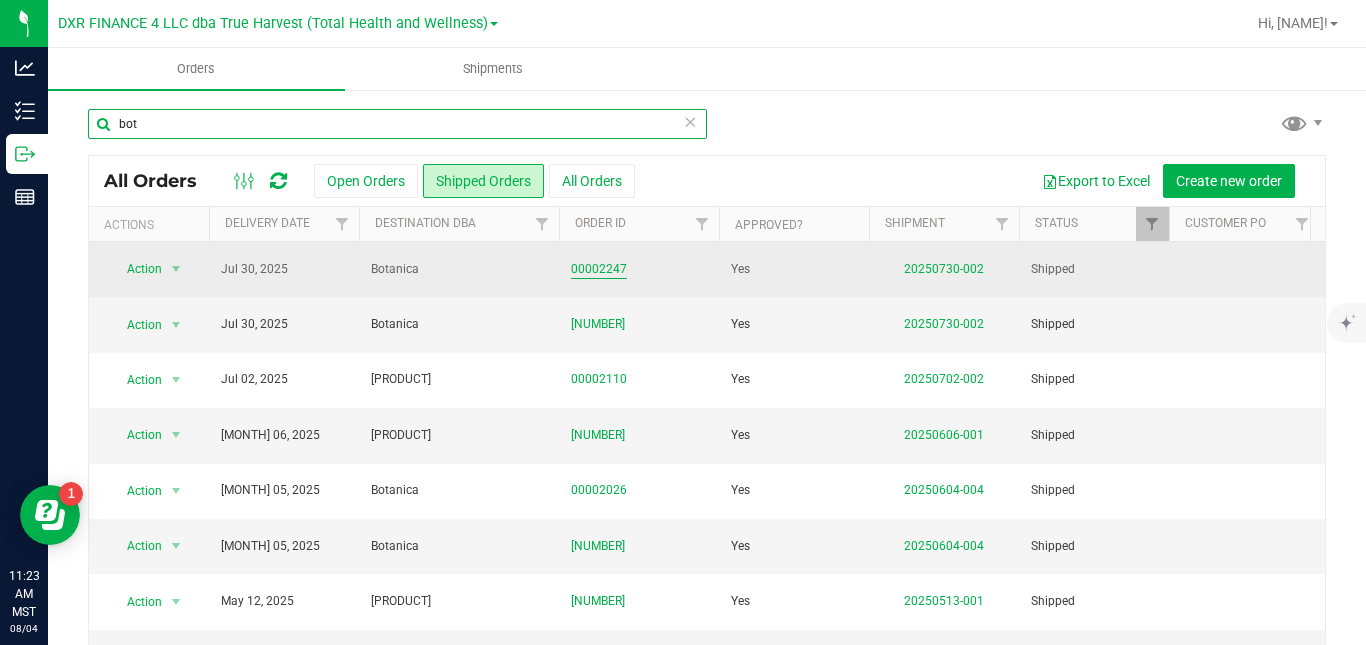 type on "bot" 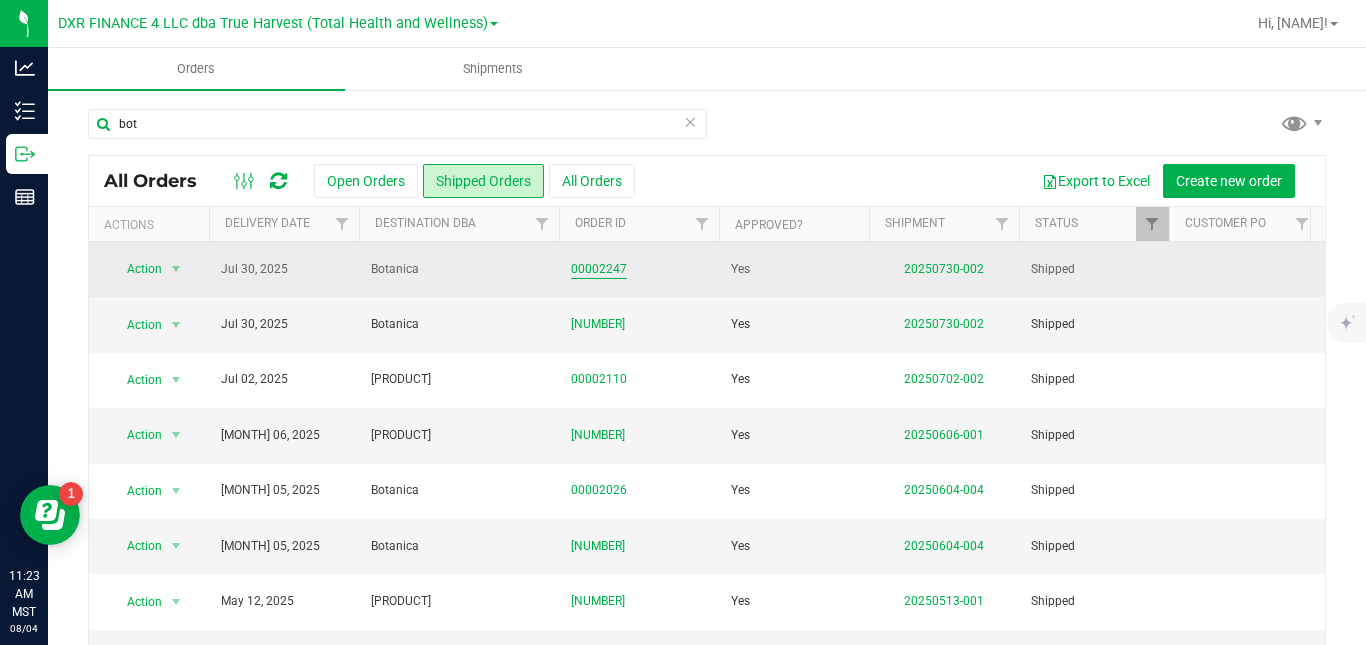 click on "00002247" at bounding box center [599, 269] 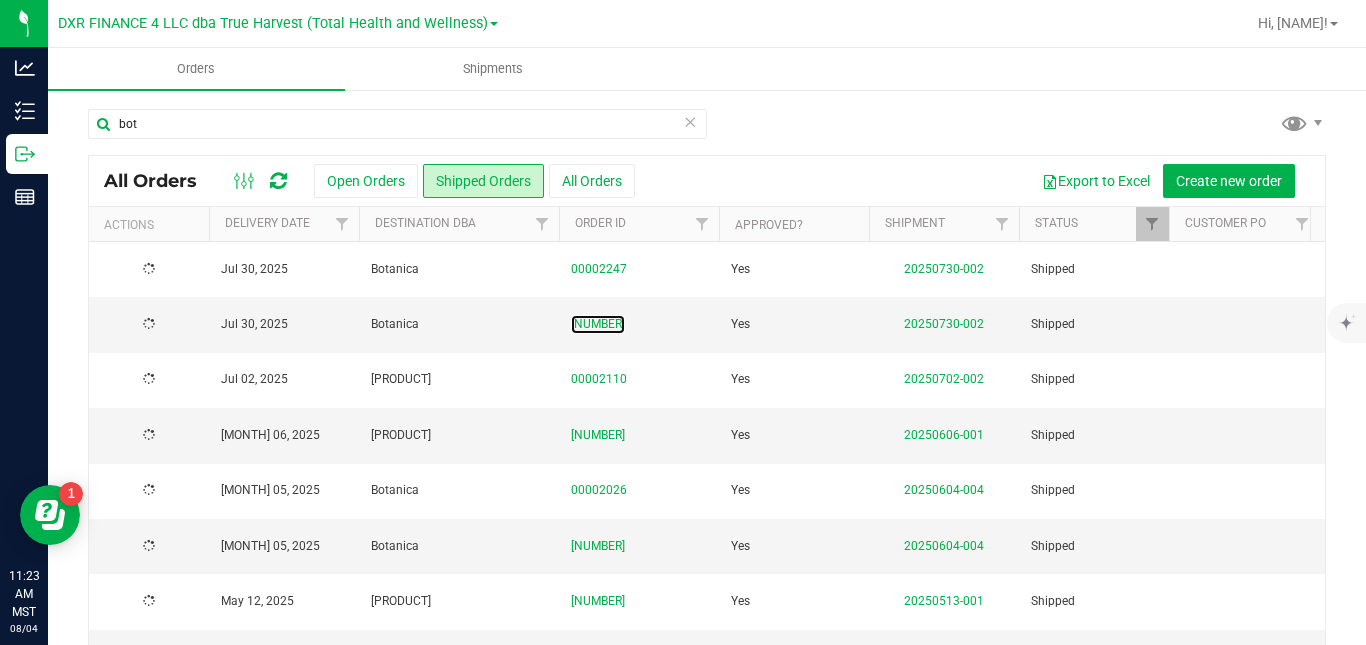 click on "[NUMBER]" at bounding box center [598, 324] 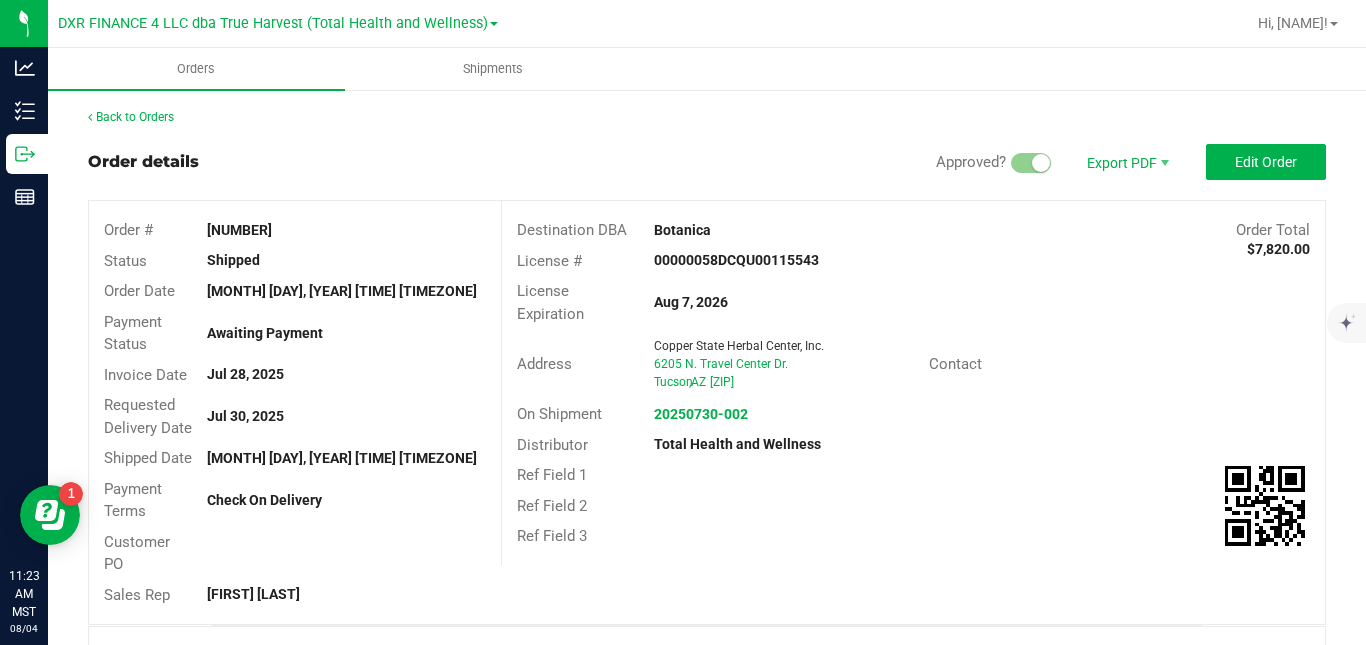 scroll, scrollTop: 522, scrollLeft: 0, axis: vertical 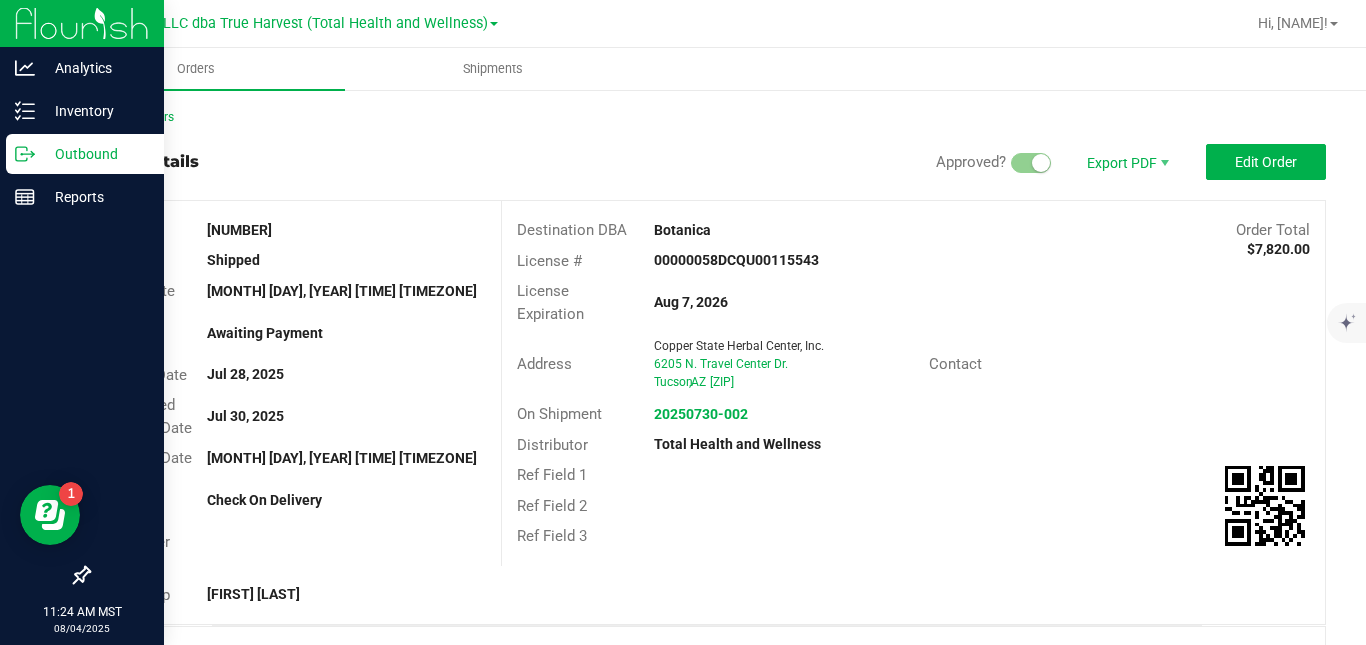 click 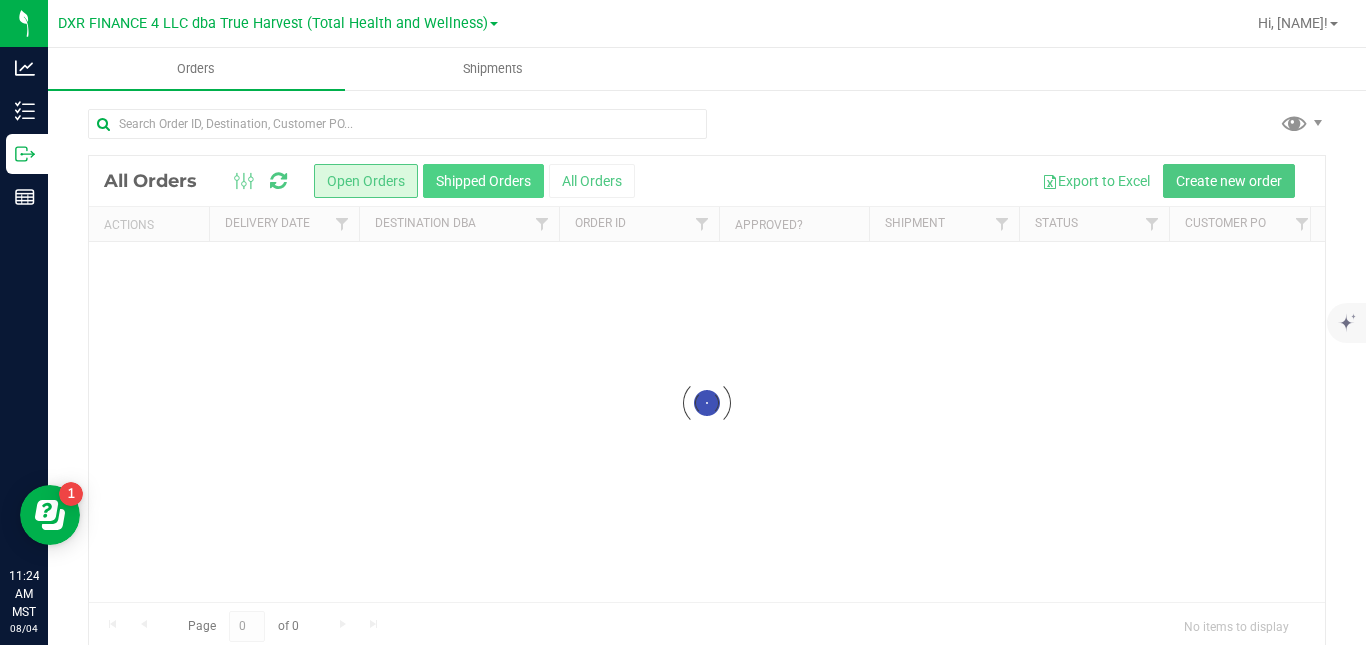 click on "Shipped Orders" at bounding box center (483, 181) 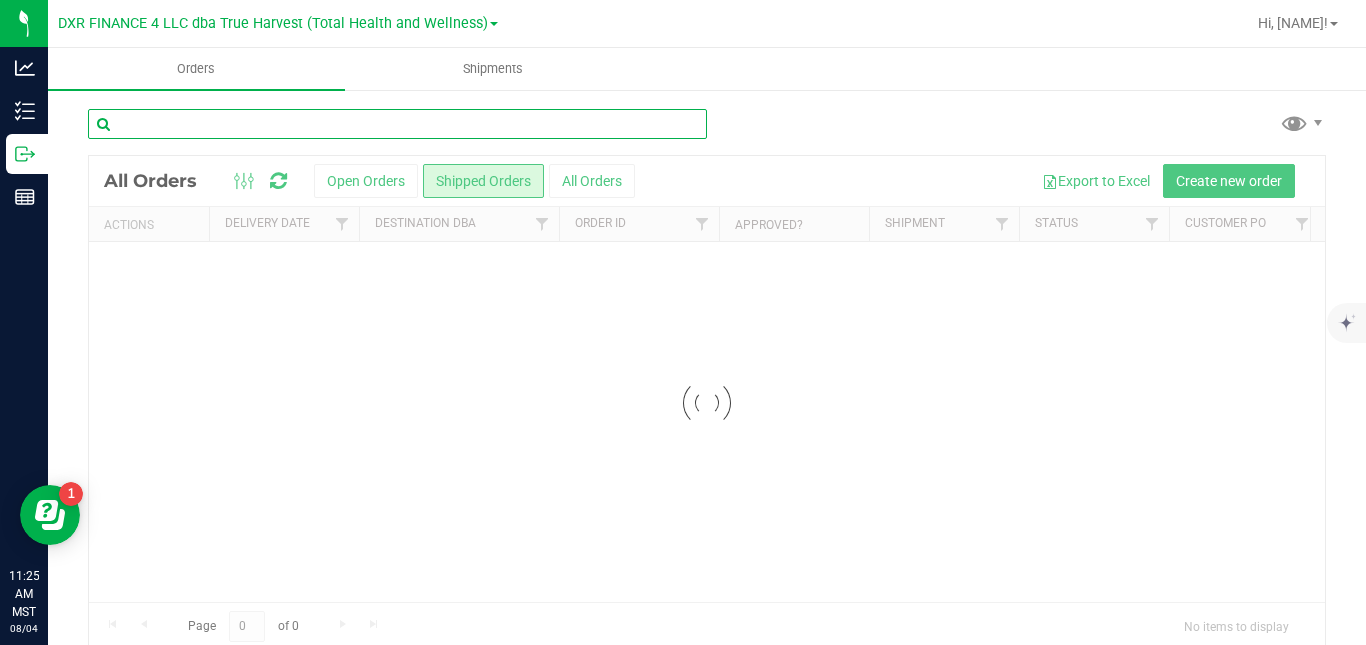 click at bounding box center [397, 124] 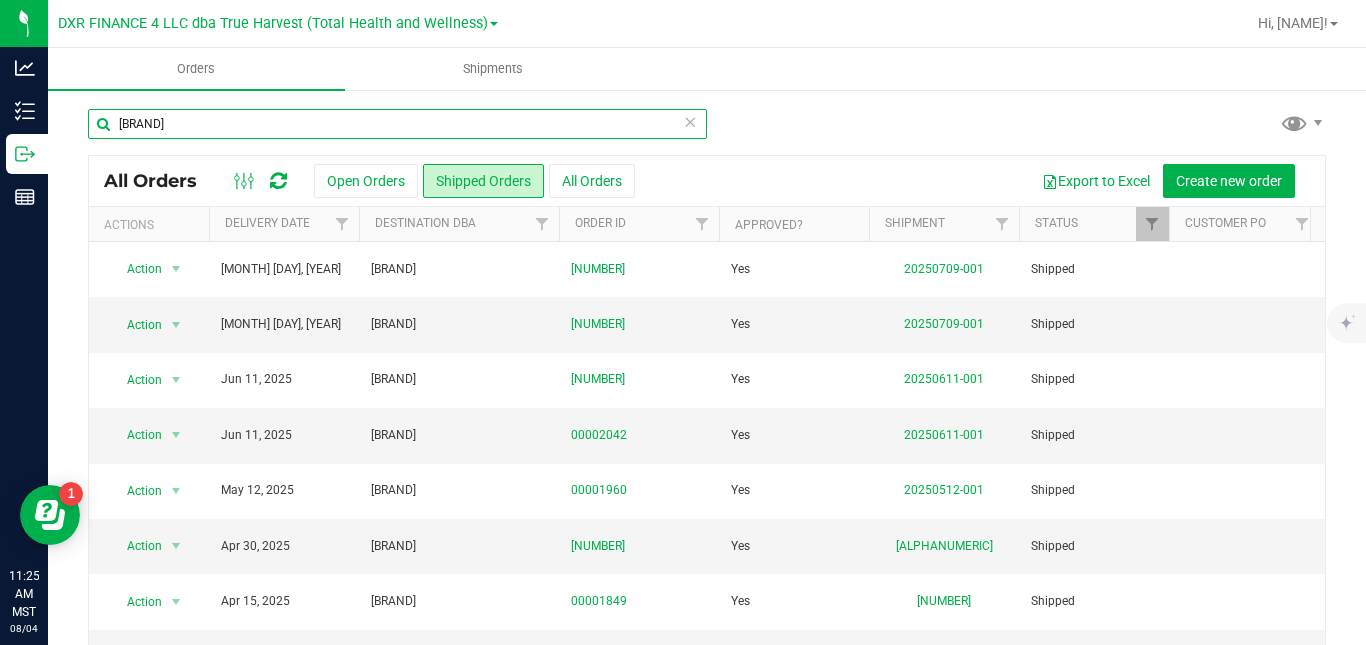 scroll, scrollTop: 0, scrollLeft: 189, axis: horizontal 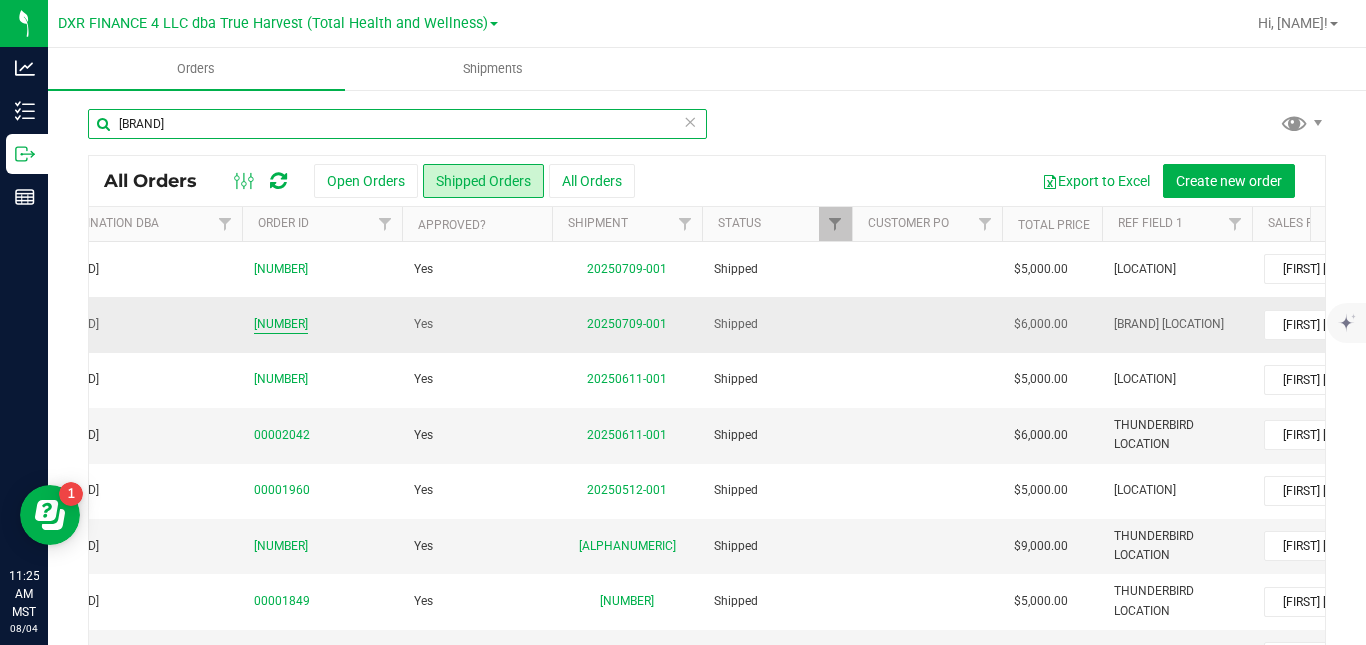 type on "[BRAND]" 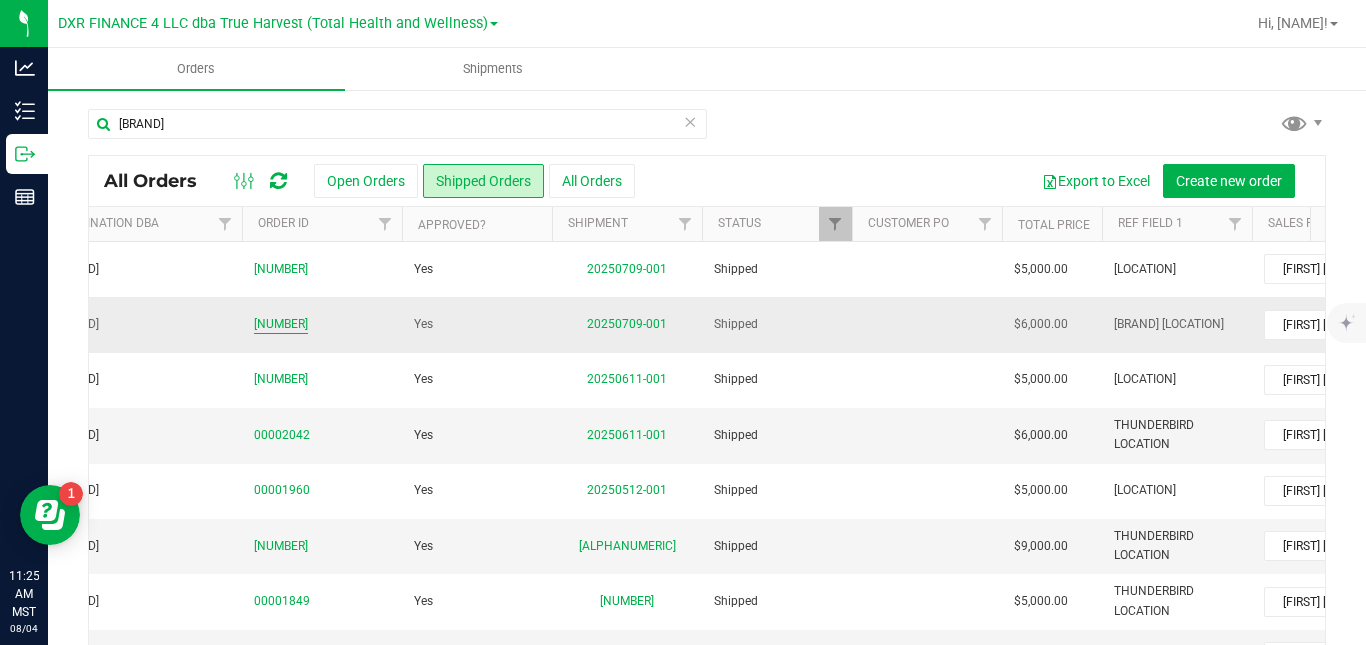 click on "[NUMBER]" at bounding box center (281, 324) 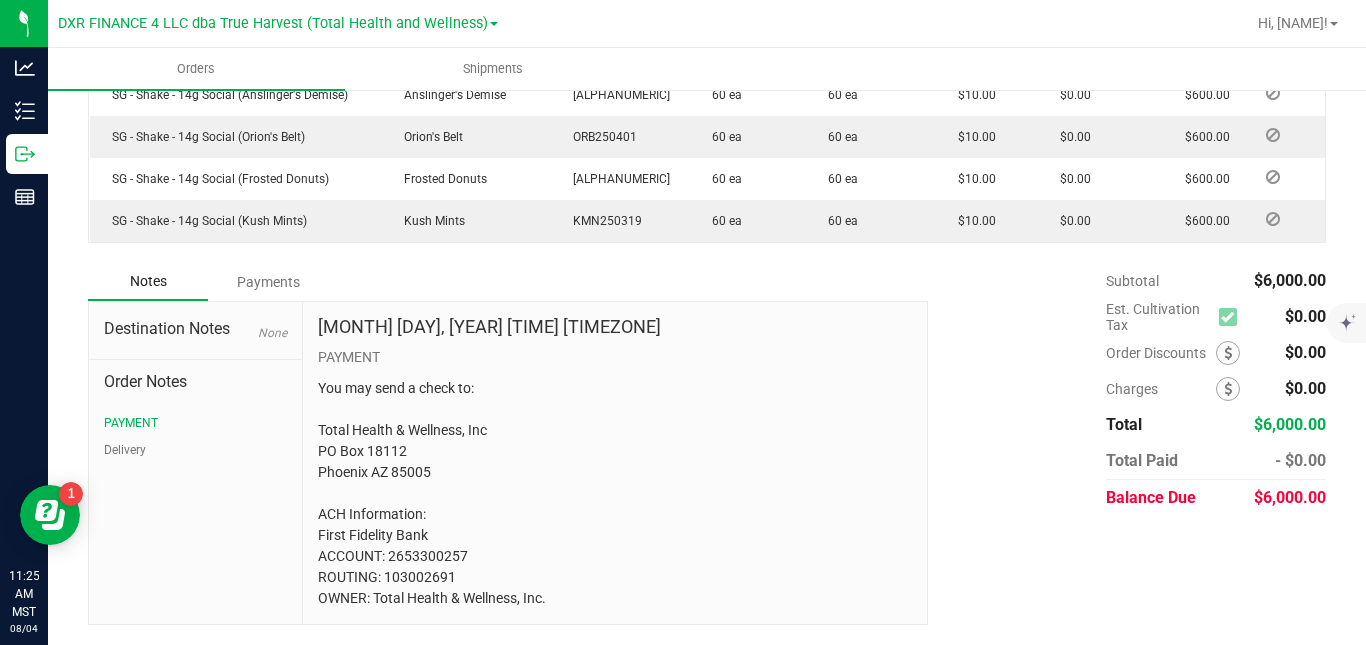 scroll, scrollTop: 938, scrollLeft: 0, axis: vertical 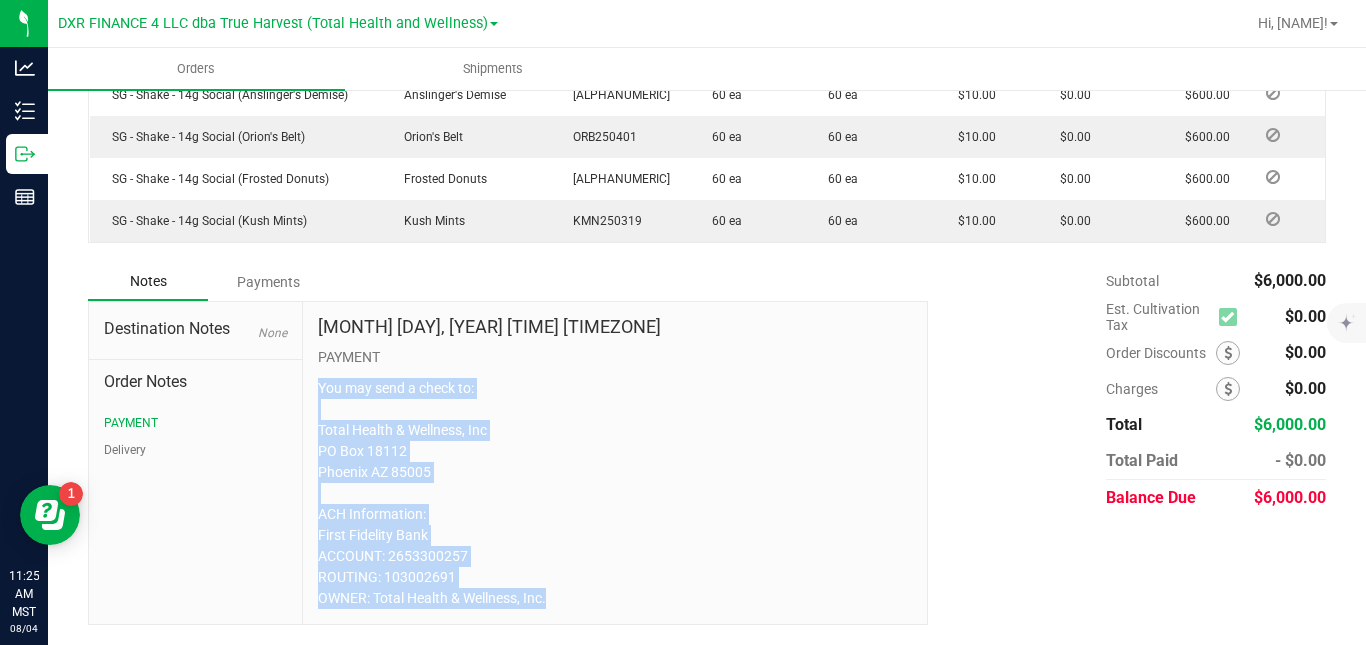 drag, startPoint x: 559, startPoint y: 600, endPoint x: 315, endPoint y: 385, distance: 325.20917 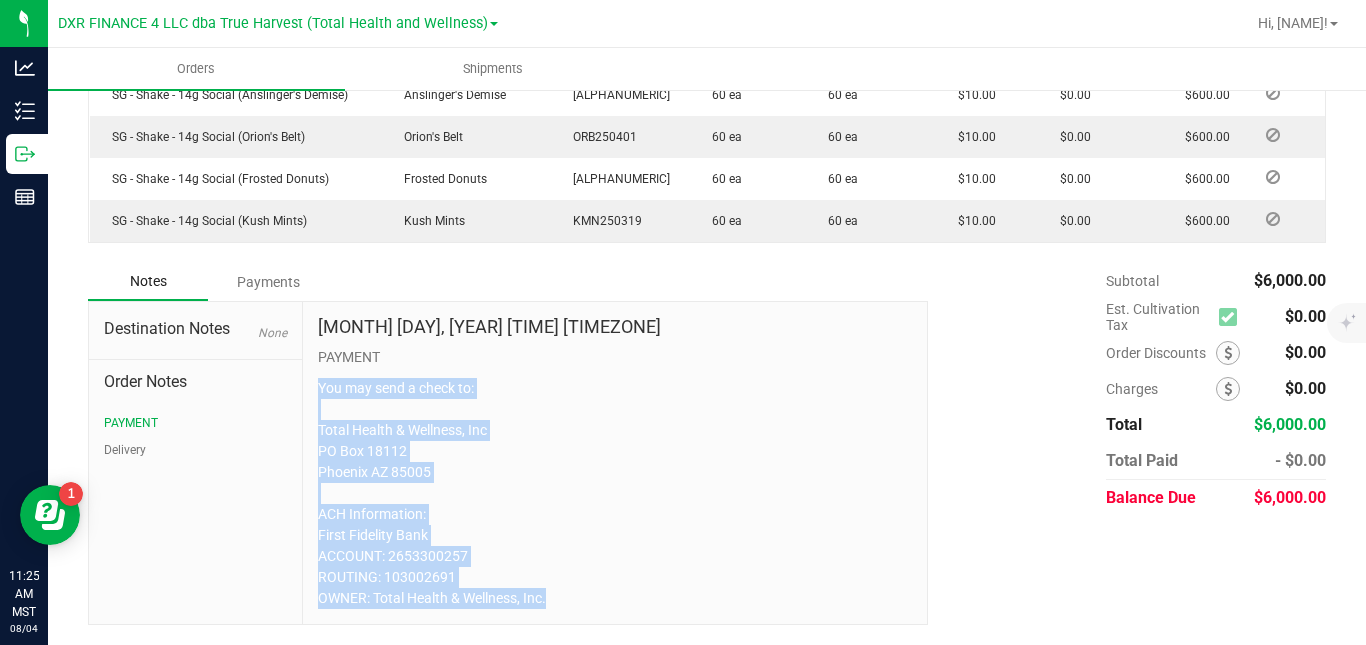 click on "You may send a check to:
Total Health & Wellness, Inc
PO Box 18112
Phoenix AZ 85005
ACH Information:
First Fidelity Bank
ACCOUNT: 2653300257
ROUTING: 103002691
OWNER: Total Health & Wellness, Inc." at bounding box center [615, 493] 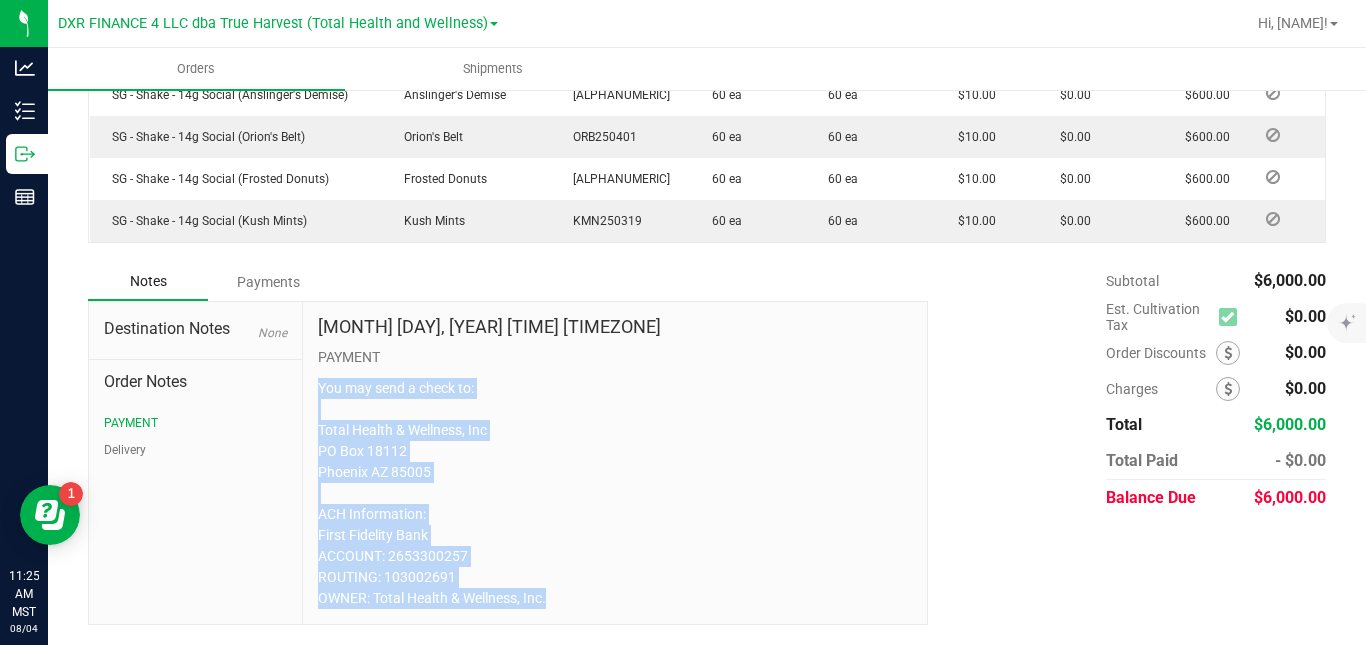 copy on "You may send a check to:
Total Health & Wellness, Inc
PO Box 18112
Phoenix AZ 85005
ACH Information:
First Fidelity Bank
ACCOUNT: 2653300257
ROUTING: 103002691
OWNER: Total Health & Wellness, Inc." 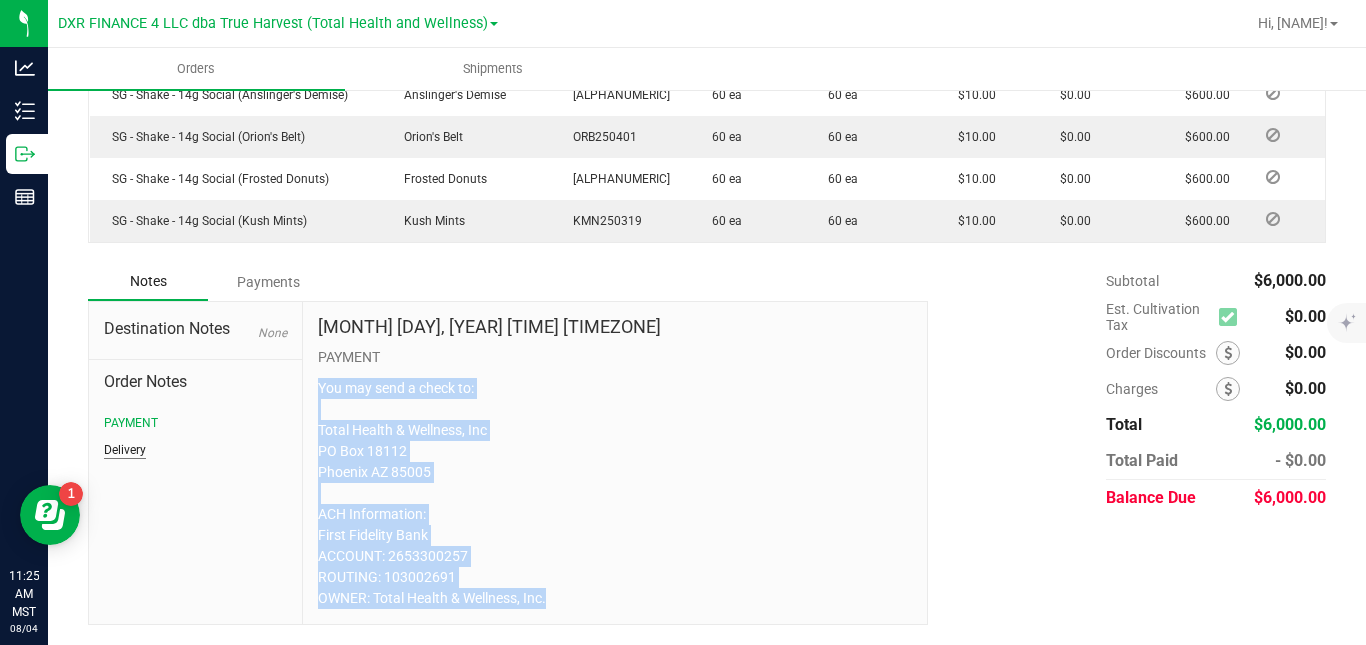 click on "Delivery" at bounding box center [125, 450] 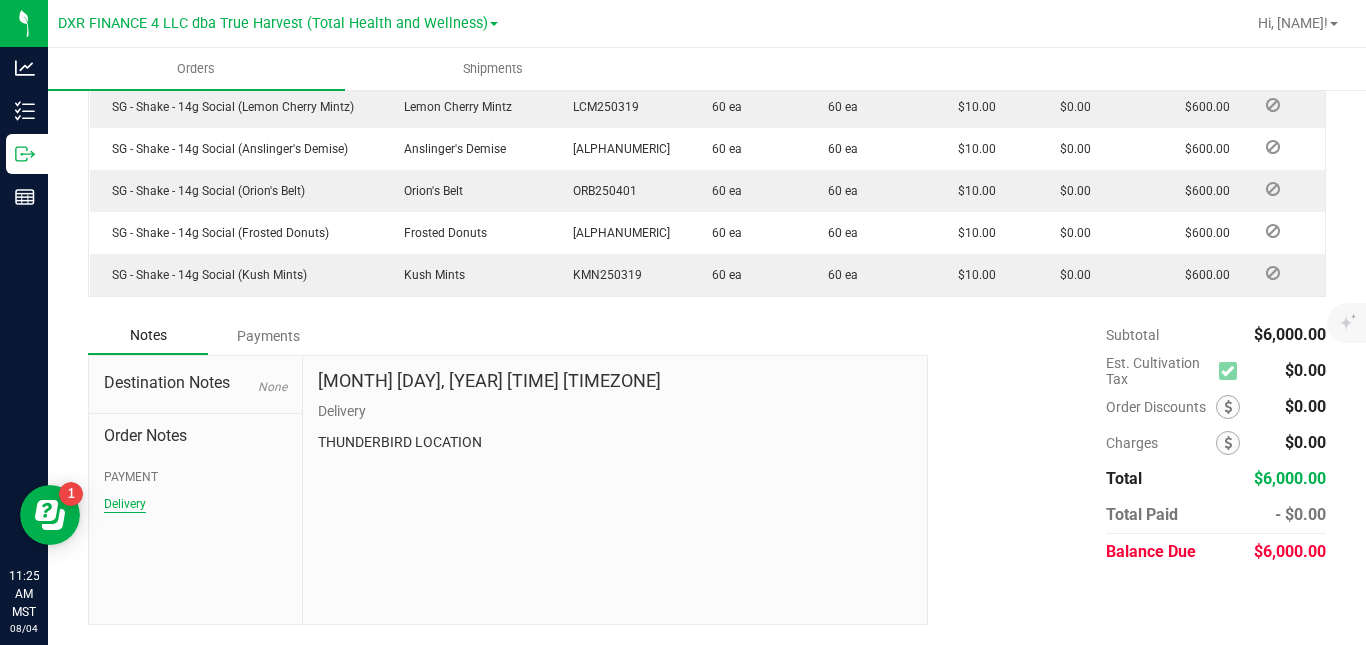 scroll, scrollTop: 884, scrollLeft: 0, axis: vertical 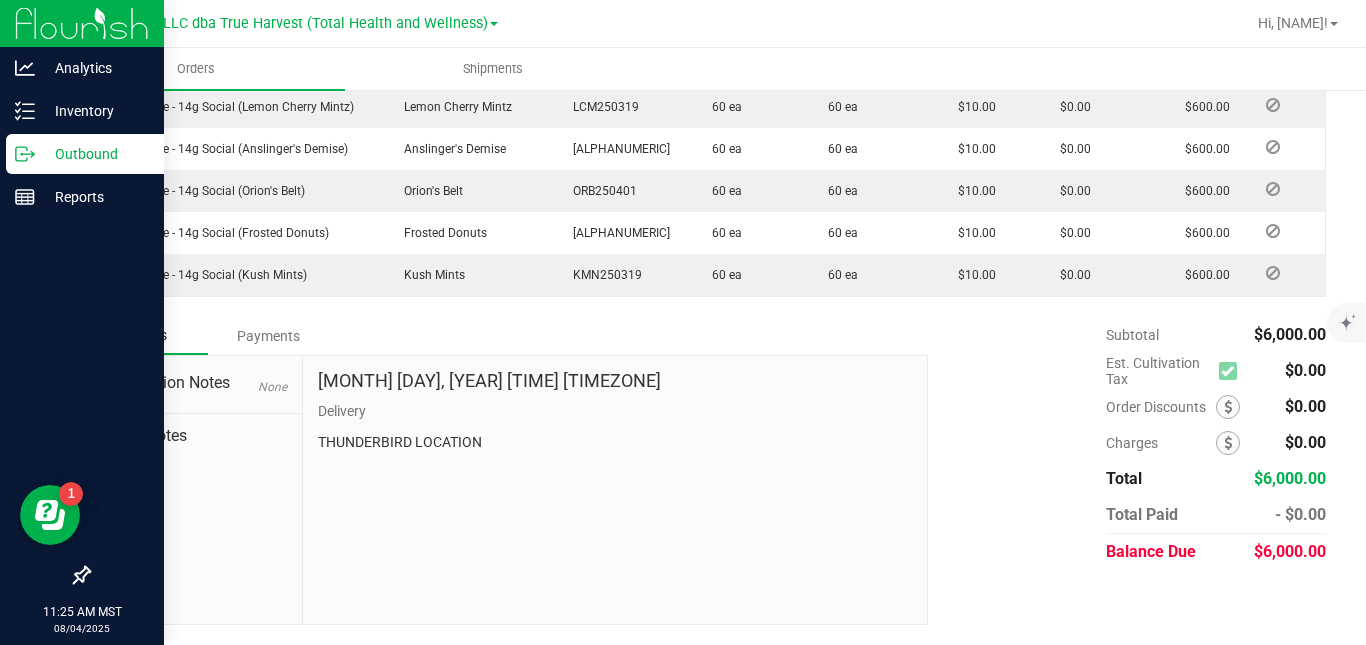 click 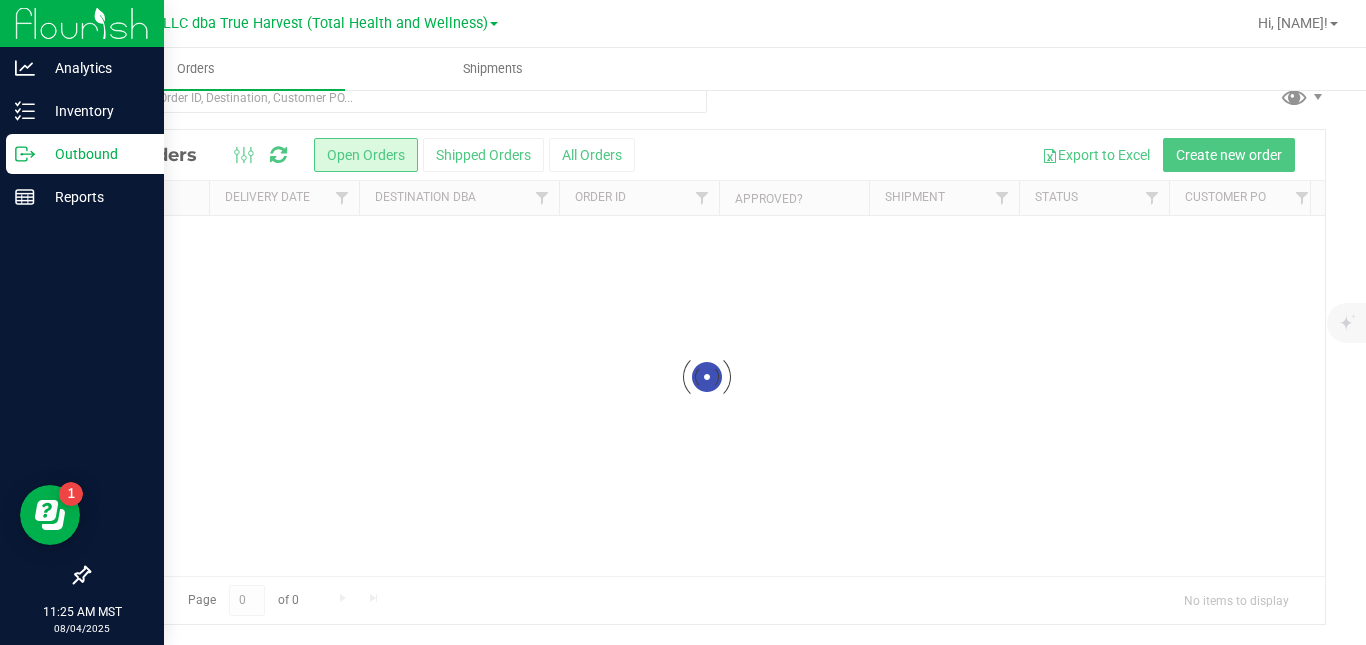scroll, scrollTop: 0, scrollLeft: 0, axis: both 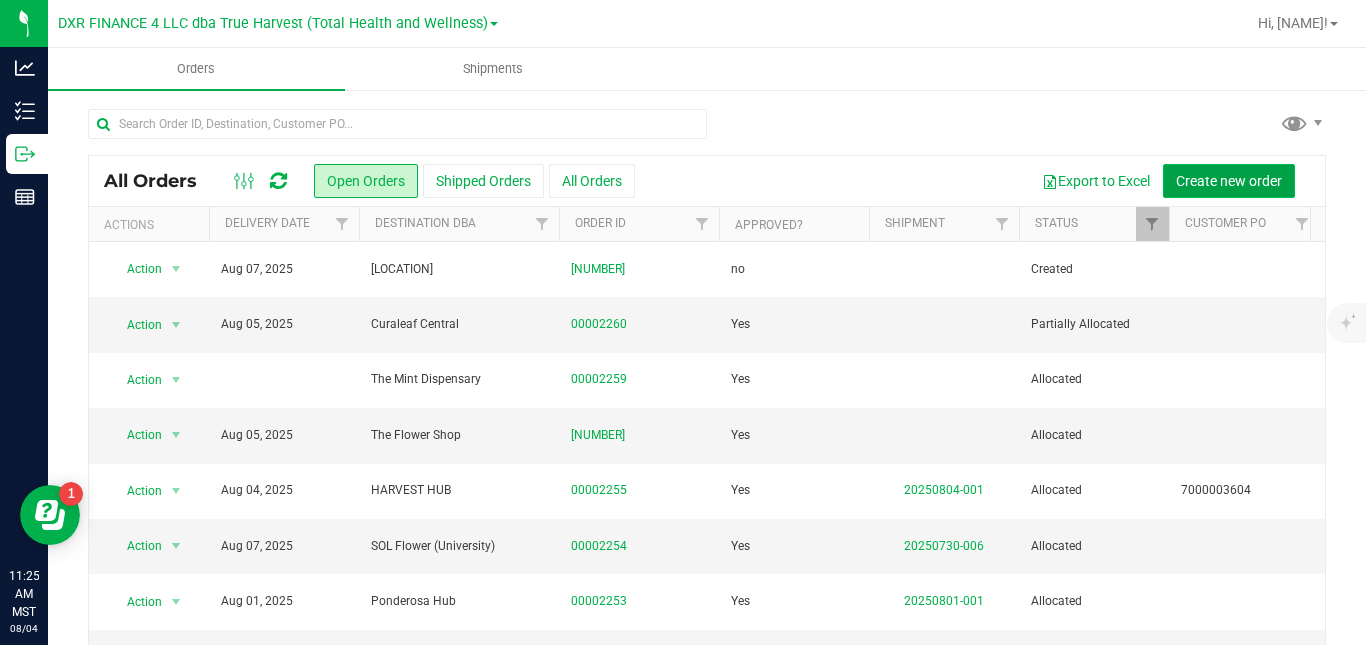 click on "Create new order" at bounding box center [1229, 181] 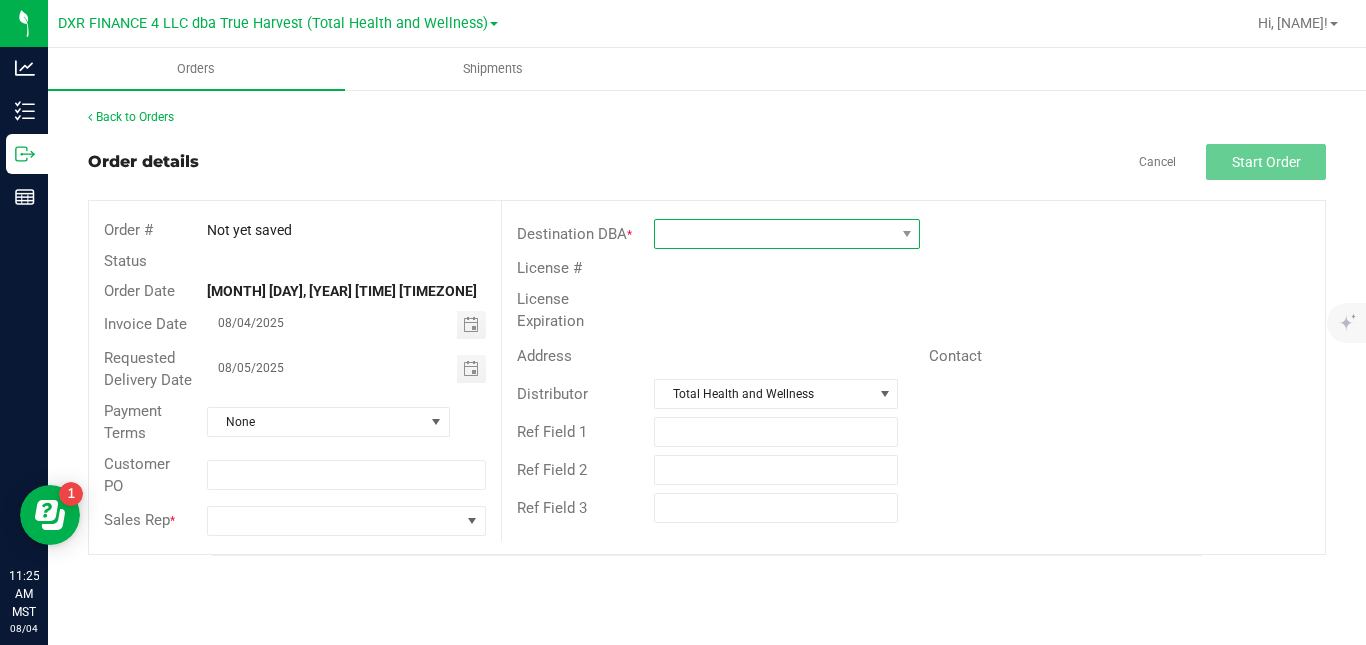 click at bounding box center [774, 234] 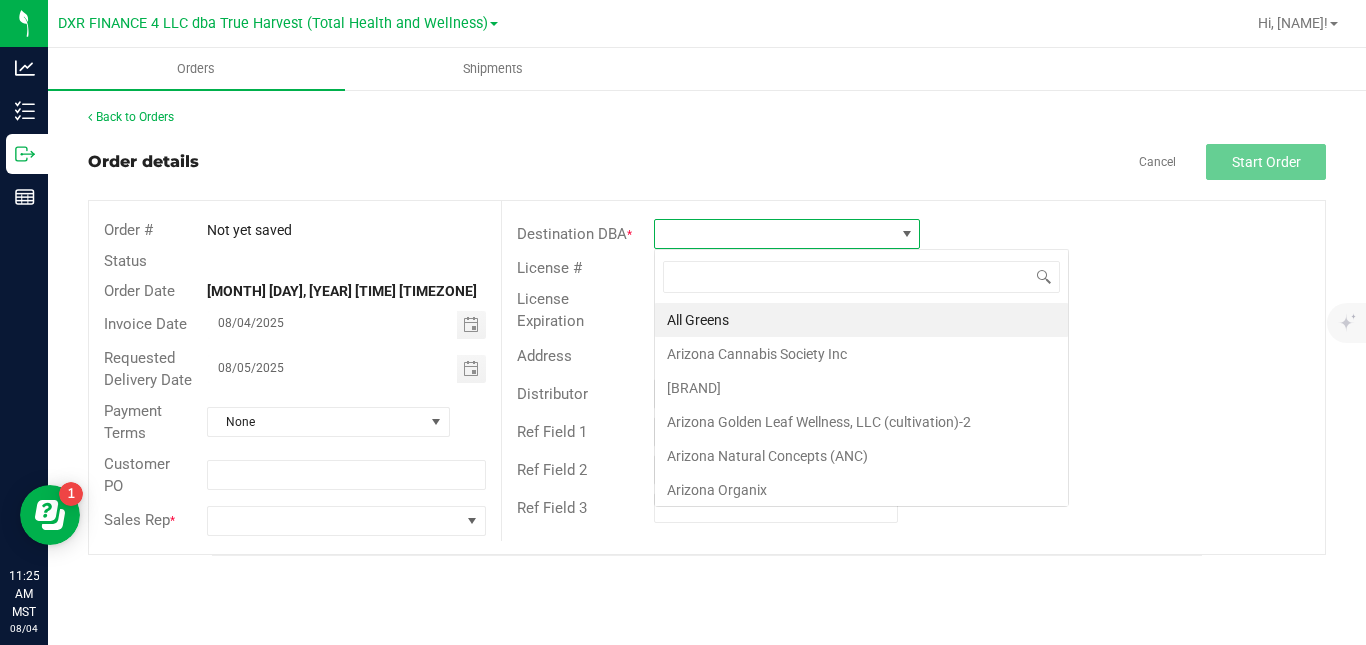 scroll, scrollTop: 99970, scrollLeft: 99734, axis: both 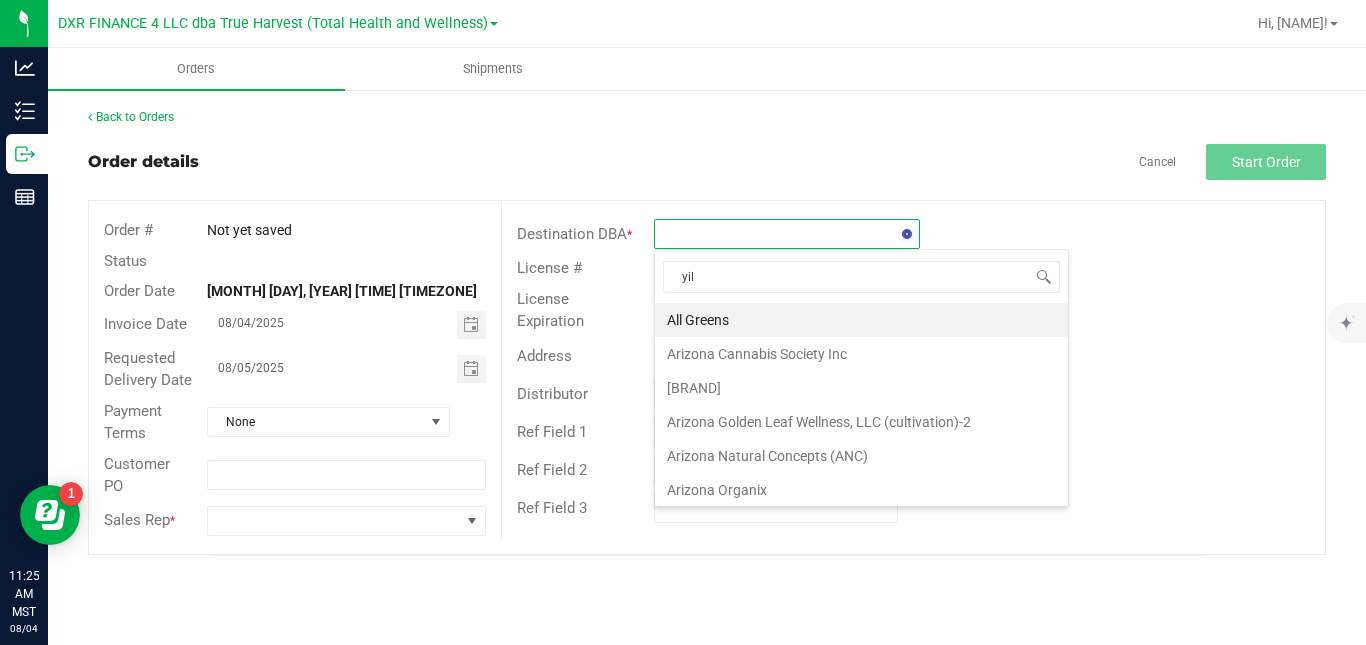 type on "[BRAND]" 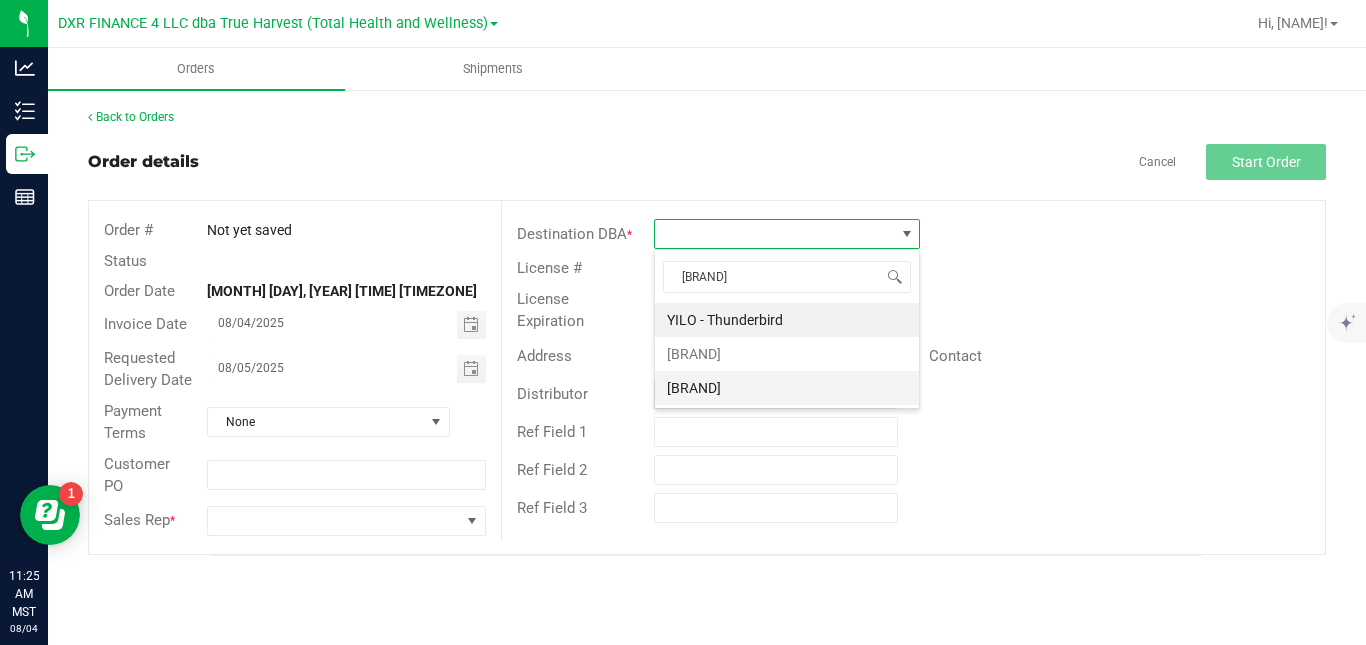 click on "[BRAND]" at bounding box center (787, 388) 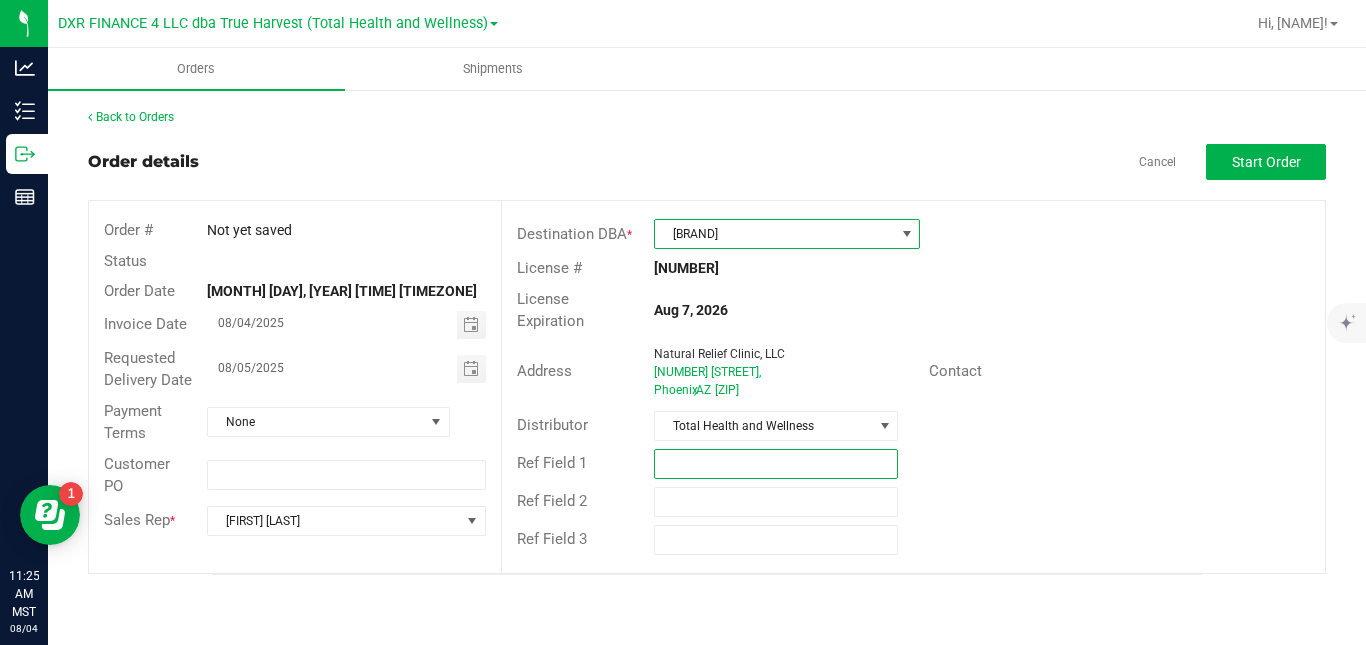 click at bounding box center (776, 464) 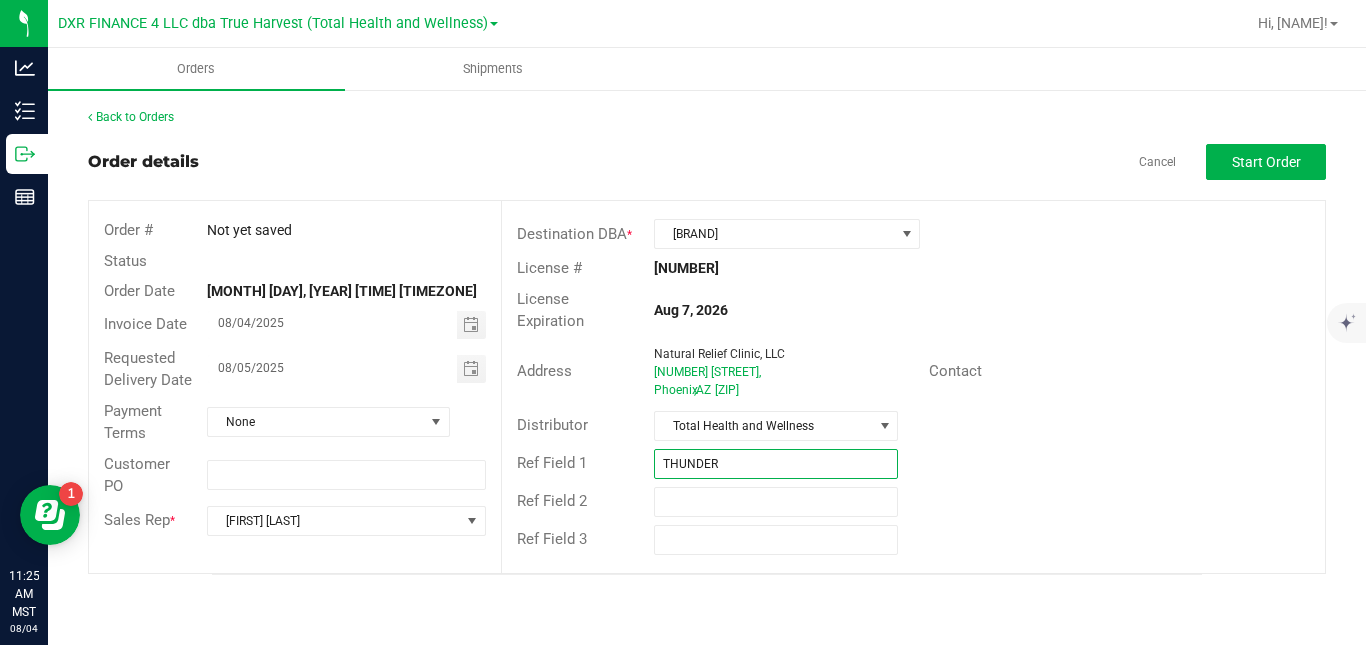type on "THUNDERBIRD LOCATION" 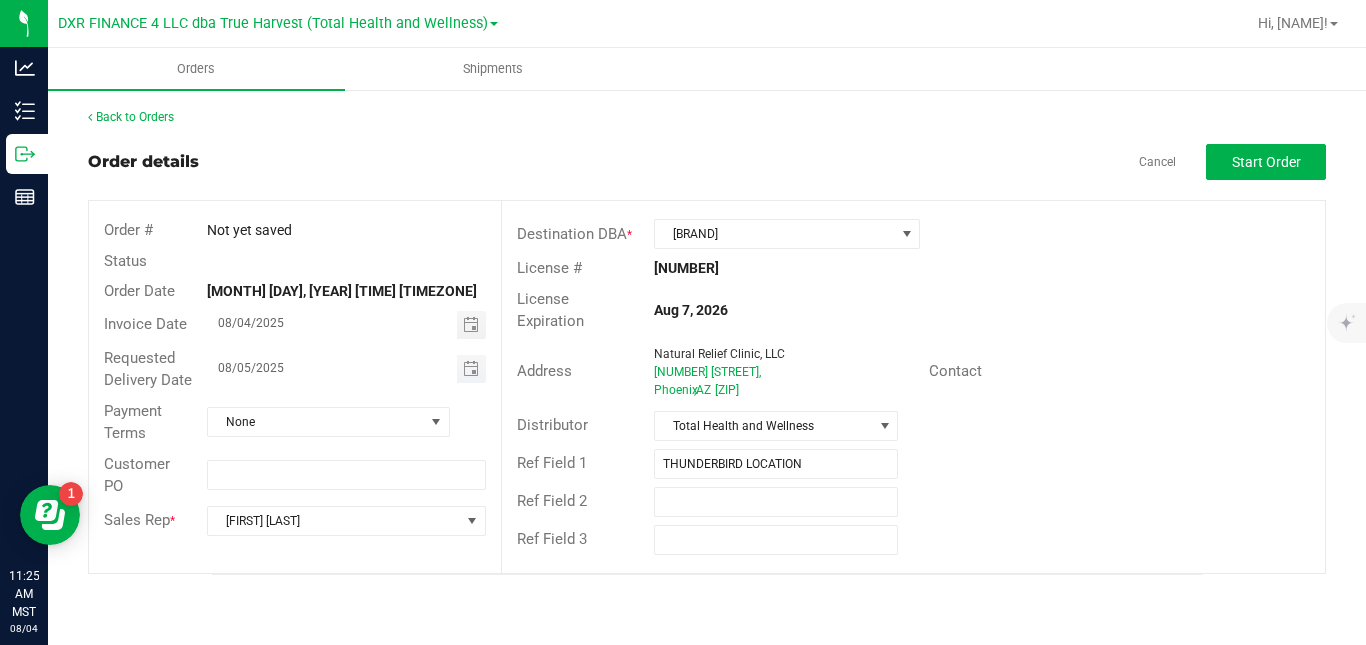 click on "08/05/2025" at bounding box center [332, 367] 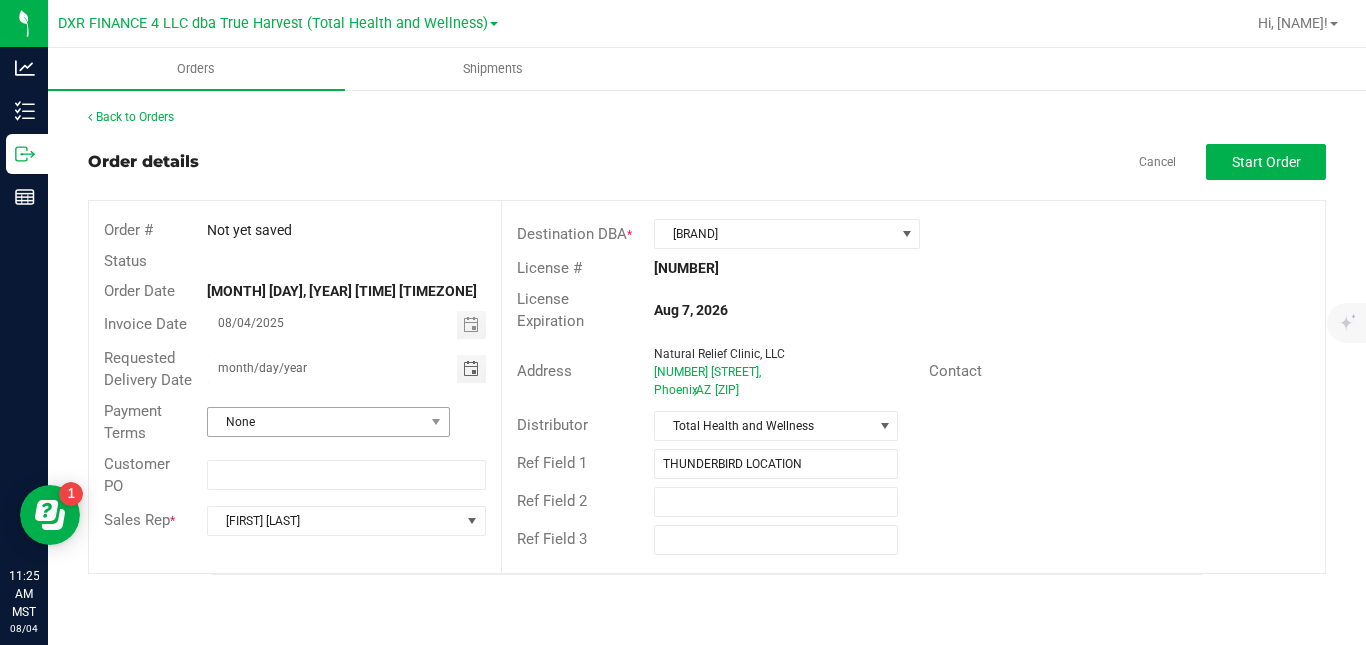 type on "month/day/year" 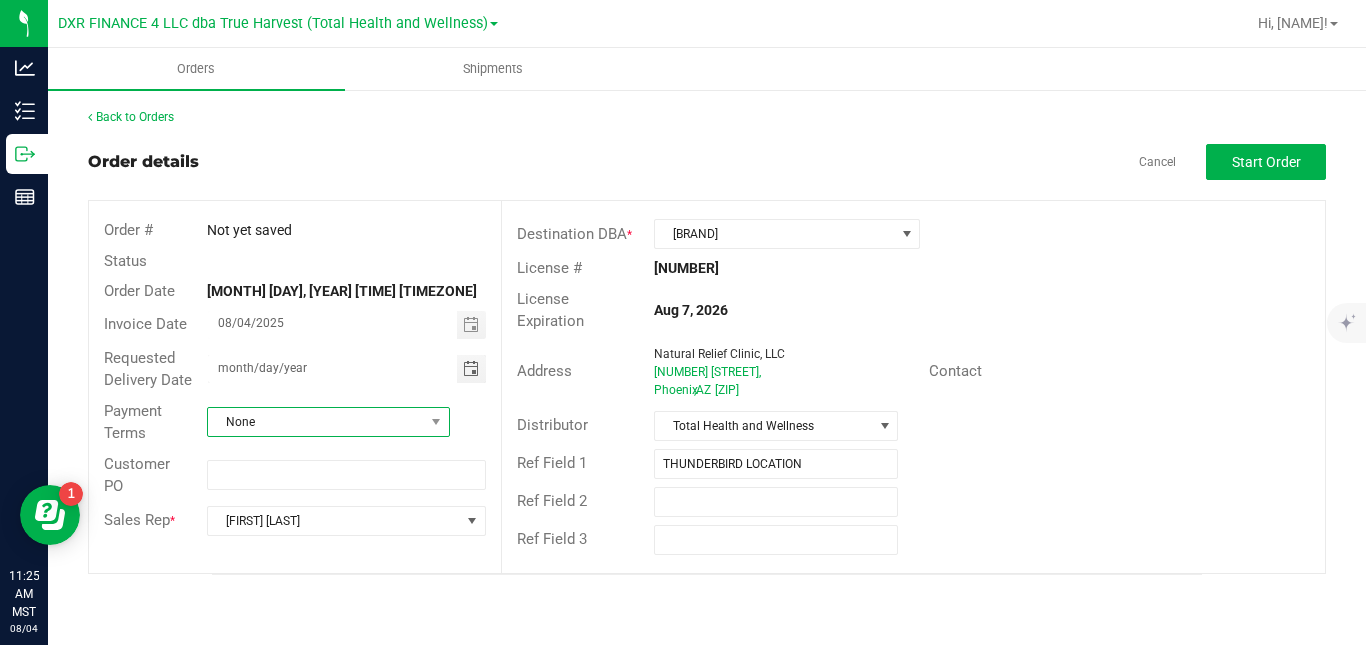 type 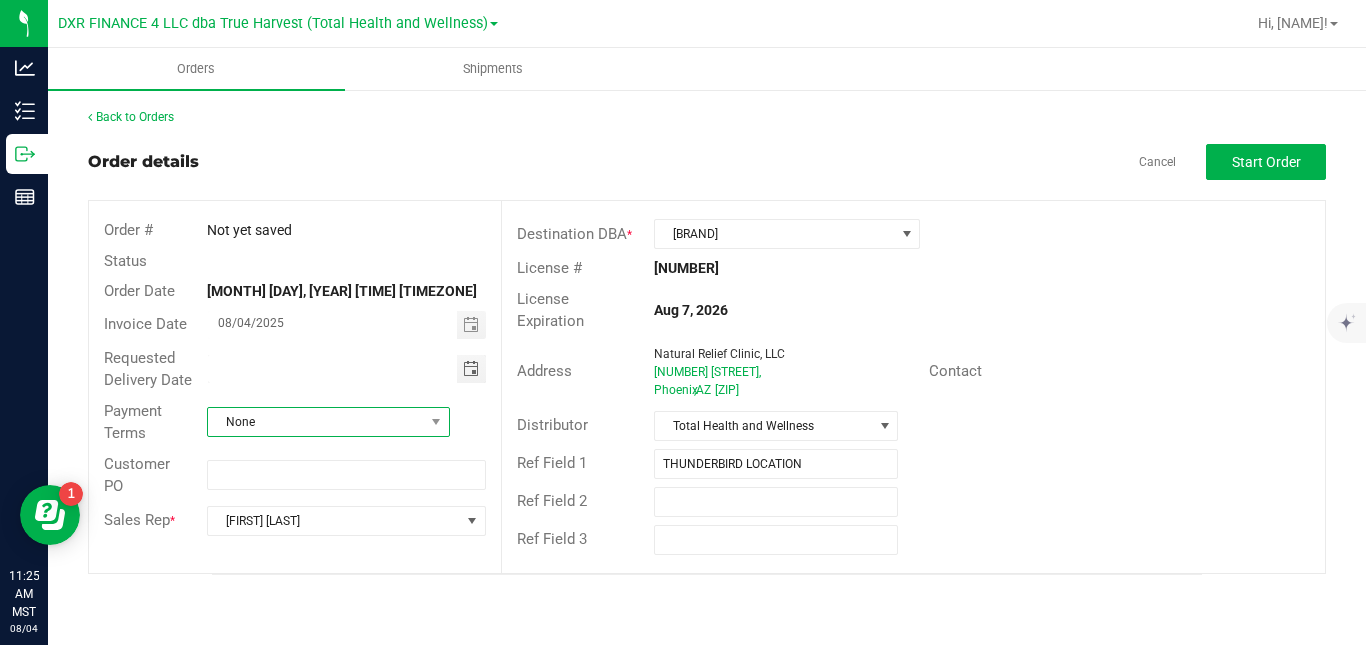 click on "None" at bounding box center (316, 422) 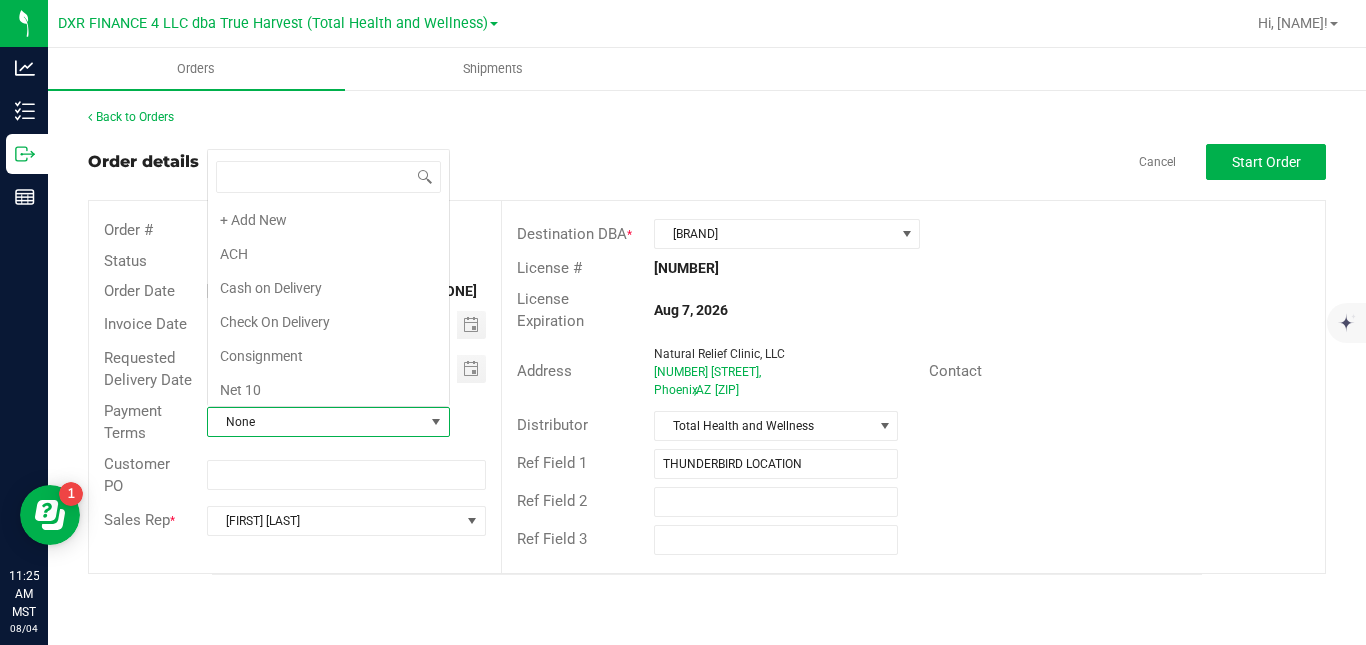 scroll, scrollTop: 0, scrollLeft: 0, axis: both 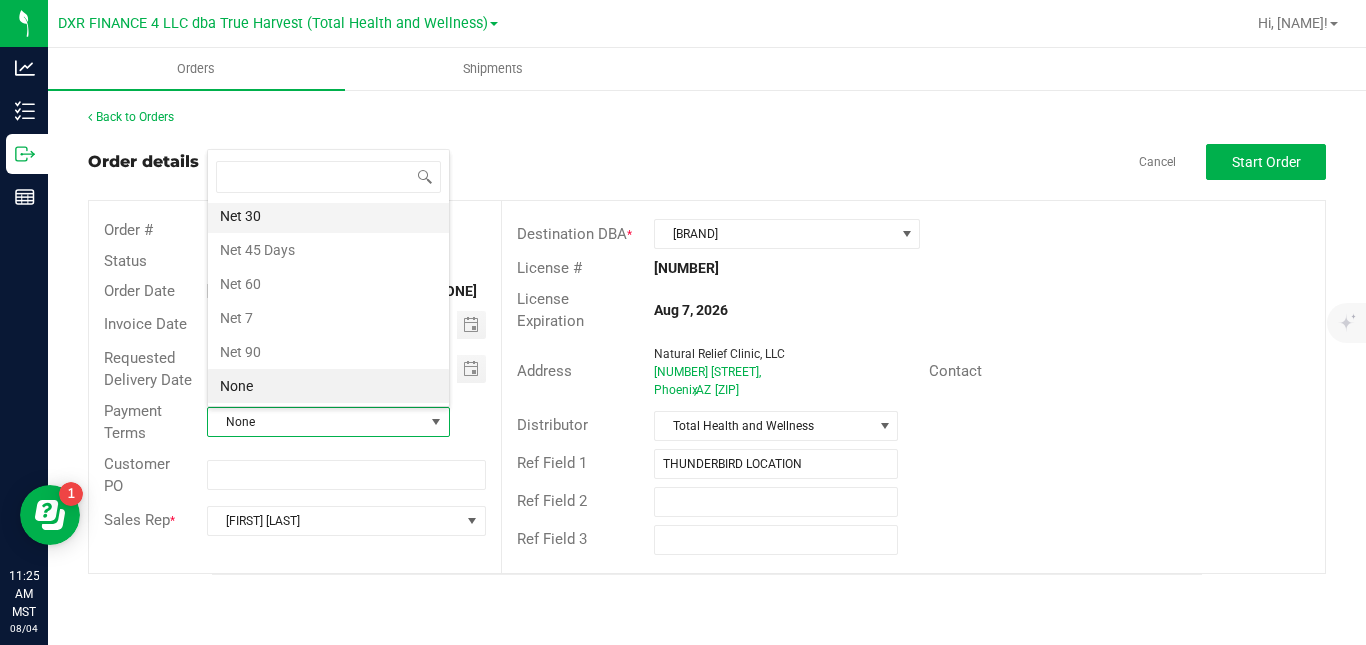 click on "Net 30" at bounding box center (328, 216) 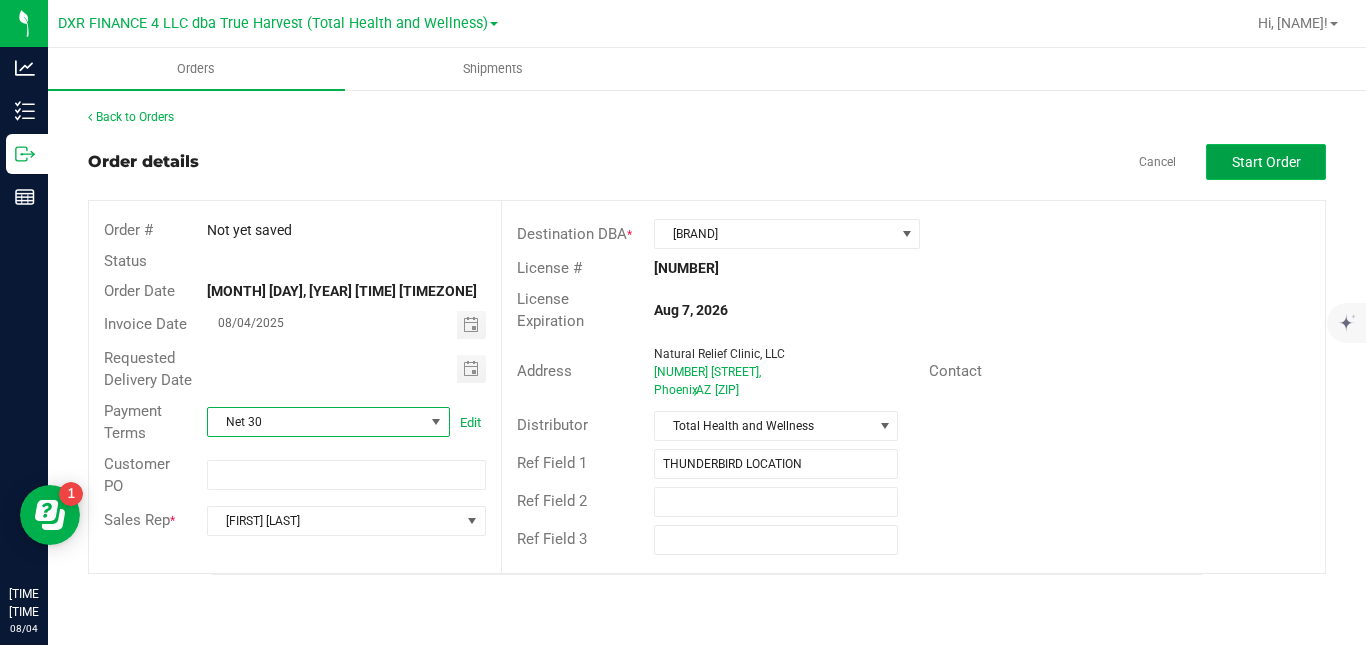 click on "Start Order" at bounding box center [1266, 162] 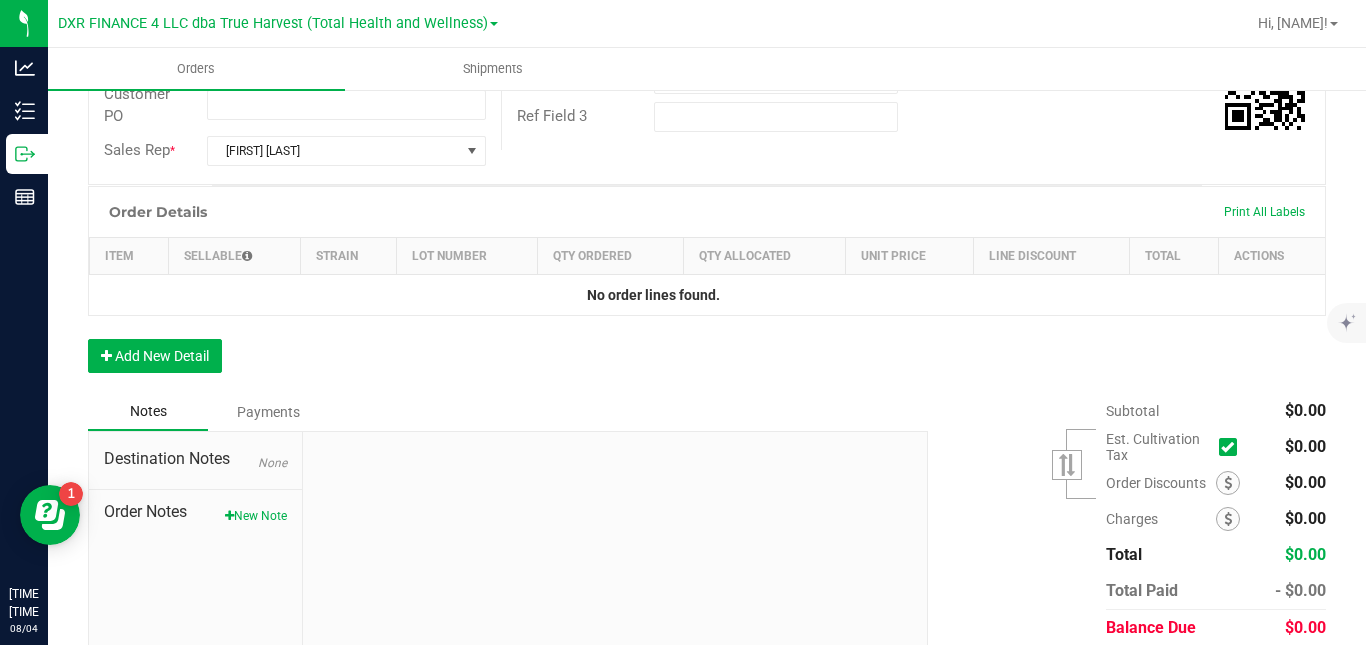 scroll, scrollTop: 429, scrollLeft: 0, axis: vertical 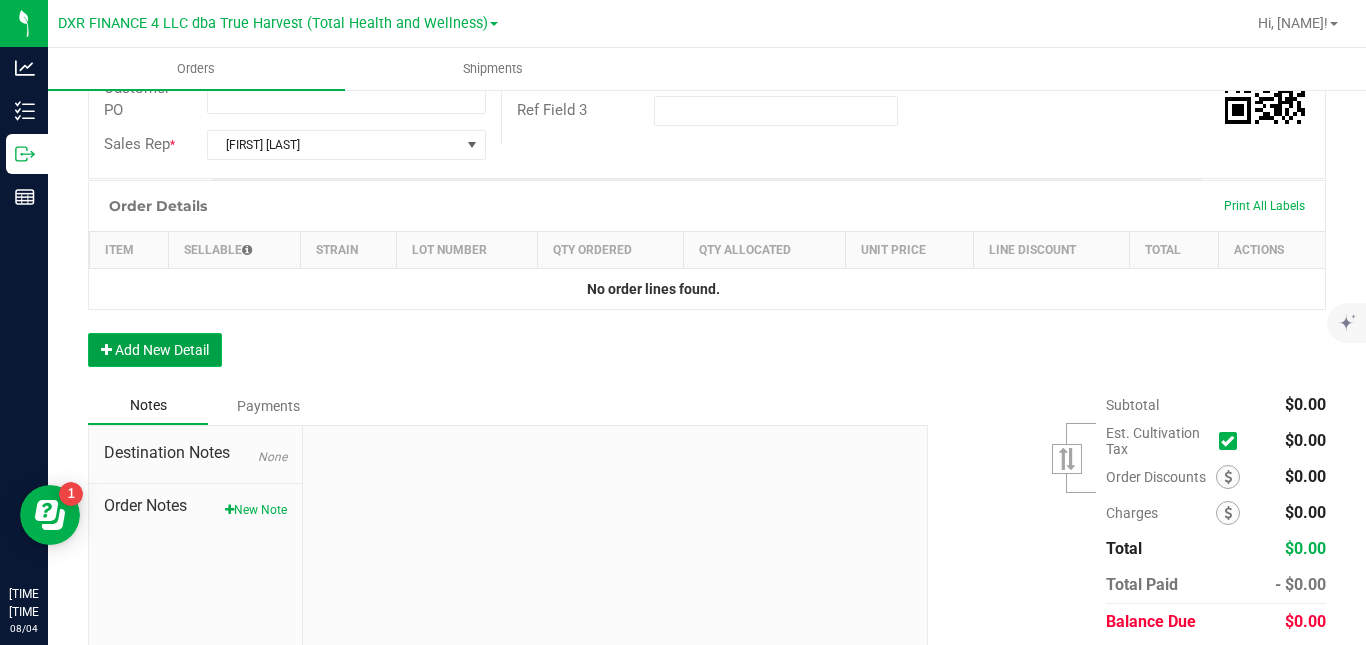 click on "Add New Detail" at bounding box center [155, 350] 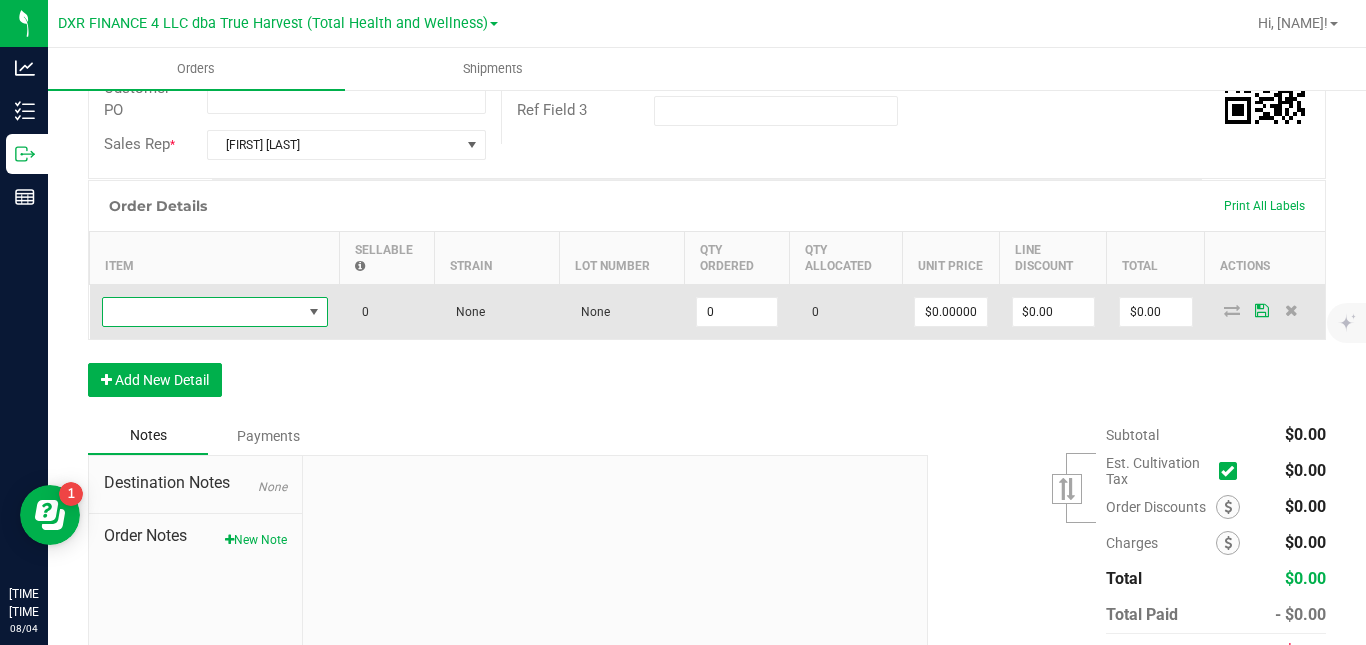 click at bounding box center [202, 312] 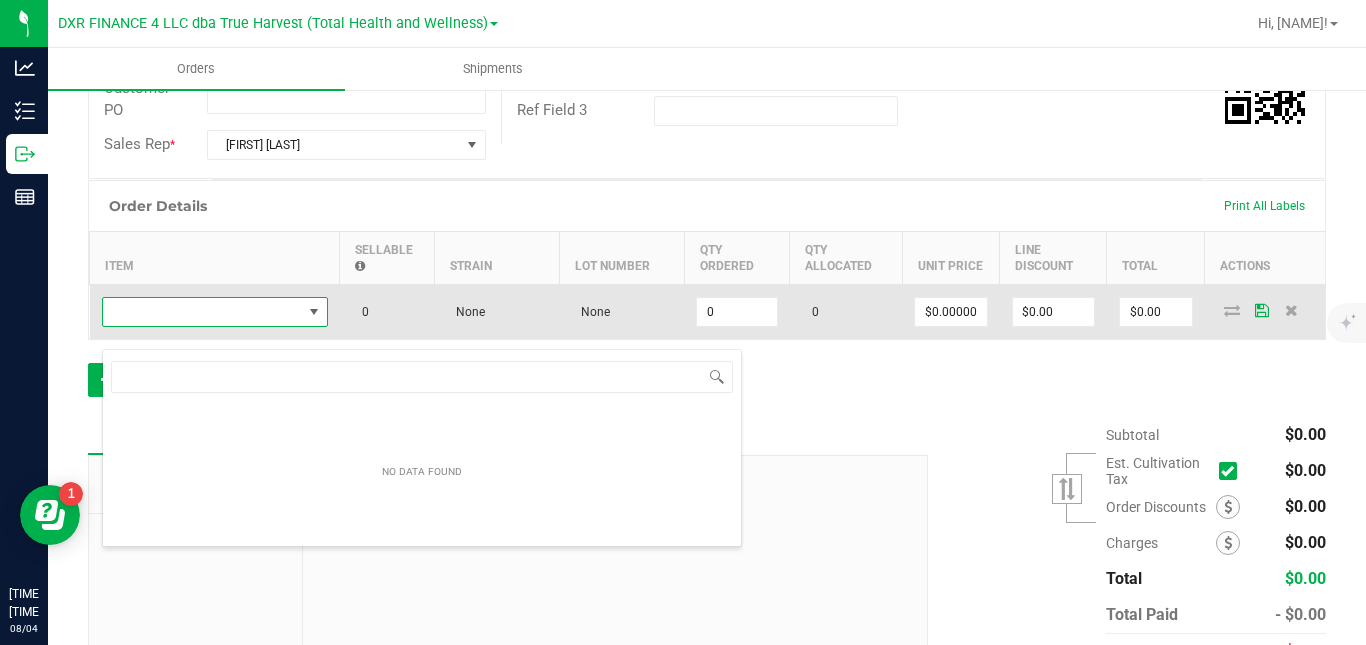 scroll, scrollTop: 99970, scrollLeft: 99774, axis: both 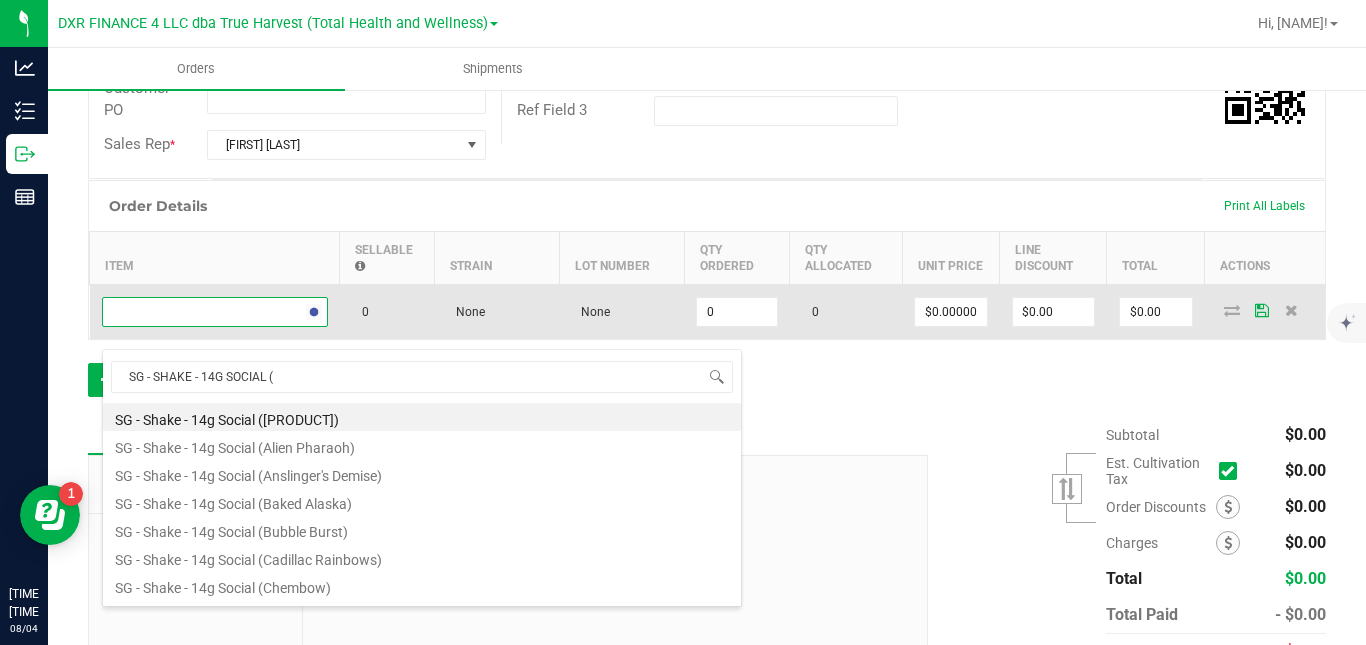 type on "SG - SHAKE - 14G SOCIAL (L" 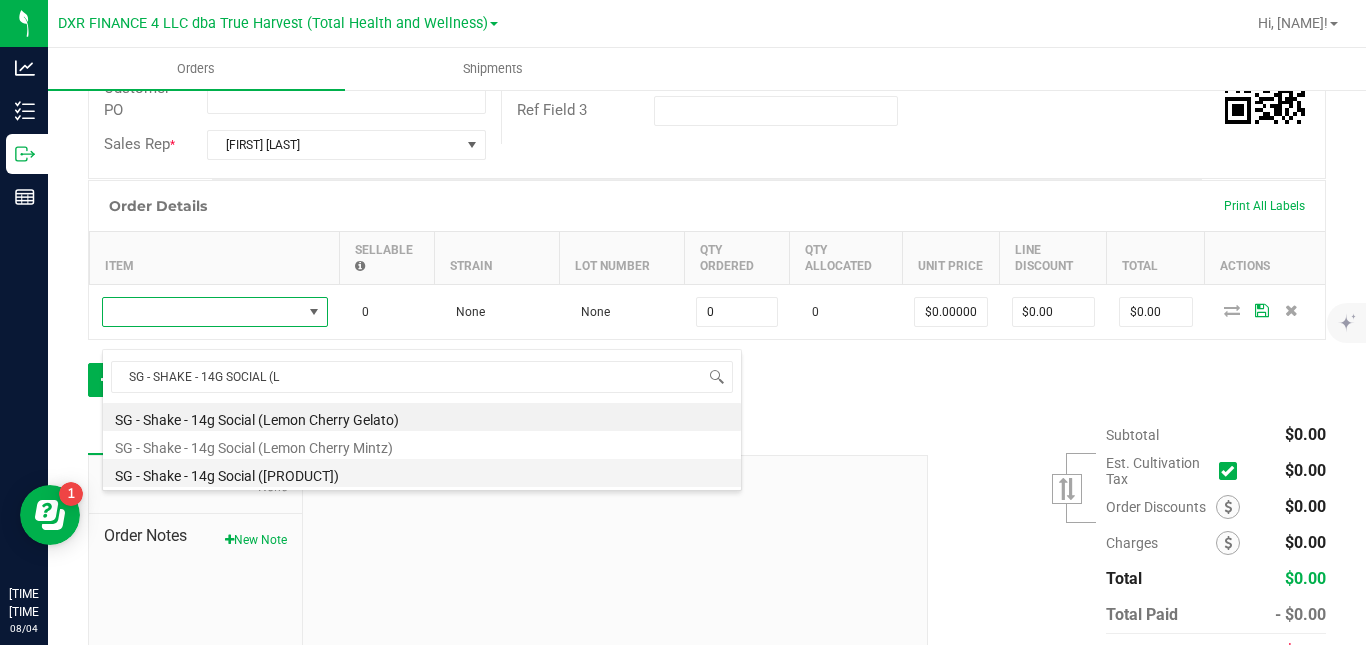 click on "SG - Shake - 14g Social ([PRODUCT])" at bounding box center (422, 473) 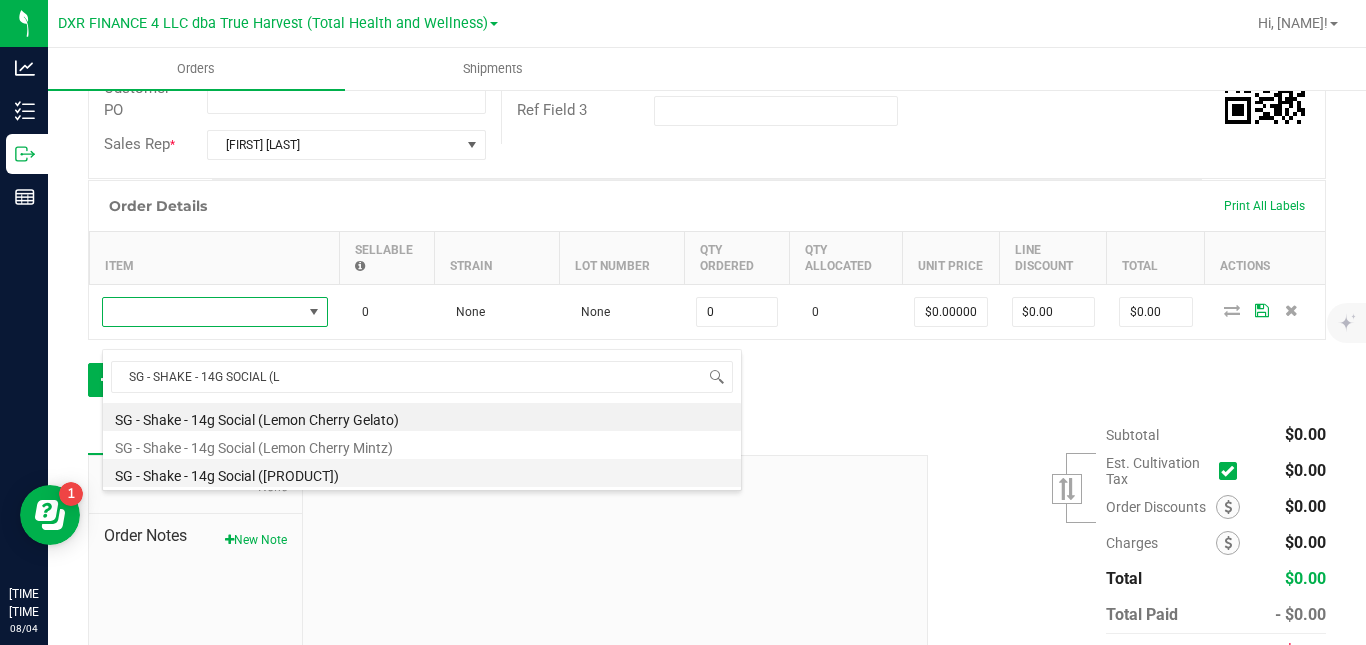 type on "0 ea" 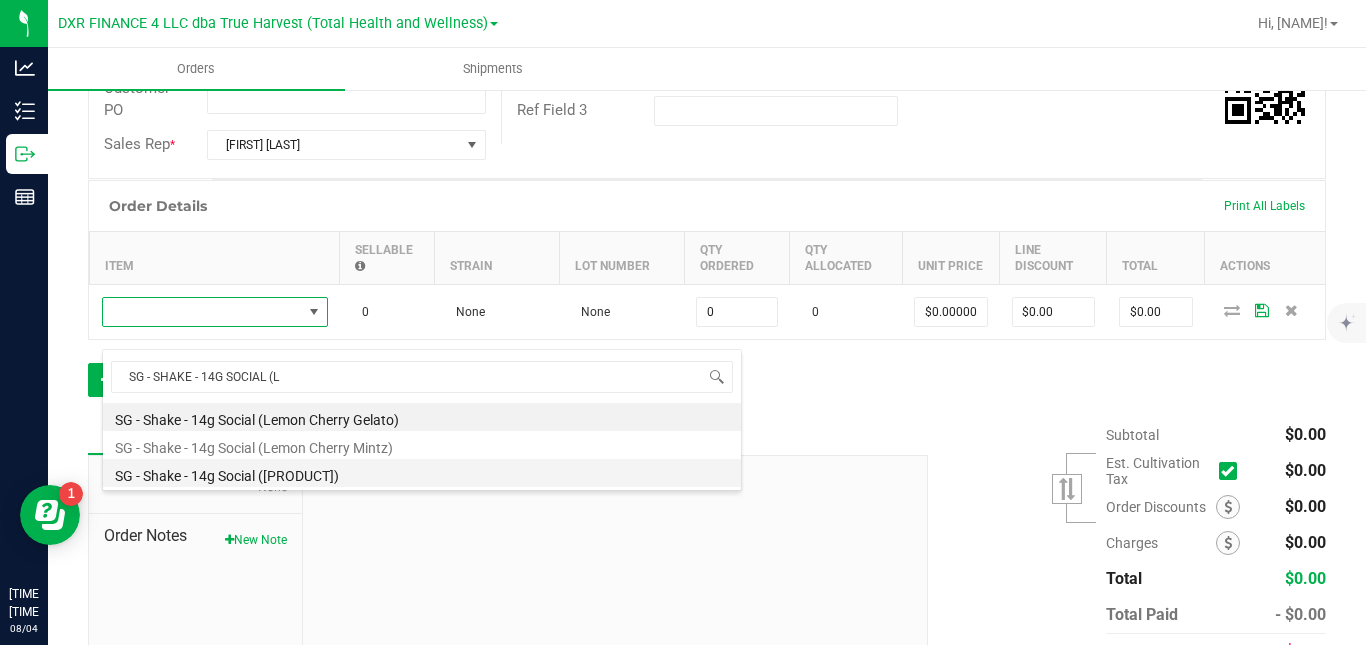 type on "$10.00000" 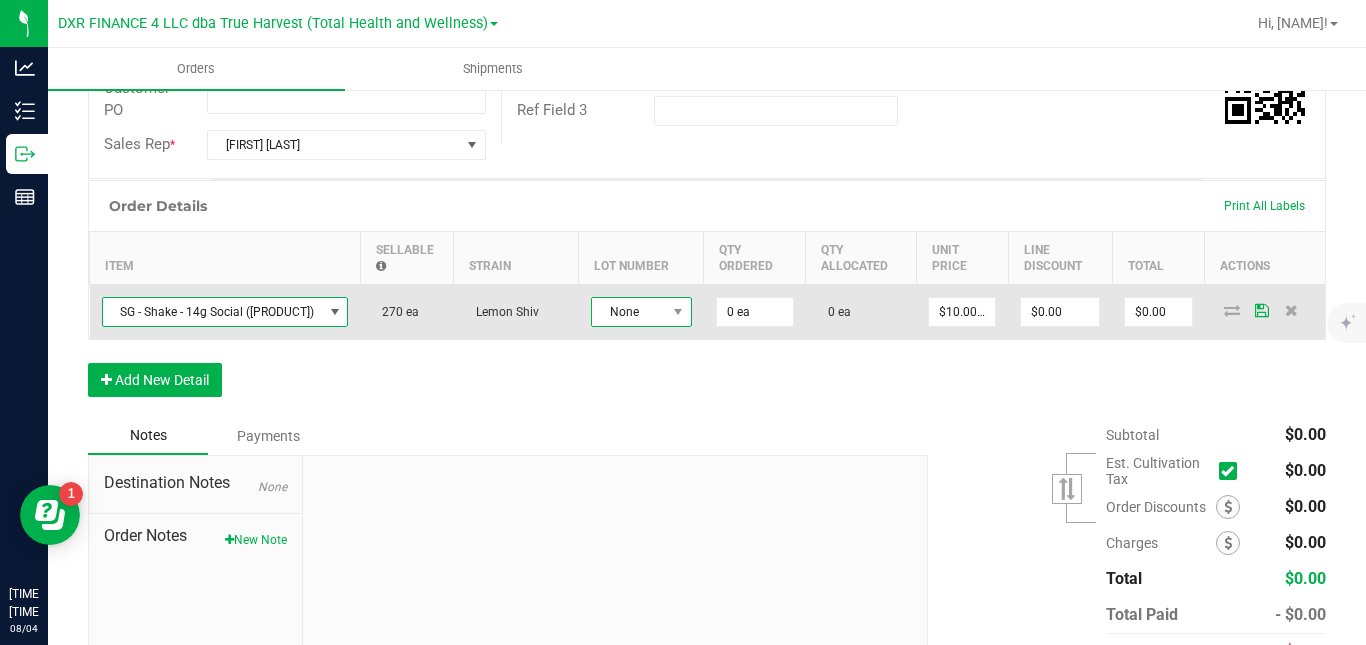 click on "None" at bounding box center [629, 312] 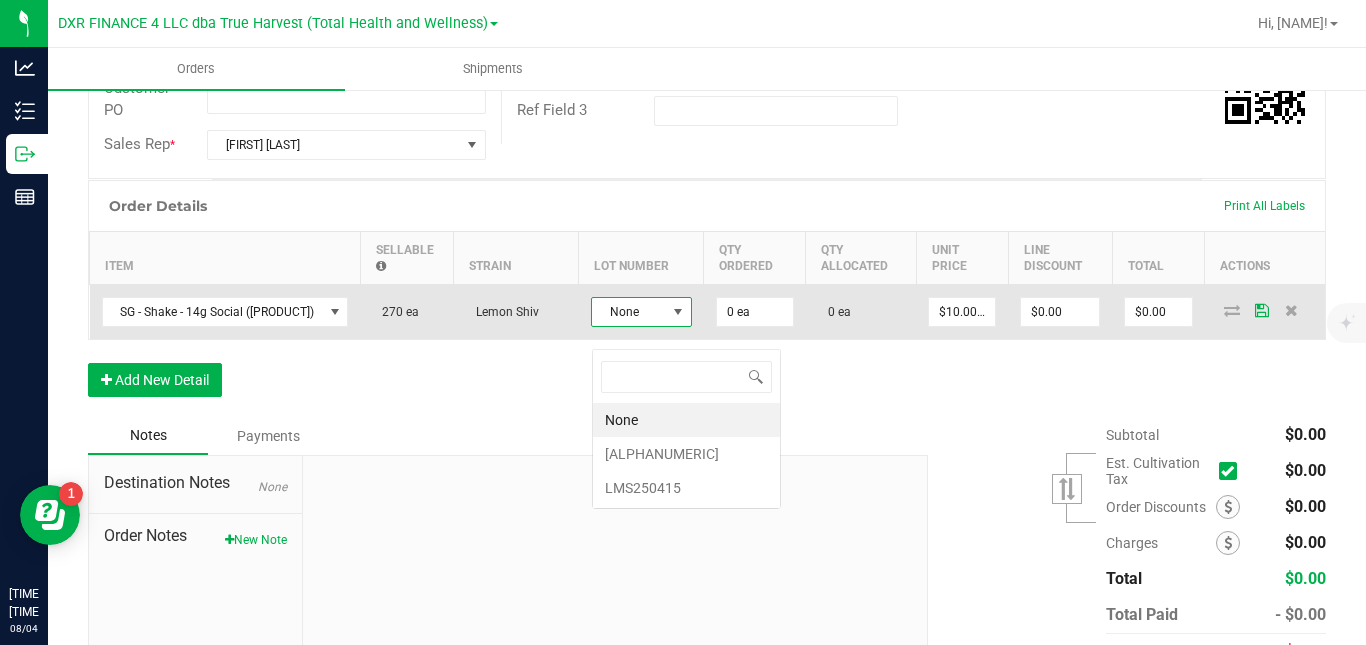 scroll, scrollTop: 99970, scrollLeft: 99899, axis: both 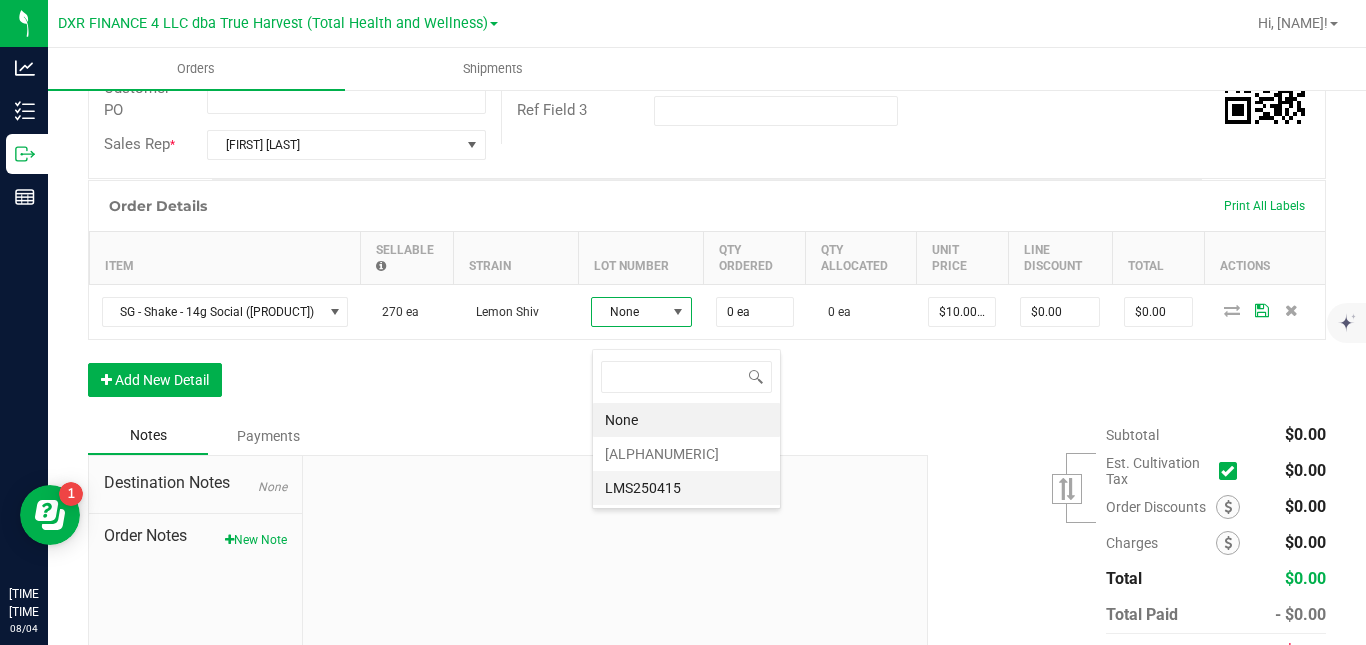 click on "LMS250415" at bounding box center (686, 488) 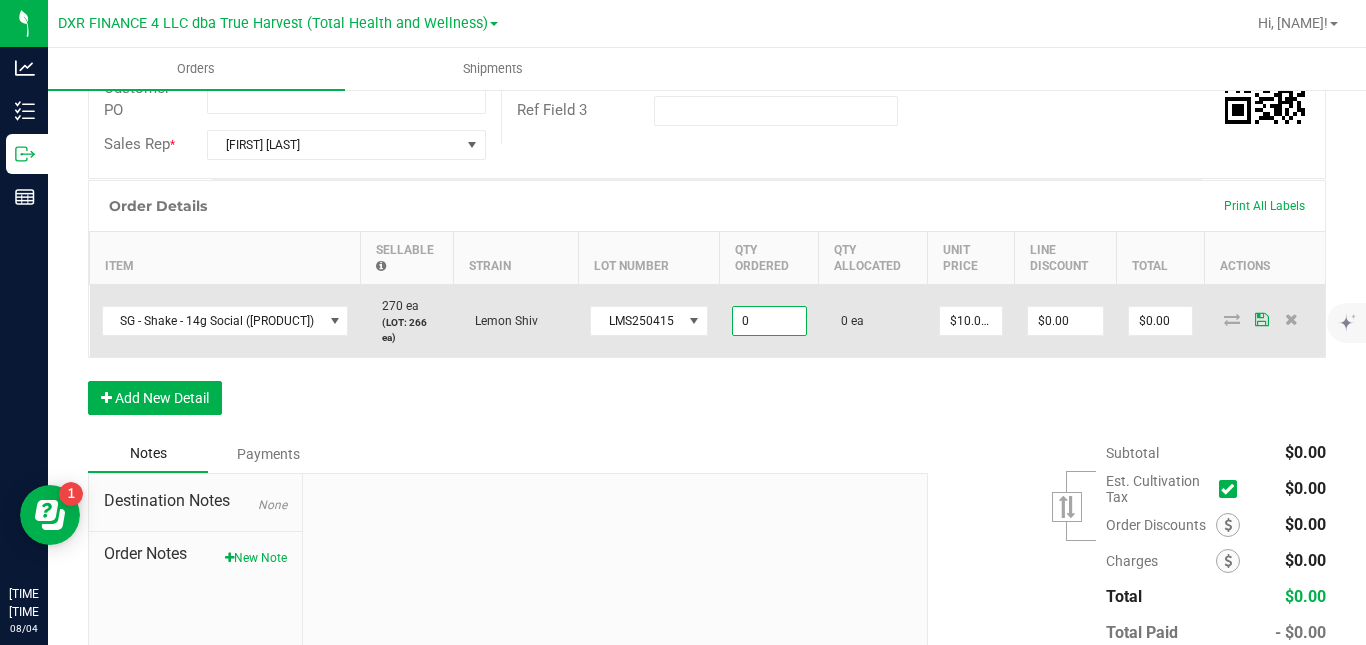 click on "0" at bounding box center [769, 321] 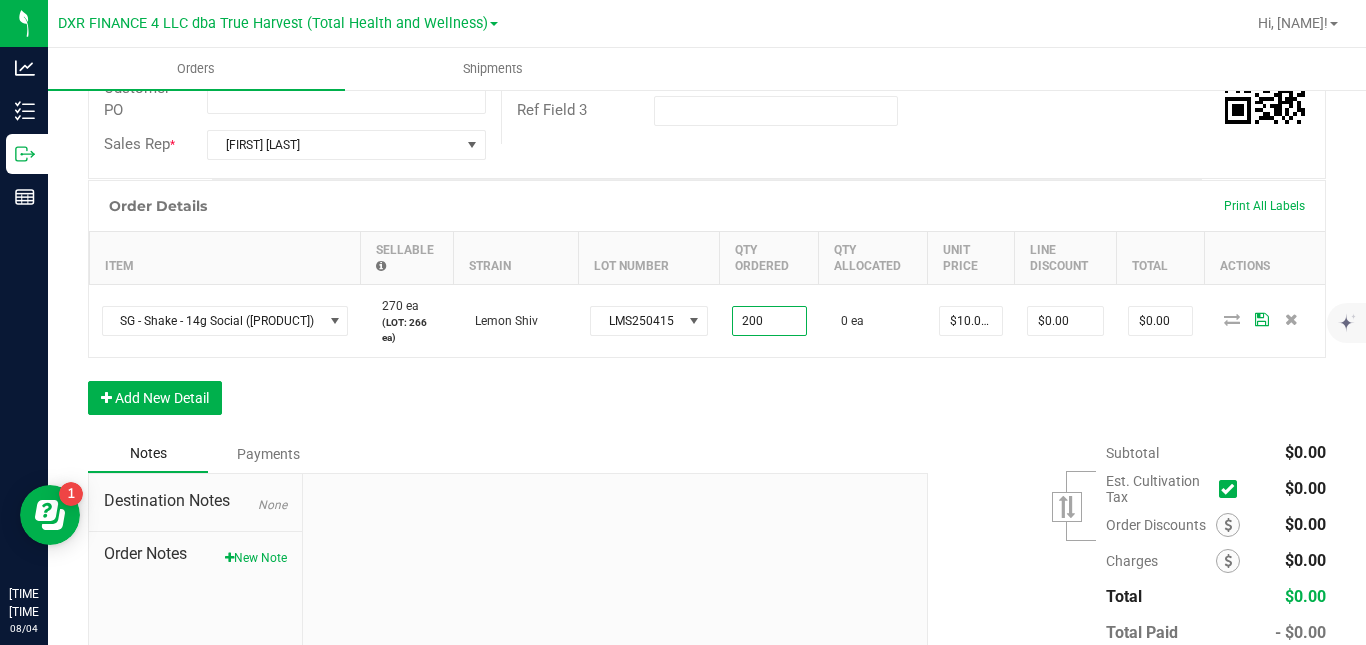 type on "200 ea" 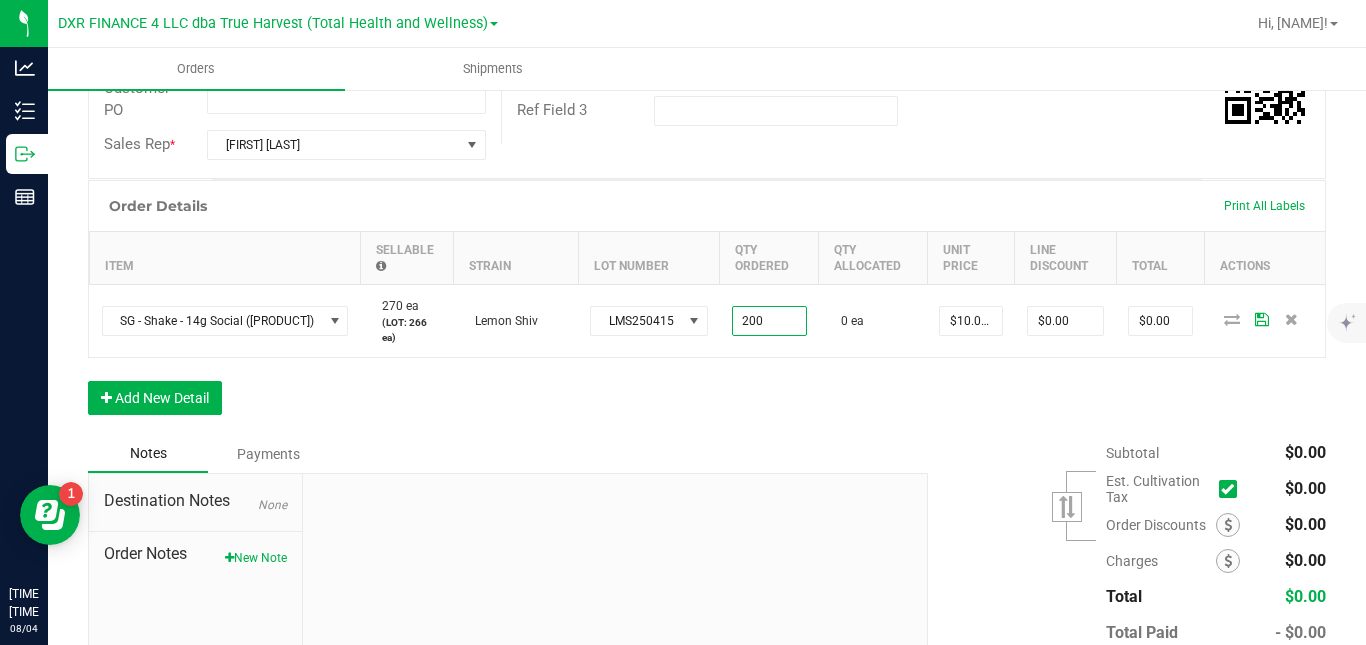 type on "$2,000.00" 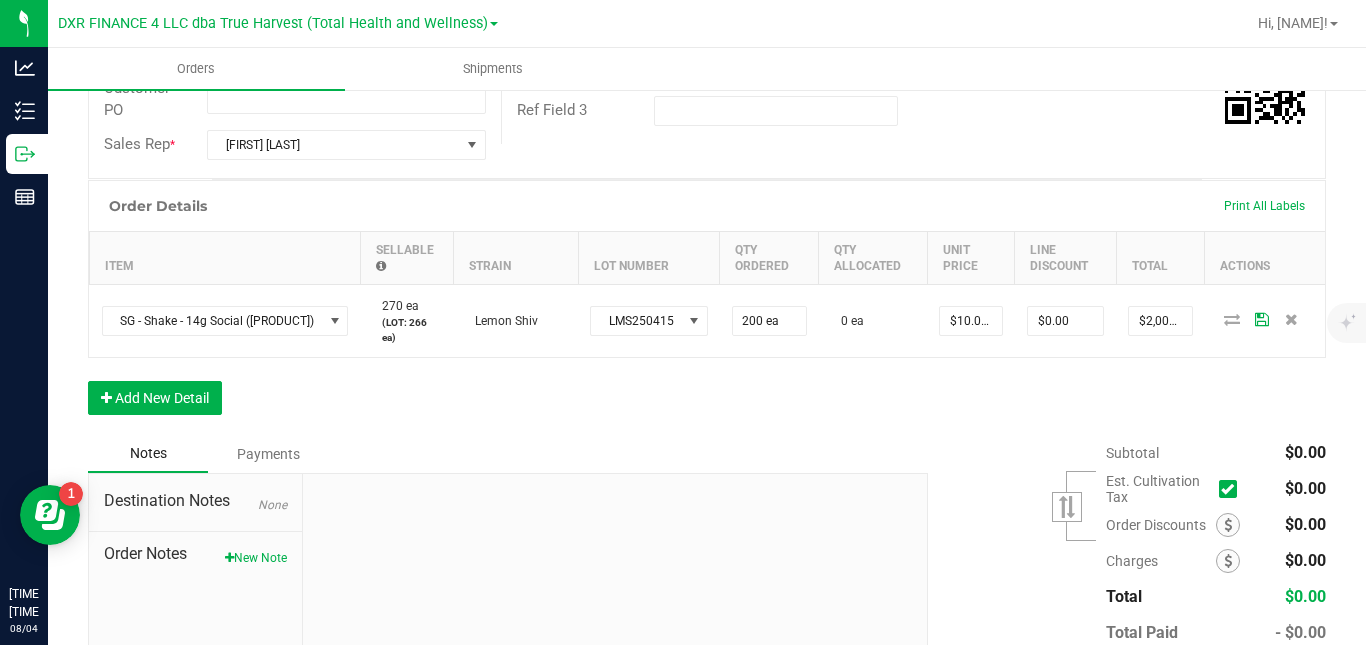 click on "Order Details Print All Labels Item  Sellable  Strain  Lot Number  Qty Ordered Qty Allocated Unit Price Line Discount Total Actions SG - Shake - 14g Social ([PRODUCT])  [NUMBER] ea   (LOT: [NUMBER] ea)   [PRODUCT]  [ALPHANUMERIC] [NUMBER] ea  0 ea  $10.00000 $0.00 $2,000.00
Add New Detail" at bounding box center [707, 307] 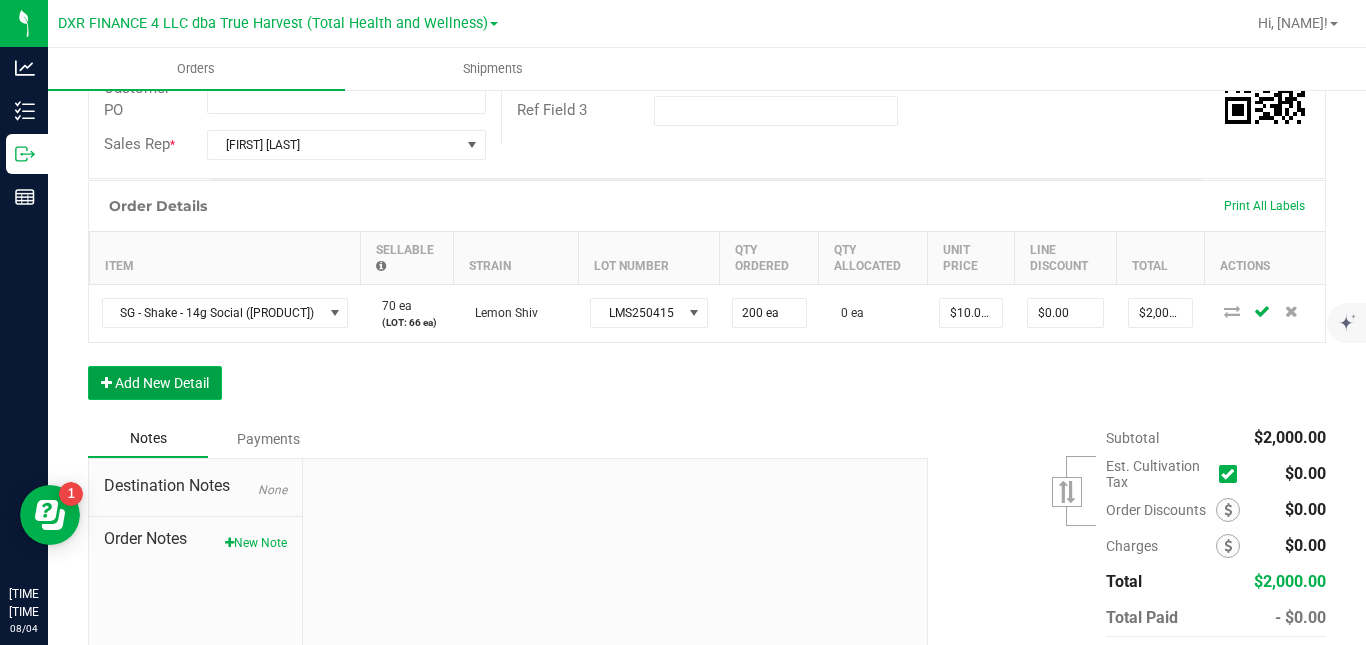 click on "Add New Detail" at bounding box center [155, 383] 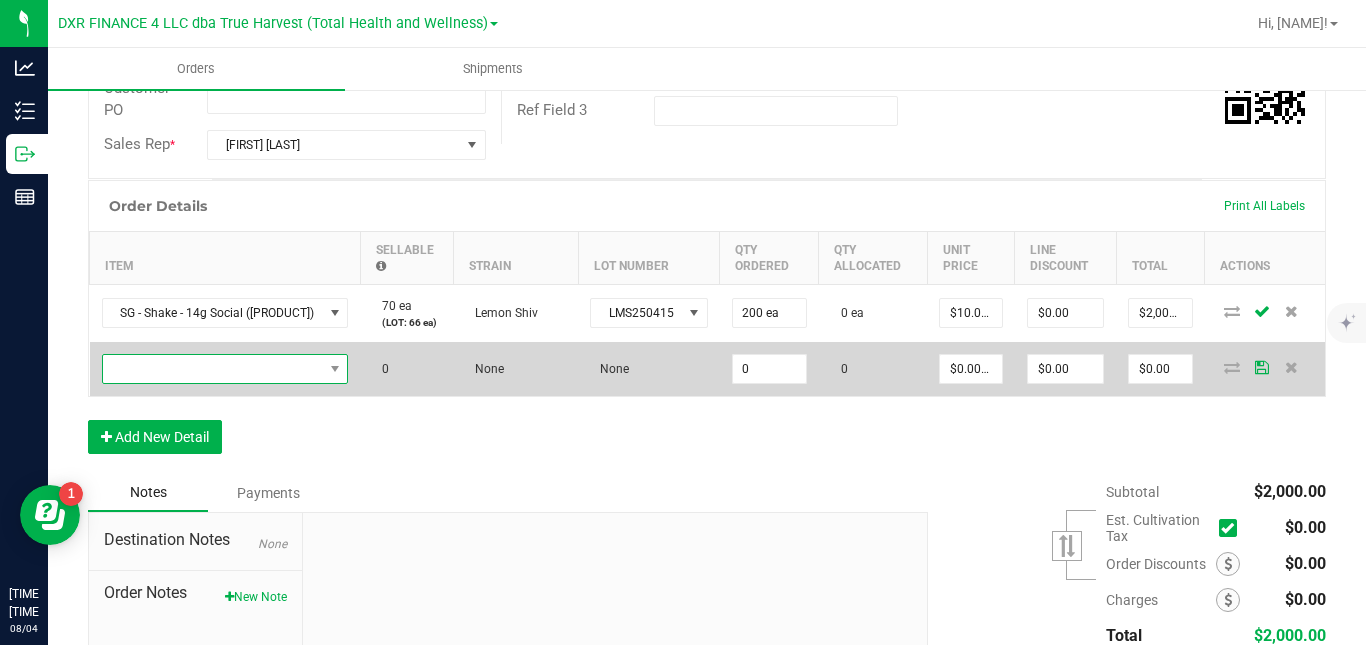 click at bounding box center [213, 369] 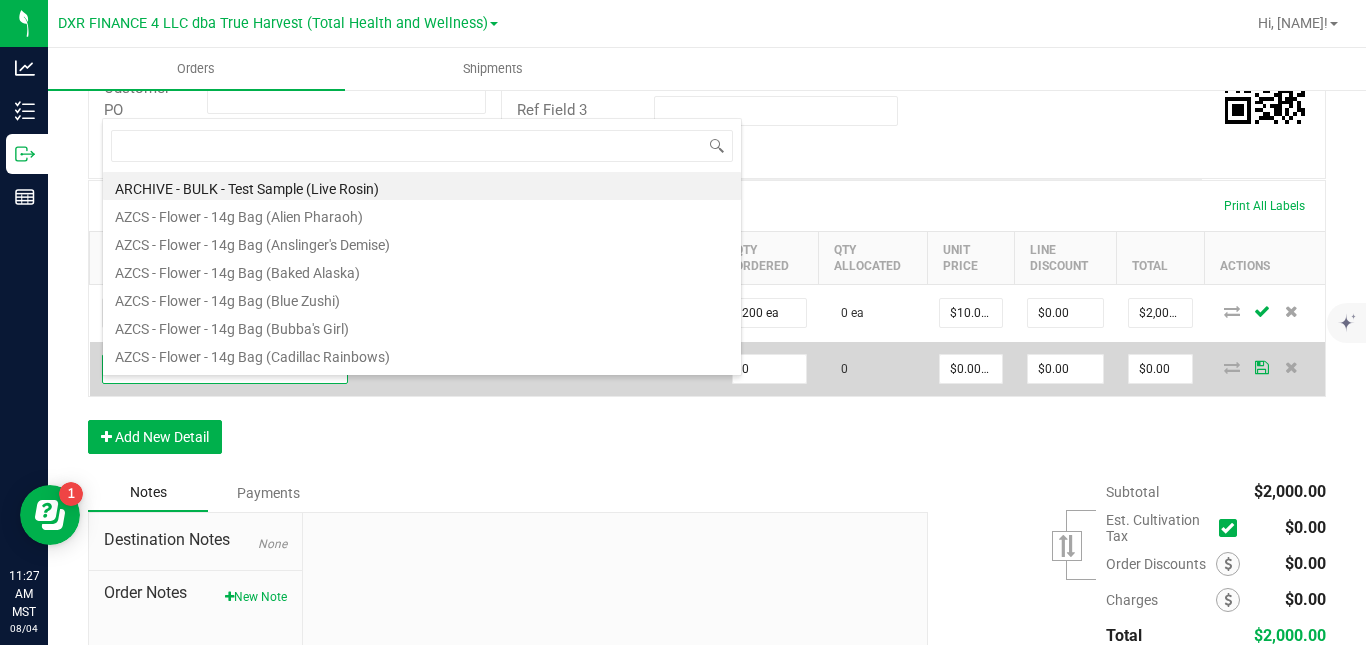 scroll, scrollTop: 99970, scrollLeft: 99752, axis: both 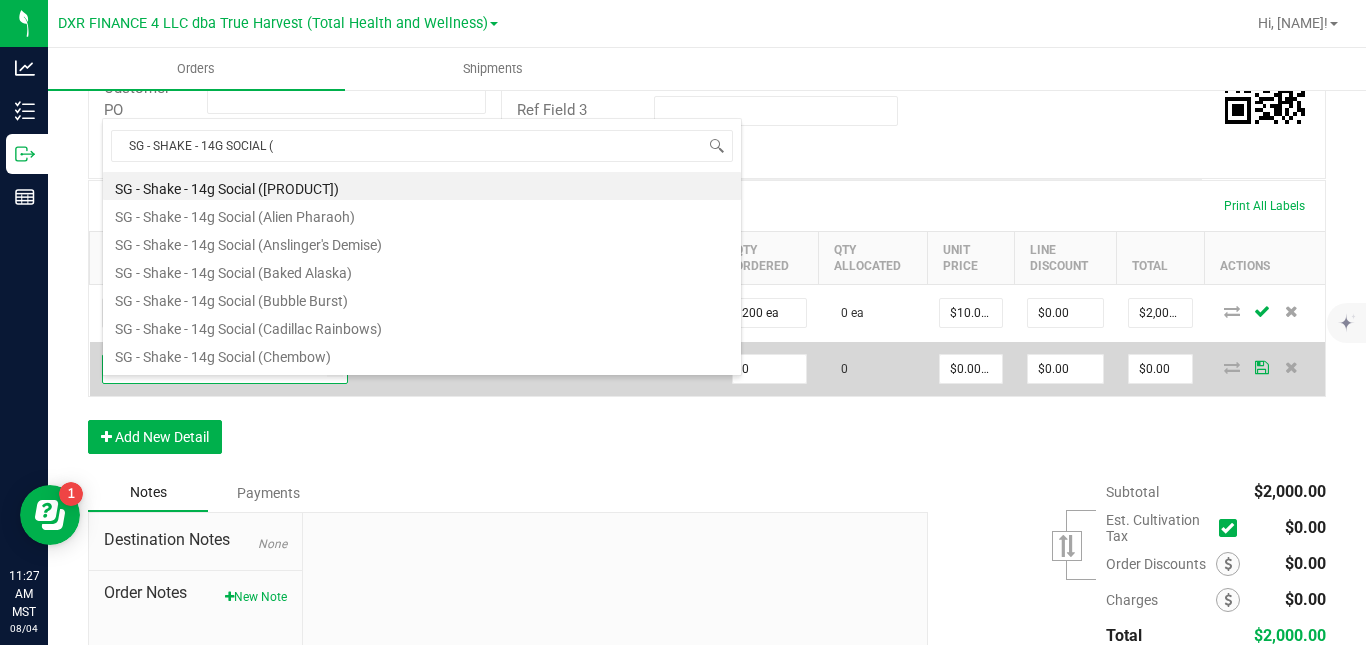 type on "SG - SHAKE - 14G SOCIAL (G" 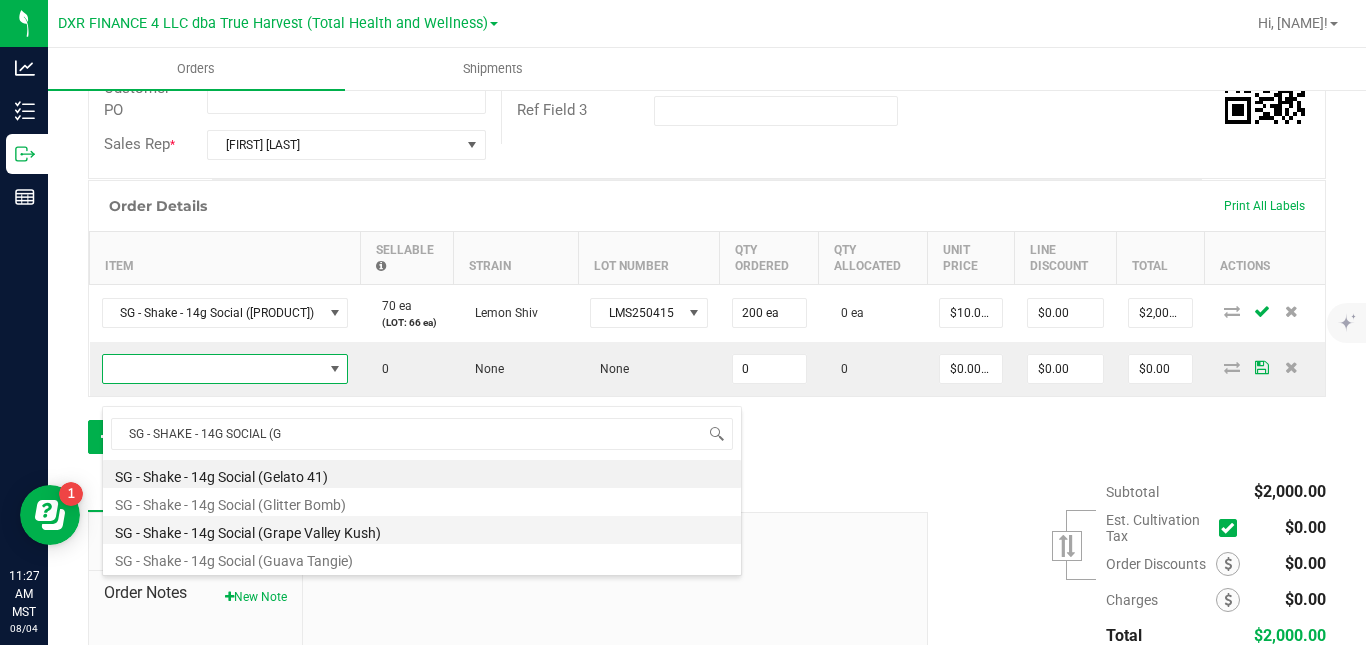 click on "SG - Shake - 14g Social (Grape Valley Kush)" at bounding box center (422, 530) 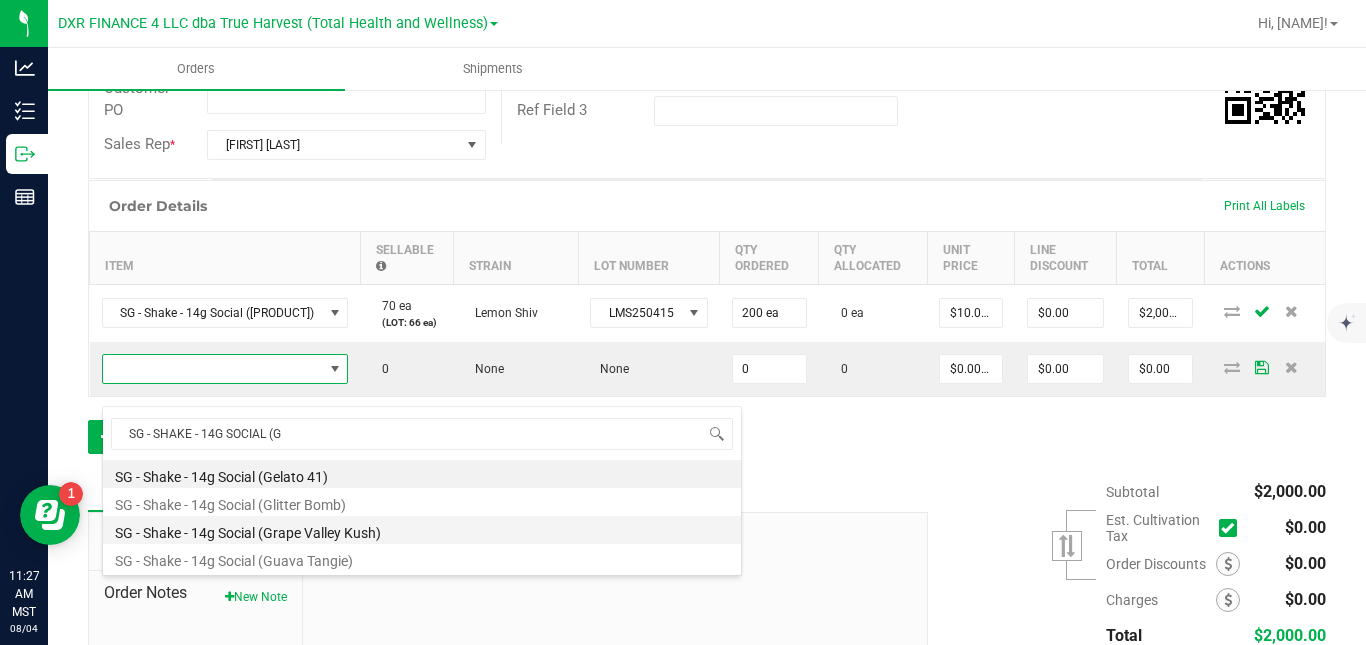 type on "0 ea" 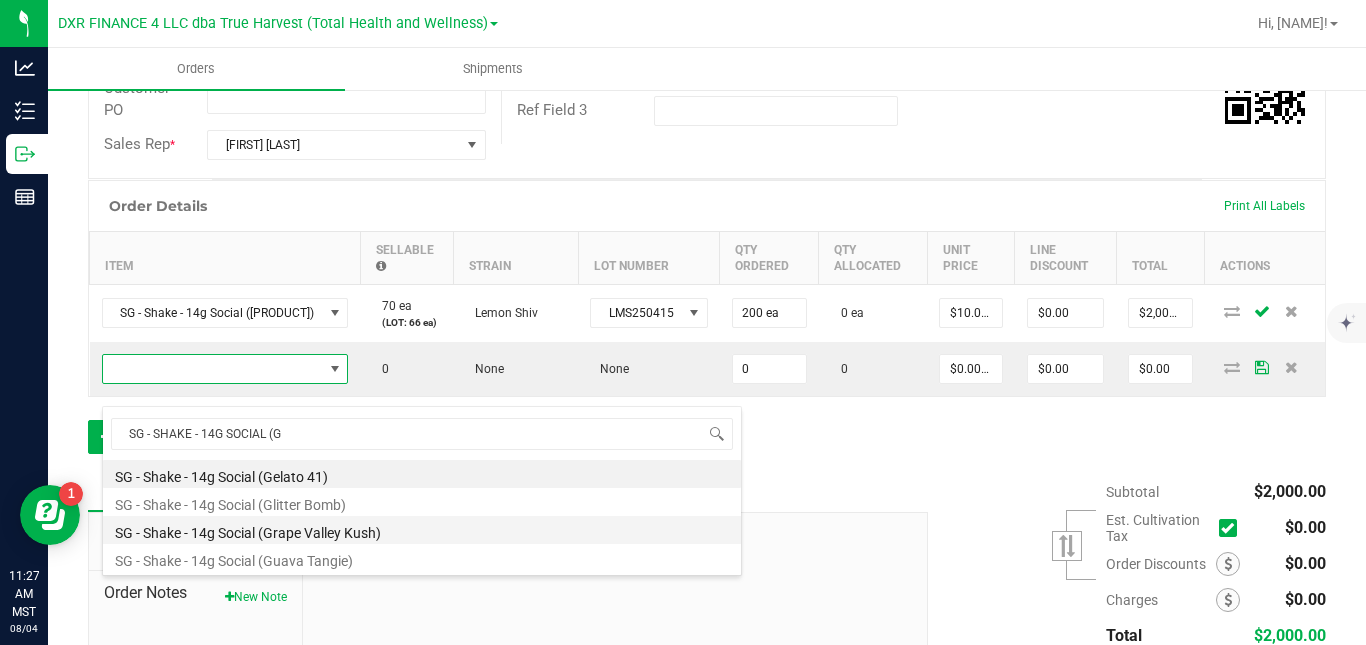 type on "$10.00000" 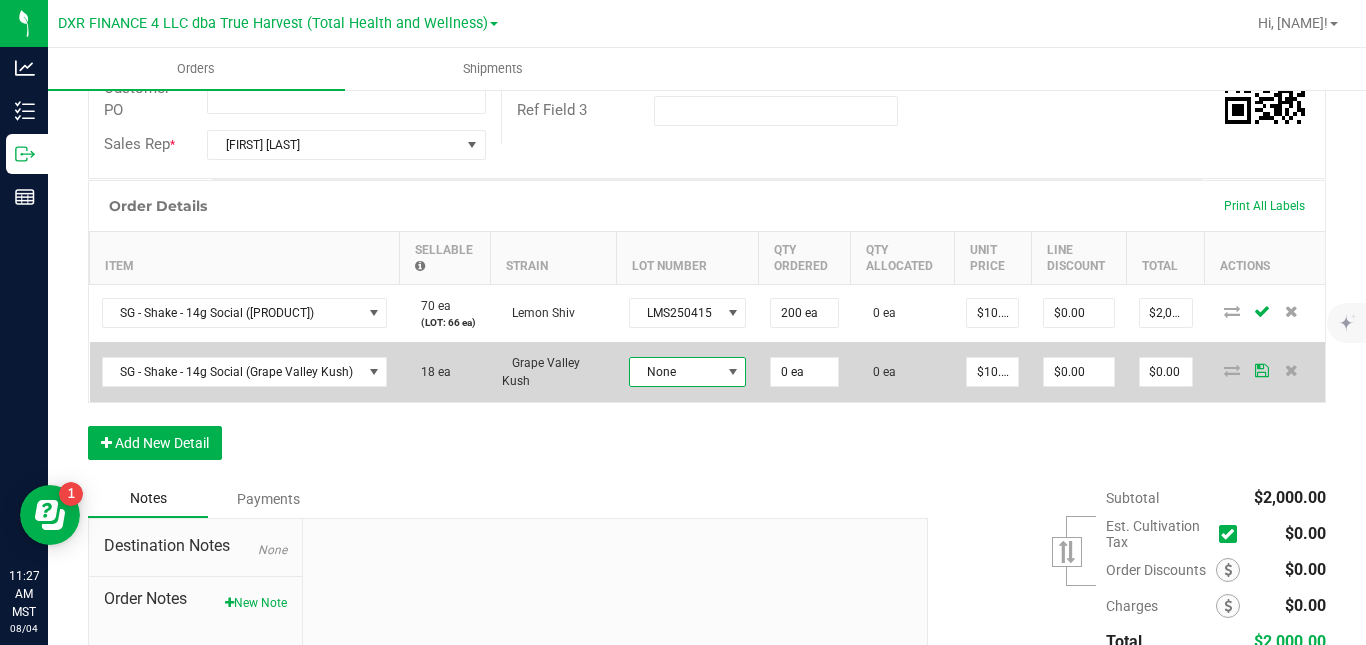 click on "None" at bounding box center [675, 372] 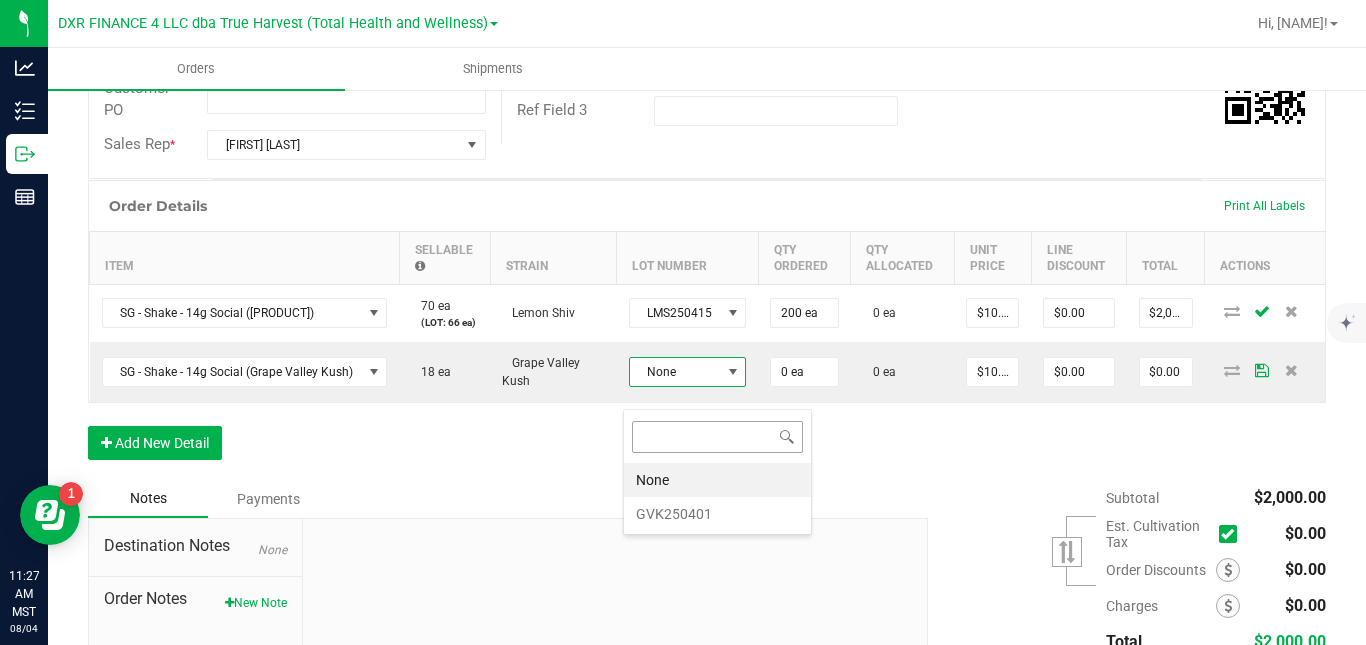 scroll, scrollTop: 99970, scrollLeft: 99883, axis: both 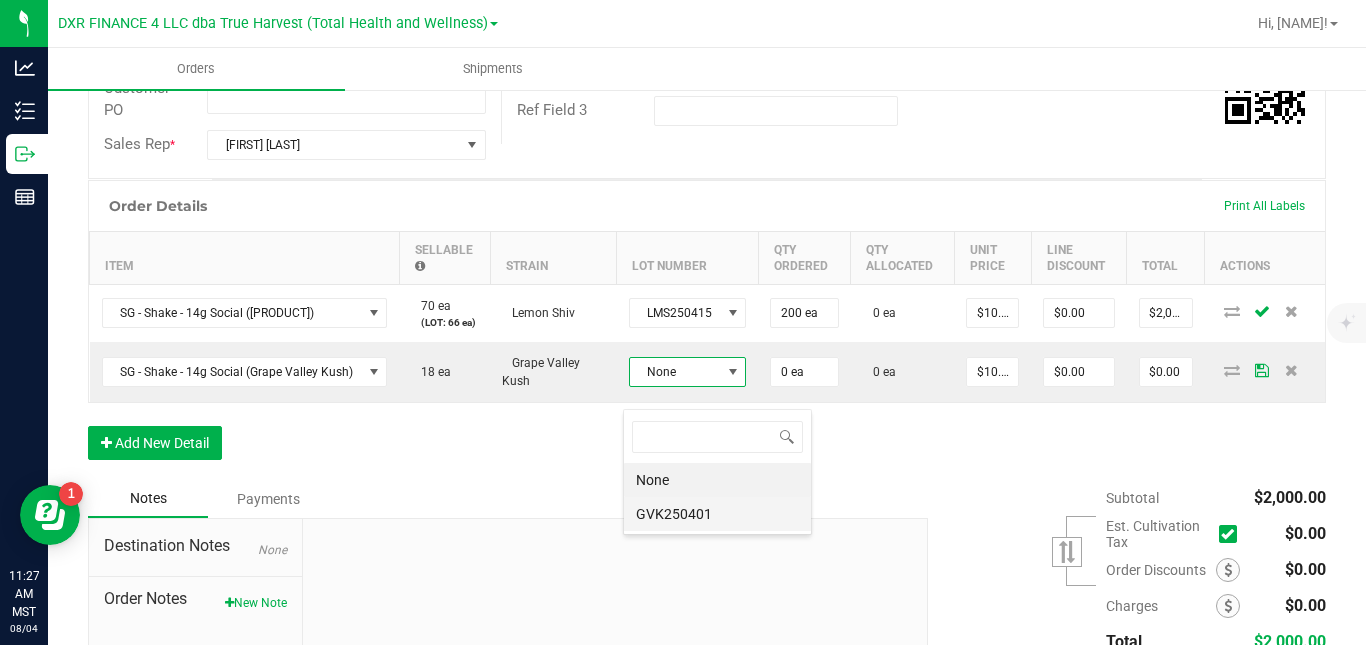 click on "GVK250401" at bounding box center [717, 514] 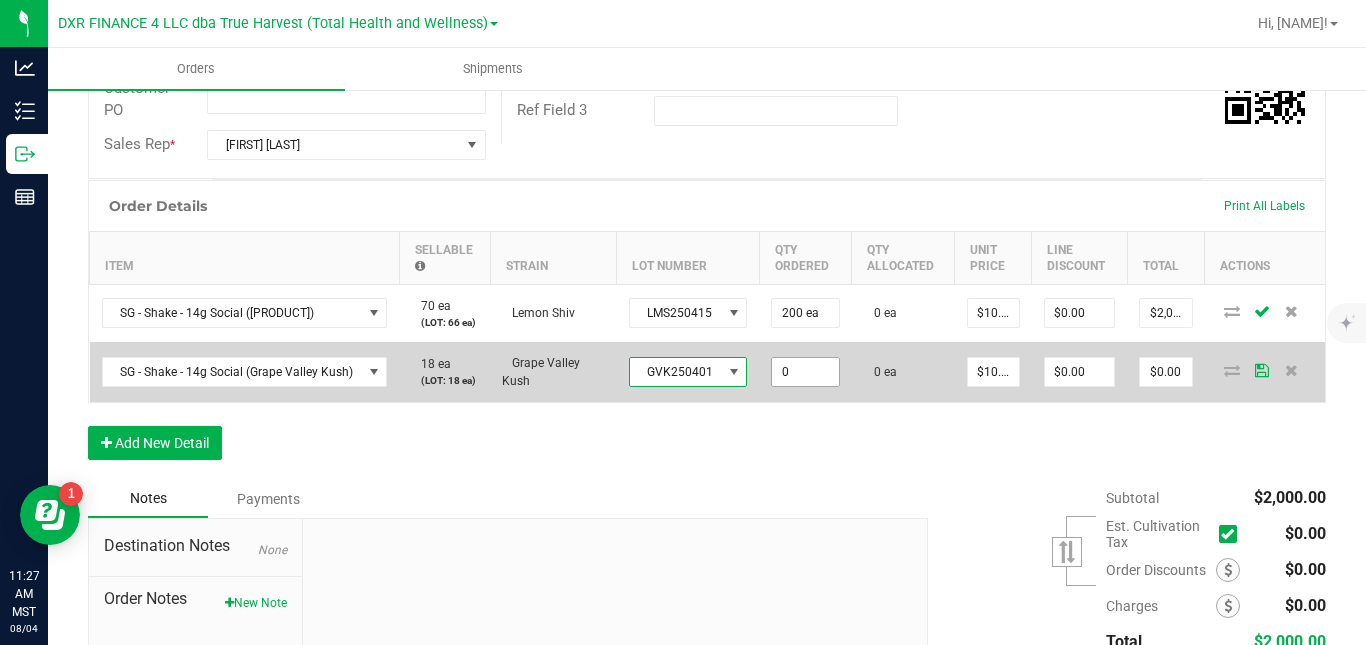 click on "0" at bounding box center [805, 372] 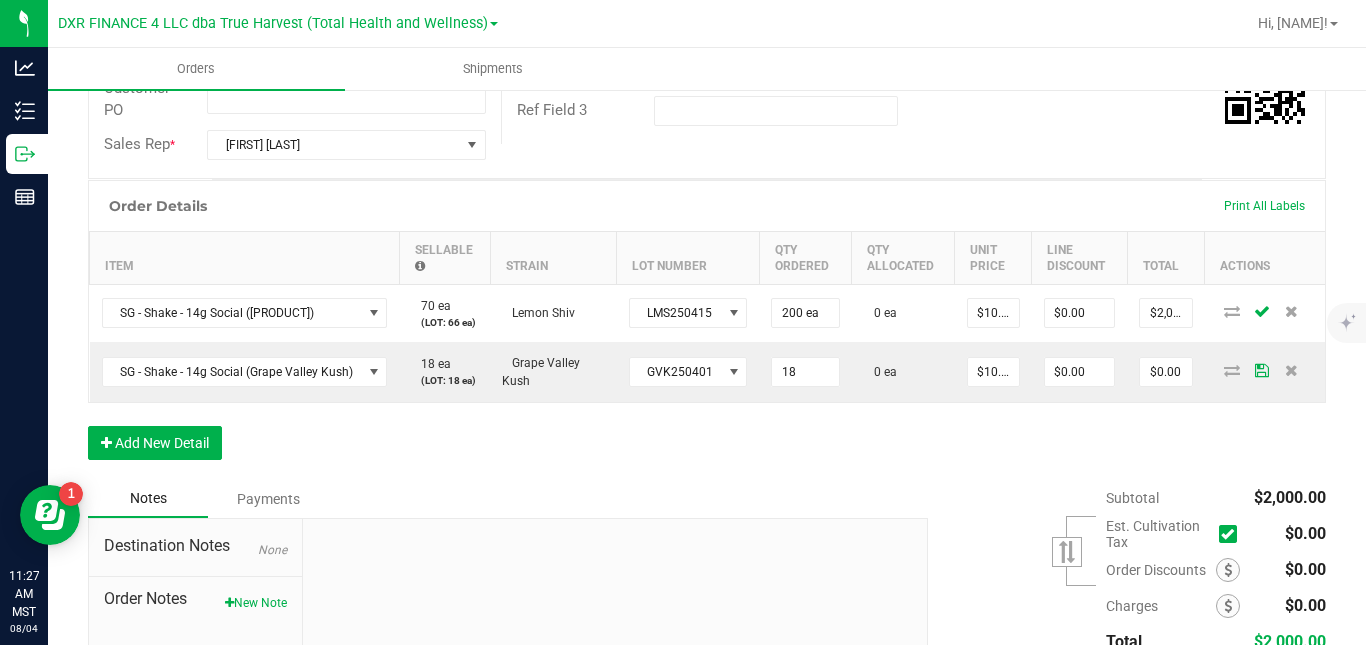 type on "18 ea" 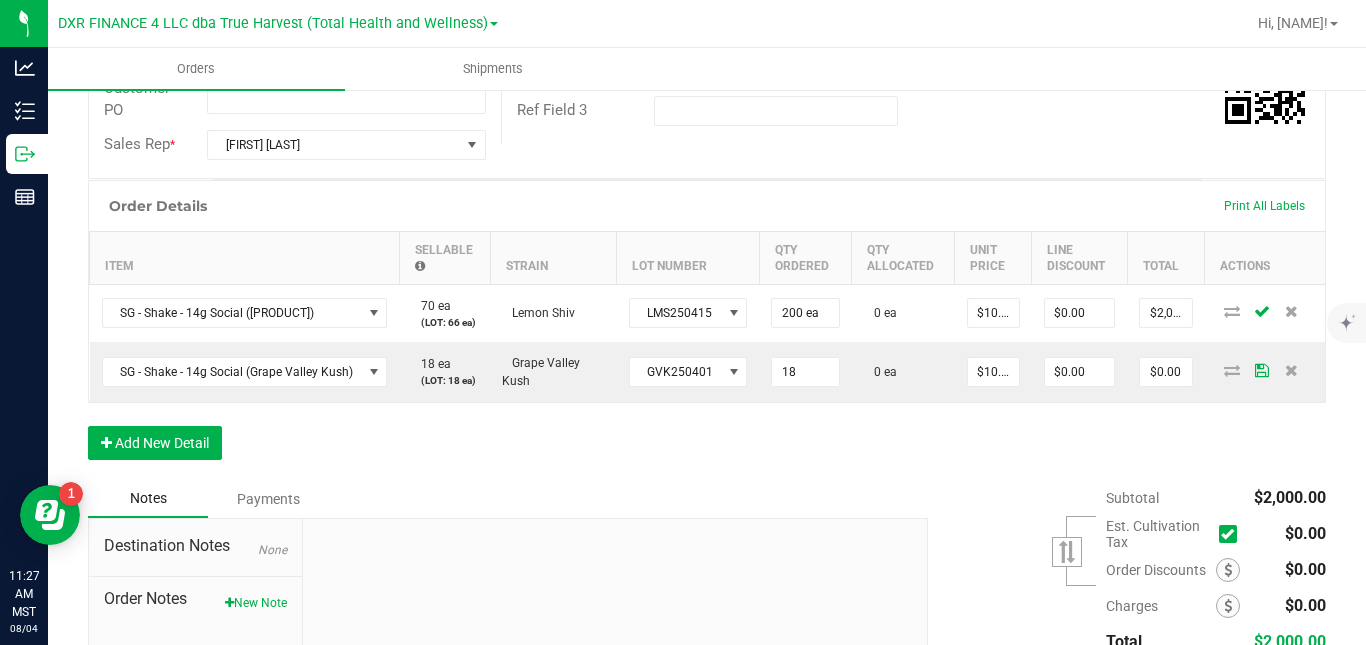 type on "$180.00" 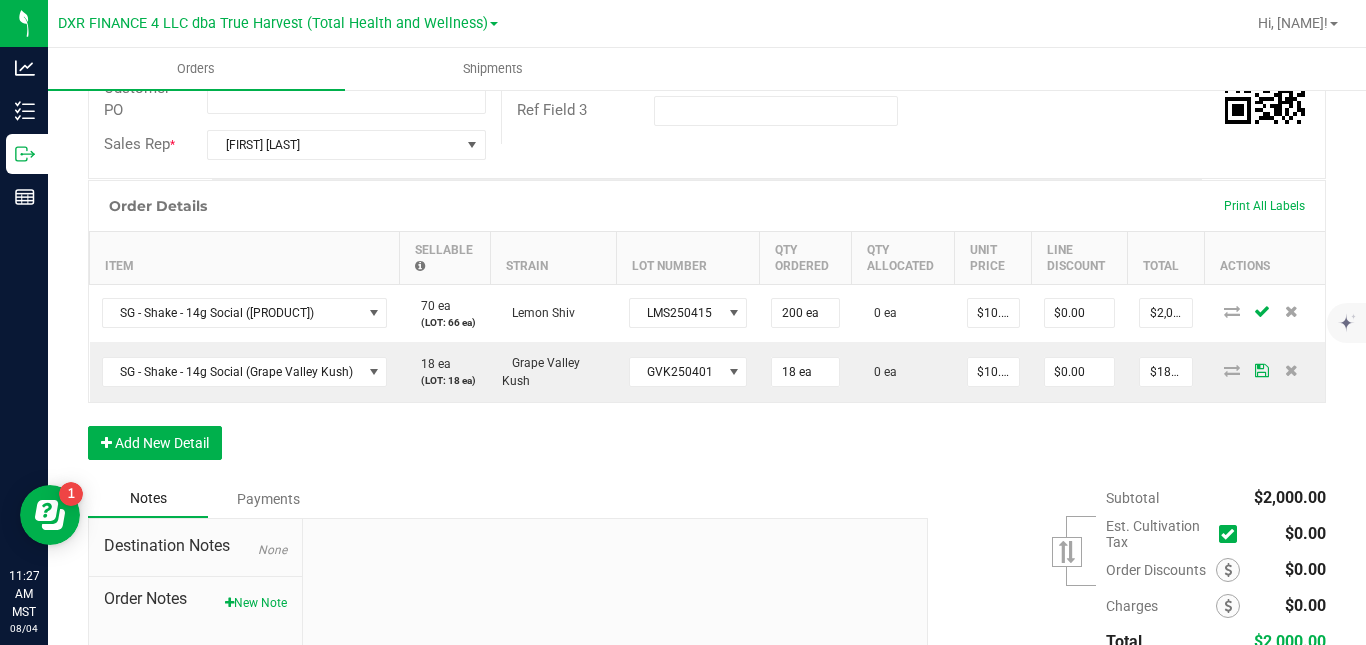 click on "Order Details Print All Labels Item Sellable Strain Lot Number Qty Ordered Qty Allocated Unit Price Line Discount Total Actions SG - Shake - 14g Social (Lemon Shiv) 70 ea (LOT: 66 ea) Lemon Shiv LMS250415 200 ea 0 ea $10.00000 $0.00 $2,000.00 SG - Shake - 14g Social (Grape Valley Kush) 18 ea (LOT: 18 ea) Grape Valley Kush GVK250401 18 ea 0 ea $10.00000 $0.00 $180.00
Add New Detail" at bounding box center [707, 330] 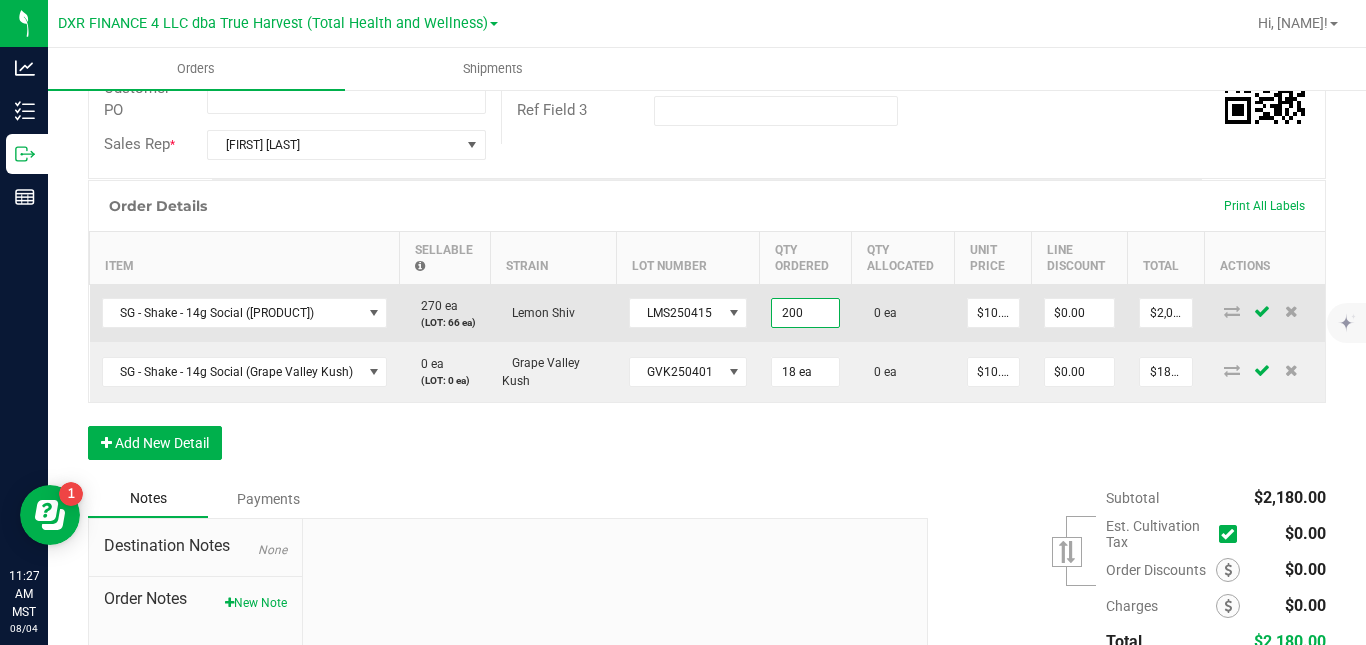 click on "200" at bounding box center [805, 313] 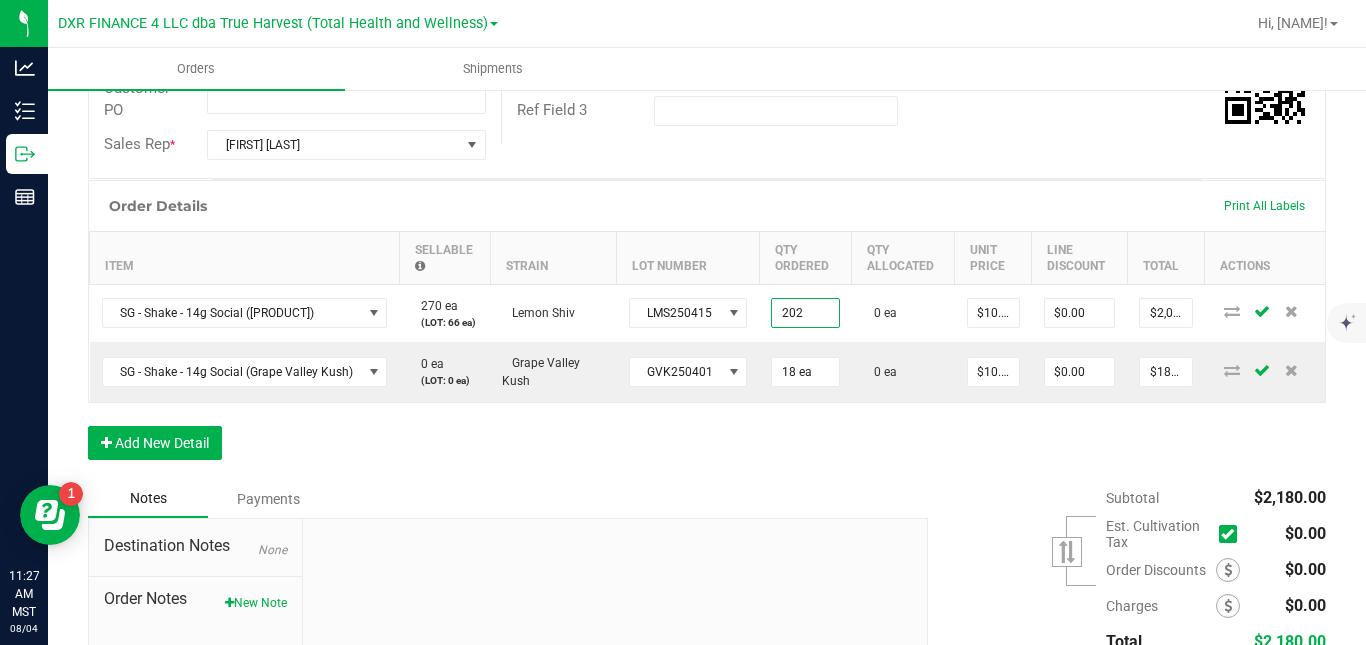 type on "202 ea" 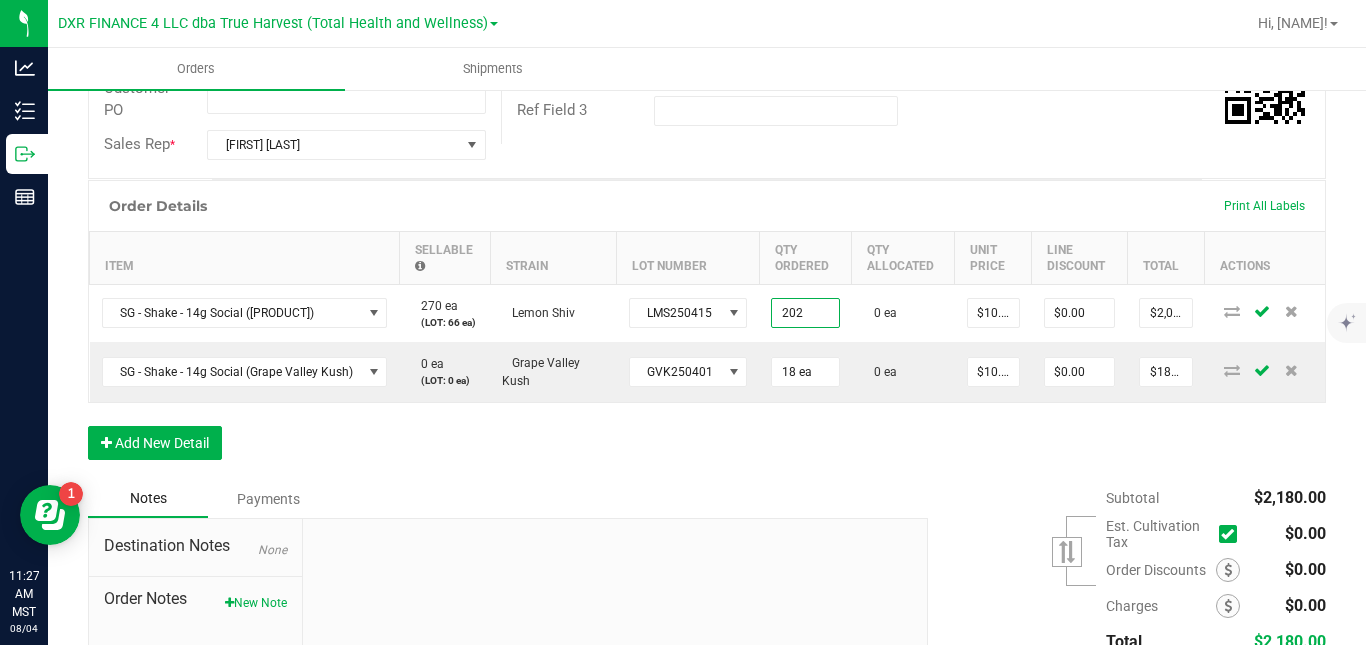 type on "$2,020.00" 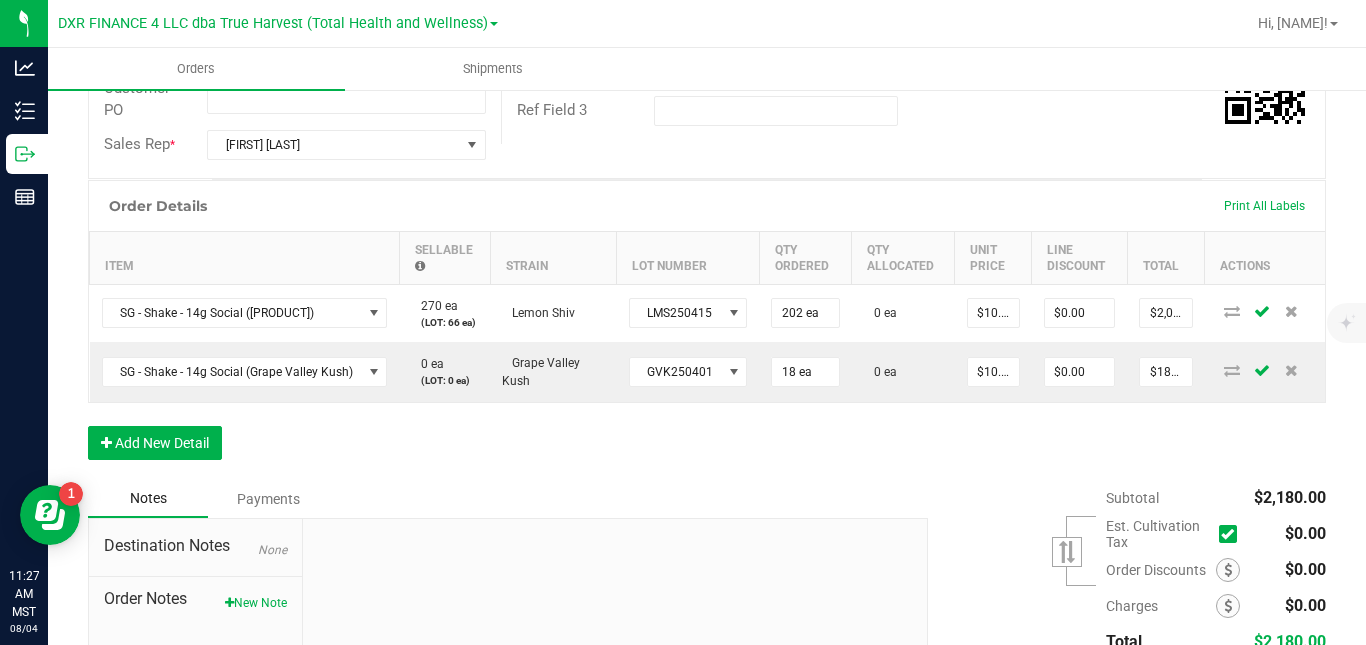 click on "Order Details Print All Labels Item  Sellable  Strain  Lot Number  Qty Ordered Qty Allocated Unit Price Line Discount Total Actions SG - Shake - 14g Social (Lemon Shiv)  270 ea   (LOT: 64 ea)   Lemon Shiv  LMS250415 202 ea  0 ea  $10.00000 $0.00 $2,020.00 SG - Shake - 14g Social (Grape Valley Kush)  0 ea   (LOT: 0 ea)   Grape Valley Kush  GVK250401 18 ea  0 ea  $10.00000 $0.00 $180.00
Add New Detail" at bounding box center (707, 330) 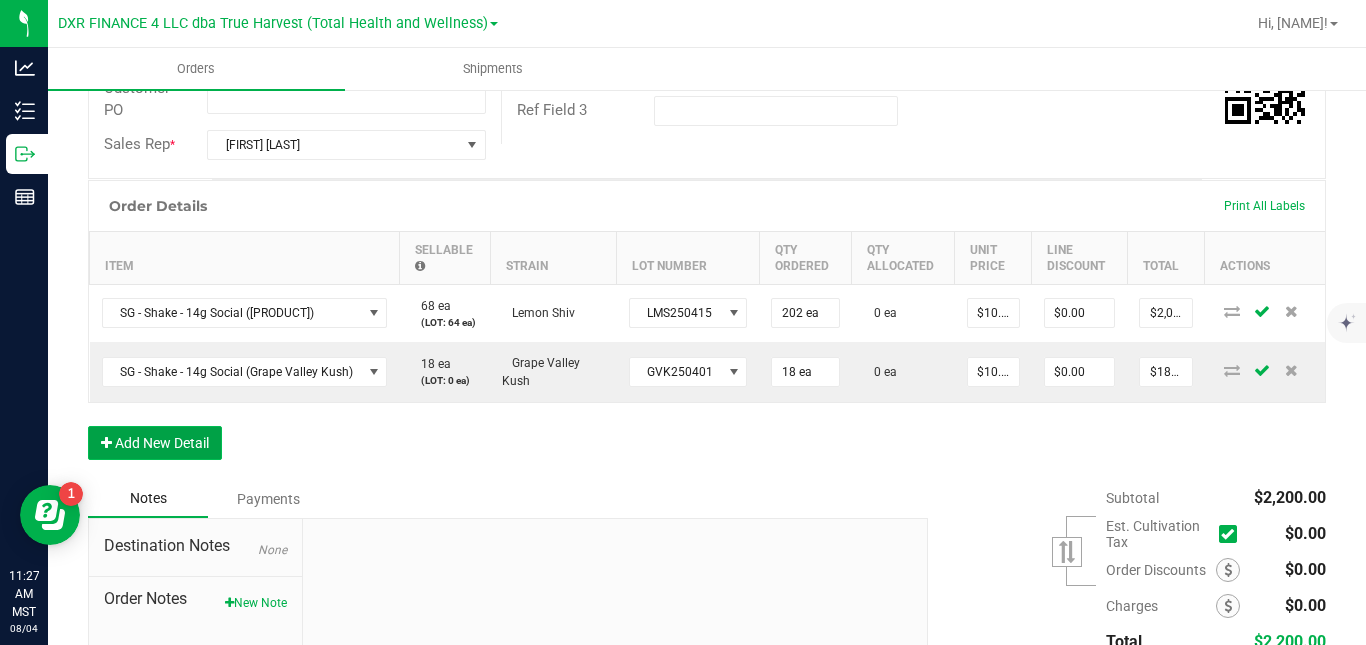 click on "Add New Detail" at bounding box center (155, 443) 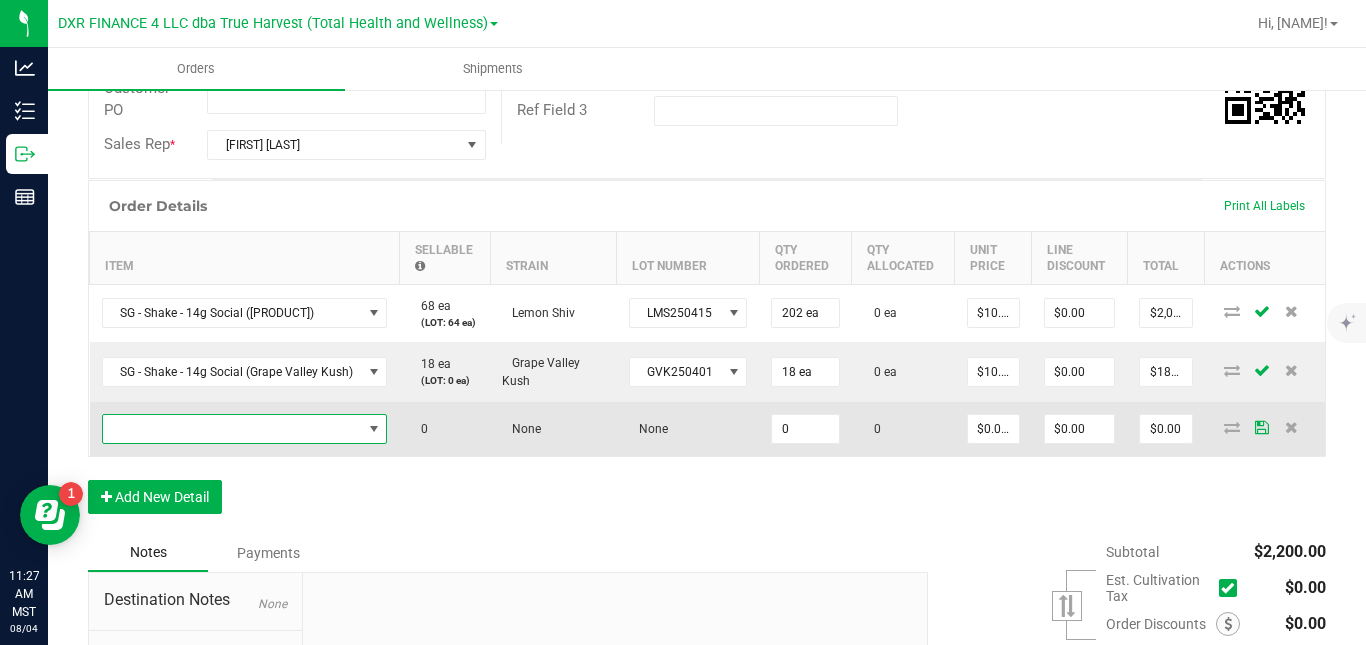 click at bounding box center [232, 429] 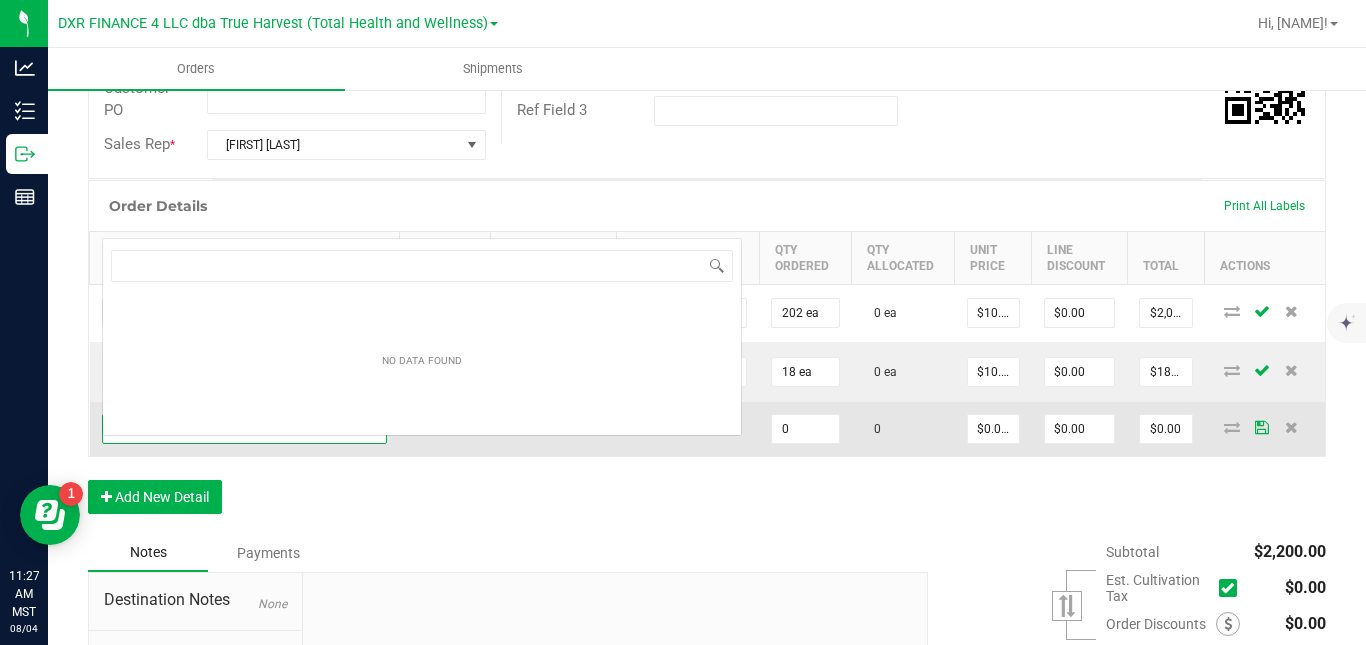 scroll, scrollTop: 99970, scrollLeft: 99718, axis: both 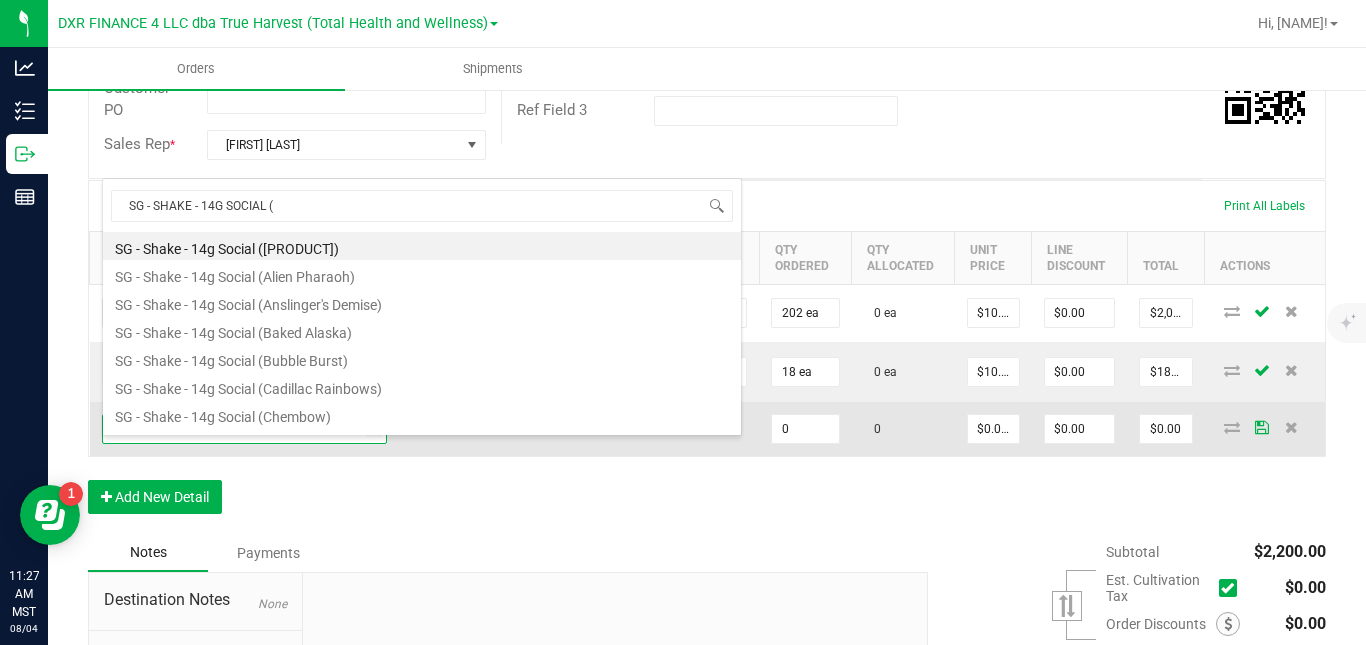 type on "SG - SHAKE - 14G SOCIAL (O" 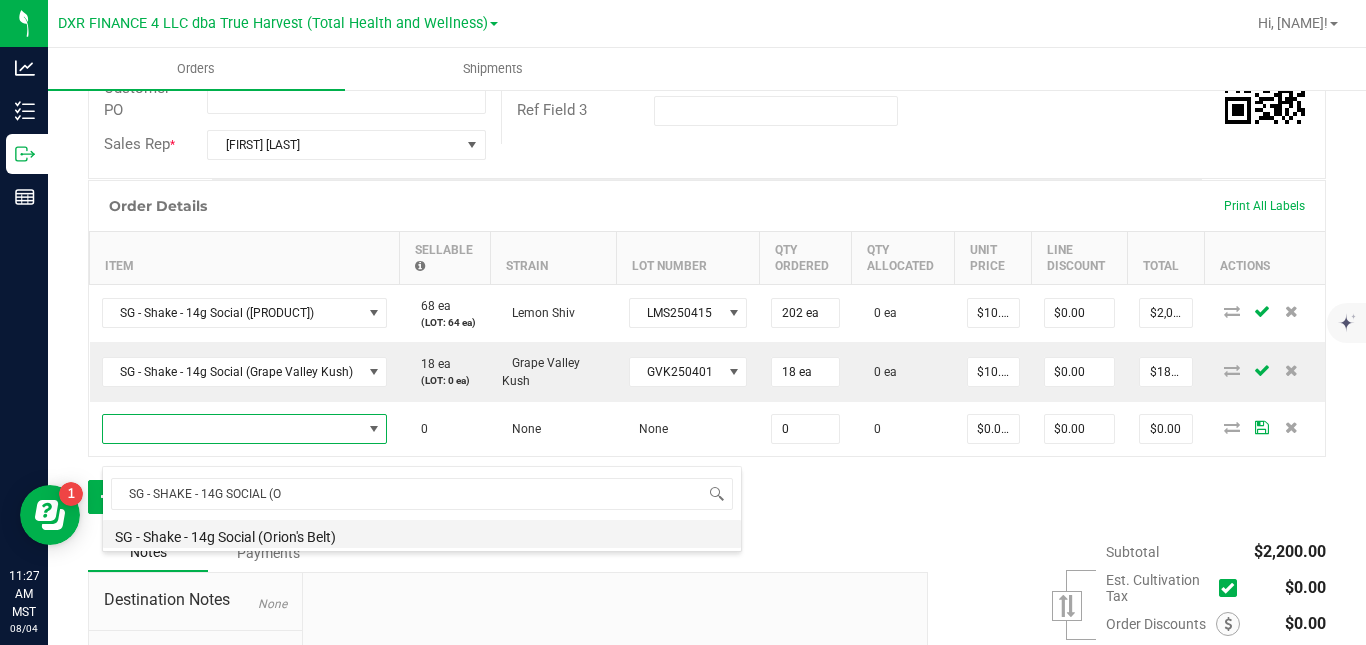 click on "SG - Shake - 14g Social (Orion's Belt)" at bounding box center [422, 534] 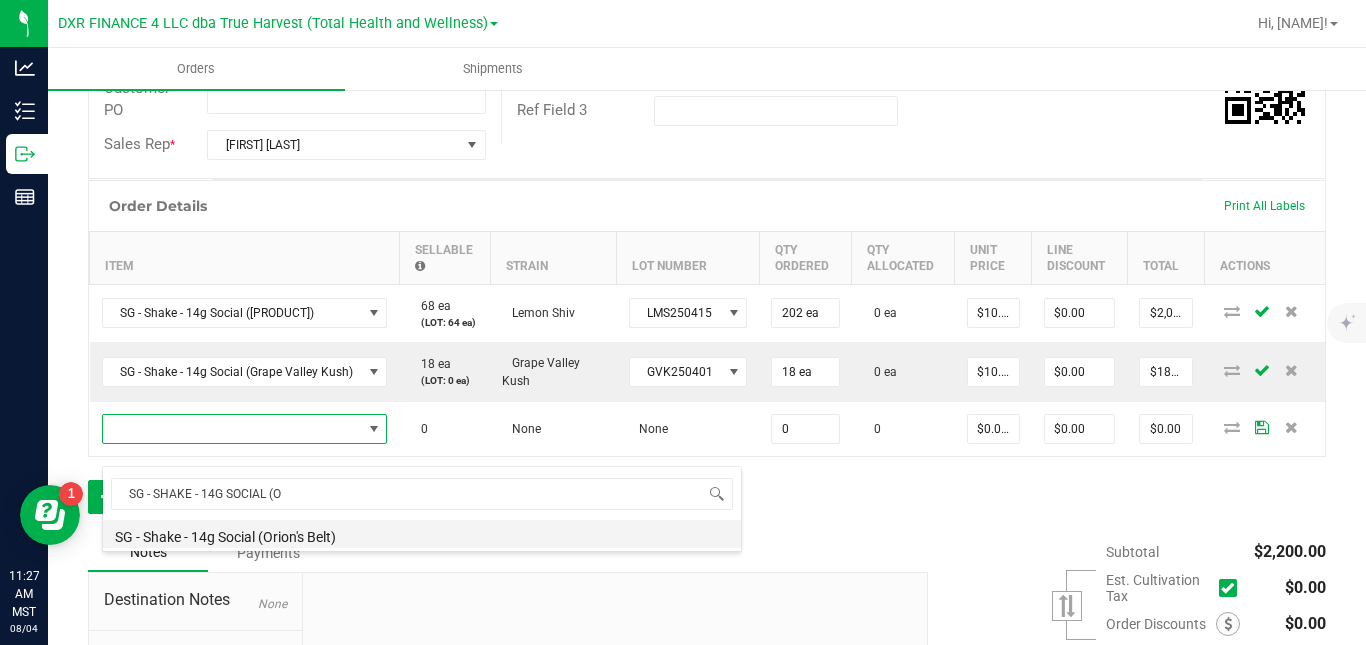 type on "0 ea" 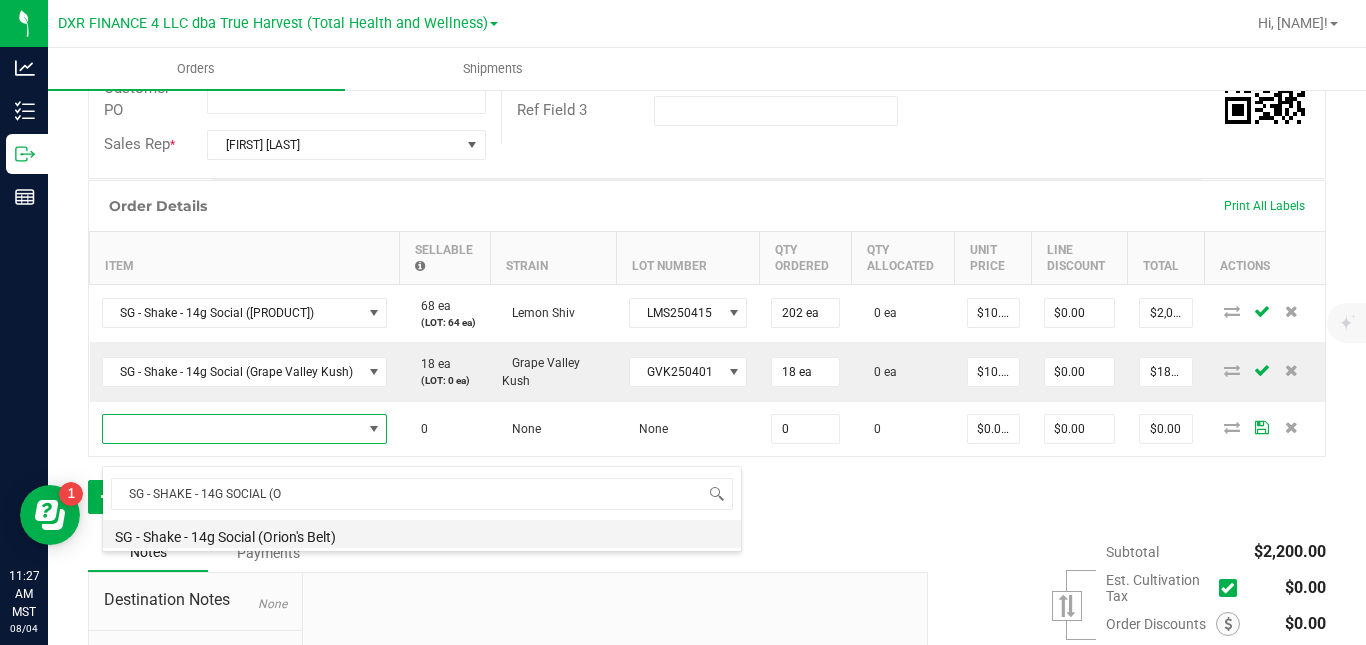 type on "$10.00000" 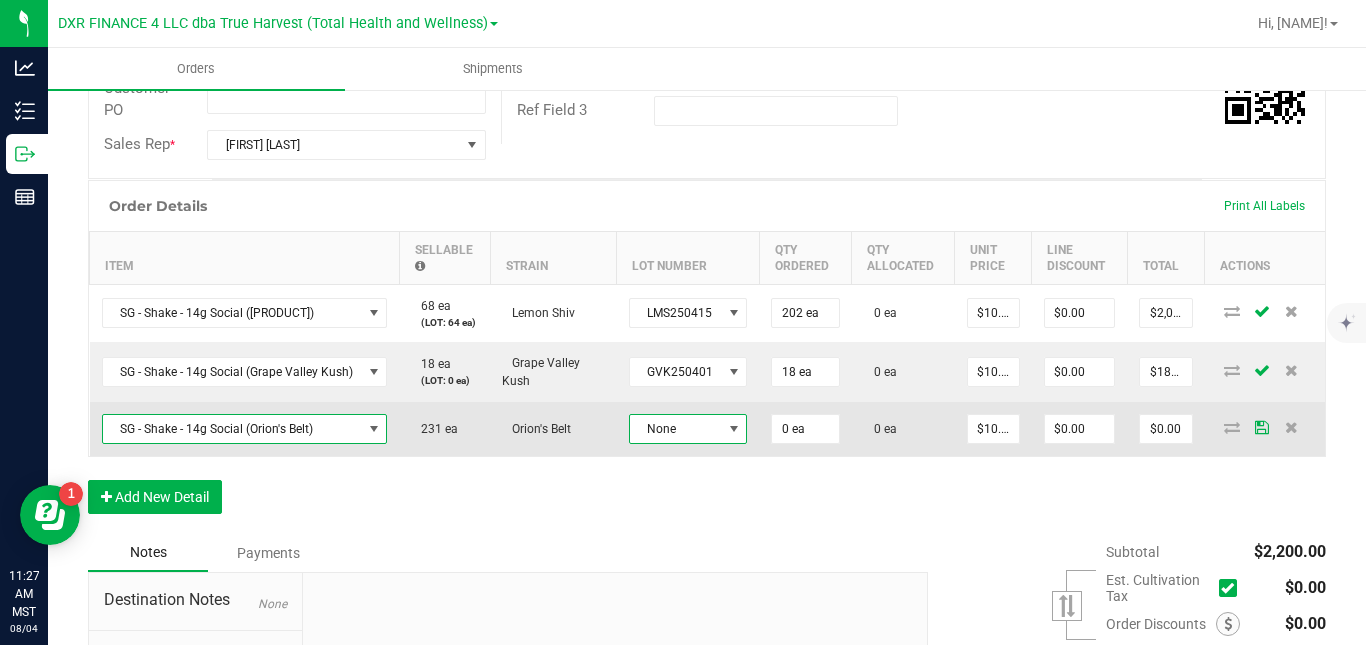click on "None" at bounding box center (676, 429) 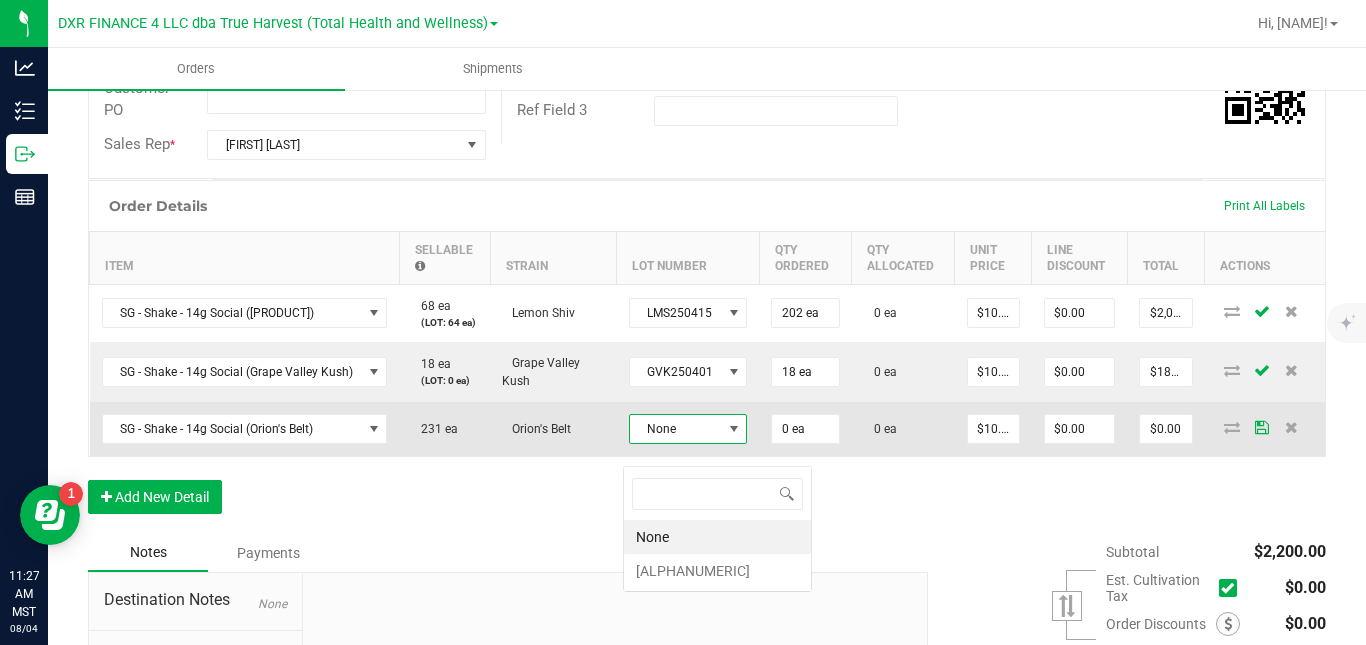 scroll, scrollTop: 99970, scrollLeft: 99883, axis: both 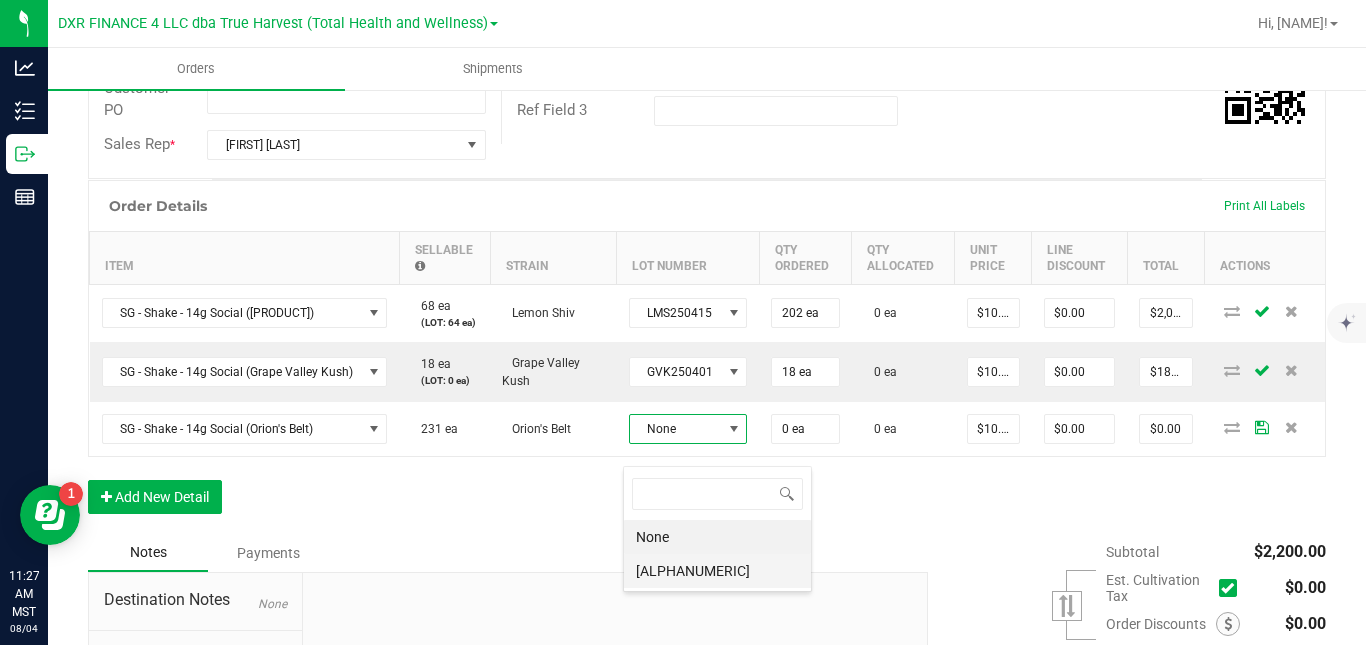 click on "[ALPHANUMERIC]" at bounding box center [717, 571] 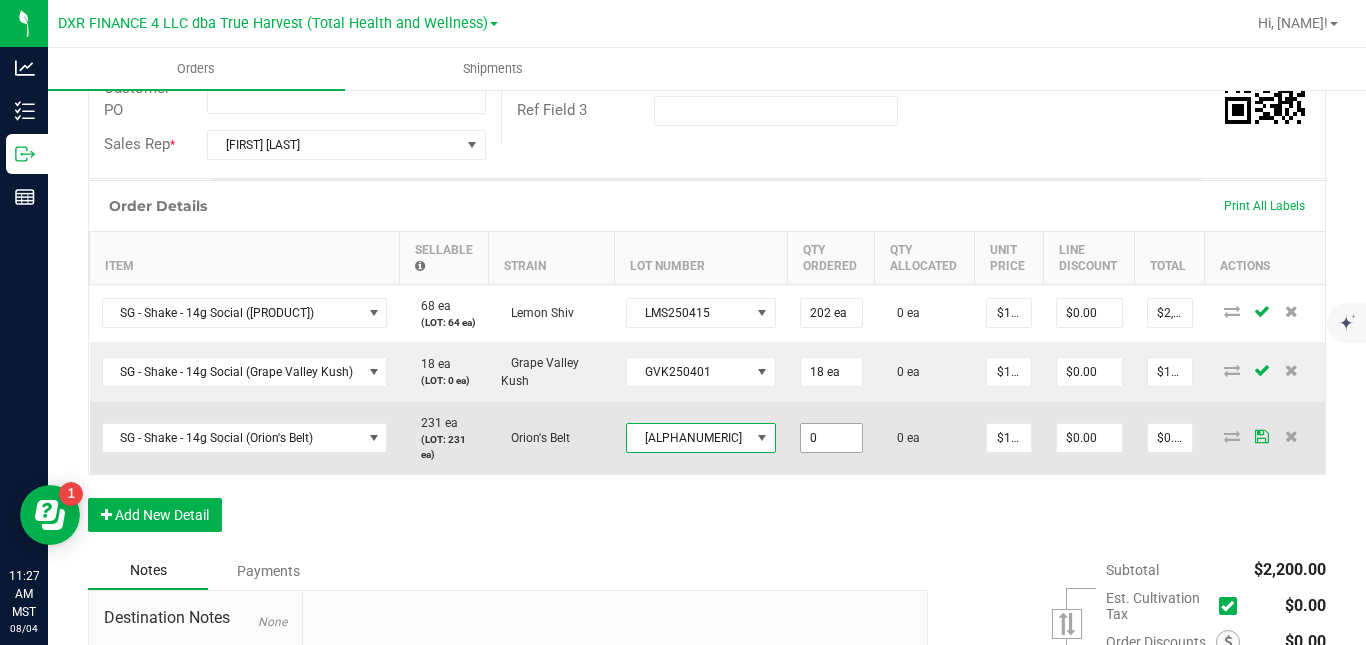 click on "0" at bounding box center [831, 438] 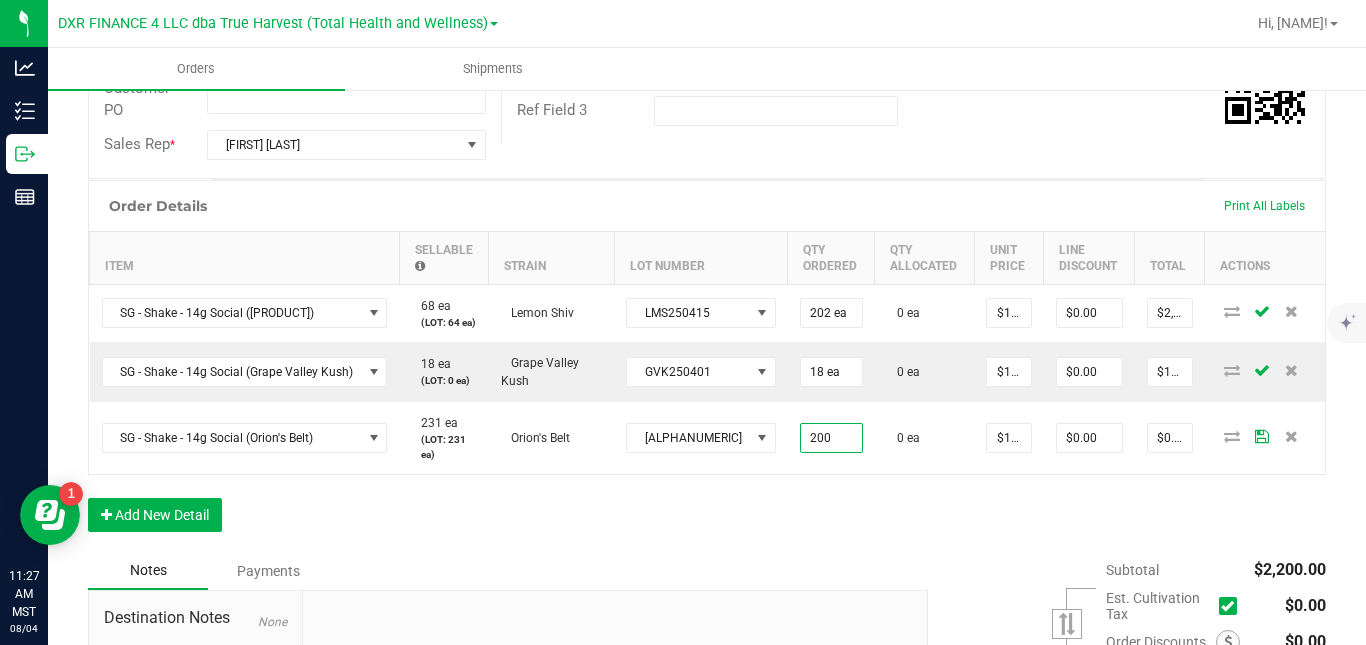 type on "200 ea" 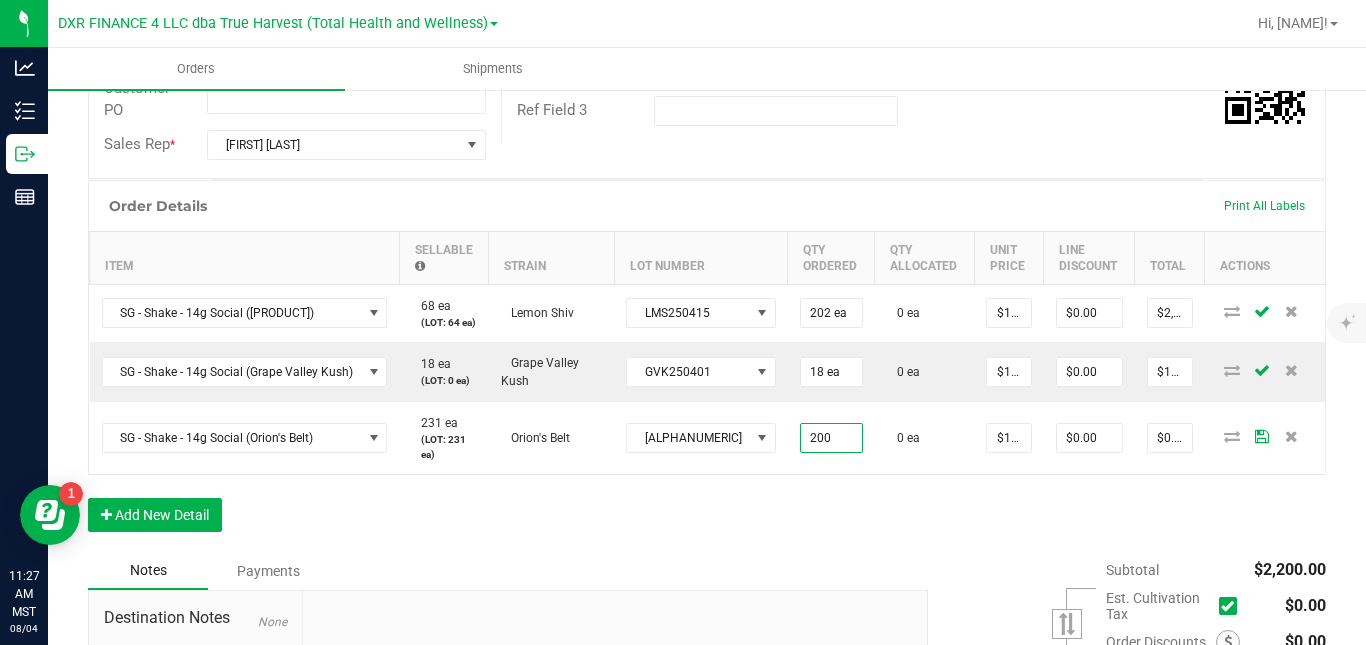 type on "$2,000.00" 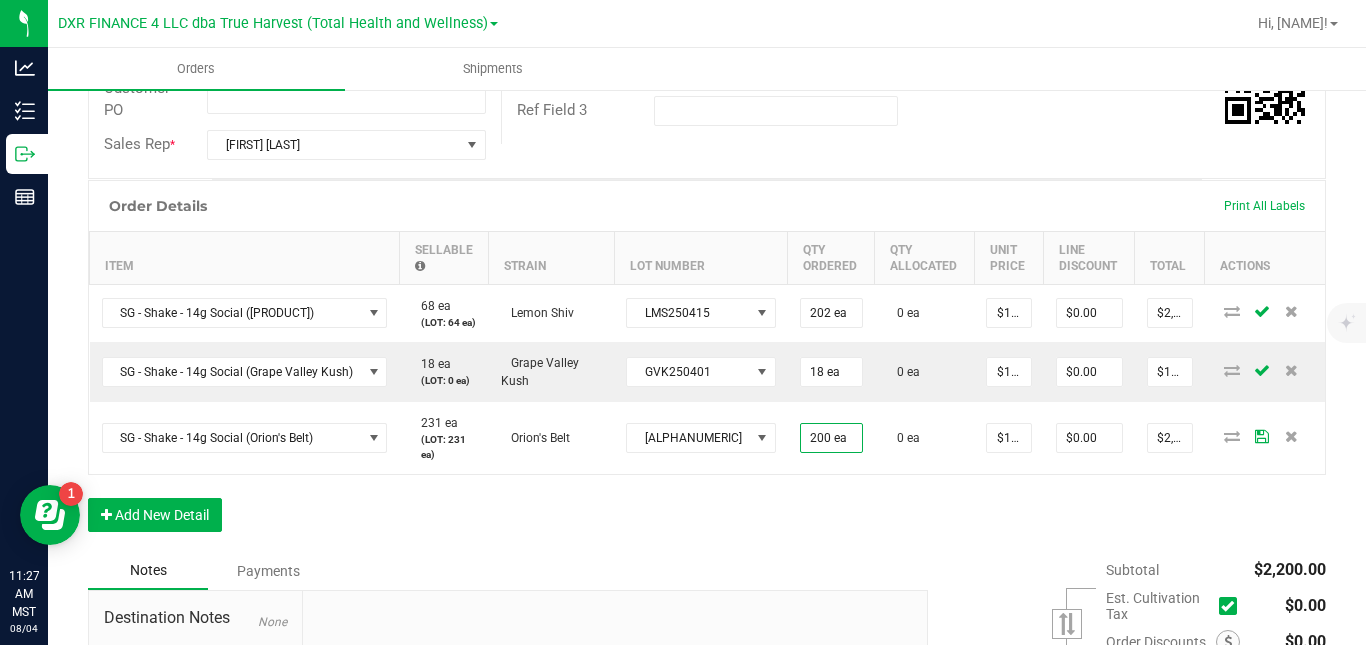 click on "Order Details Print All Labels Item  Sellable  Strain  Lot Number  Qty Ordered Qty Allocated Unit Price Line Discount Total Actions SG - Shake - 14g Social ([PRODUCT])  [NUMBER] ea   (LOT: [NUMBER] ea)   [PRODUCT]  [ALPHANUMERIC] [NUMBER] ea  0 ea  $10.00000 $0.00 $2,020.00 SG - Shake - 14g Social ([PRODUCT])  [NUMBER] ea   (LOT: [NUMBER] ea)   [PRODUCT]  [ALPHANUMERIC] [NUMBER] ea  0 ea  $10.00000 $0.00 $180.00 SG - Shake - 14g Social ([PRODUCT])  [NUMBER] ea   (LOT: [NUMBER] ea)   [PRODUCT]  [ALPHANUMERIC] [NUMBER] ea  0 ea  $10.00000 $0.00 $2,000.00
Add New Detail" at bounding box center [707, 366] 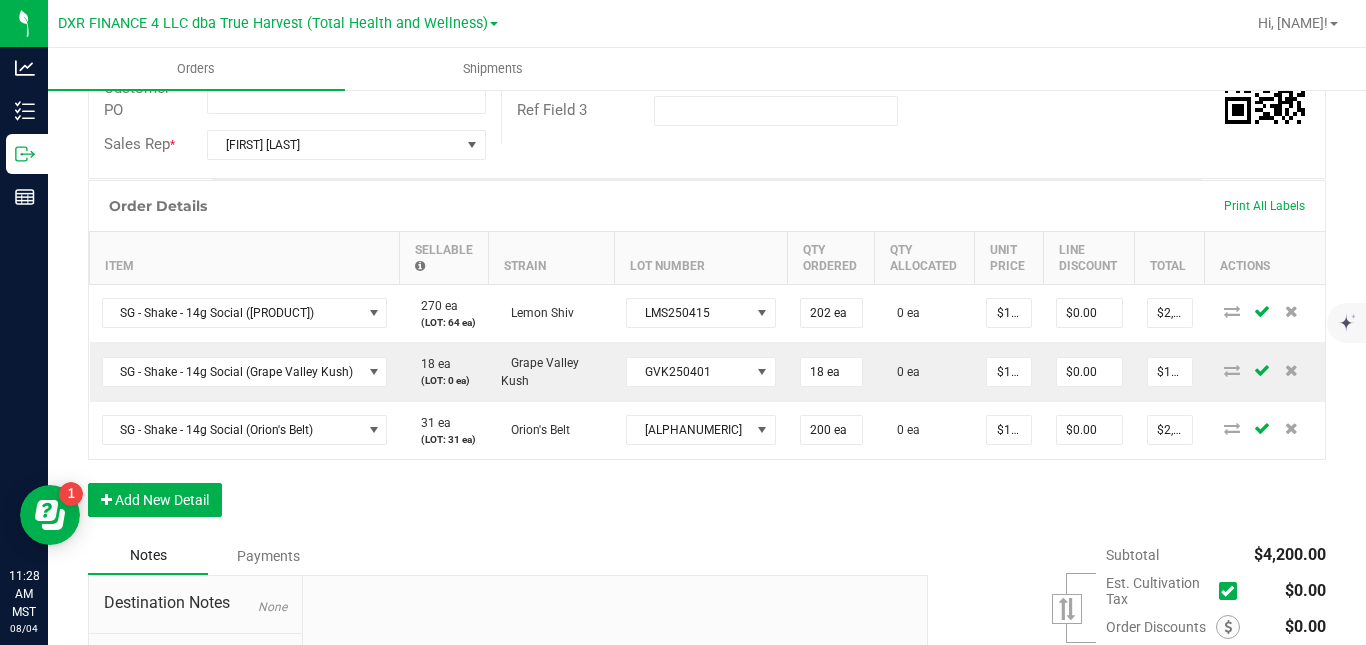 click on "Order Details Print All Labels Item Sellable Strain Lot Number Qty Ordered Qty Allocated Unit Price Line Discount Total Actions SG - Shake - 14g Social (Lemon Shiv) 270 ea (LOT: 64 ea) Lemon Shiv LMS250415 202 ea 0 ea $10.00000 $0.00 $2,020.00 SG - Shake - 14g Social (Grape Valley Kush) 18 ea (LOT: 0 ea) Grape Valley Kush GVK250401 18 ea 0 ea $10.00000 $0.00 $180.00 SG - Shake - 14g Social (Orion's Belt) 31 ea (LOT: 31 ea) Orion's Belt ORB250423 200 ea 0 ea $10.00000 $0.00 $2,000.00
Add New Detail" at bounding box center [707, 358] 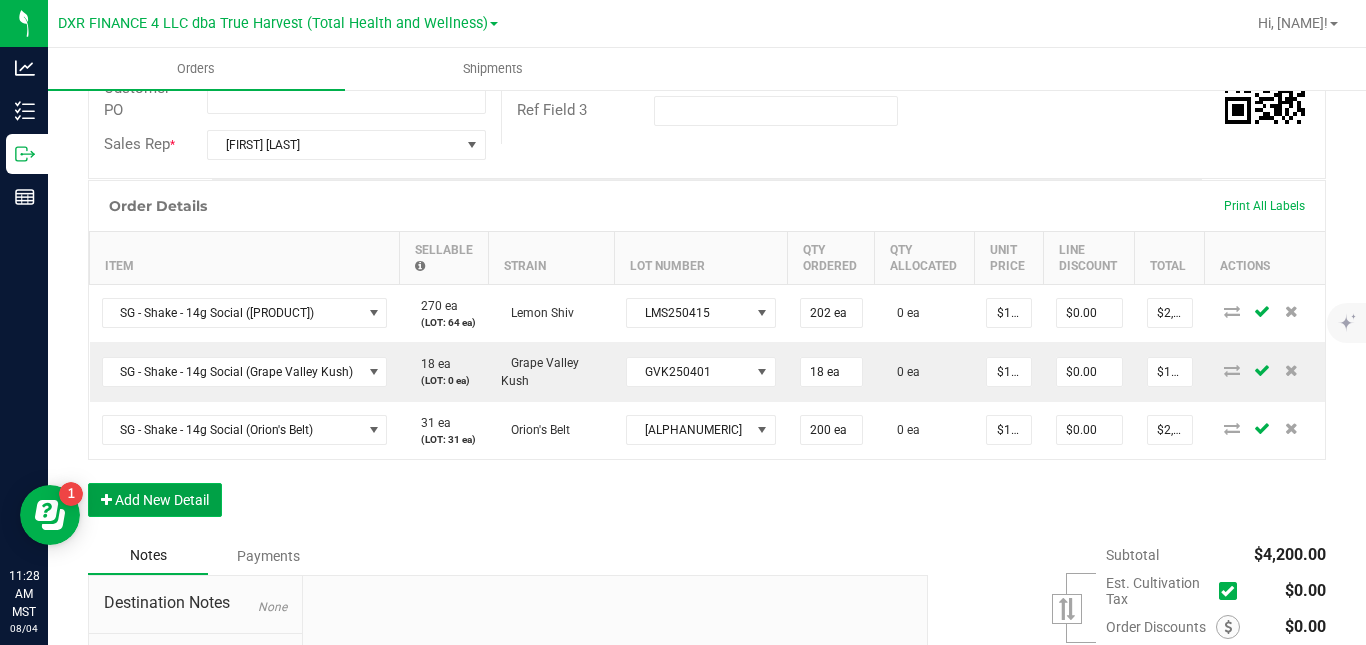 click on "Add New Detail" at bounding box center (155, 500) 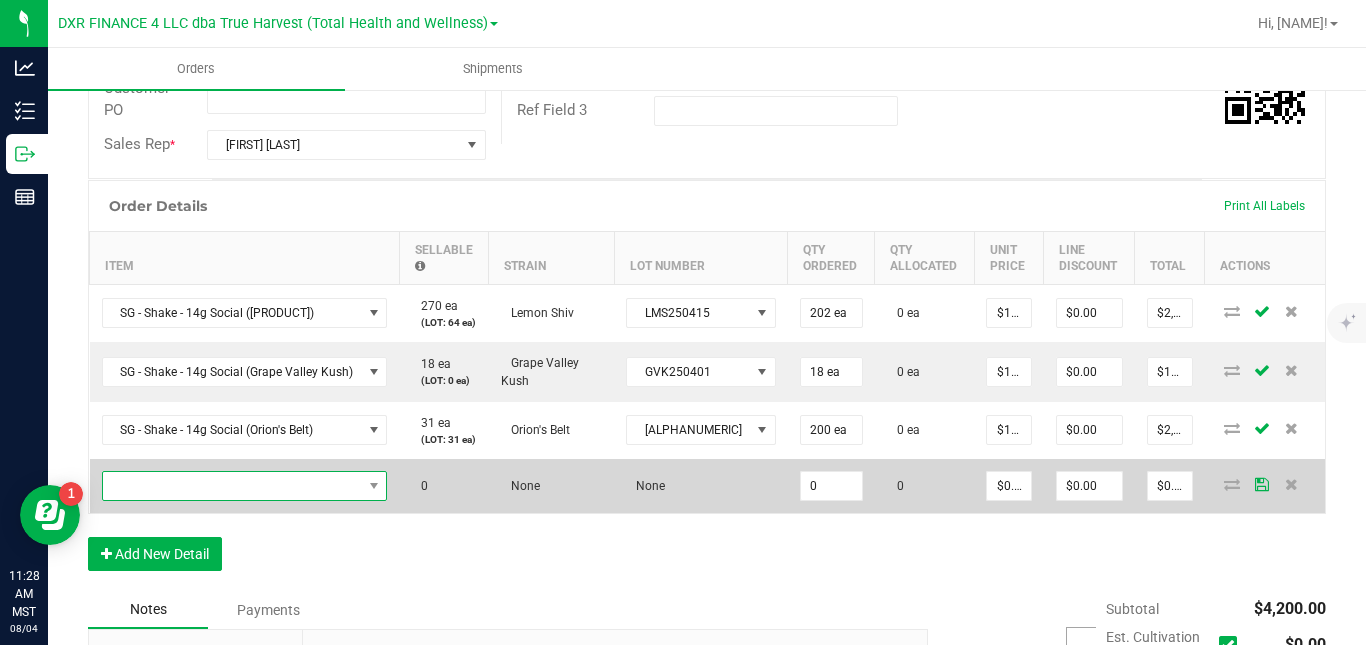 click at bounding box center [232, 486] 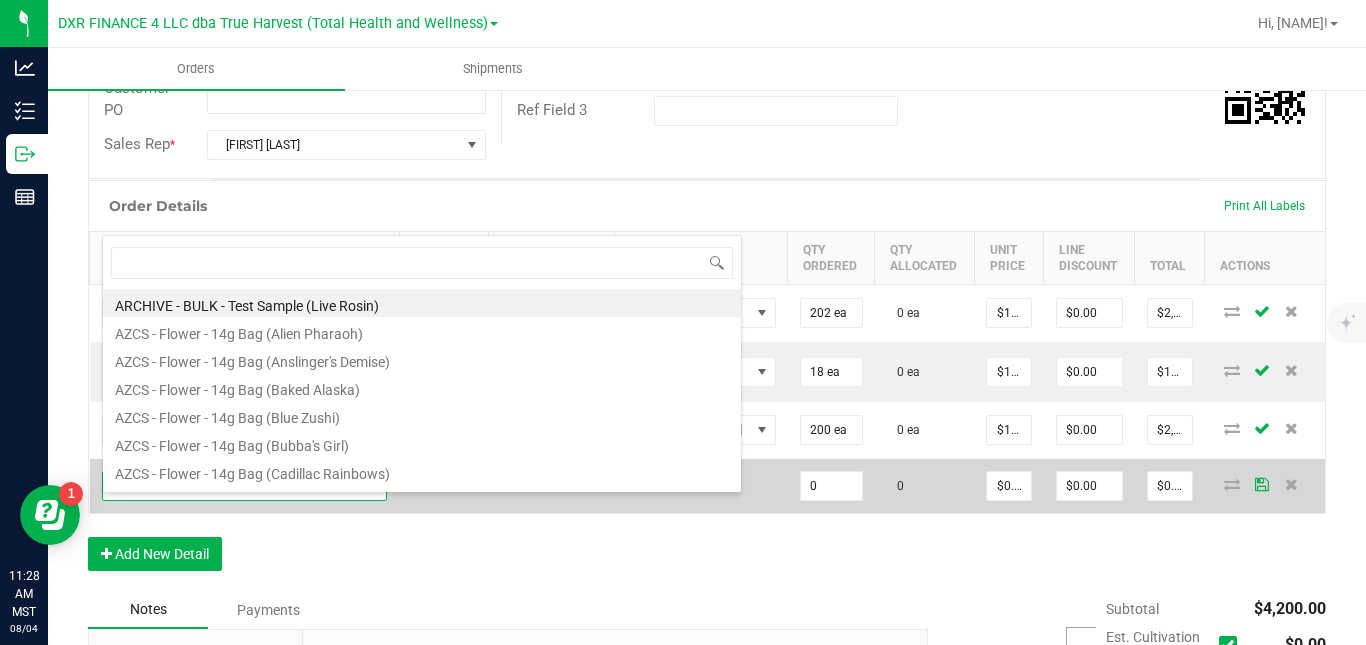 scroll, scrollTop: 0, scrollLeft: 0, axis: both 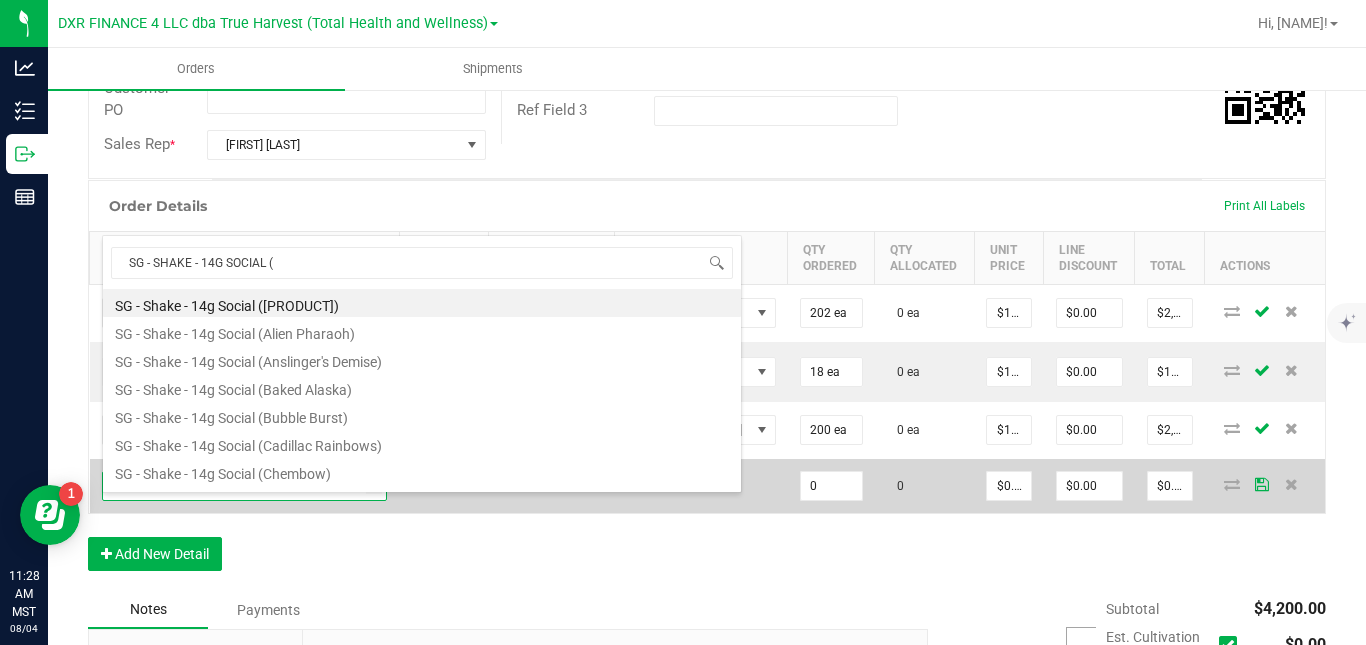 type on "SG - SHAKE - 14G SOCIAL (W" 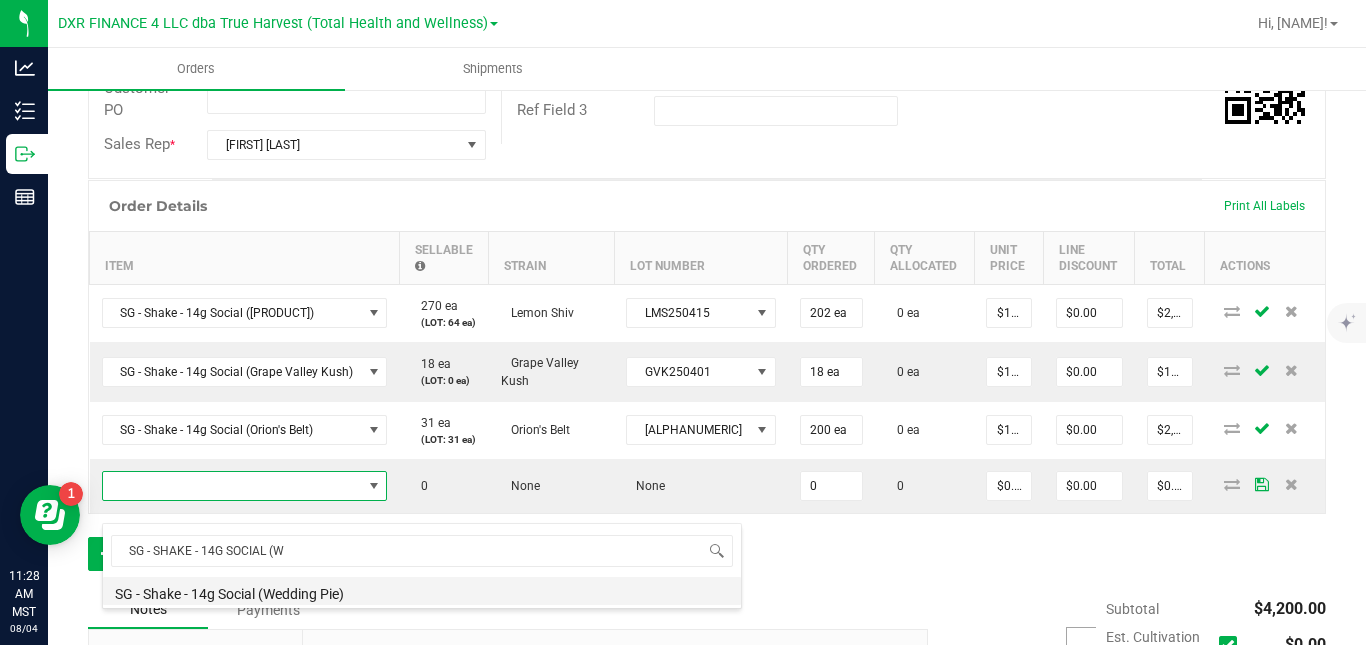 click on "SG - Shake - 14g Social (Wedding Pie)" at bounding box center (422, 591) 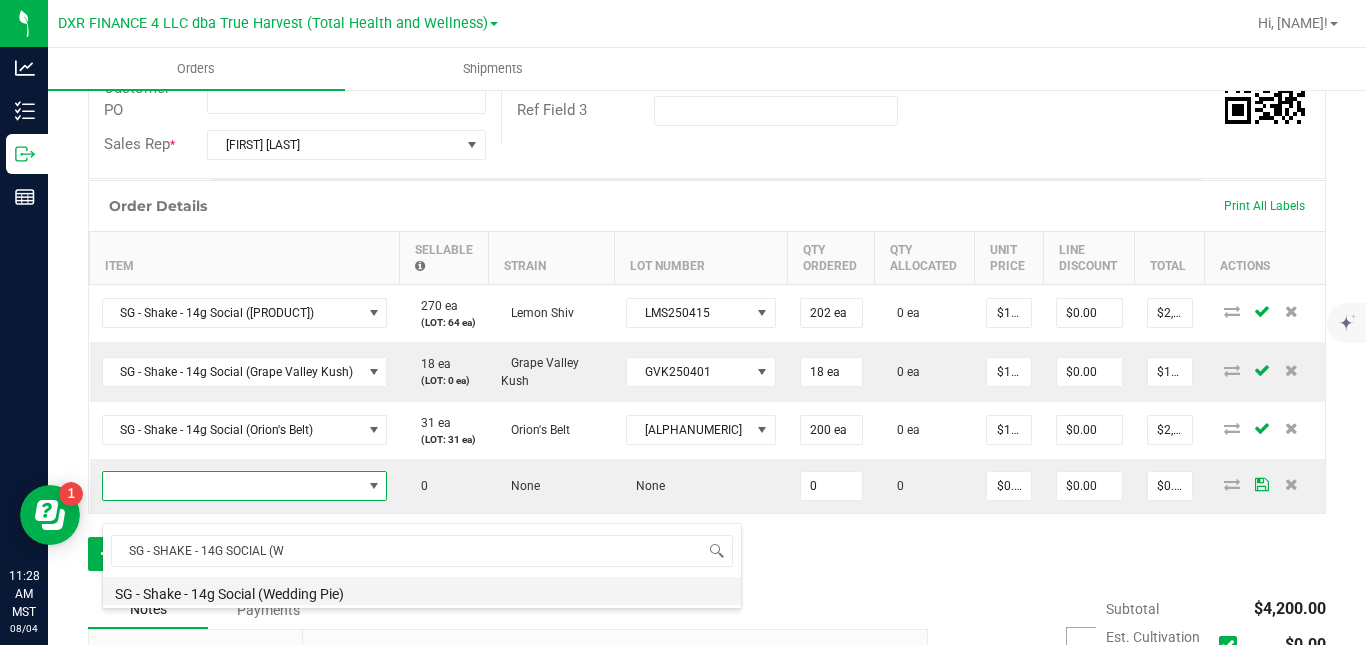type on "0 ea" 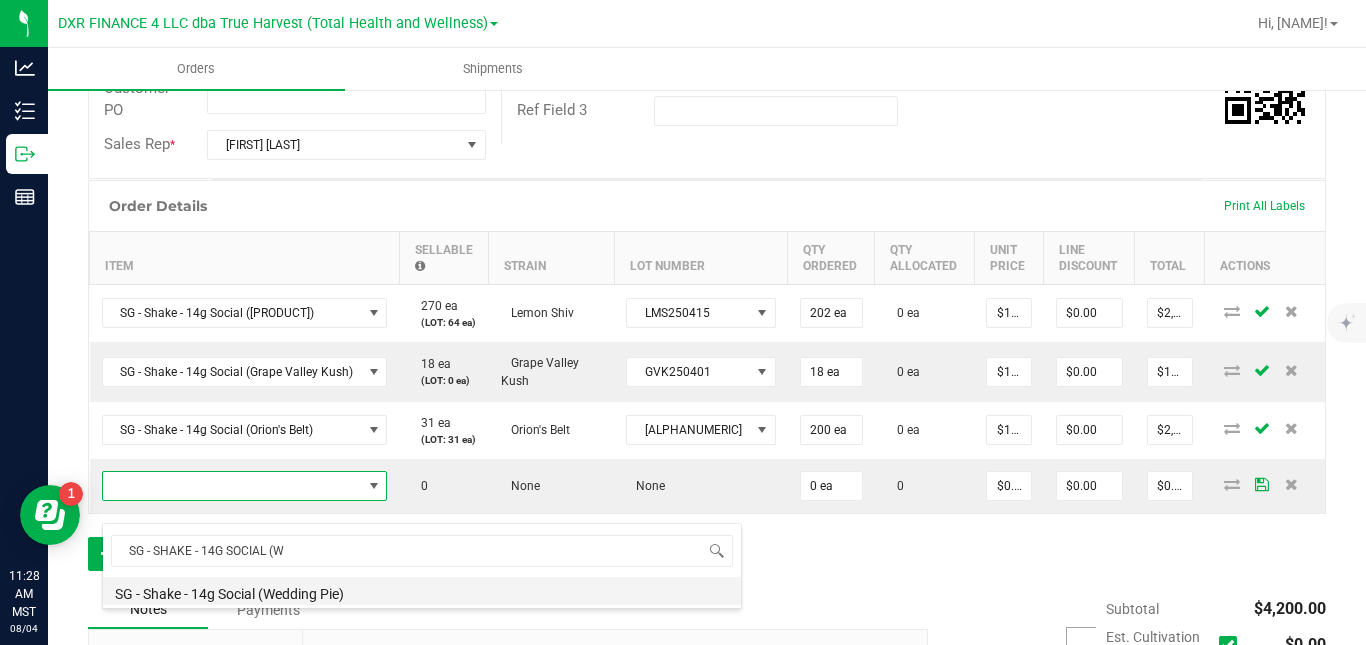 type on "$10.00000" 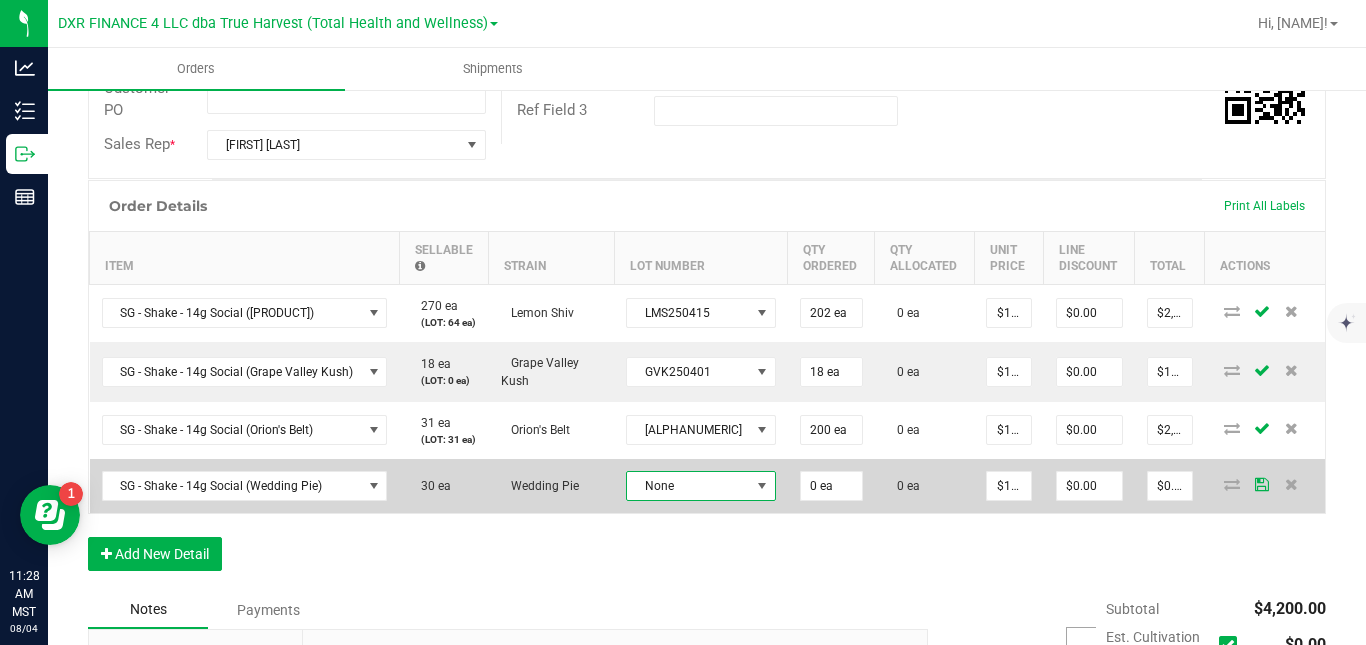 click on "None" at bounding box center (688, 486) 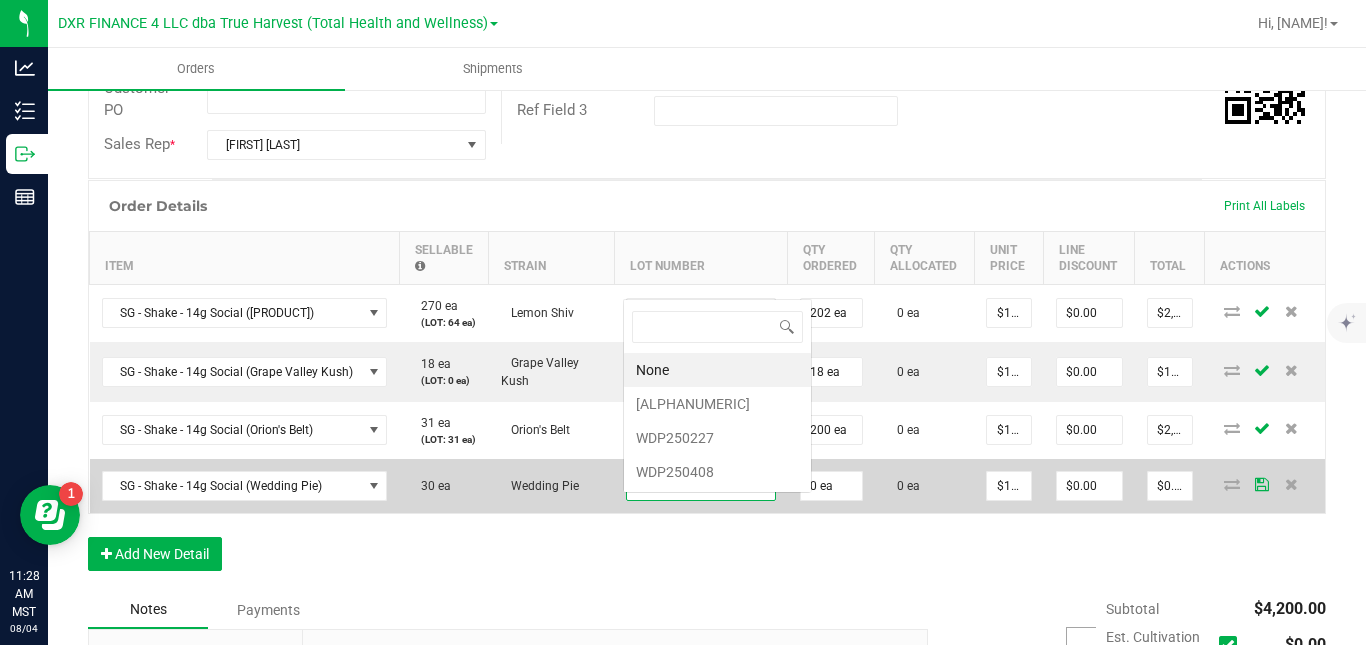 scroll, scrollTop: 0, scrollLeft: 0, axis: both 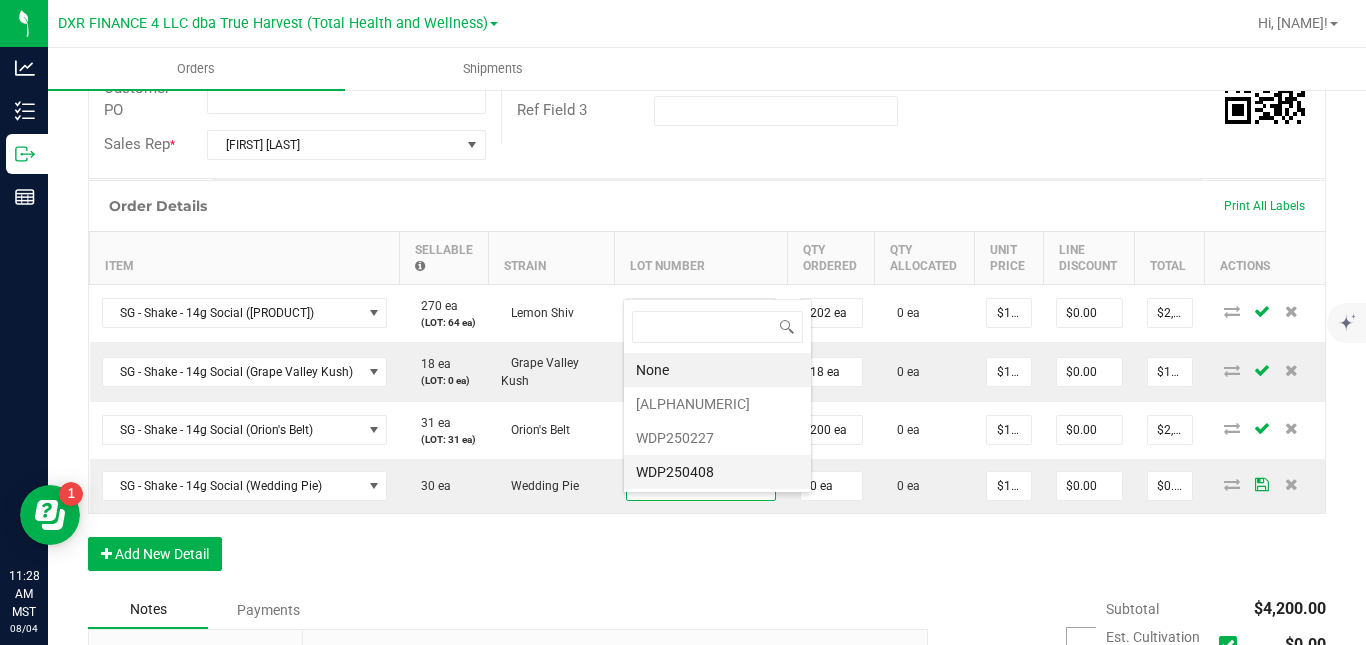 click on "WDP250408" at bounding box center [717, 472] 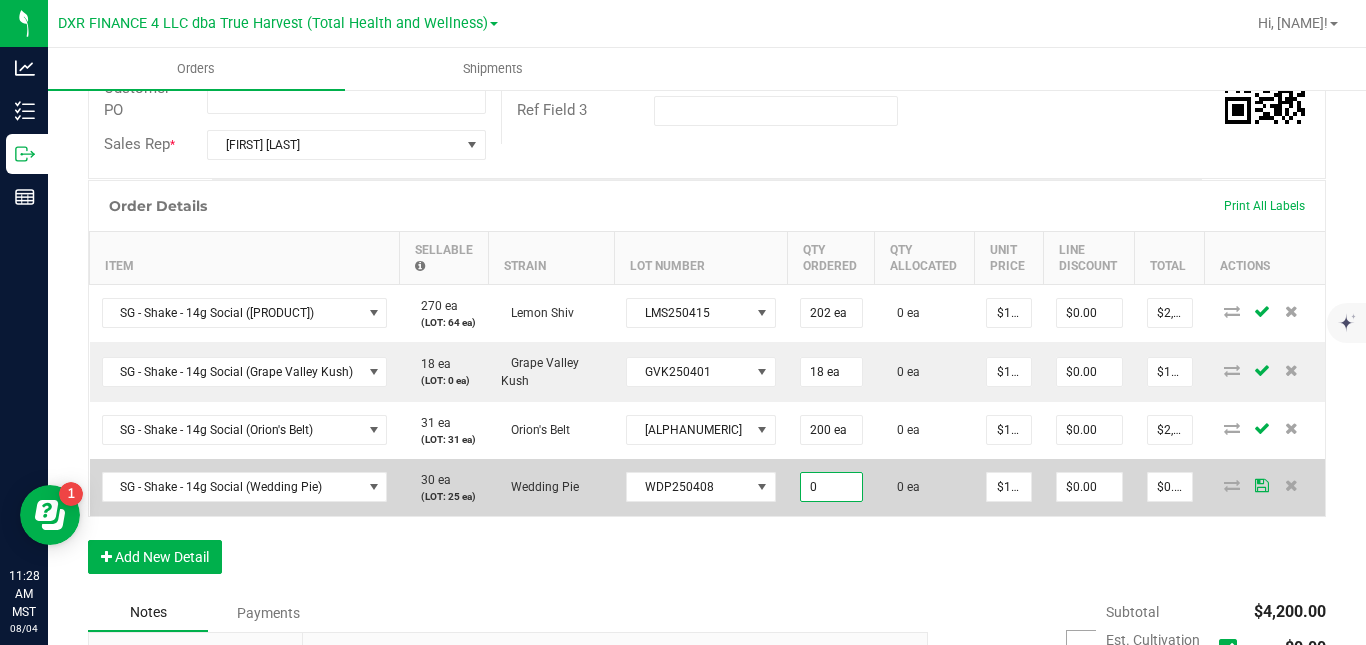 click on "0" at bounding box center (831, 487) 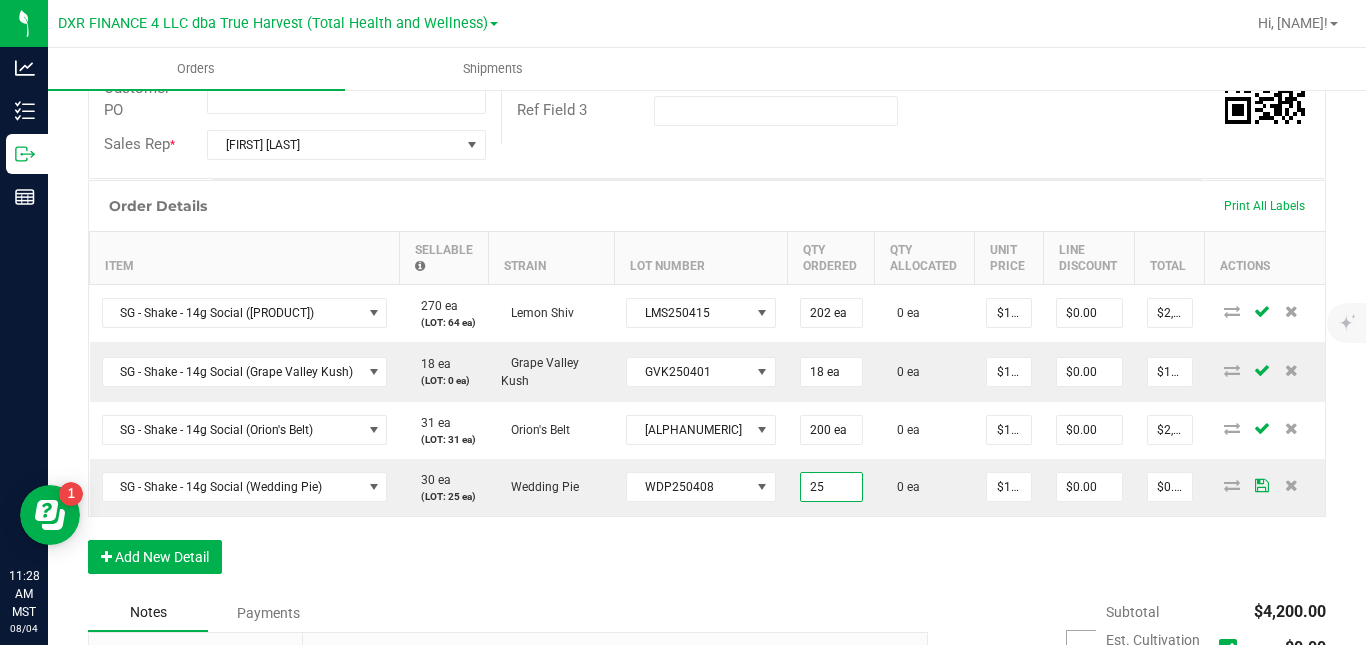 type on "25 ea" 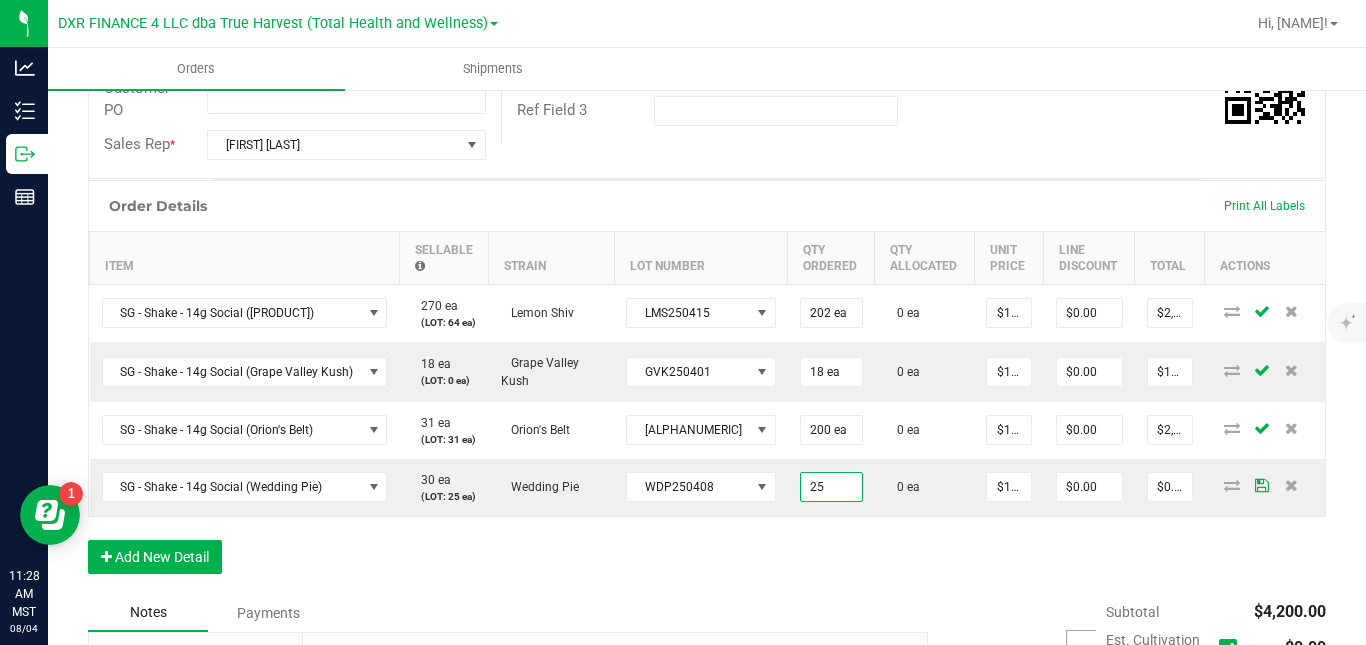 type on "$250.00" 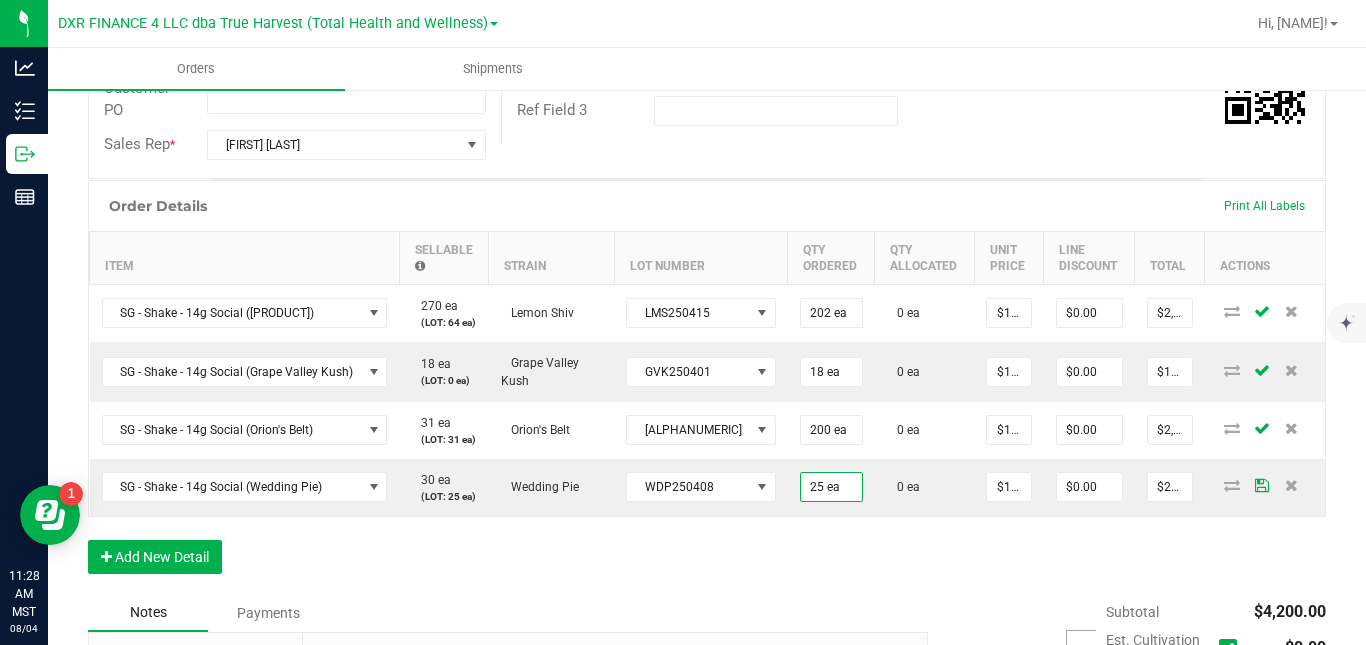 click on "Order Details Print All Labels Item Sellable Strain Lot Number Qty Ordered Qty Allocated Unit Price Line Discount Total Actions SG - Shake - 14g Social (Lemon Shiv) 270 ea (LOT: 64 ea) Lemon Shiv LMS250415 202 ea 0 ea $10.00000 $0.00 $2,020.00 SG - Shake - 14g Social (Grape Valley Kush) 18 ea (LOT: 0 ea) Grape Valley Kush GVK250401 18 ea 0 ea $10.00000 $0.00 $180.00 SG - Shake - 14g Social (Orion's Belt) 31 ea (LOT: 31 ea) Orion's Belt ORB250423 200 ea 0 ea $10.00000 $0.00 $2,000.00 SG - Shake - 14g Social (Wedding Pie) 30 ea (LOT: 25 ea) Wedding Pie WDP250408 25 ea 0 ea $10.00000 $0.00 $250.00
Add New Detail" at bounding box center (707, 387) 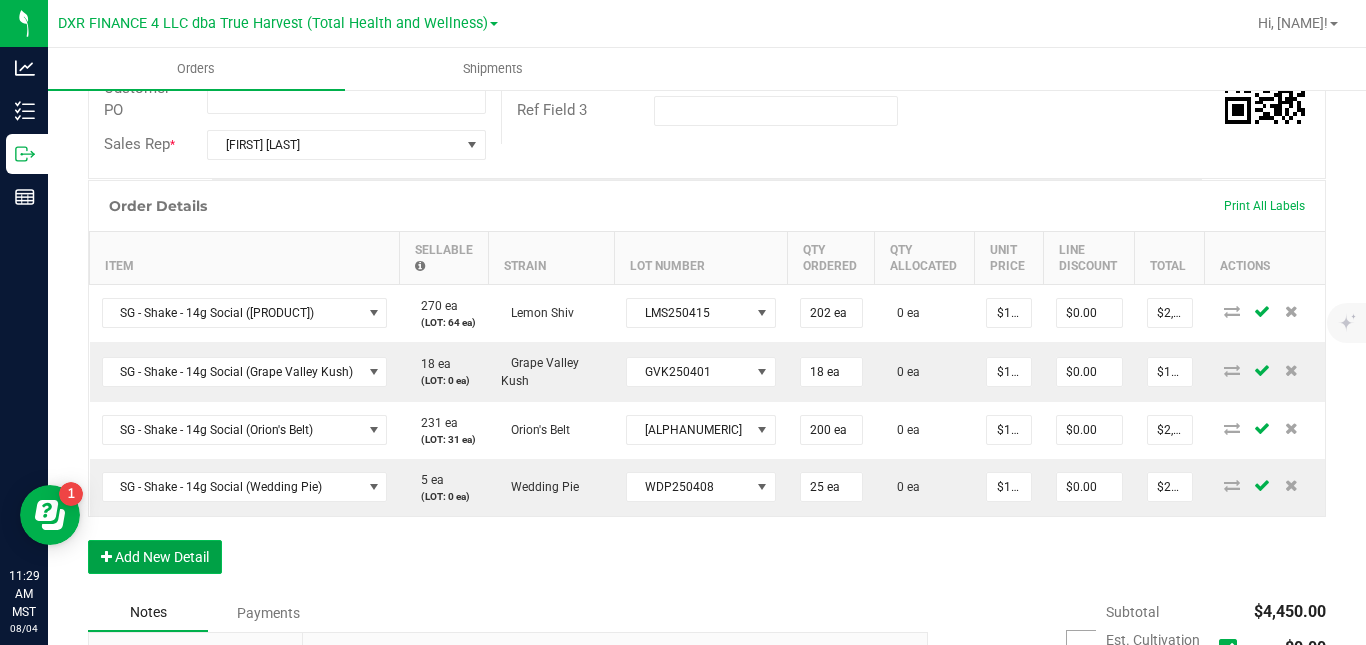 click on "Add New Detail" at bounding box center [155, 557] 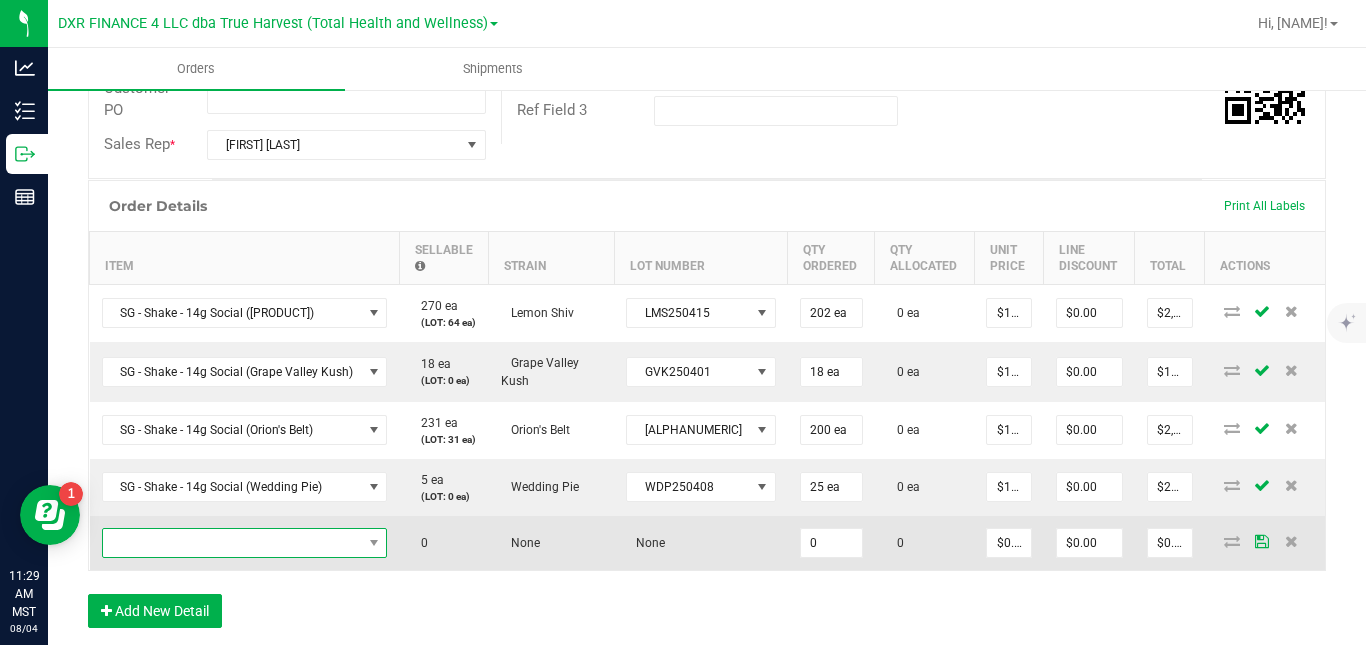 click at bounding box center (232, 543) 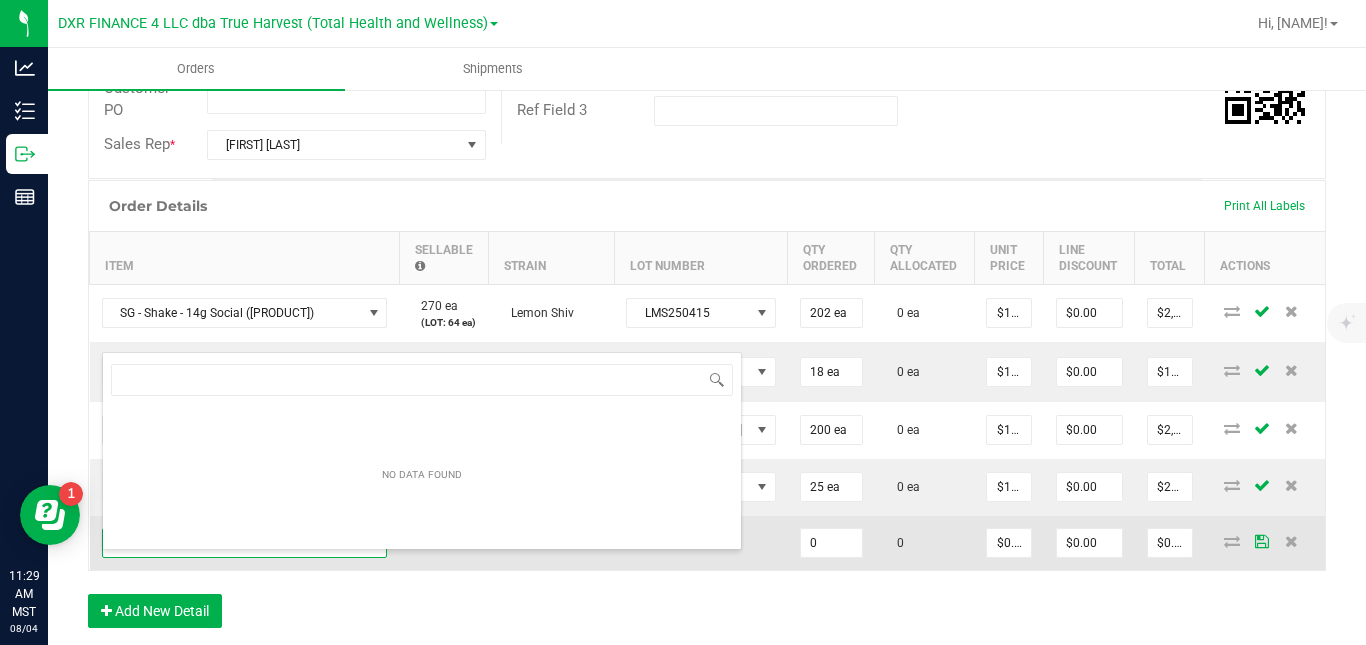 scroll, scrollTop: 0, scrollLeft: 0, axis: both 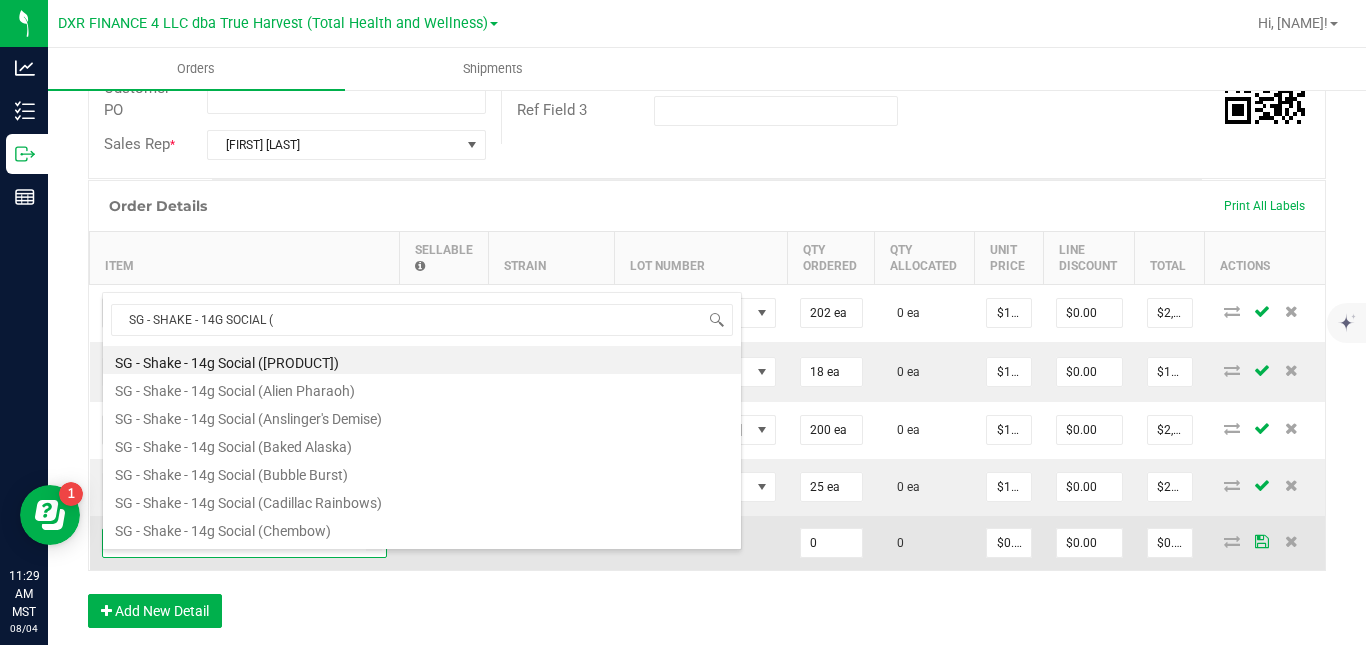 type on "SG - SHAKE - 14G SOCIAL (C" 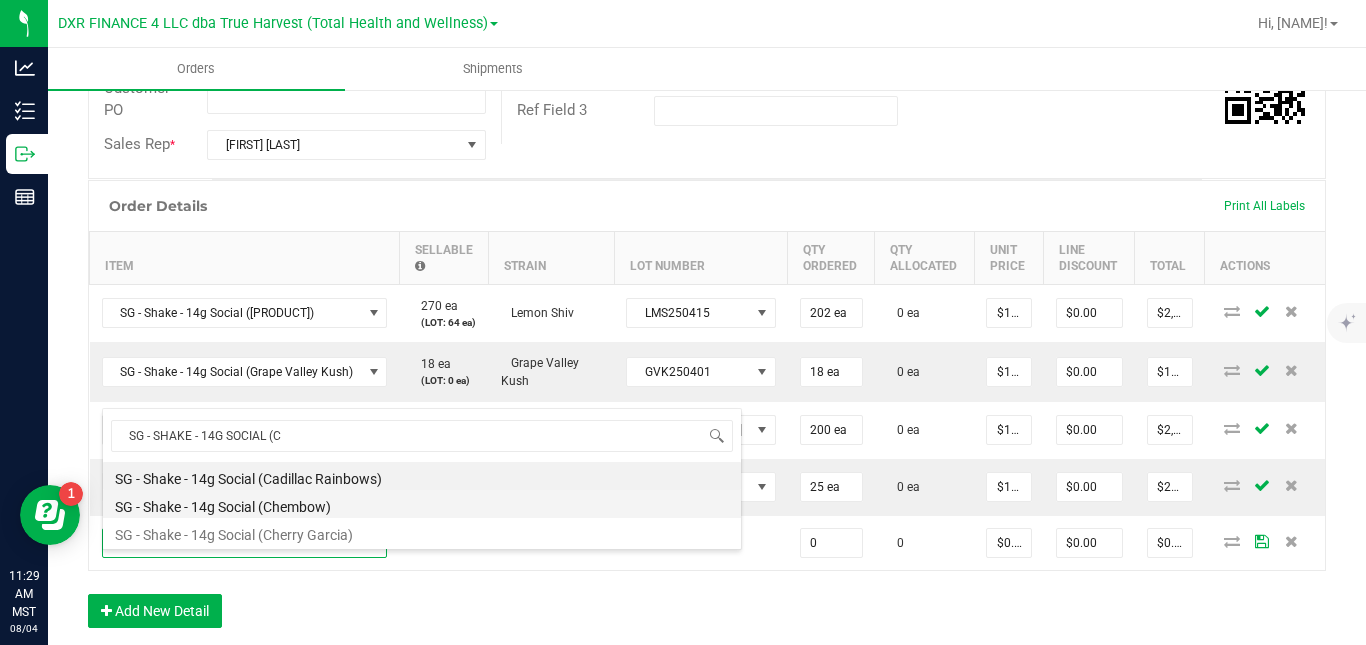 click on "SG - Shake - 14g Social (Chembow)" at bounding box center [422, 504] 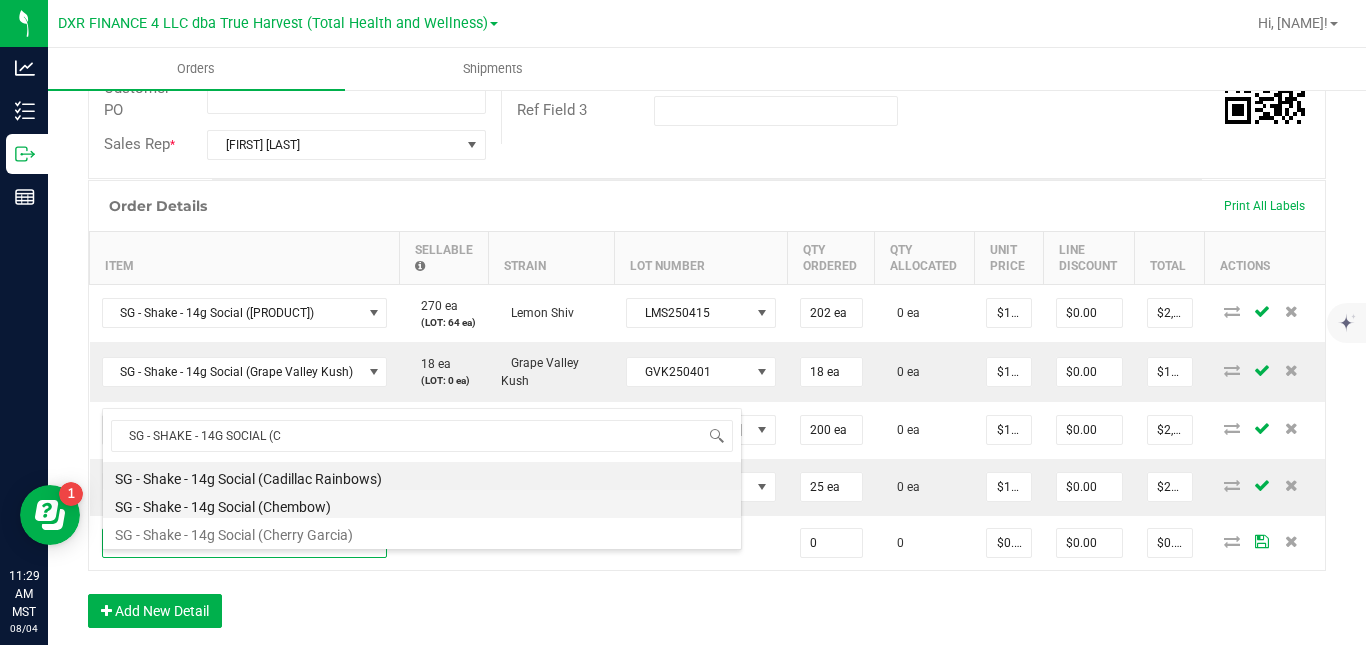 type on "0 ea" 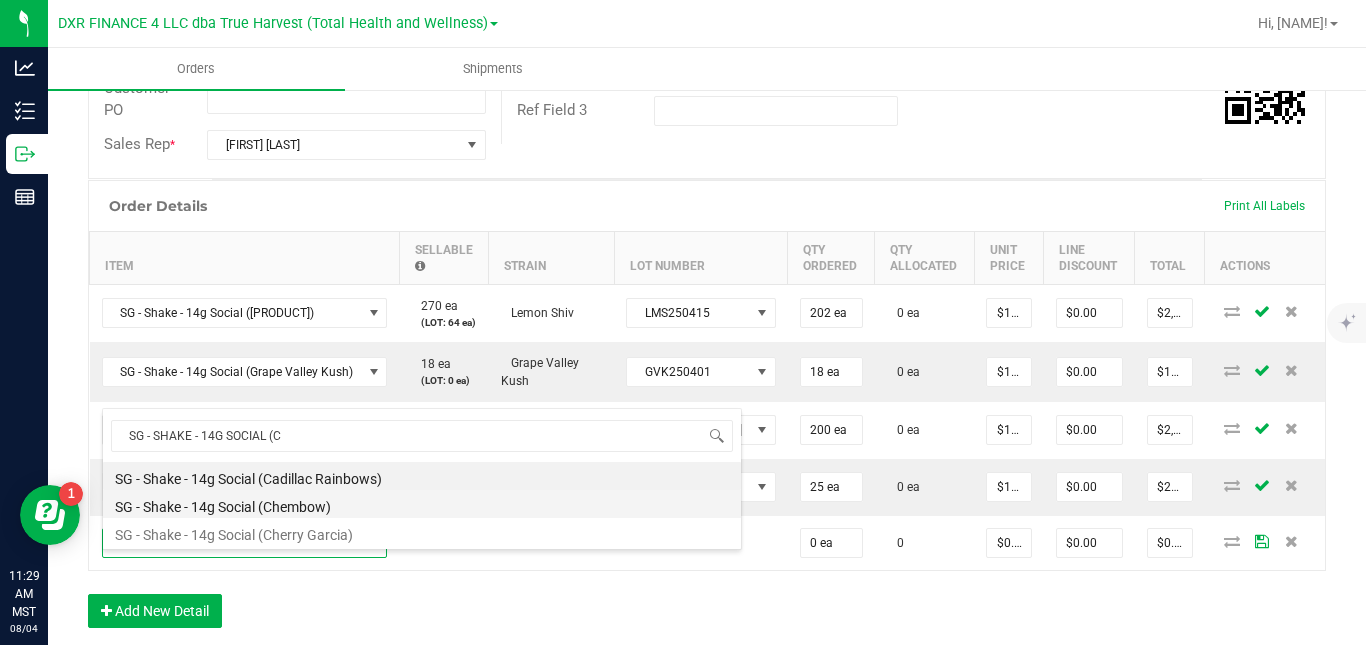 type on "$10.00000" 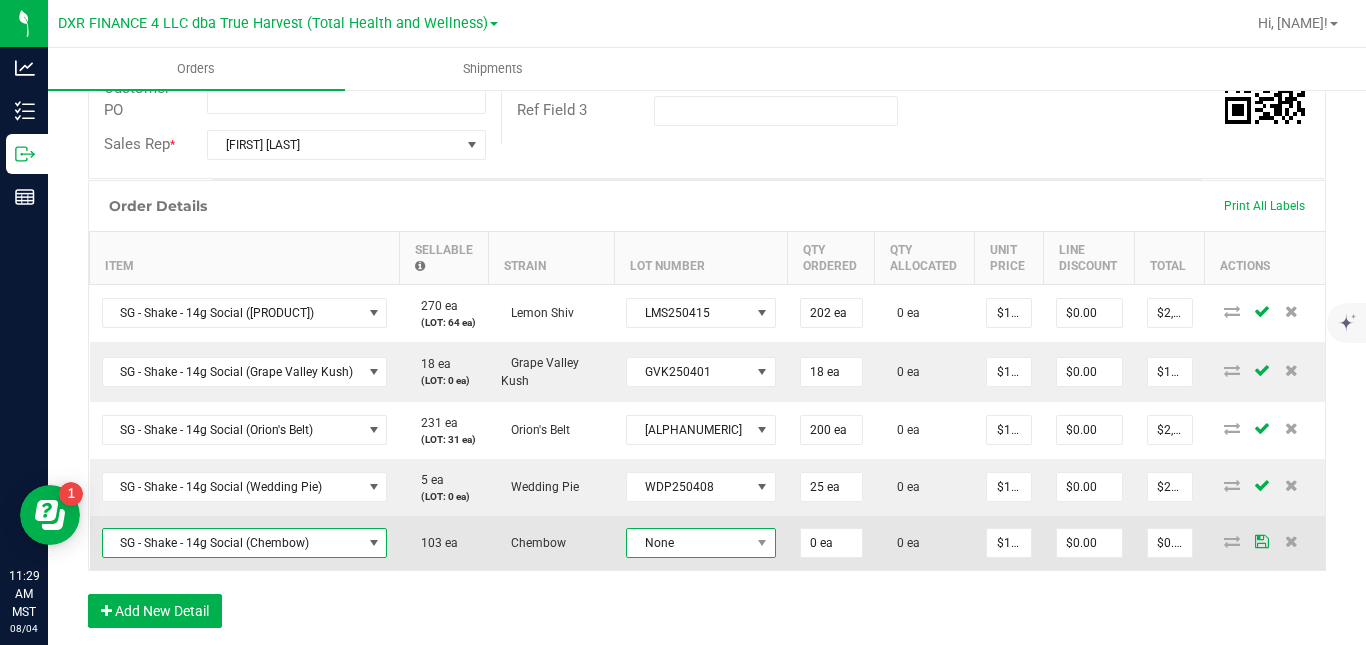 click on "None" at bounding box center (688, 543) 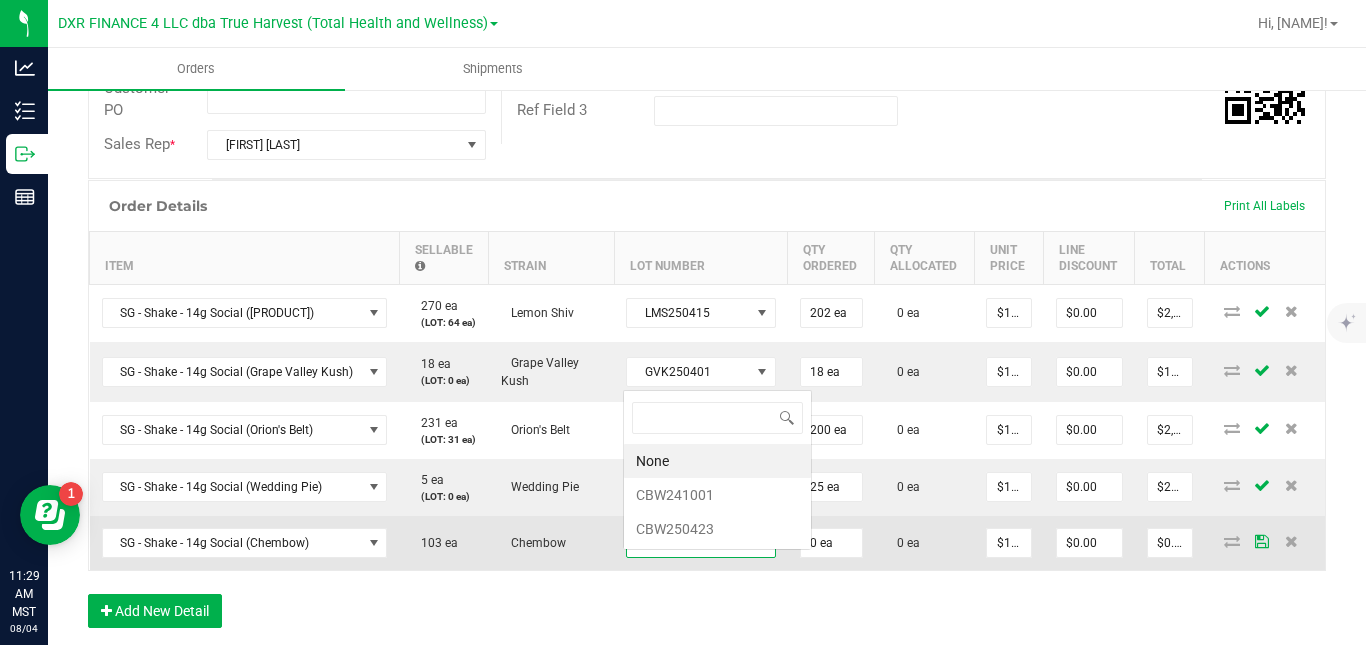 scroll, scrollTop: 99970, scrollLeft: 99881, axis: both 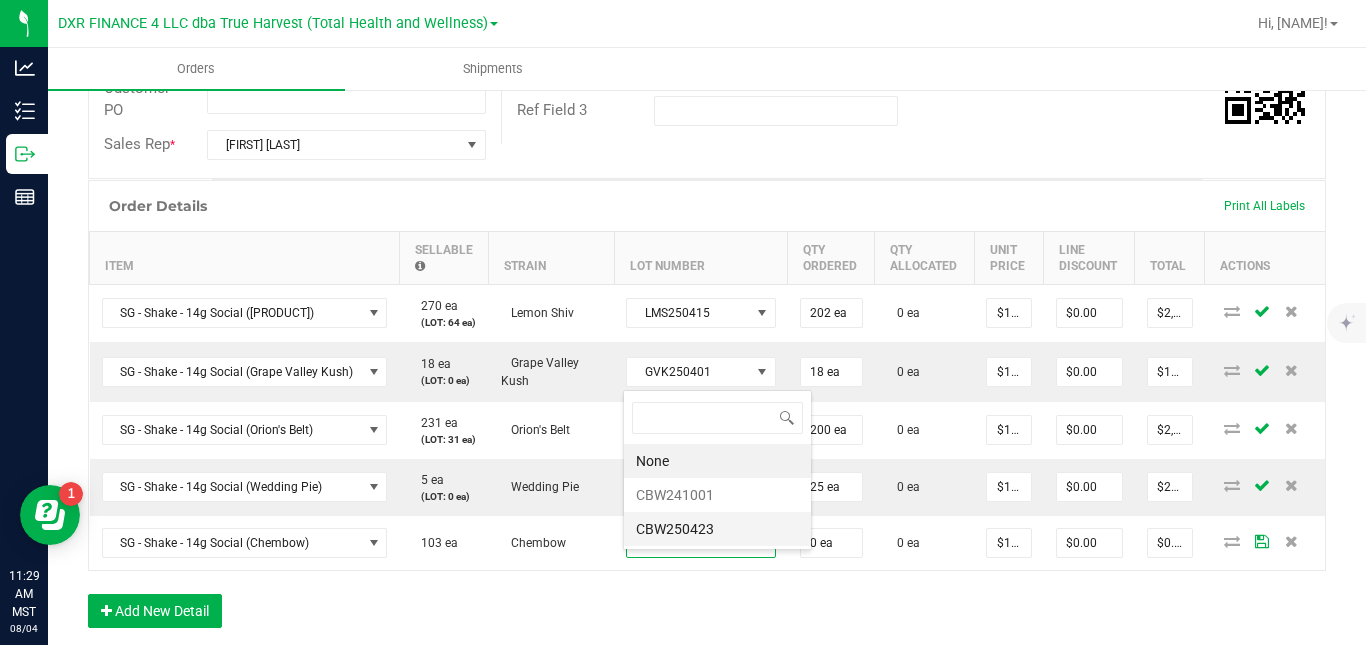 click on "CBW250423" at bounding box center [717, 529] 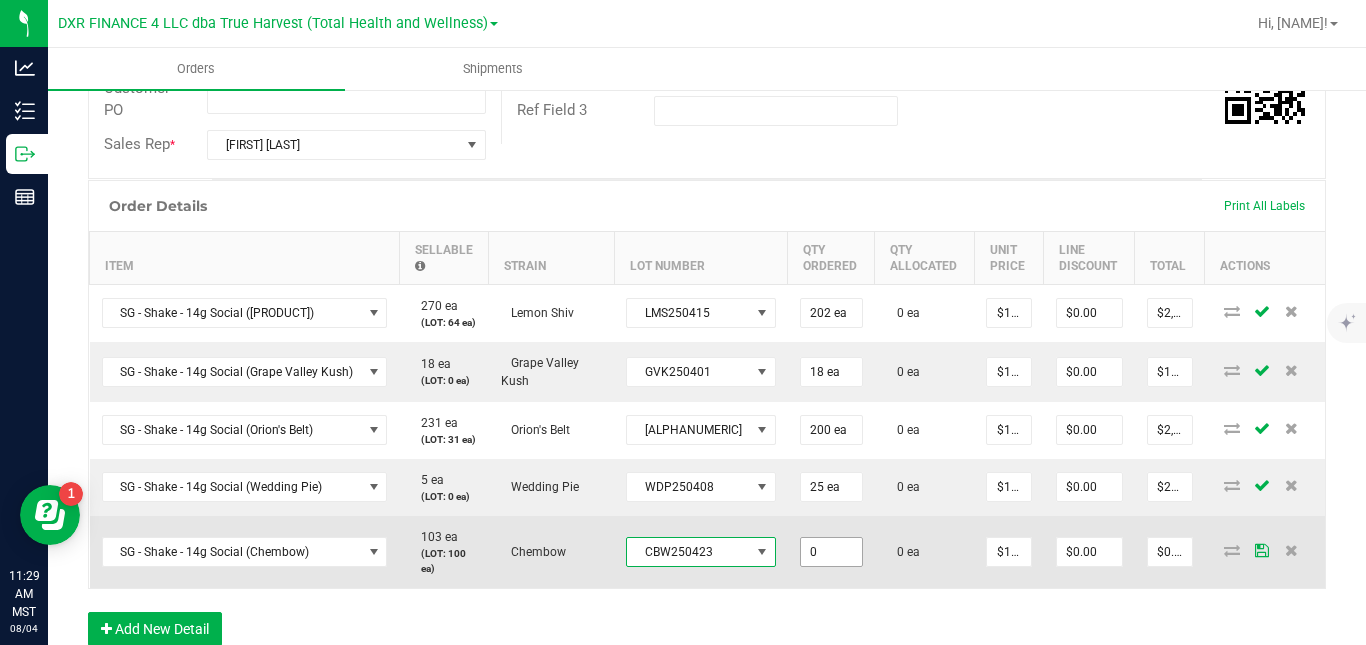 click on "0" at bounding box center (831, 552) 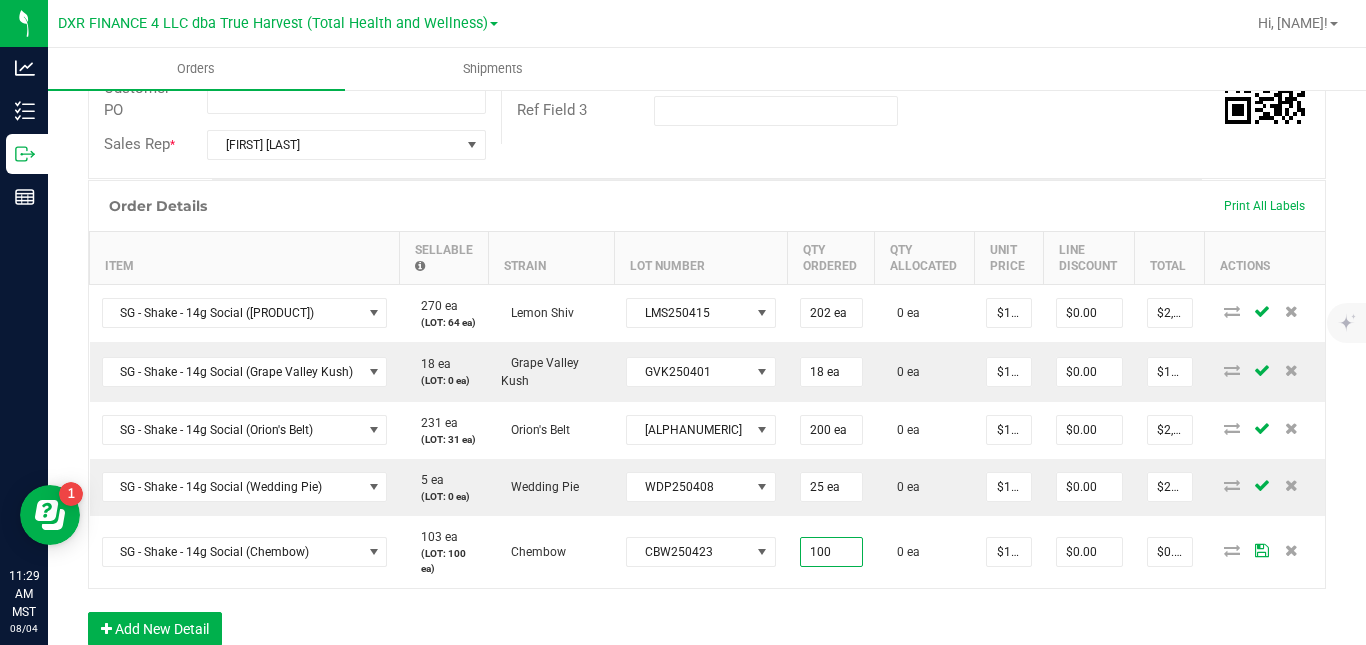 type on "100 ea" 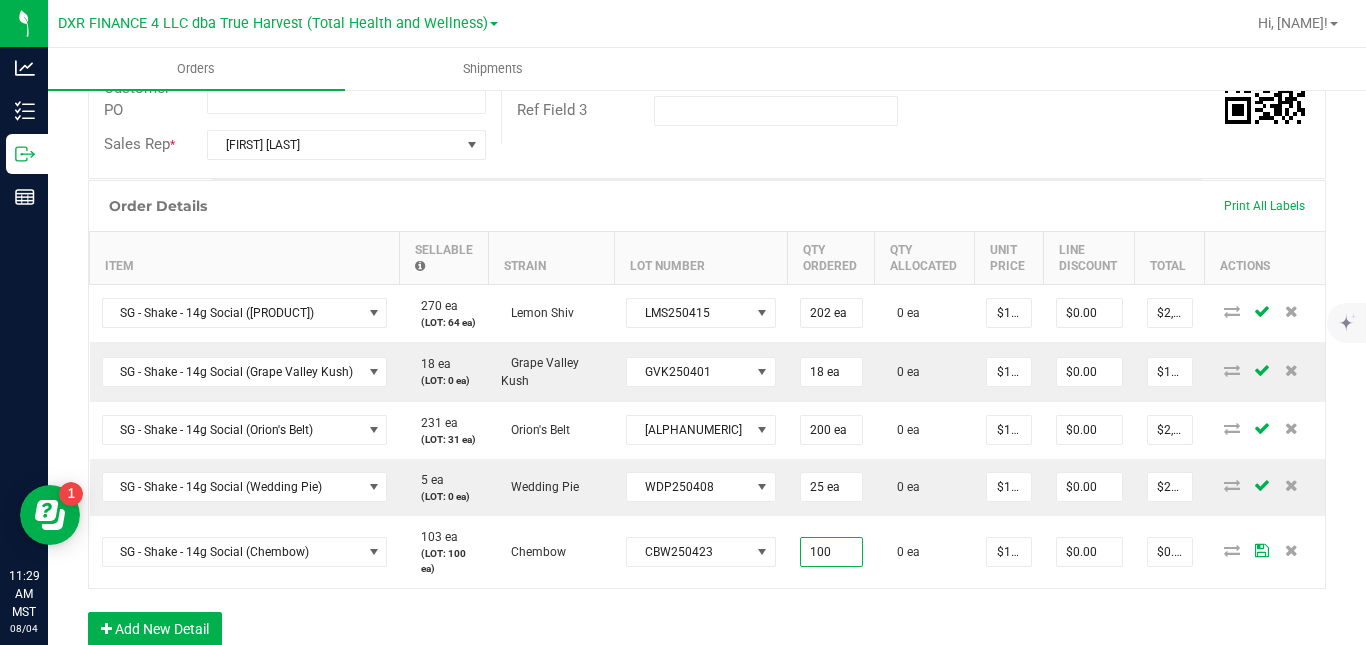 type on "$1,000.00" 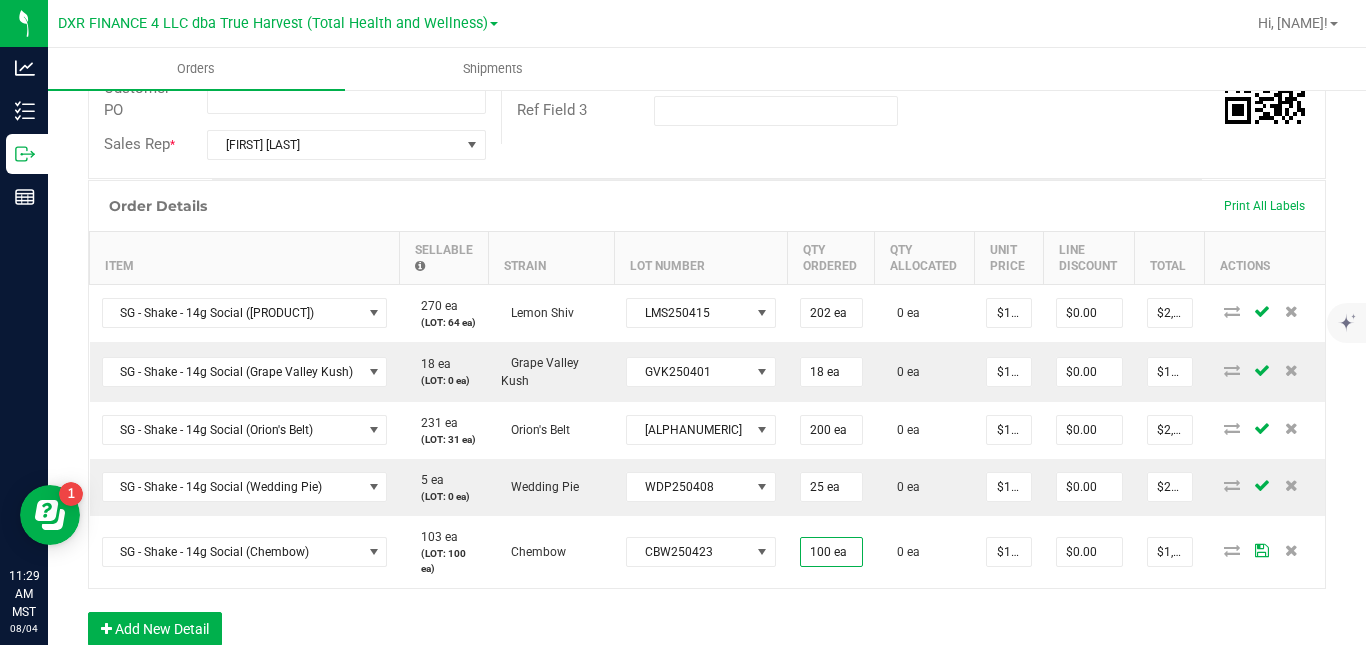 click on "Order Details Print All Labels Item Sellable Strain Lot Number Qty Ordered Qty Allocated Unit Price Line Discount Total Actions SG - Shake - 14g Social (Lemon Shiv) 270 ea (LOT: 64 ea) Lemon Shiv LMS250415 202 ea 0 ea $10.00000 $0.00 $2,020.00 SG - Shake - 14g Social (Grape Valley Kush) 18 ea (LOT: 0 ea) Grape Valley Kush GVK250401 18 ea 0 ea $10.00000 $0.00 $180.00 SG - Shake - 14g Social (Orion's Belt) 231 ea (LOT: 31 ea) Orion's Belt ORB250423 200 ea 0 ea $10.00000 $0.00 $2,000.00 SG - Shake - 14g Social (Wedding Pie) 5 ea (LOT: 0 ea) Wedding Pie WDP250408 25 ea 0 ea $10.00000 $0.00 $250.00 SG - Shake - 14g Social (Chembow) 103 ea (LOT: 100 ea) Chembow CBW250423 100 ea 0 ea $10.00000 $0.00 $1,000.00" at bounding box center (707, 384) 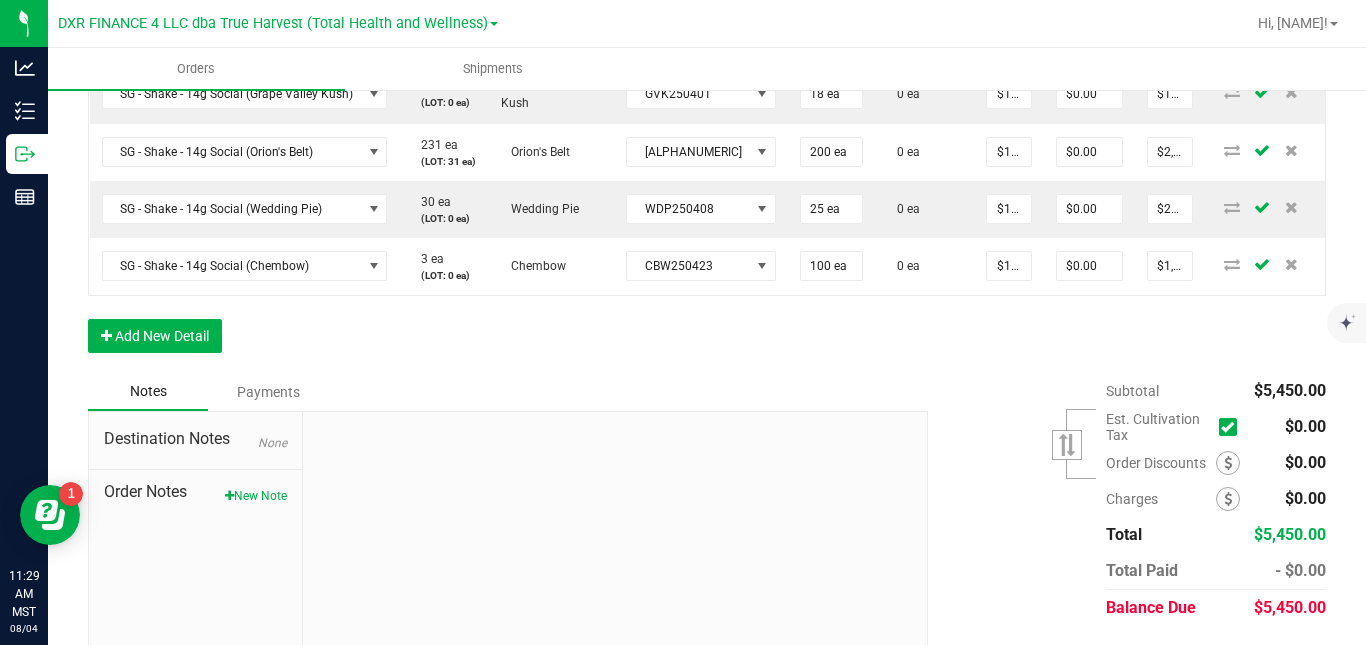 scroll, scrollTop: 712, scrollLeft: 0, axis: vertical 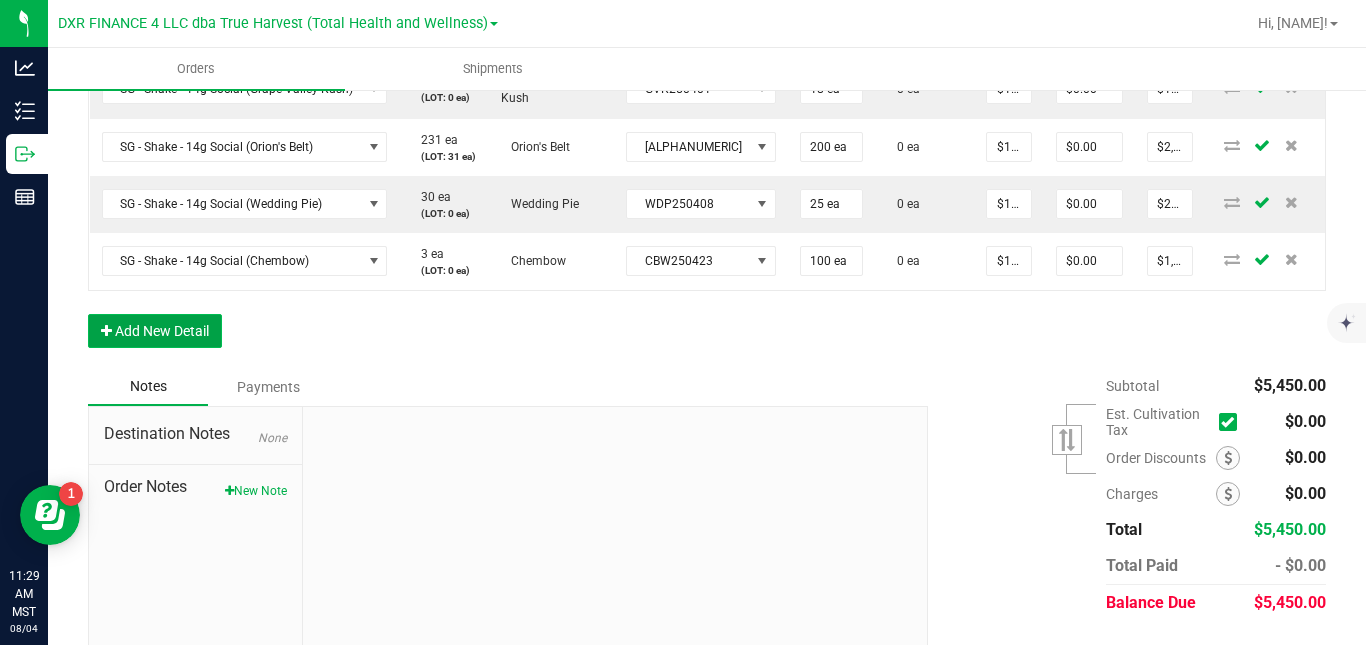 click on "Add New Detail" at bounding box center [155, 331] 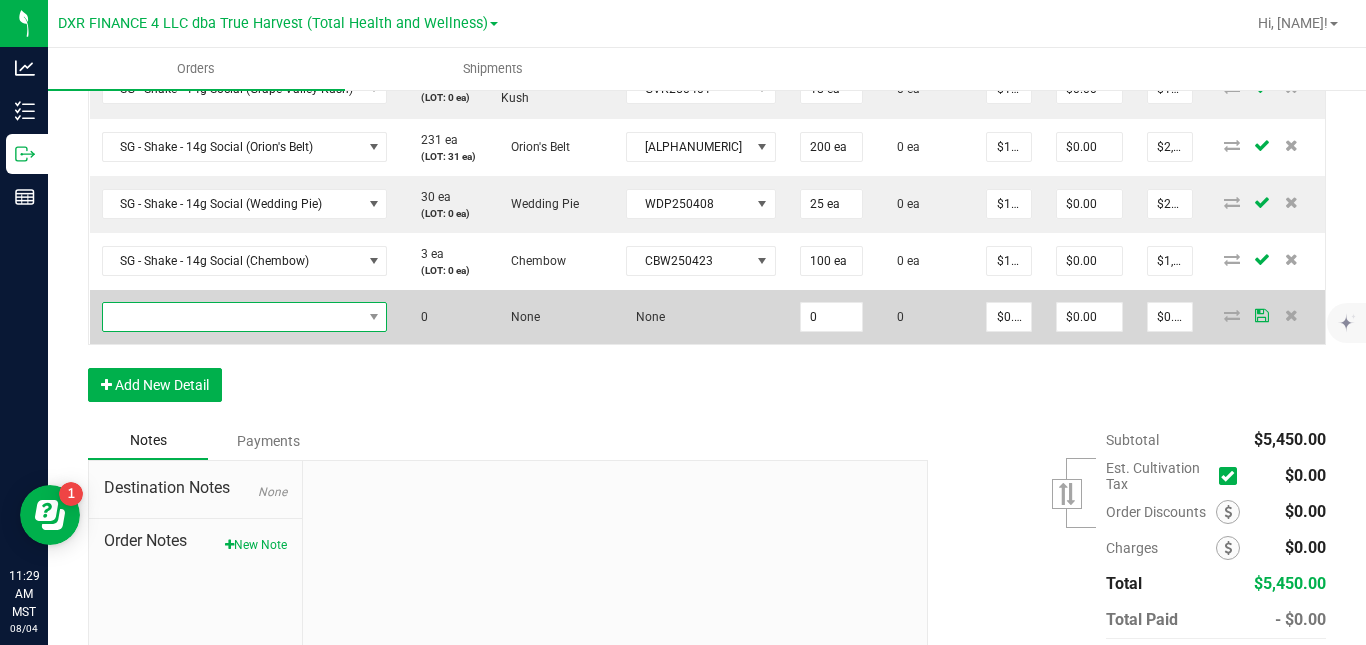click at bounding box center [232, 317] 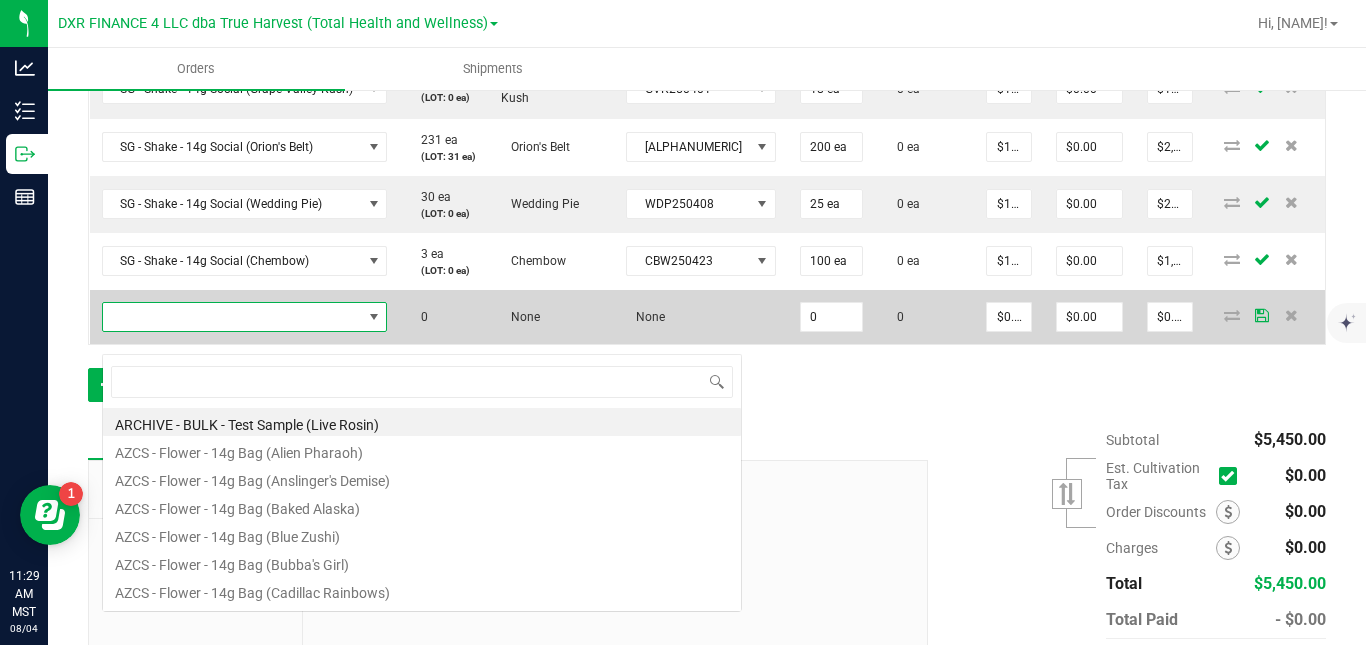 scroll, scrollTop: 99970, scrollLeft: 99718, axis: both 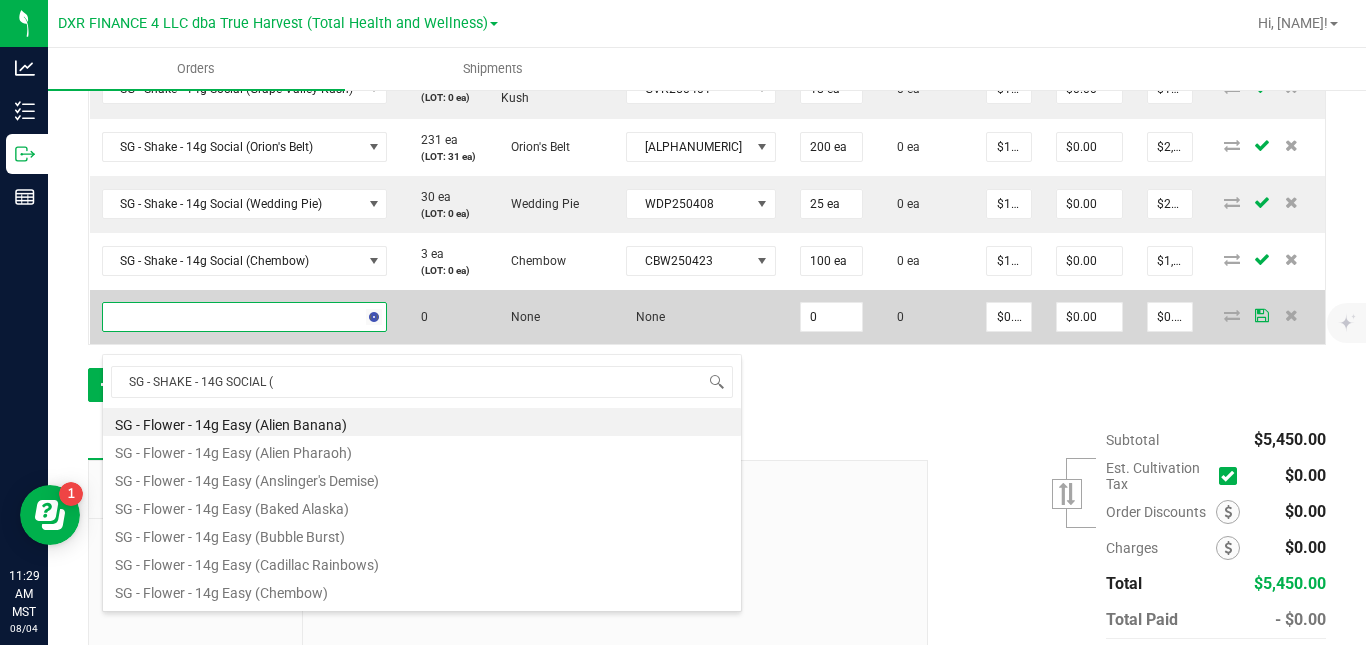 type on "SG - SHAKE - 14G SOCIAL (S" 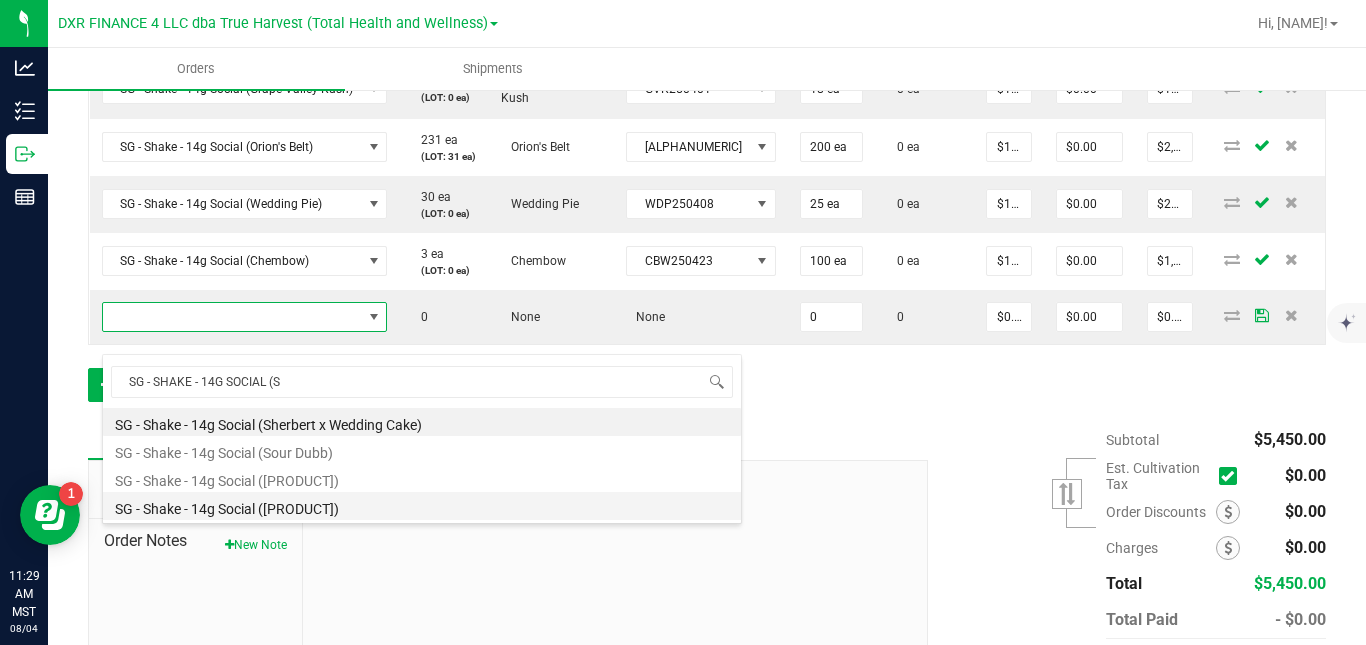 click on "SG - Shake - 14g Social ([PRODUCT])" at bounding box center (422, 506) 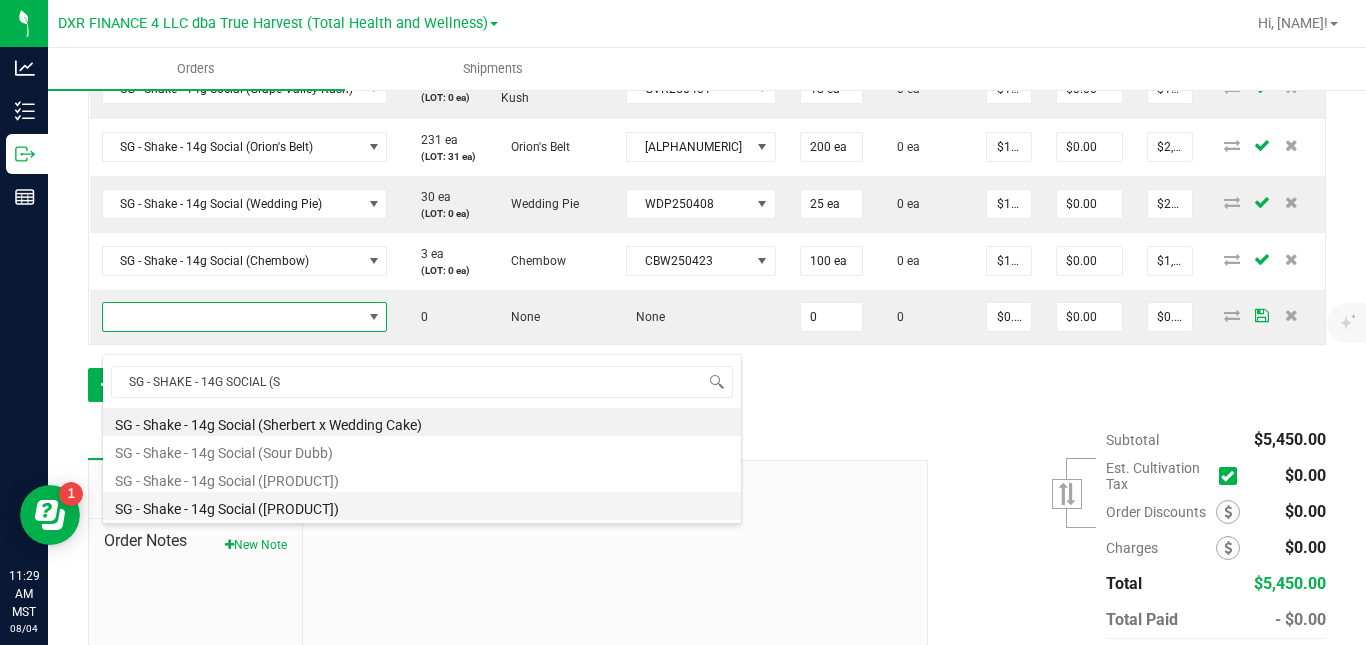 type on "0 ea" 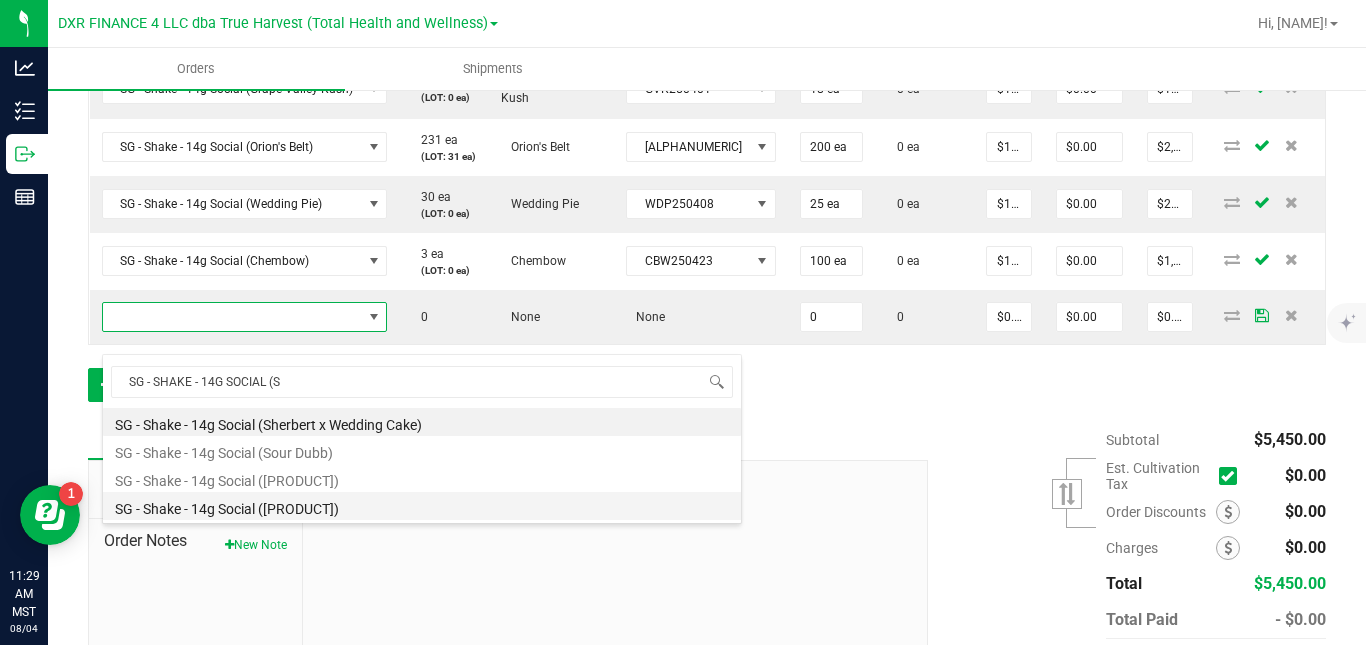 type on "$10.00000" 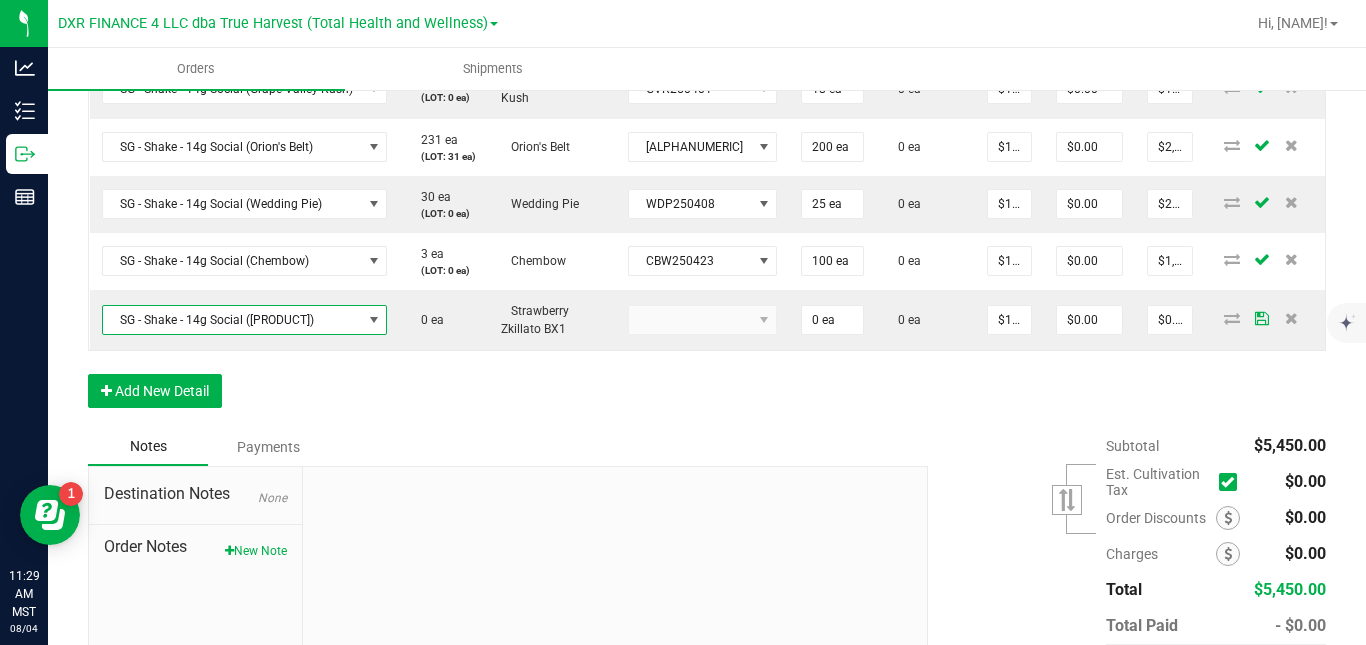 scroll, scrollTop: 719, scrollLeft: 0, axis: vertical 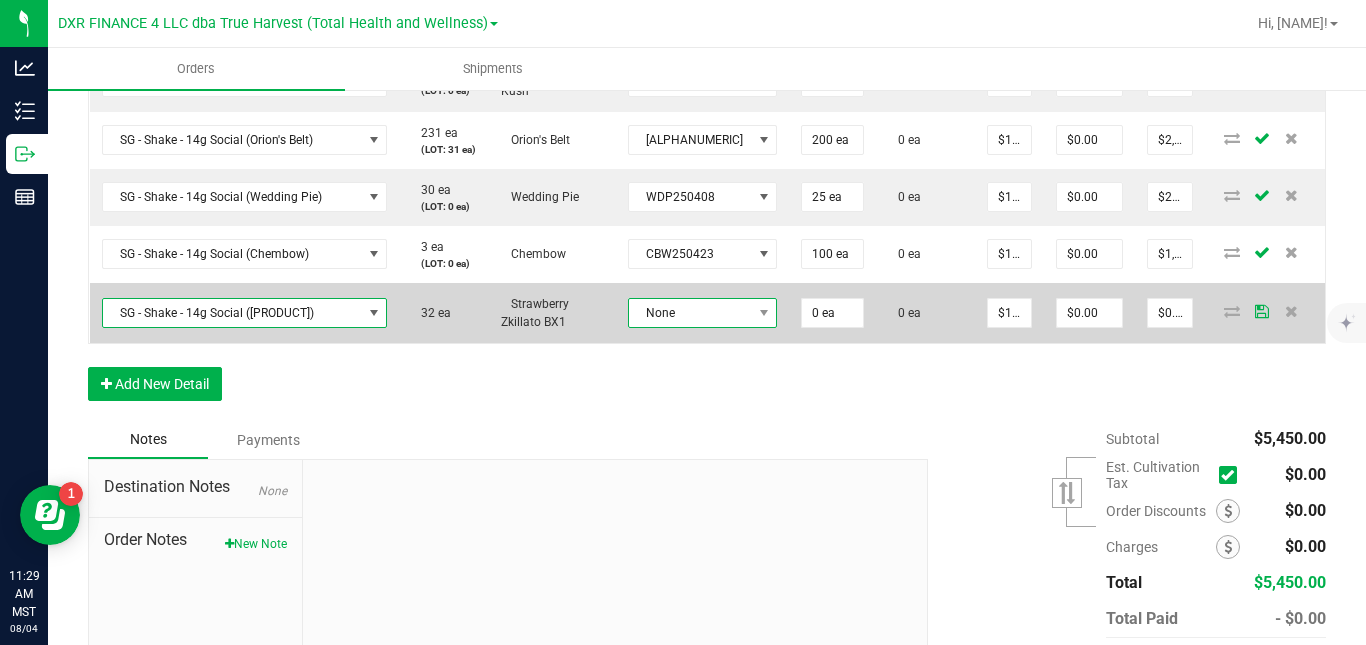 click on "None" at bounding box center (690, 313) 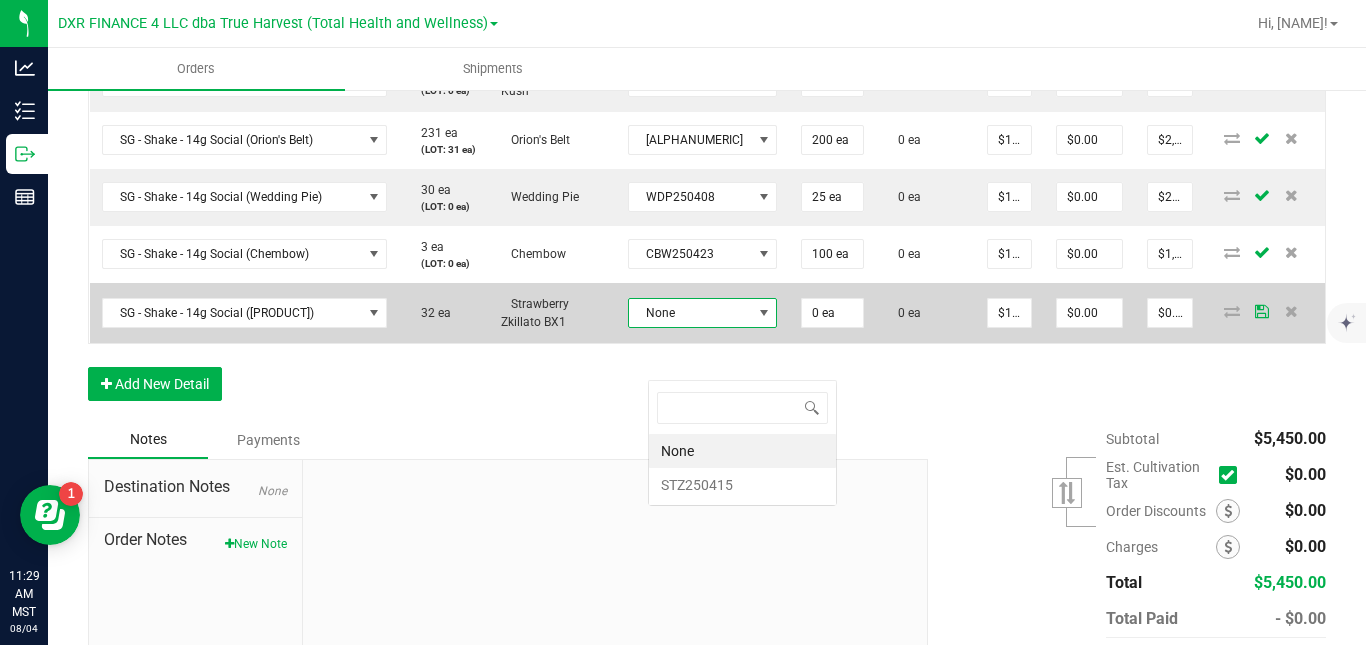 scroll, scrollTop: 99970, scrollLeft: 99881, axis: both 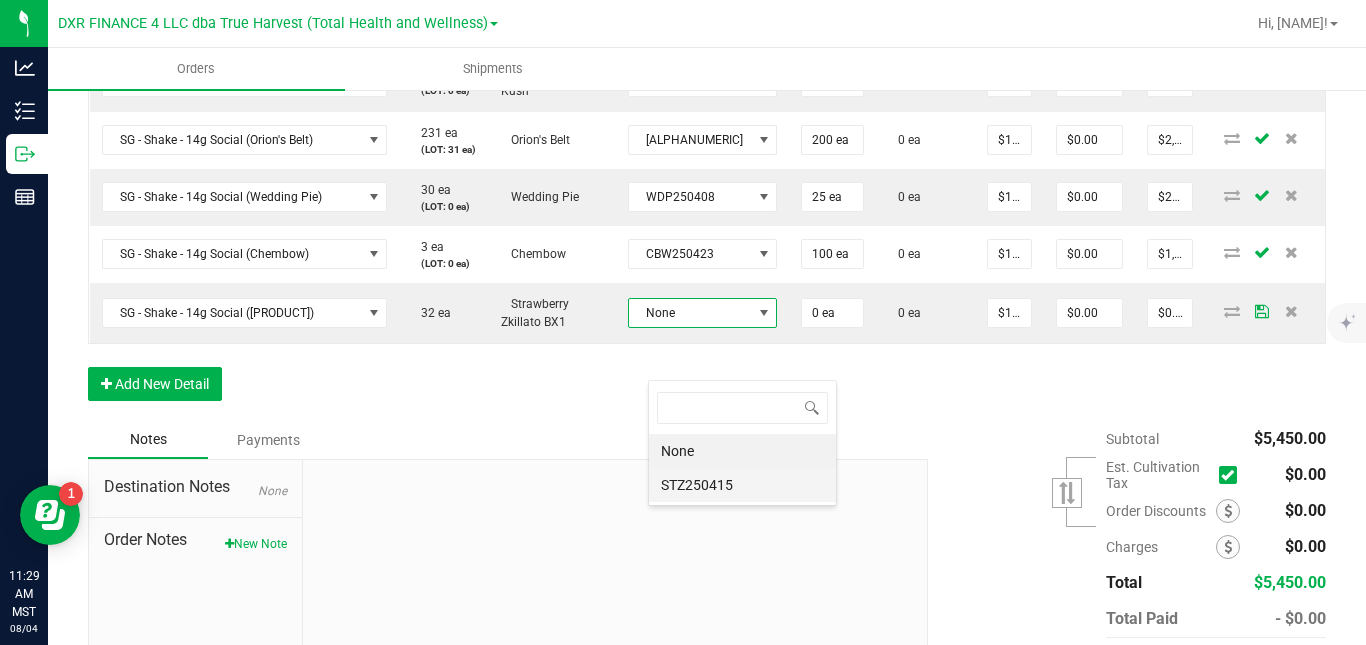 click on "STZ250415" at bounding box center (742, 485) 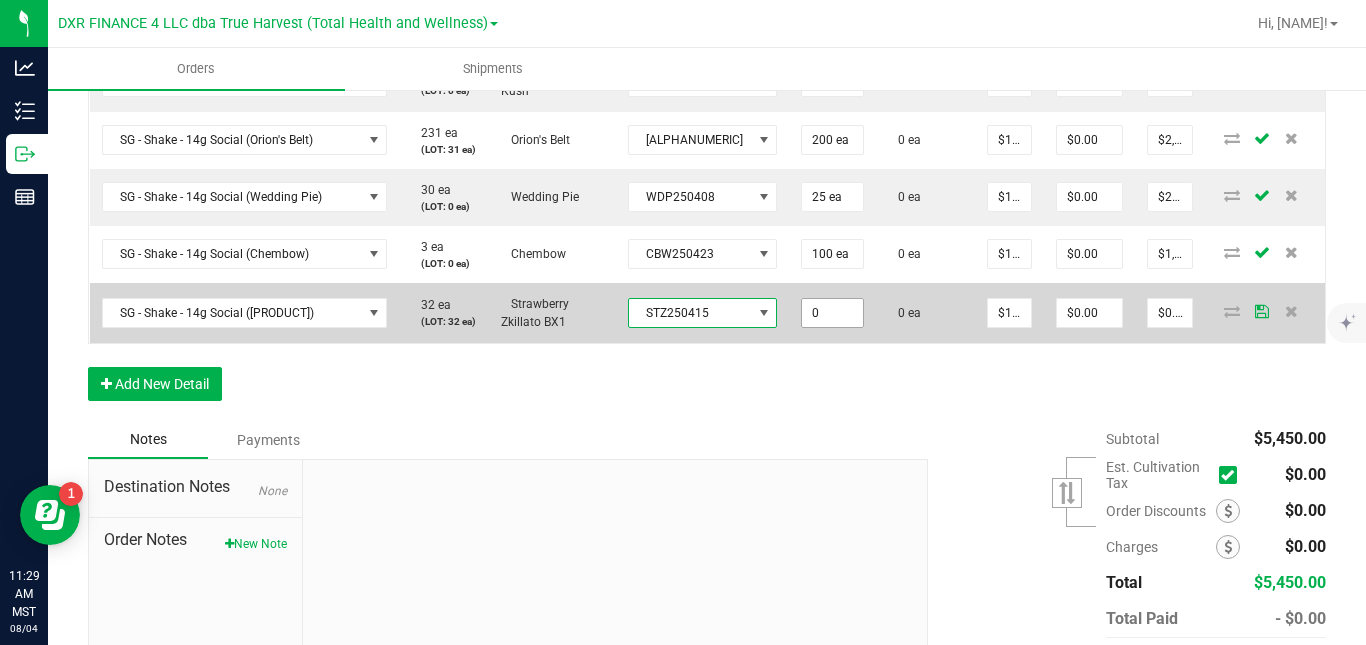 click on "0" at bounding box center [832, 313] 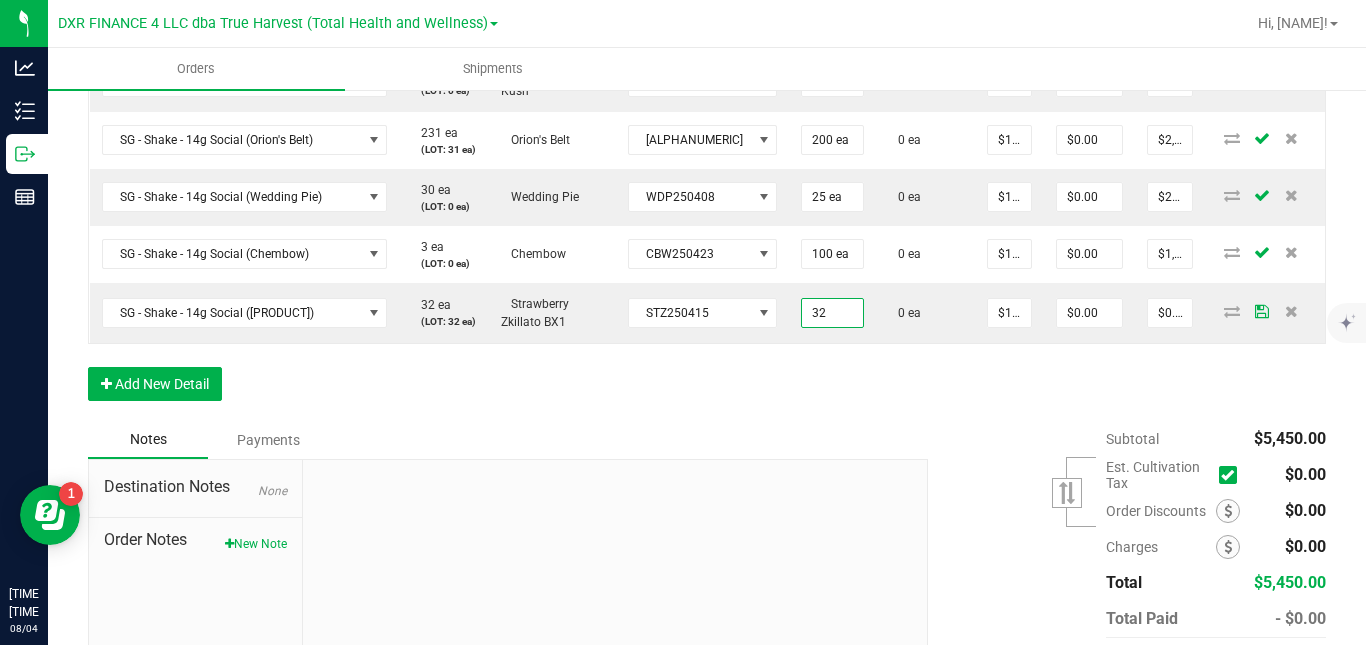 type on "32 ea" 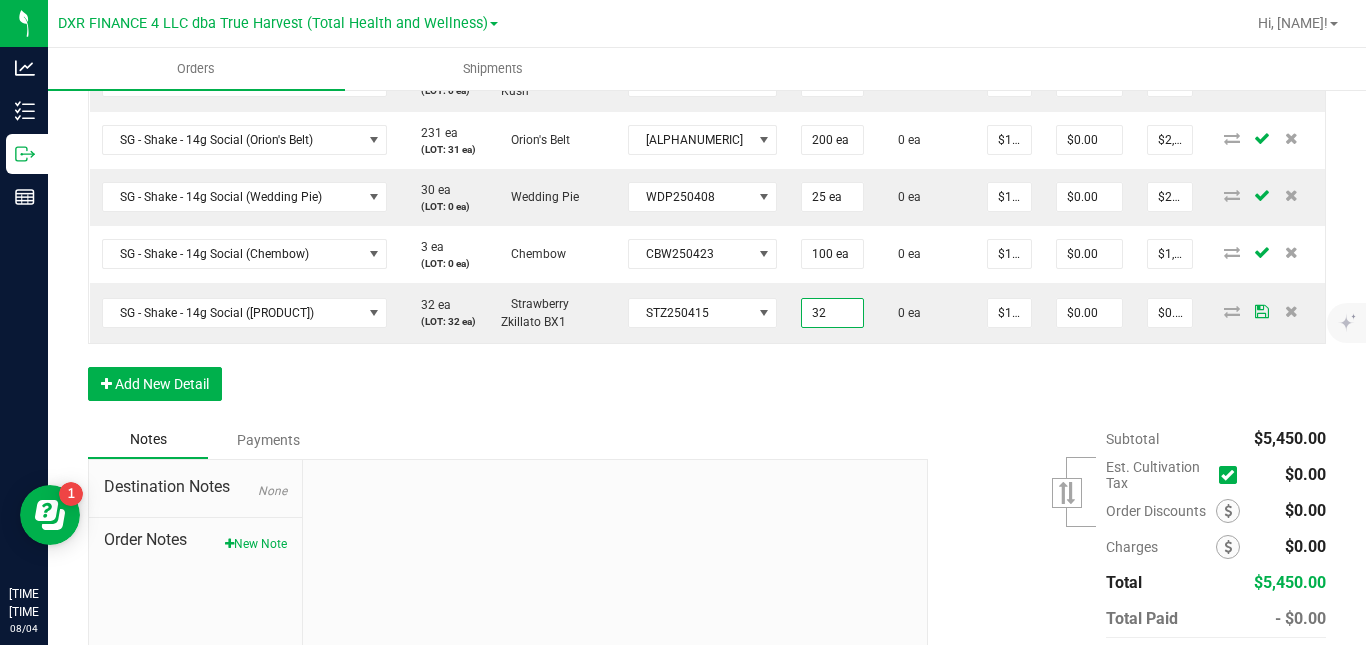 type on "$320.00" 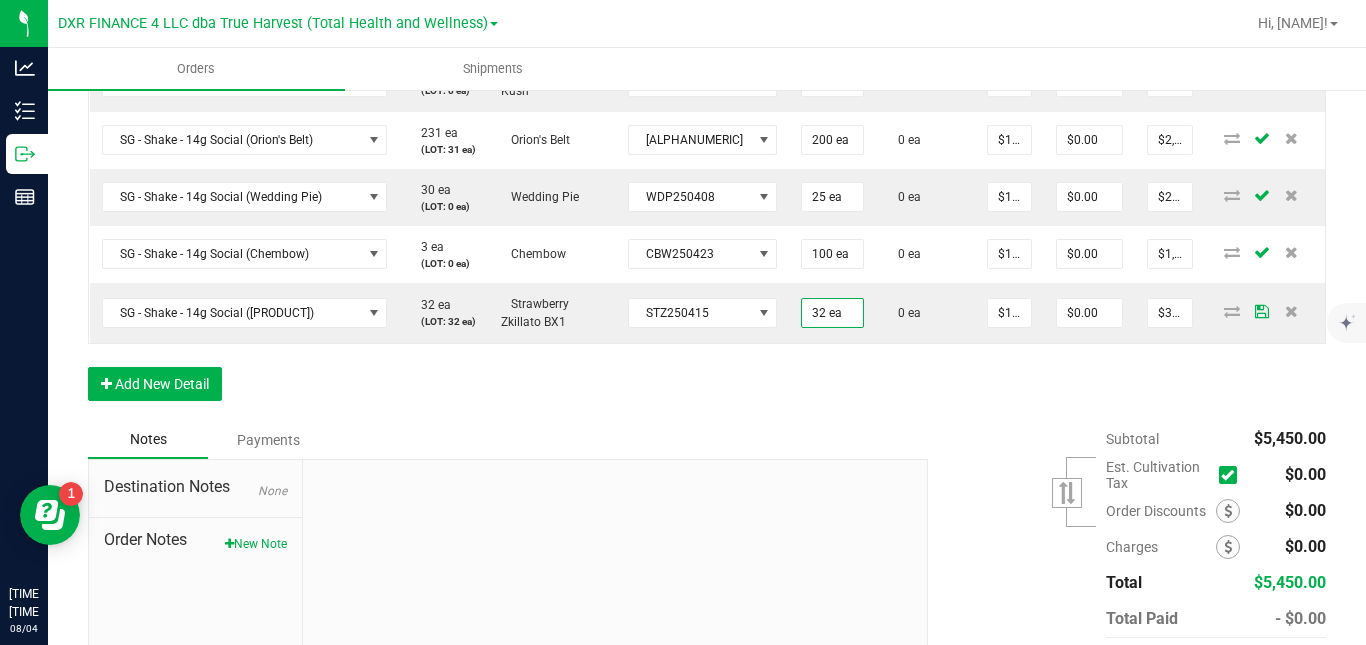 click on "Order Details Print All Labels Item  Sellable  Strain  Lot Number  Qty Ordered Qty Allocated Unit Price Line Discount Total Actions SG - Shake - 14g Social (Lemon Shiv)  270 ea   (LOT: 64 ea)   Lemon Shiv  LMS250415 202 ea  0 ea  $10.00000 $0.00 $2,020.00 SG - Shake - 14g Social (Grape Valley Kush)  18 ea   (LOT: 0 ea)   Grape Valley Kush  GVK250401 18 ea  0 ea  $10.00000 $0.00 $180.00 SG - Shake - 14g Social (Orion's Belt)  231 ea   (LOT: 31 ea)   Orion's Belt  ORB250423 200 ea  0 ea  $10.00000 $0.00 $2,000.00 SG - Shake - 14g Social (Wedding Pie)  30 ea   (LOT: 0 ea)   Wedding Pie  WDP250408 25 ea  0 ea  $10.00000 $0.00 $250.00 SG - Shake - 14g Social (Chembow)  3 ea   (LOT: 0 ea)   Chembow  CBW250423 100 ea  0 ea  $10.00000 $0.00 $1,000.00 SG - Shake - 14g Social (Strawberry Zkillato Bx1)  32 ea   (LOT: 32 ea)   Strawberry Zkillato BX1  STZ250415 32 ea  0 ea  $10.00000 $0.00 $320.00" at bounding box center (707, 155) 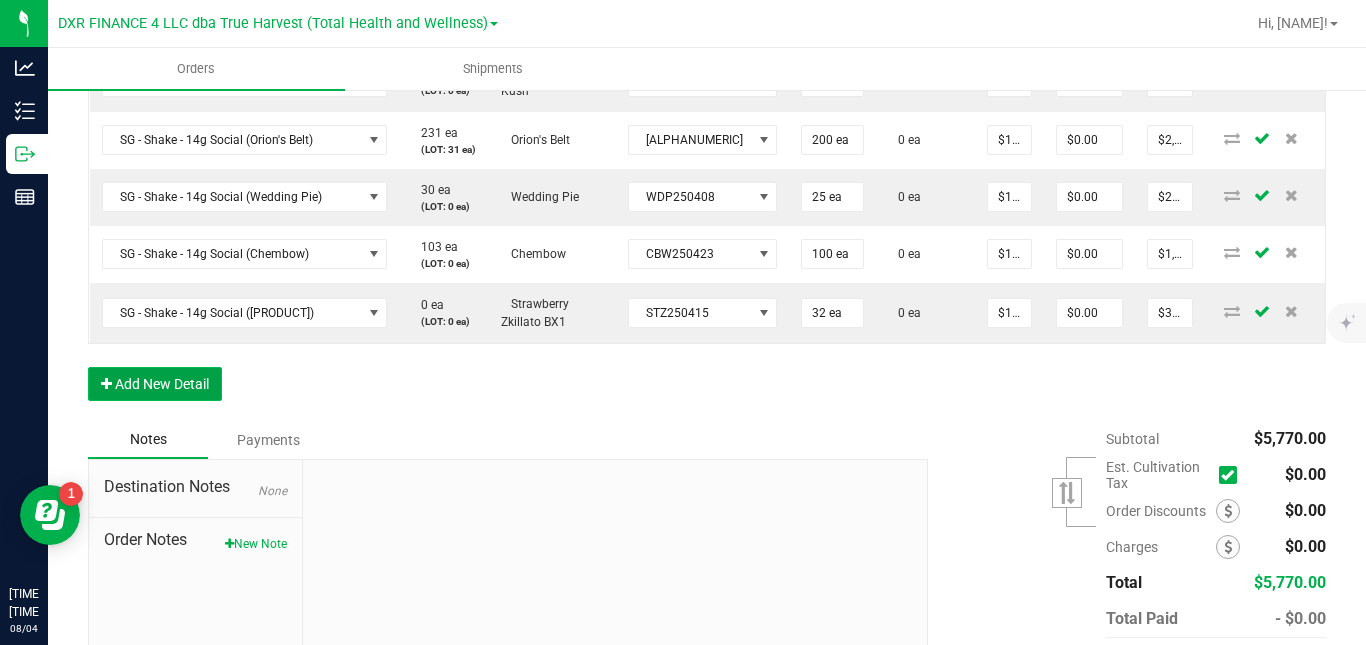 click on "Add New Detail" at bounding box center [155, 384] 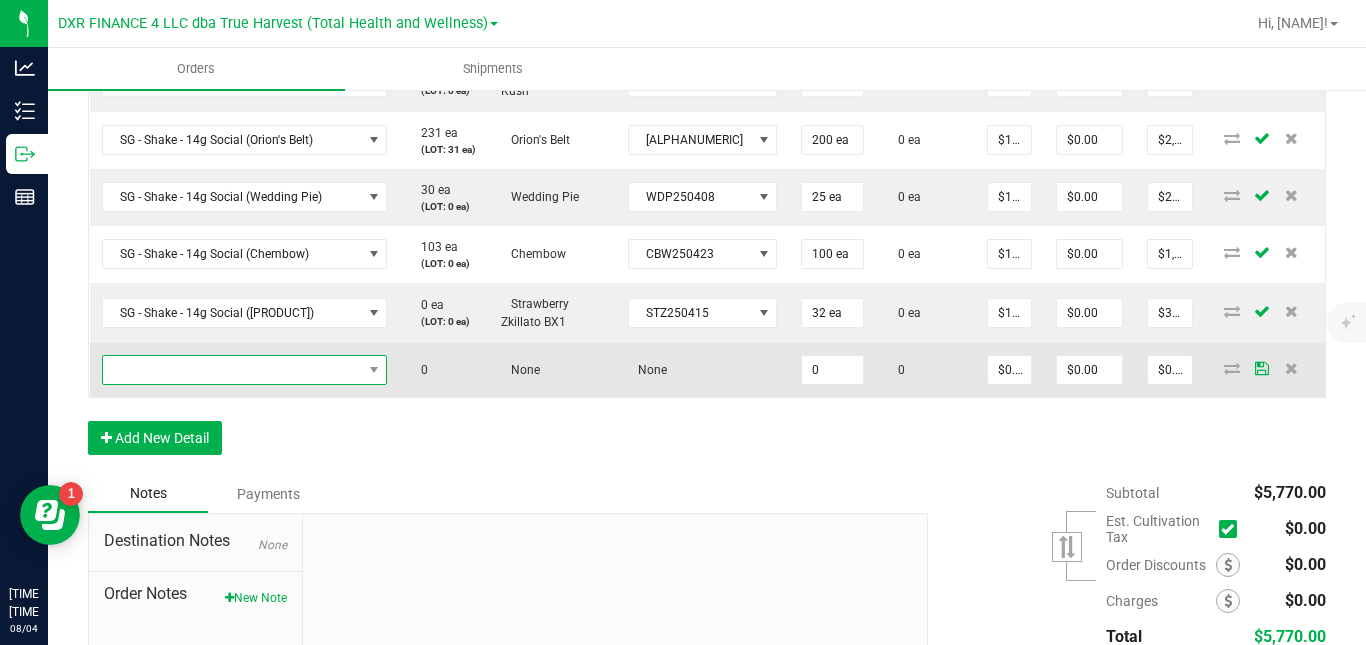 click at bounding box center (232, 370) 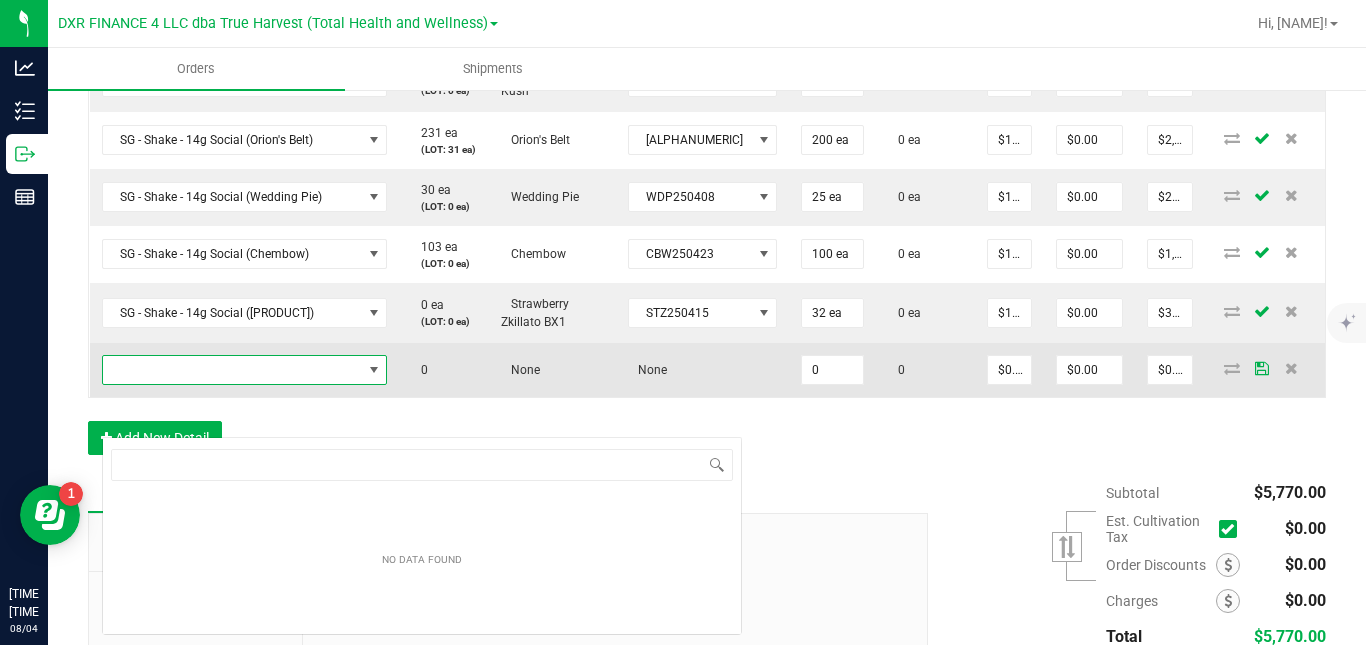 scroll, scrollTop: 99970, scrollLeft: 99691, axis: both 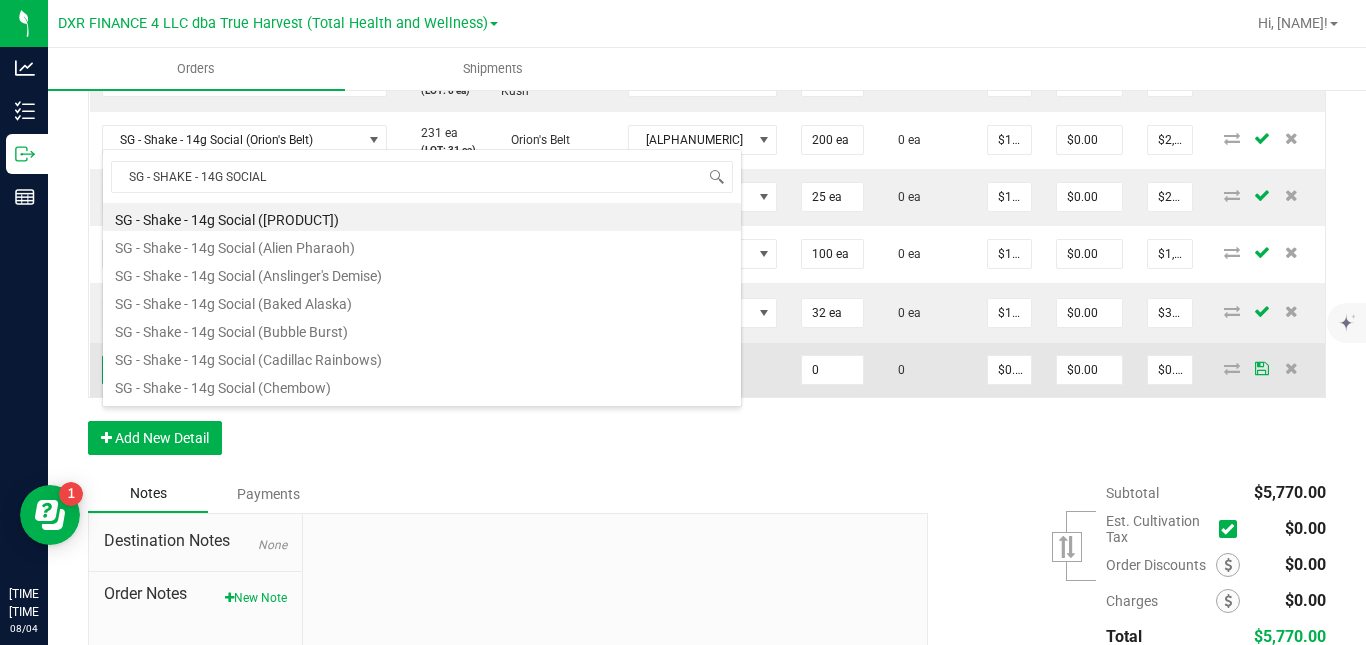 type on "SG - SHAKE - 14G SOCIAL" 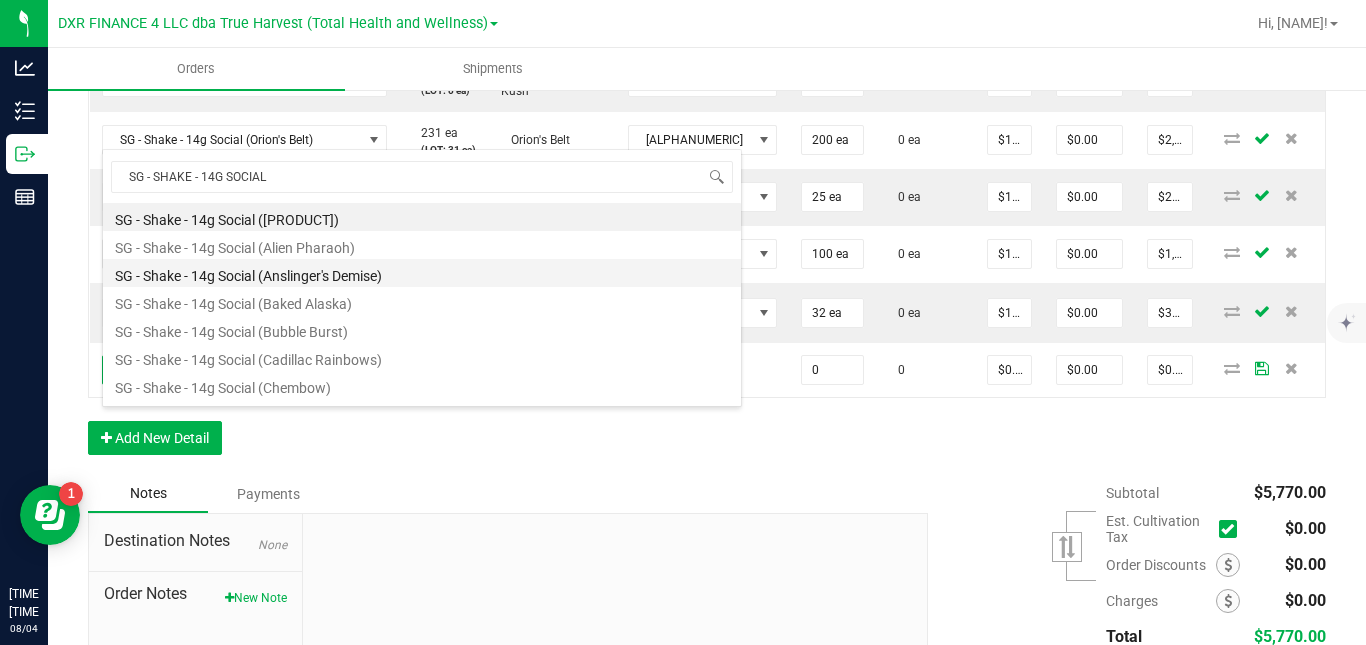 click on "SG - Shake - 14g Social (Anslinger's Demise)" at bounding box center [422, 273] 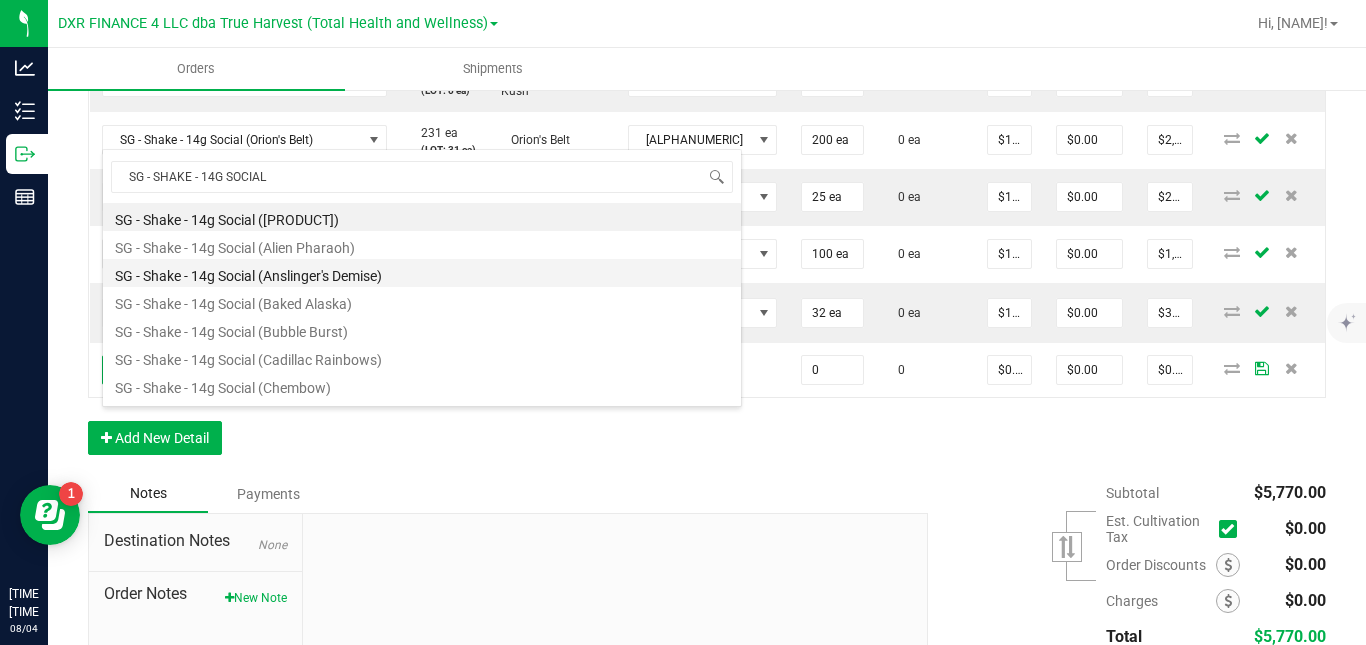 type on "0 ea" 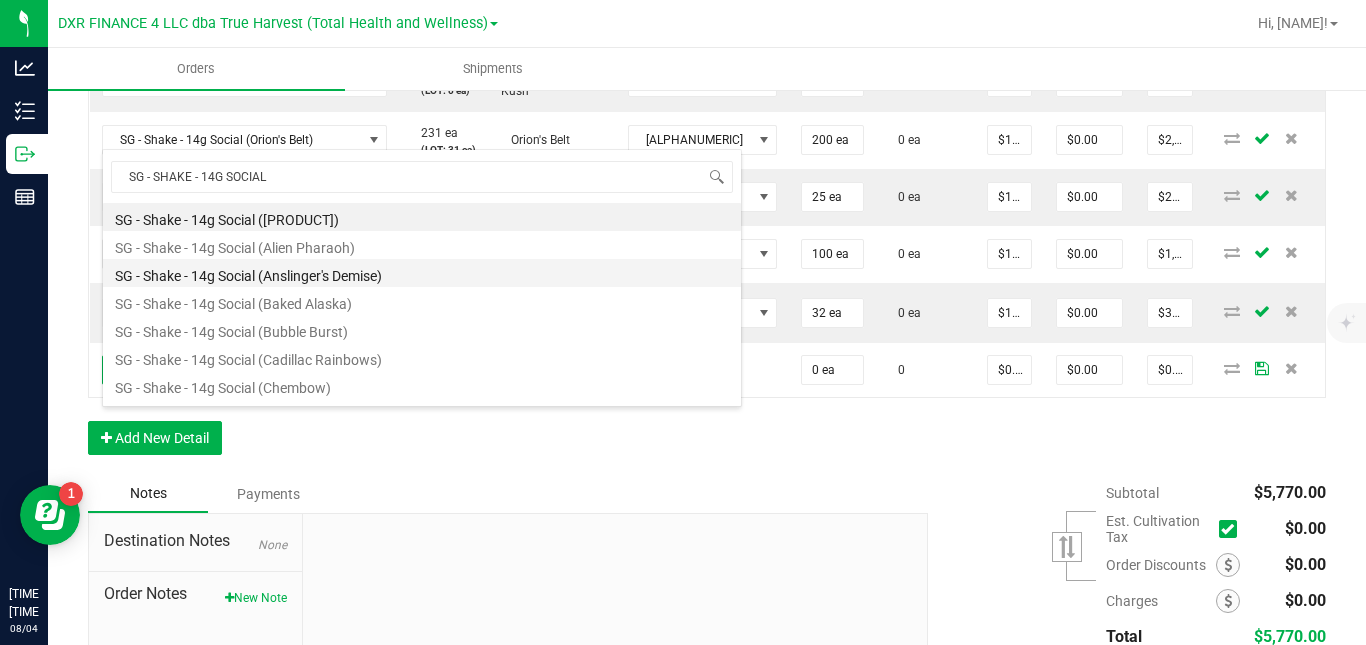 type on "$10.00000" 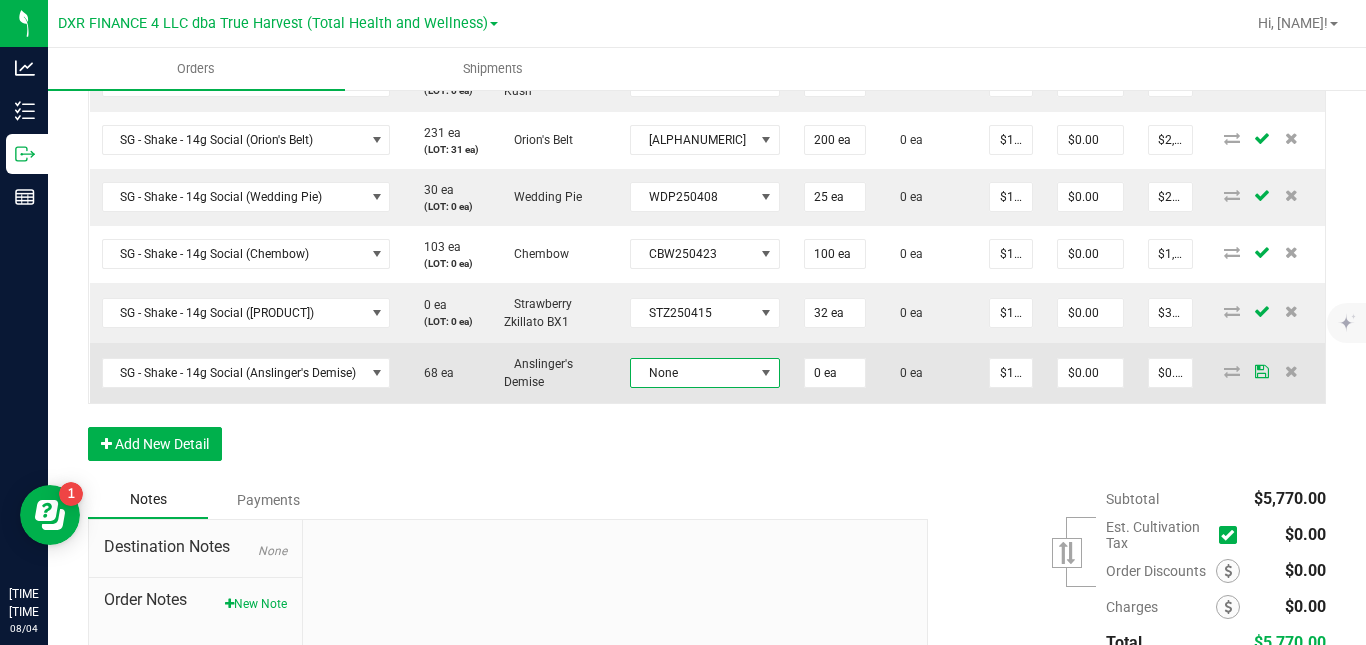 click on "None" at bounding box center (692, 373) 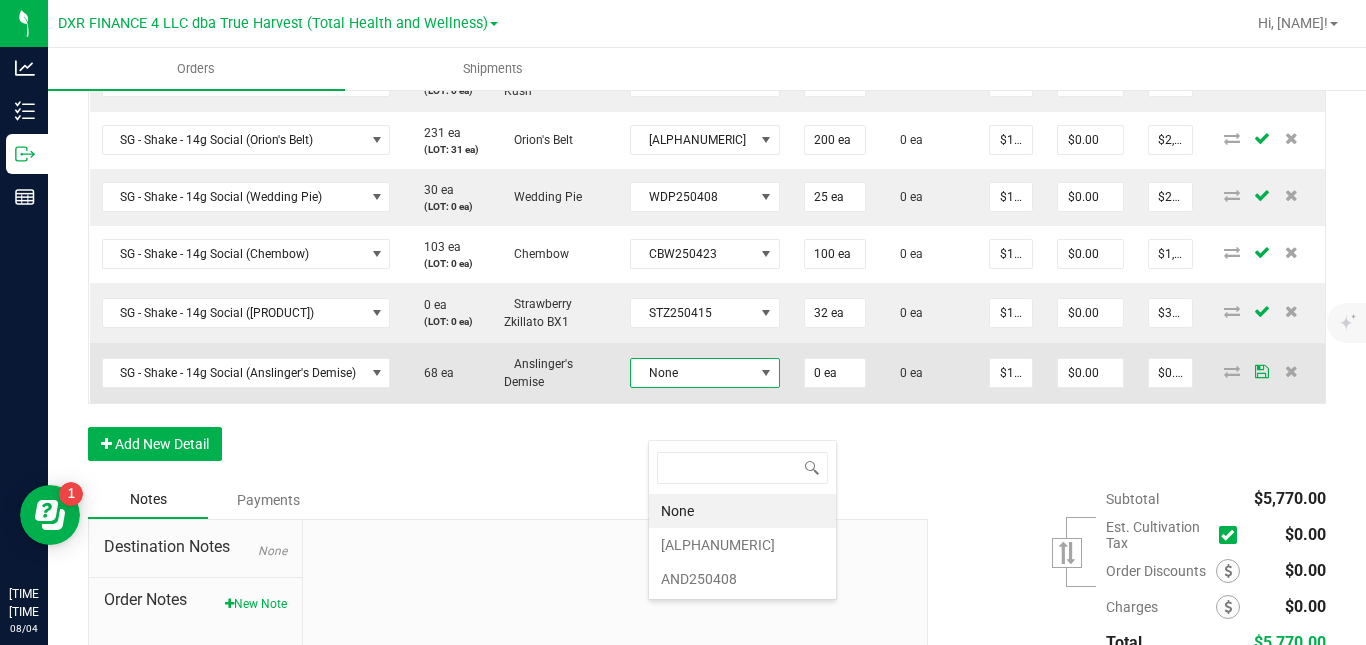 scroll, scrollTop: 99970, scrollLeft: 99881, axis: both 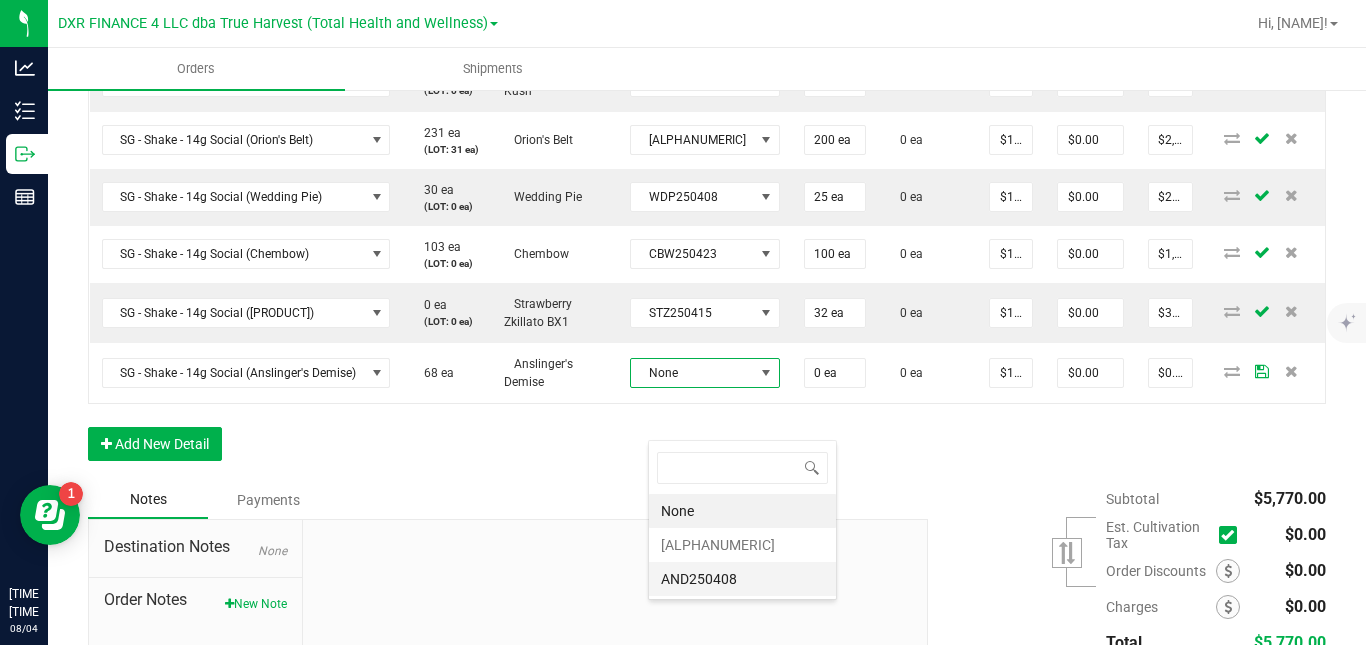 click on "AND250408" at bounding box center (742, 579) 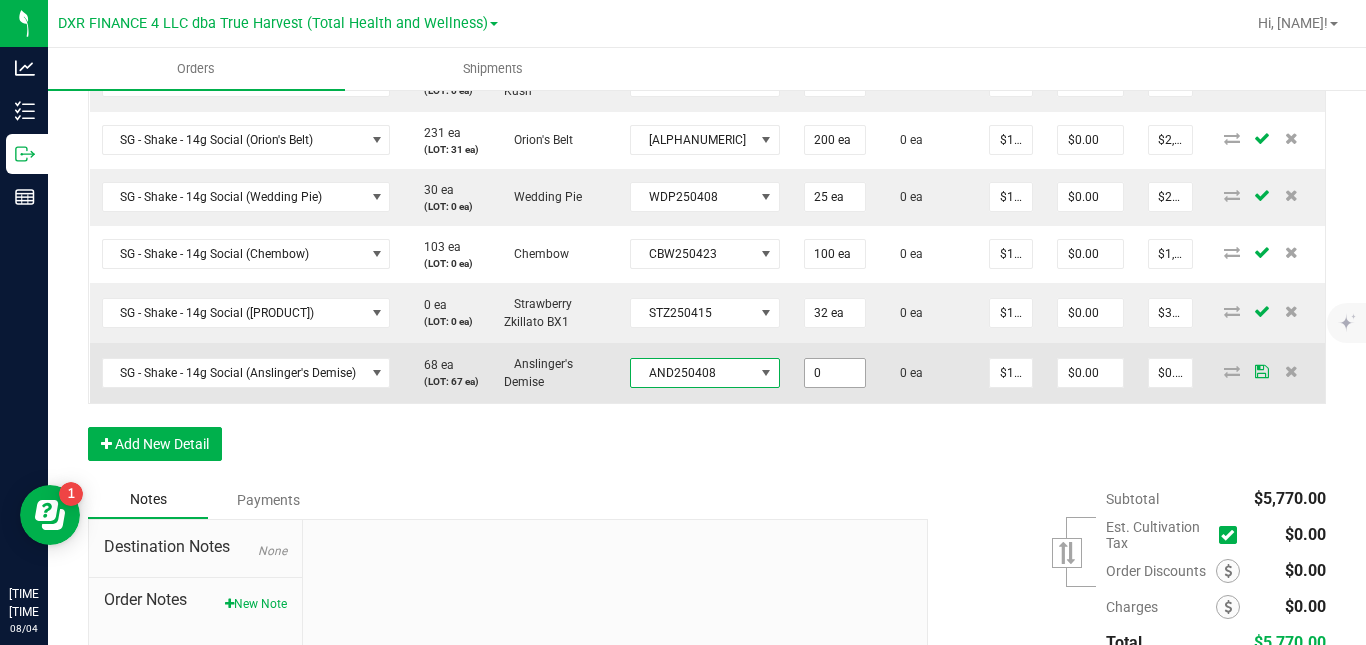 click on "0" at bounding box center (835, 373) 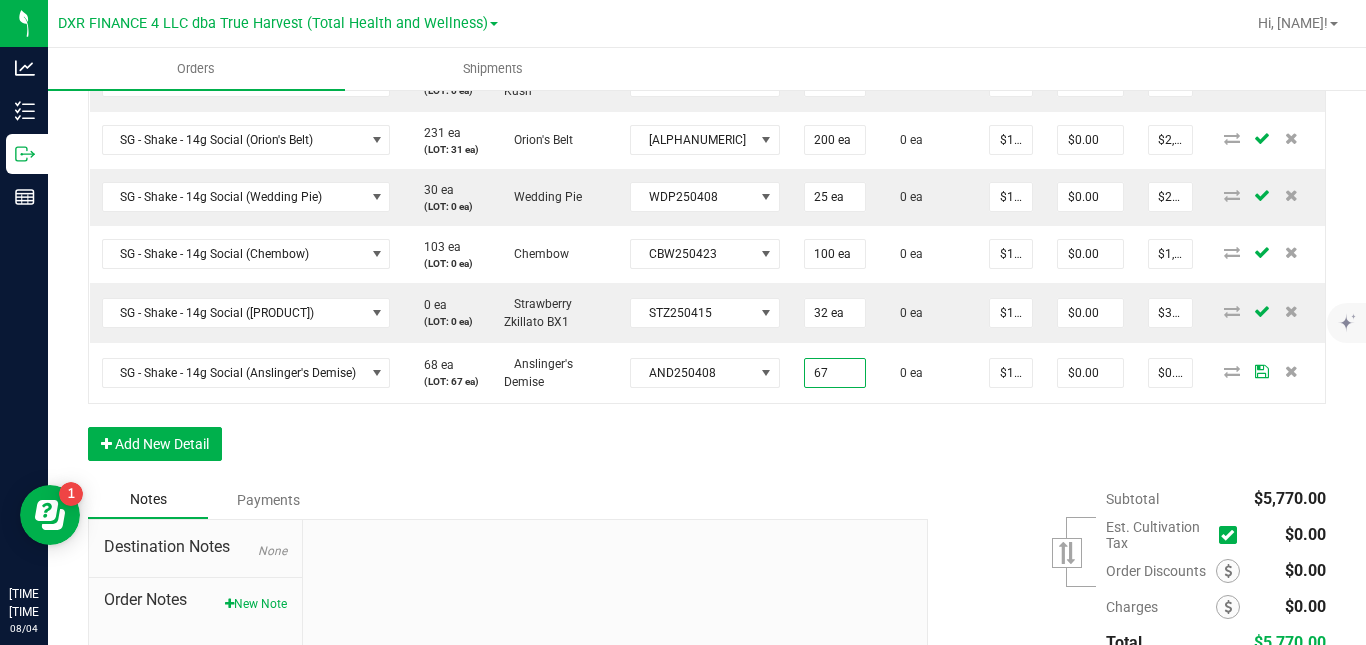 type on "67 ea" 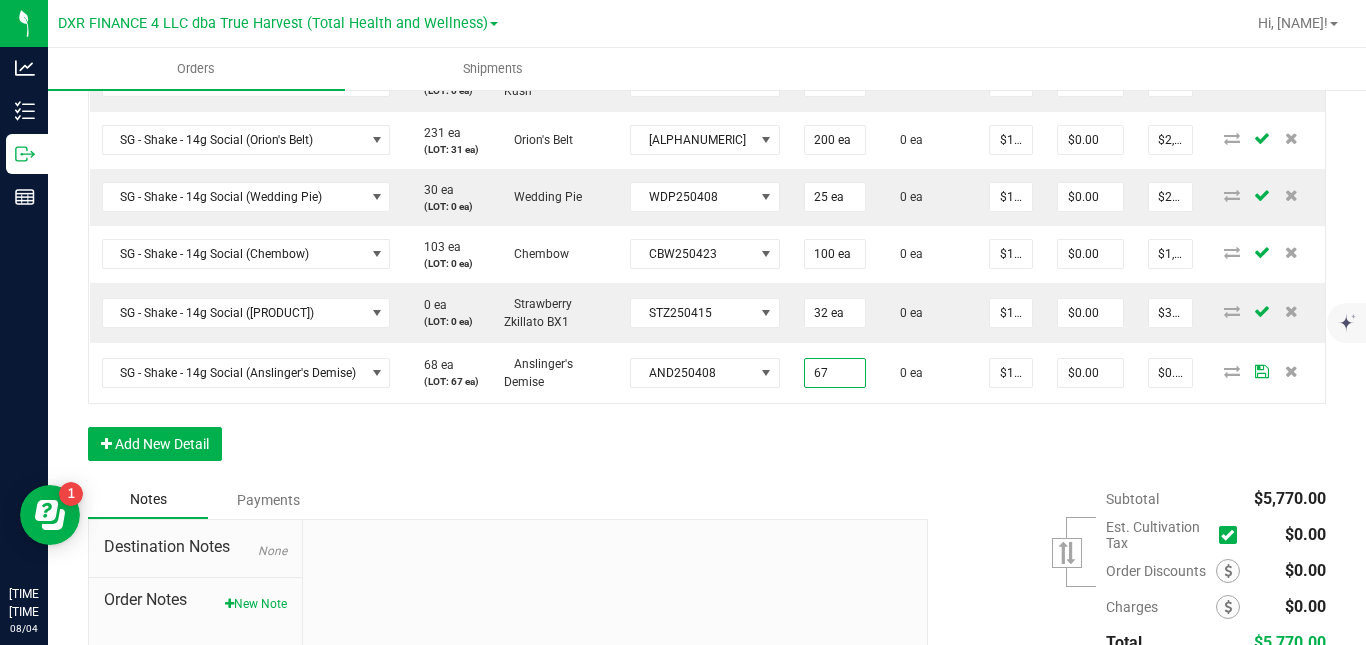 type on "$670.00" 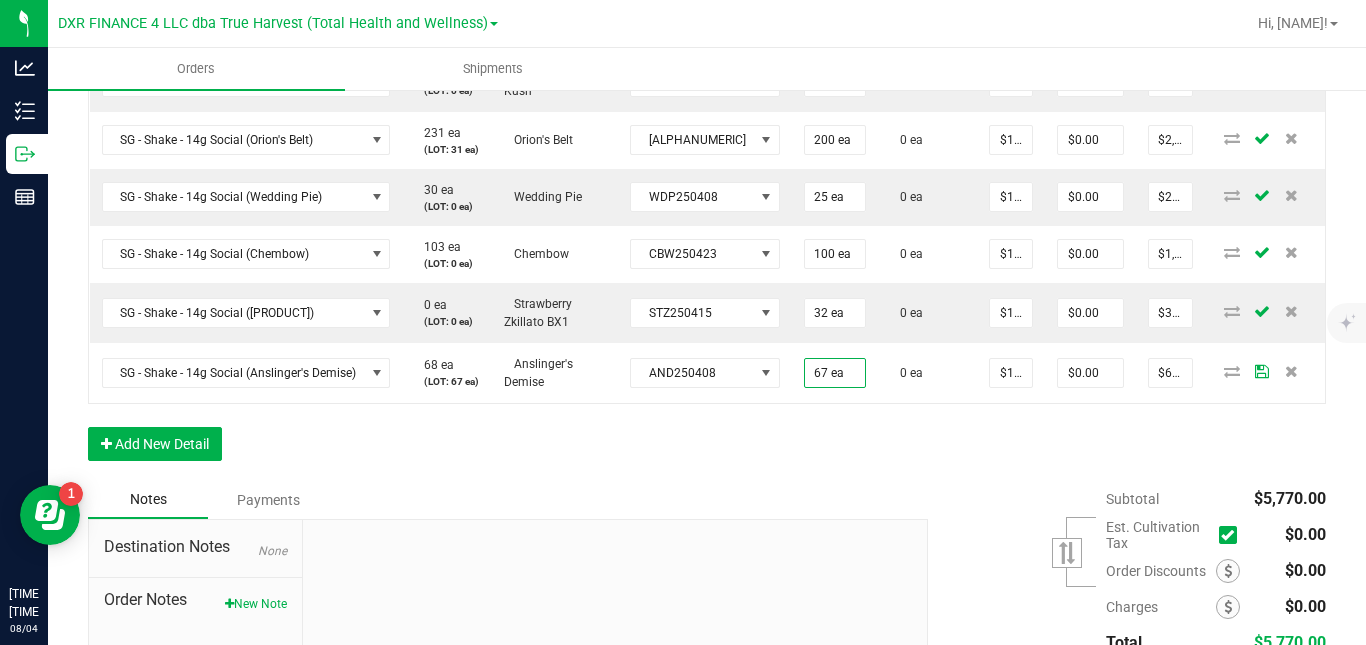 click on "Order Details Print All Labels Item  Sellable  Strain  Lot Number  Qty Ordered Qty Allocated Unit Price Line Discount Total Actions SG - Shake - 14g Social (Lemon Shiv)  270 ea   (LOT: 64 ea)   Lemon Shiv  LMS250415 202 ea  0 ea  $10.00000 $0.00 $2,020.00 SG - Shake - 14g Social (Grape Valley Kush)  18 ea   (LOT: 0 ea)   Grape Valley Kush  GVK250401 18 ea  0 ea  $10.00000 $0.00 $180.00 SG - Shake - 14g Social (Orion's Belt)  231 ea   (LOT: 31 ea)   Orion's Belt  ORB250423 200 ea  0 ea  $10.00000 $0.00 $2,000.00 SG - Shake - 14g Social (Wedding Pie)  30 ea   (LOT: 0 ea)   Wedding Pie  WDP250408 25 ea  0 ea  $10.00000 $0.00 $250.00 SG - Shake - 14g Social (Chembow)  103 ea   (LOT: 0 ea)   Chembow  CBW250423 100 ea  0 ea  $10.00000 $0.00 $1,000.00 SG - Shake - 14g Social (Strawberry Zkillato Bx1)  0 ea   (LOT: 0 ea)   Strawberry Zkillato BX1  STZ250415 32 ea  0 ea  $10.00000 $0.00 $320.00 SG - Shake - 14g Social (Anslinger's Demise)  68 ea   (LOT: 67 ea)   Anslinger's Demise" at bounding box center [707, 185] 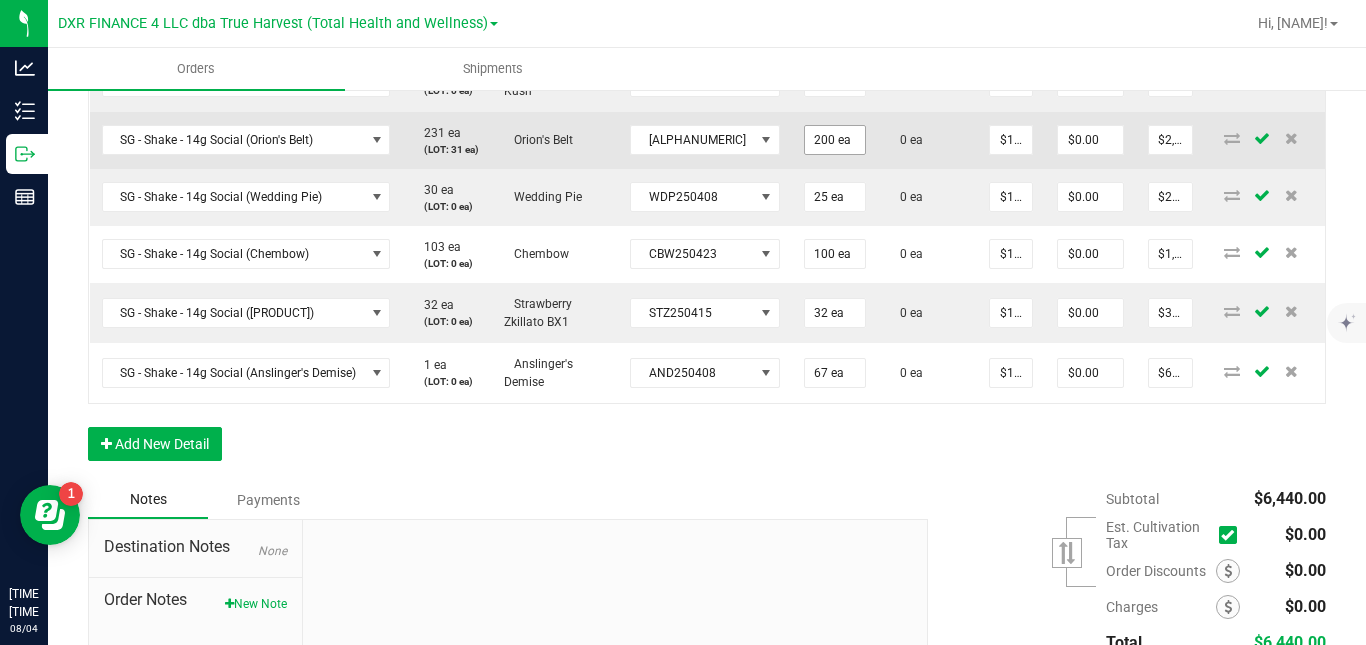 click on "200 ea" at bounding box center [835, 140] 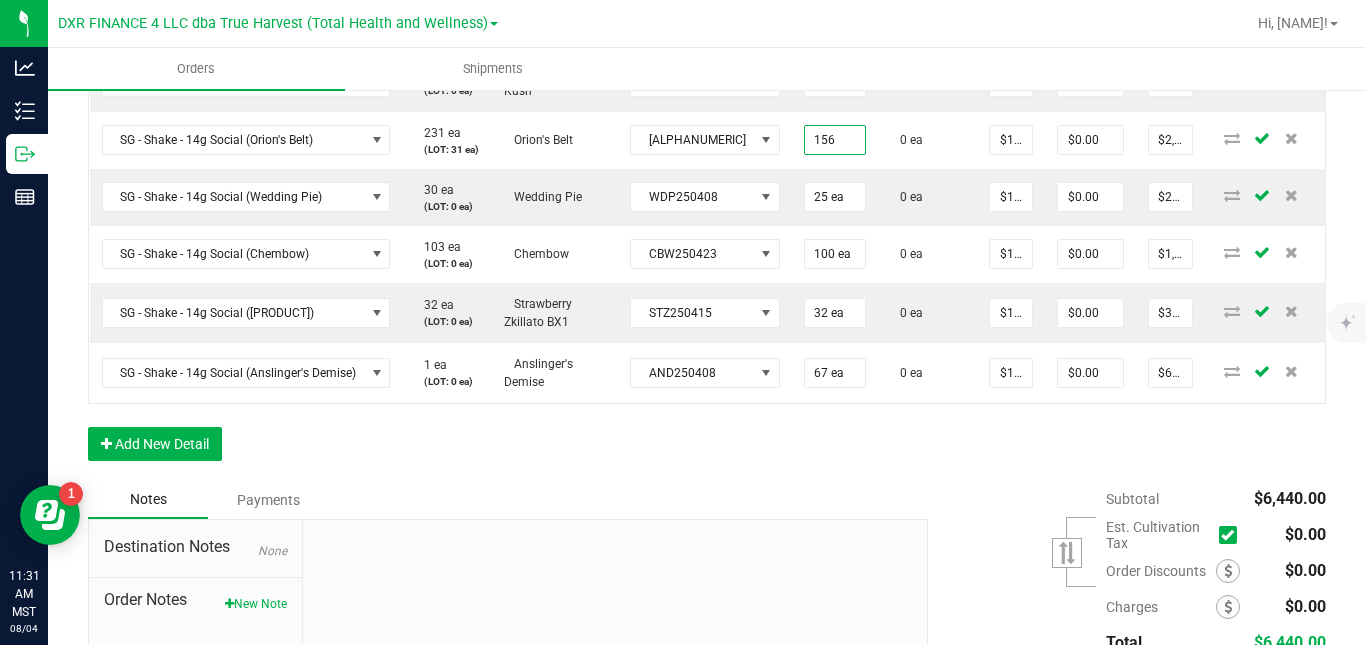 type on "156 ea" 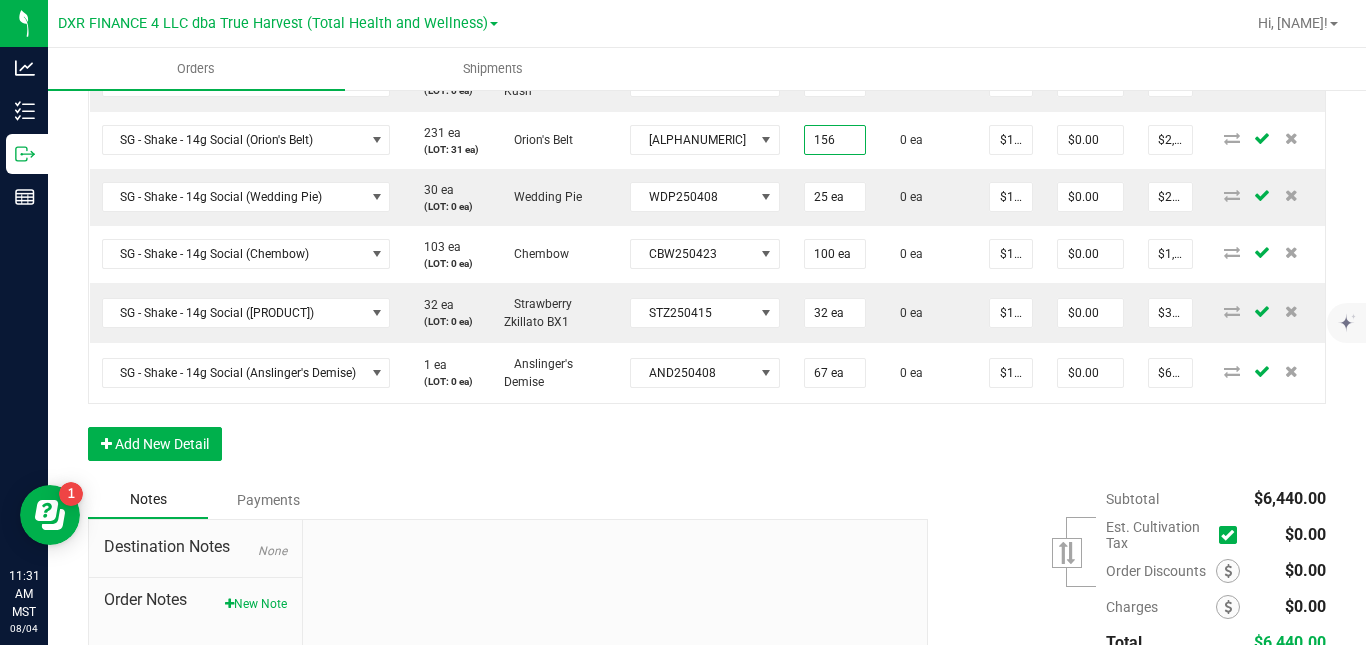 type on "$1,560.00" 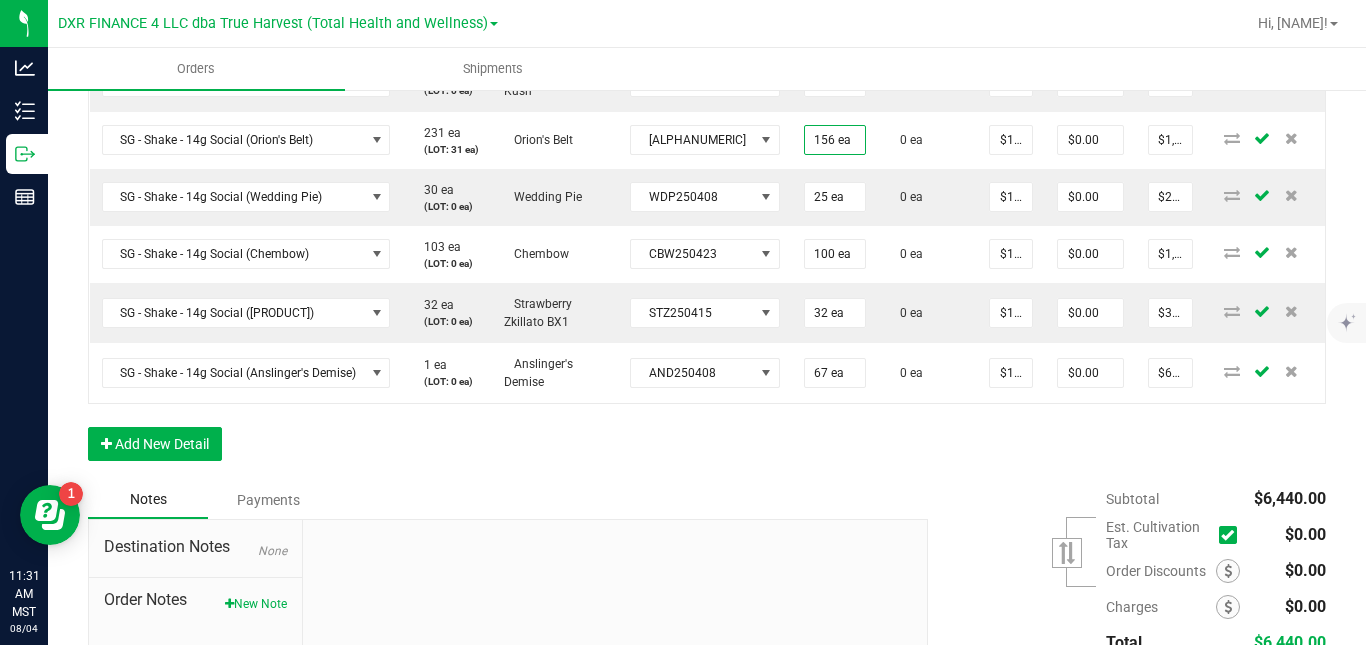 click on "Order Details Print All Labels Item  Sellable  Strain  Lot Number  Qty Ordered Qty Allocated Unit Price Line Discount Total Actions SG - Shake - 14g Social (Lemon Shiv)  270 ea   (LOT: 64 ea)   Lemon Shiv  LMS250415 202 ea  0 ea  $10.00000 $0.00 $2,020.00 SG - Shake - 14g Social (Grape Valley Kush)  18 ea   (LOT: 0 ea)   Grape Valley Kush  GVK250401 18 ea  0 ea  $10.00000 $0.00 $180.00 SG - Shake - 14g Social (Orion's Belt)  231 ea   (LOT: 31 ea)   Orion's Belt  ORB250423 156 ea  0 ea  $10.00000 $0.00 $1,560.00 SG - Shake - 14g Social (Wedding Pie)  30 ea   (LOT: 0 ea)   Wedding Pie  WDP250408 25 ea  0 ea  $10.00000 $0.00 $250.00 SG - Shake - 14g Social (Chembow)  103 ea   (LOT: 0 ea)   Chembow  CBW250423 100 ea  0 ea  $10.00000 $0.00 $1,000.00 SG - Shake - 14g Social (Strawberry Zkillato Bx1)  32 ea   (LOT: 0 ea)   Strawberry Zkillato BX1  STZ250415 32 ea  0 ea  $10.00000 $0.00 $320.00 SG - Shake - 14g Social (Anslinger's Demise)  1 ea   (LOT: 0 ea)   Anslinger's Demise" at bounding box center [707, 185] 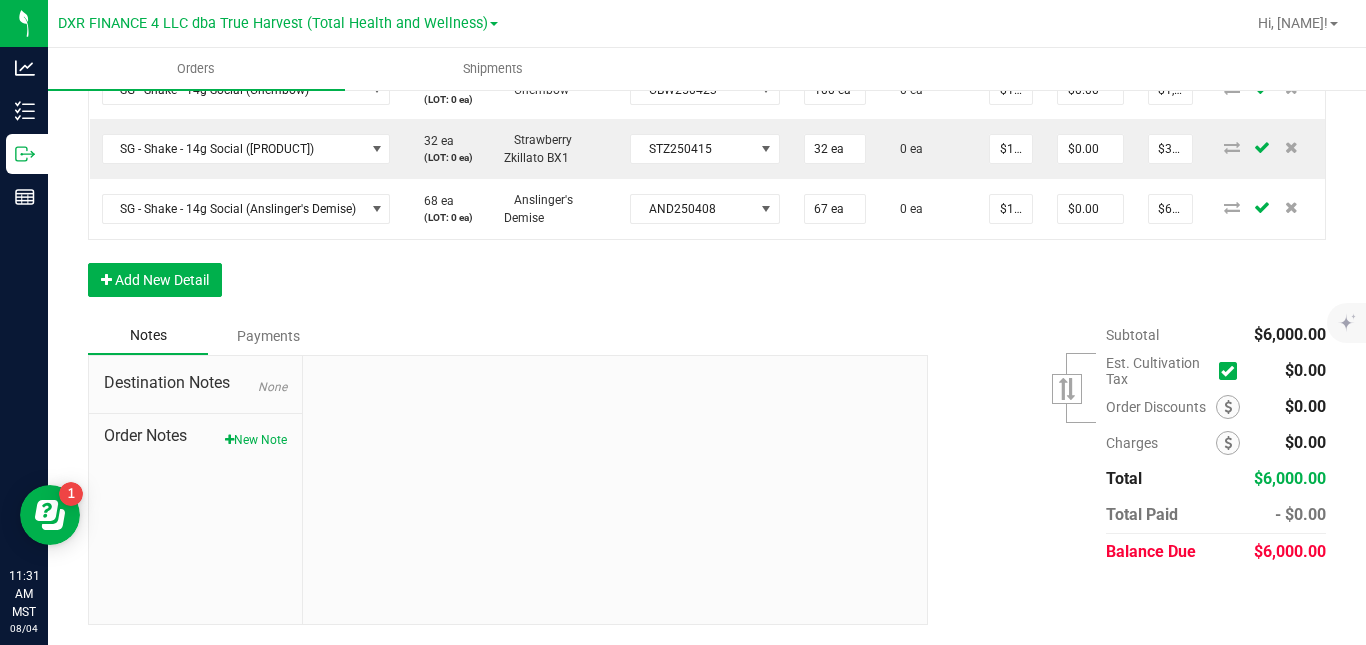 scroll, scrollTop: 927, scrollLeft: 0, axis: vertical 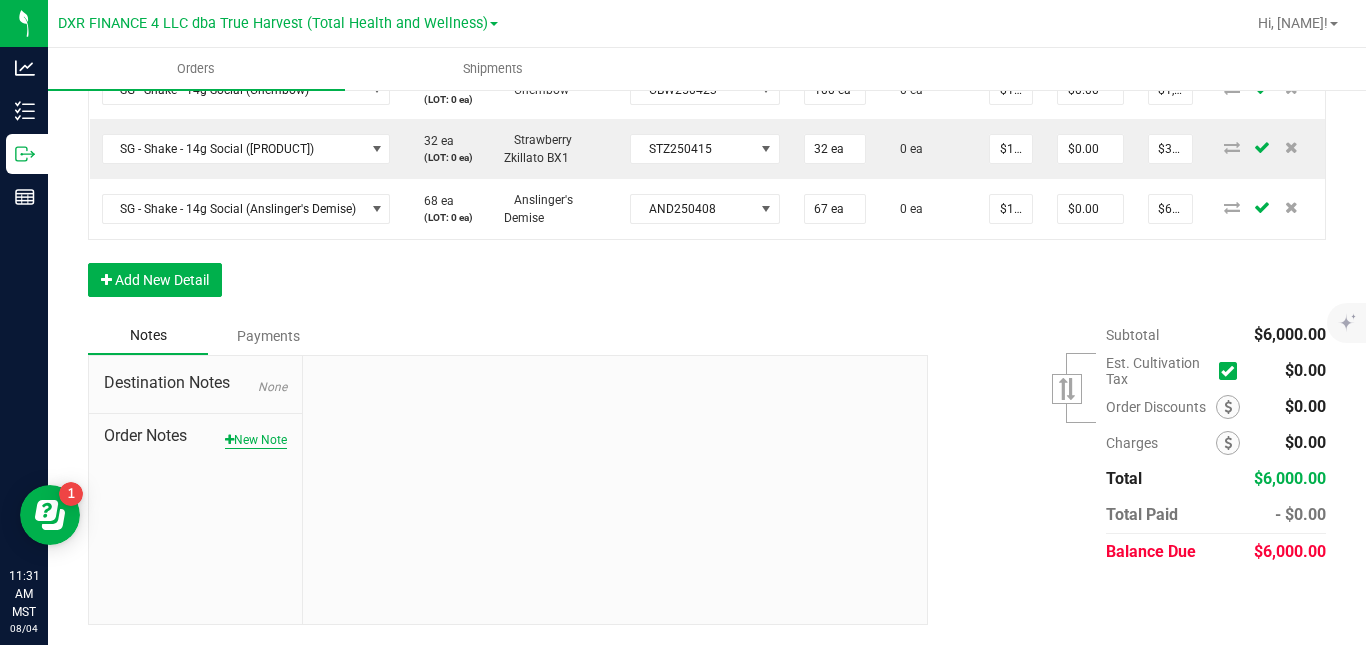 click on "New Note" at bounding box center [256, 440] 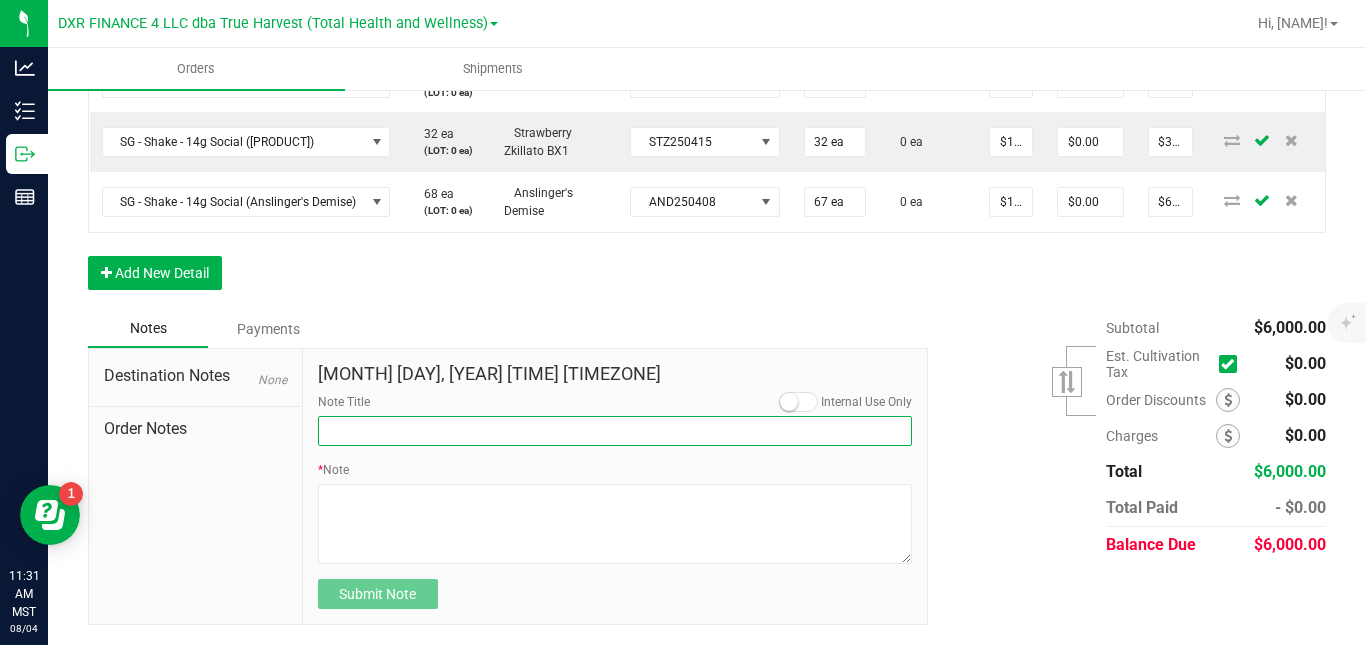 click on "Note Title" at bounding box center (615, 431) 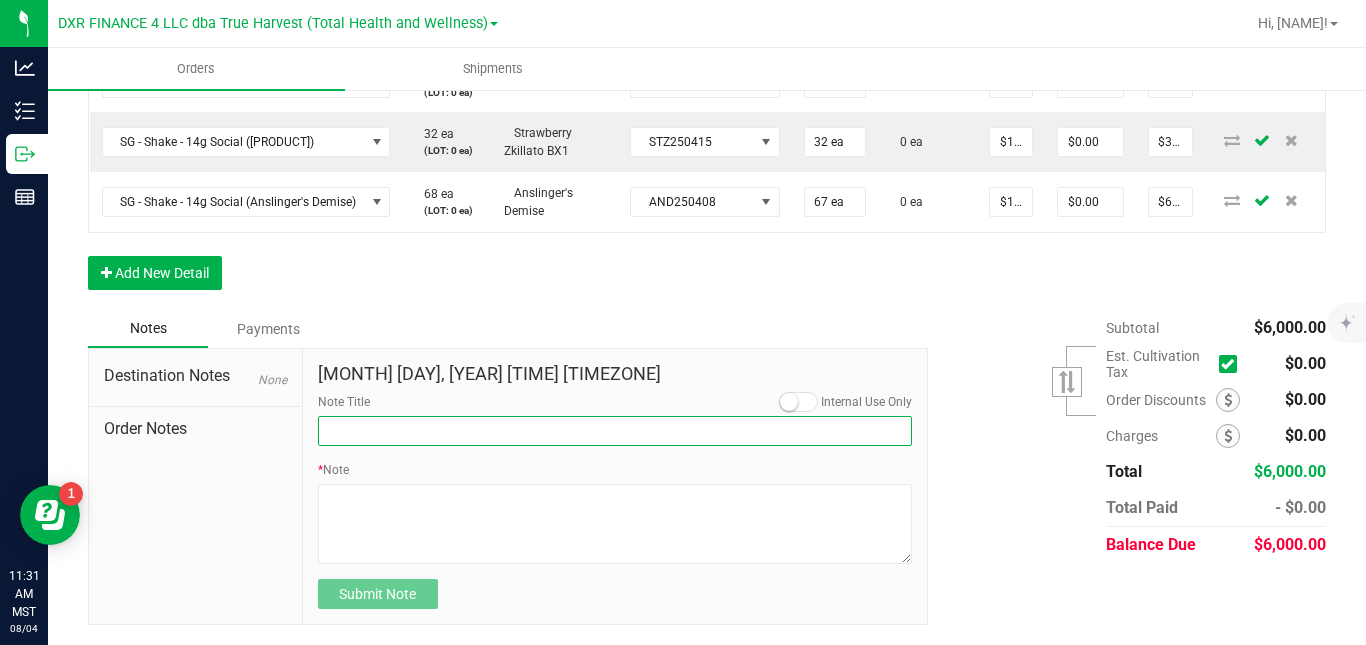 type on "PAYMENT" 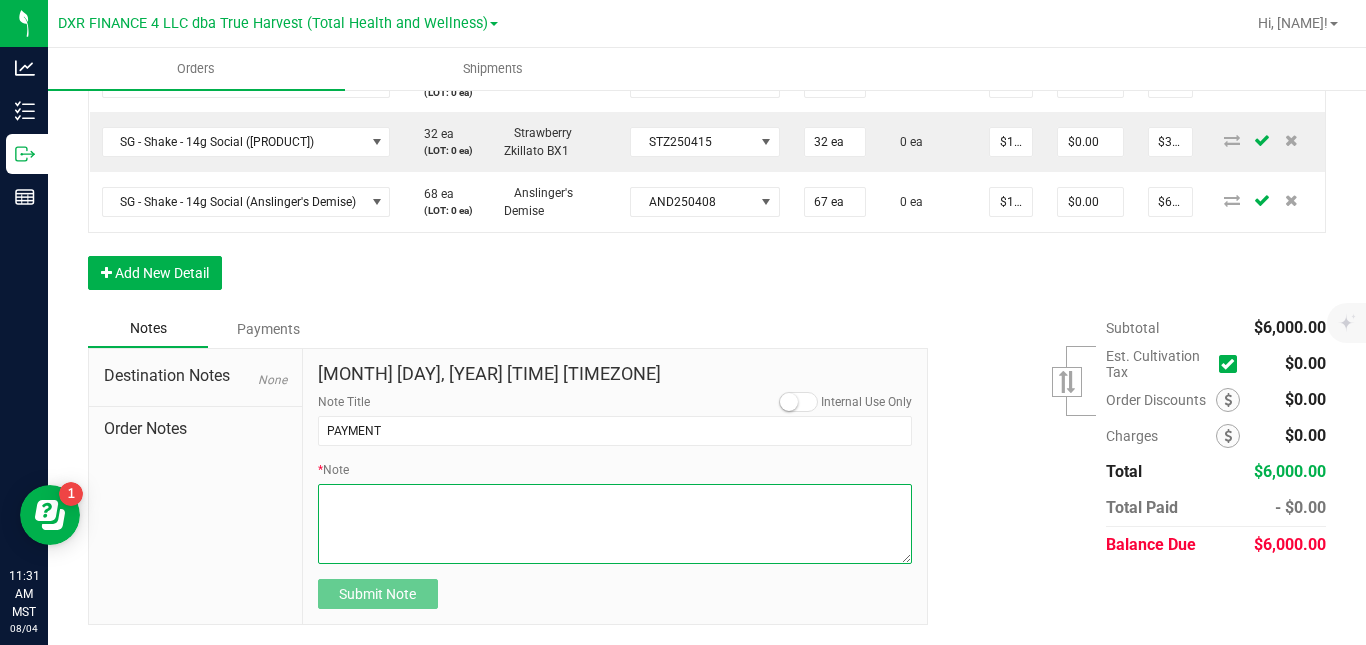 click on "*
Note" at bounding box center [615, 524] 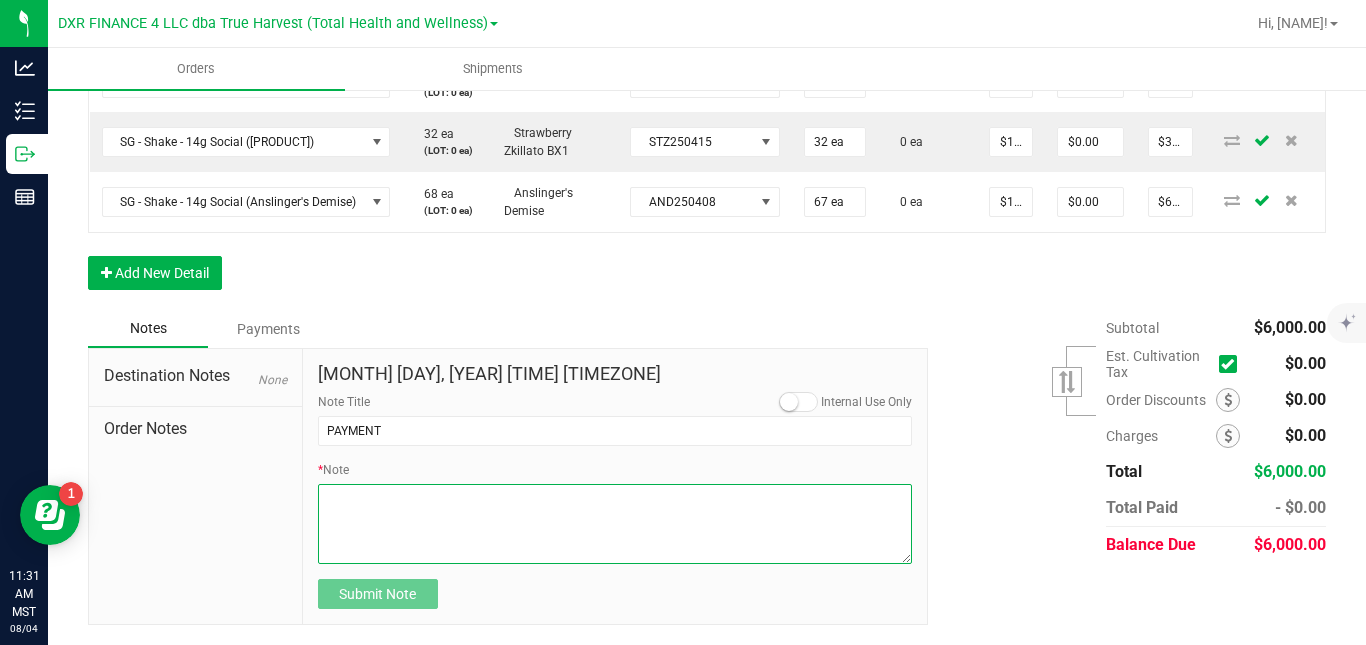 paste on "You may send a check to:
Total Health & Wellness, Inc
PO Box 18112
Phoenix AZ 85005
ACH Information:
First Fidelity Bank
ACCOUNT: 2653300257
ROUTING: 103002691
OWNER: Total Health & Wellness, Inc." 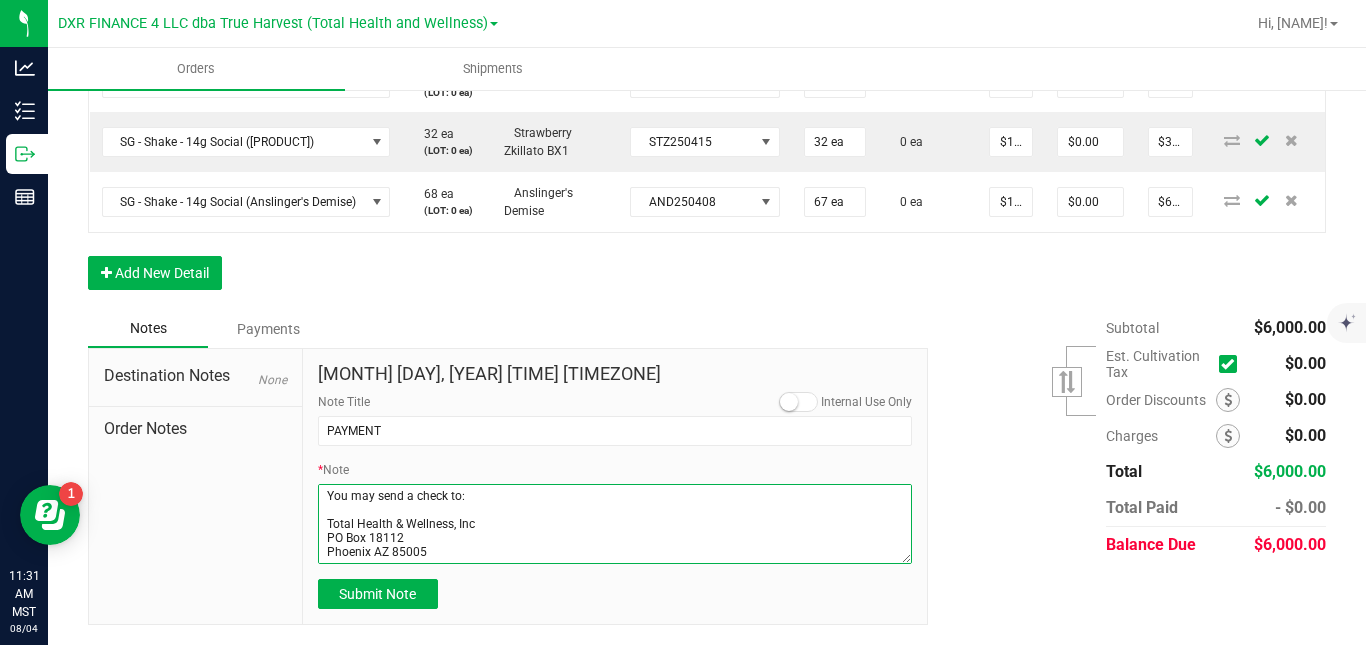 scroll, scrollTop: 80, scrollLeft: 0, axis: vertical 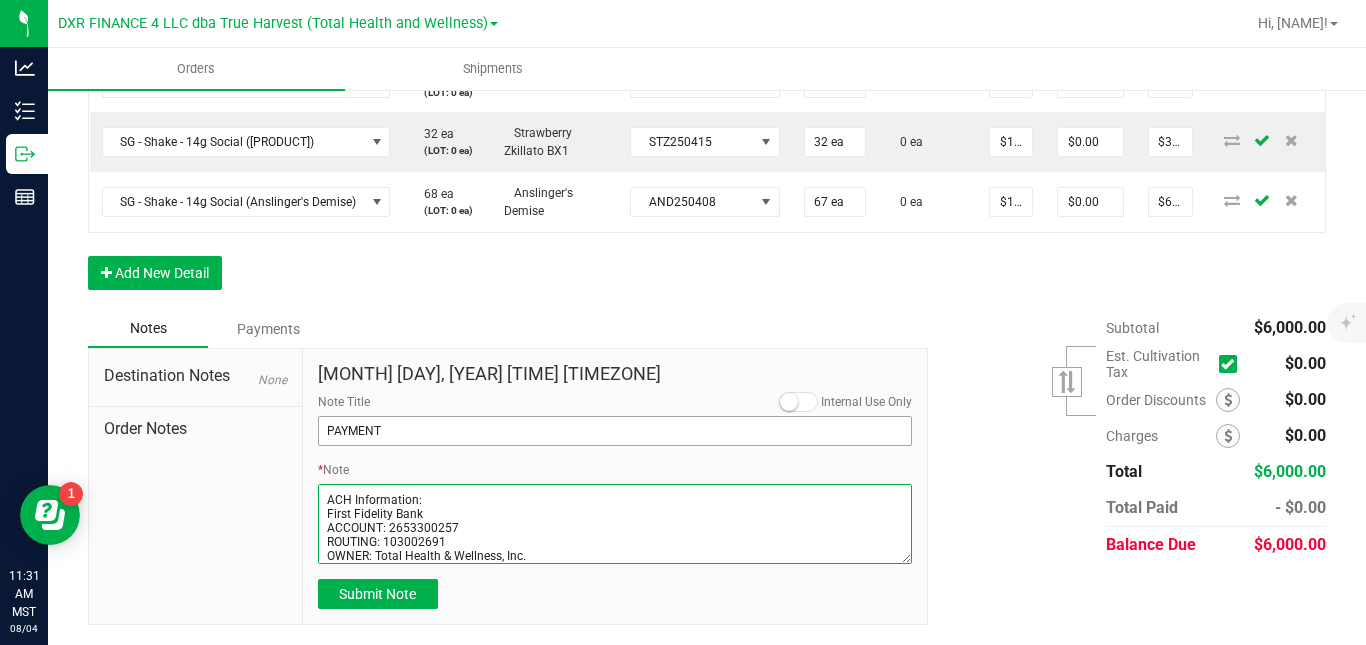 type on "You may send a check to:
Total Health & Wellness, Inc
PO Box 18112
Phoenix AZ 85005
ACH Information:
First Fidelity Bank
ACCOUNT: 2653300257
ROUTING: 103002691
OWNER: Total Health & Wellness, Inc." 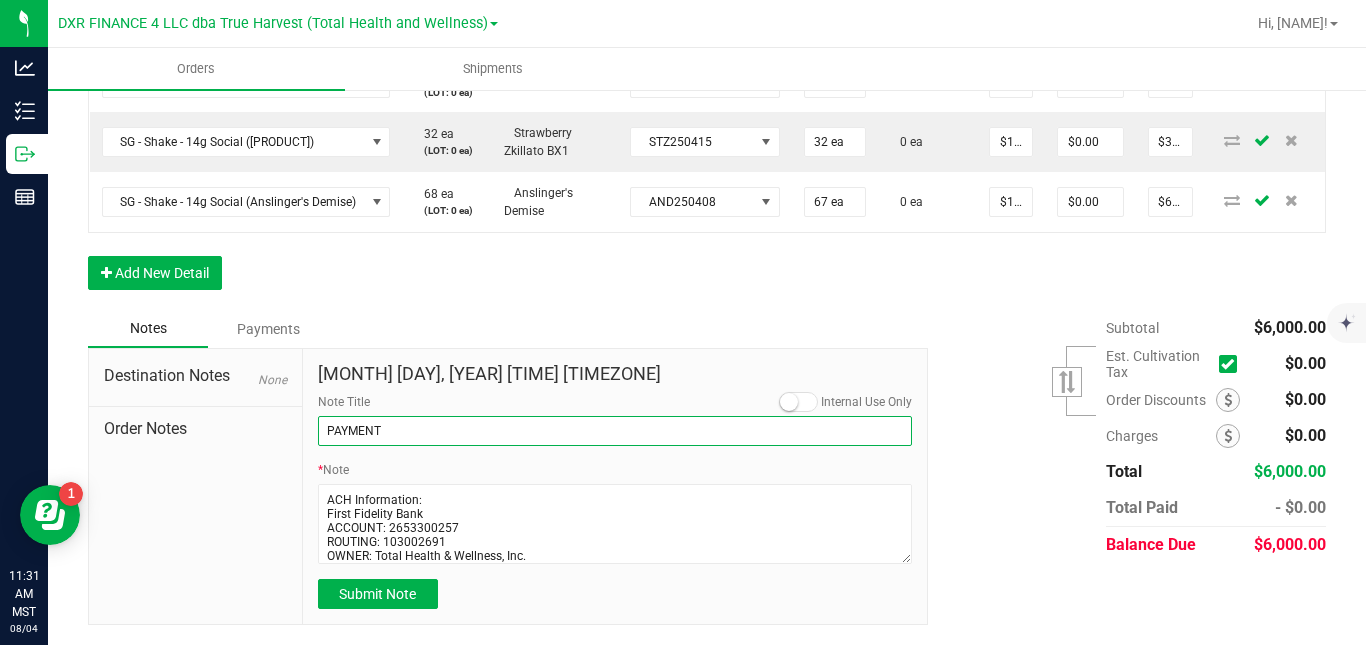 click on "PAYMENT" at bounding box center [615, 431] 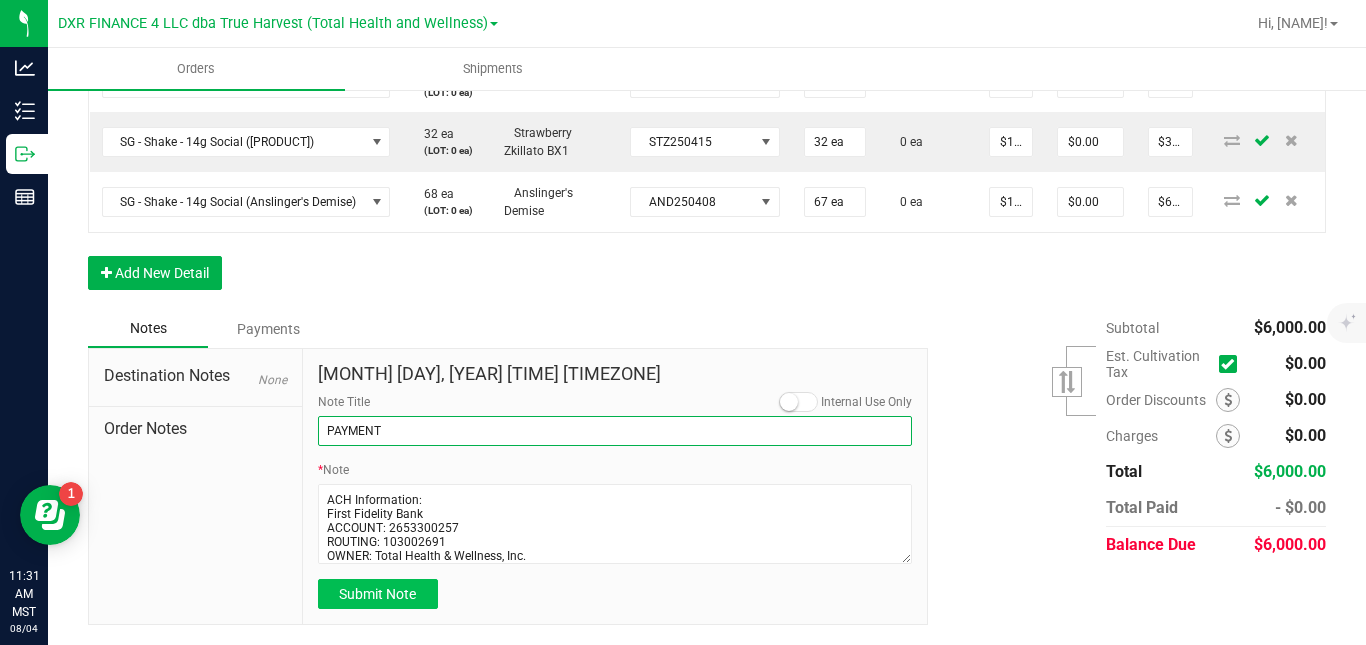 type on "PAYMENT" 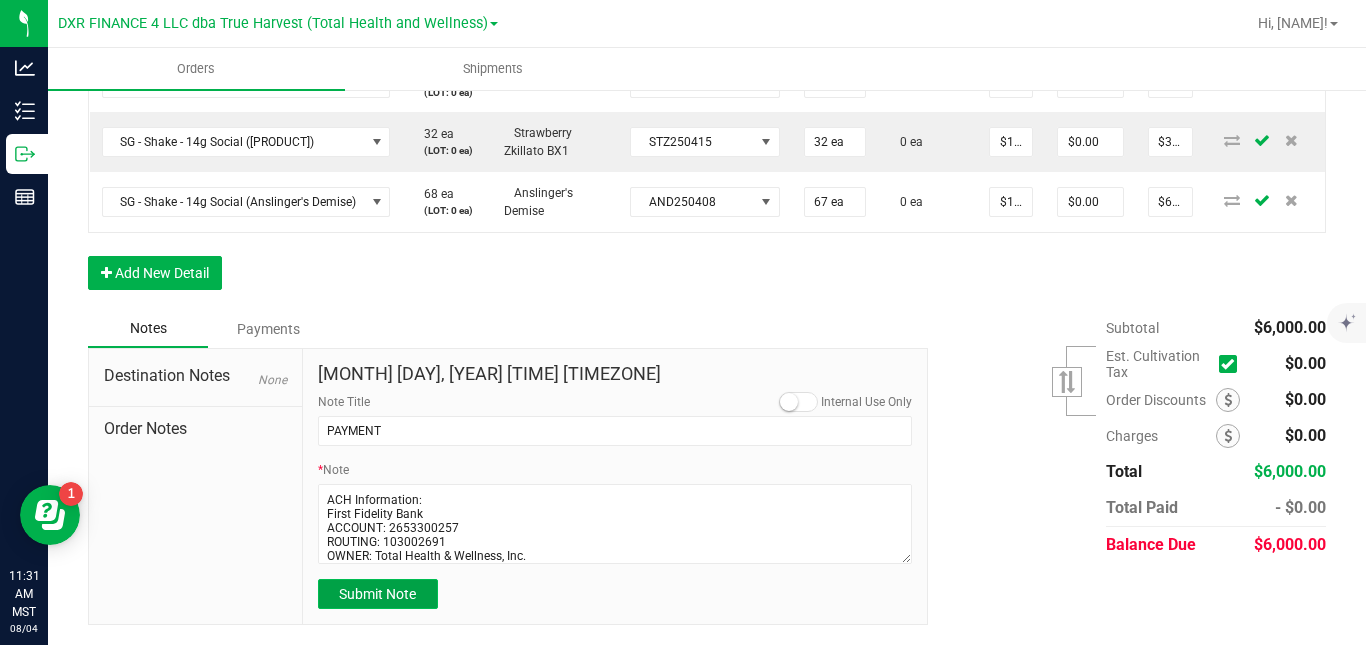 click on "Submit Note" at bounding box center (377, 594) 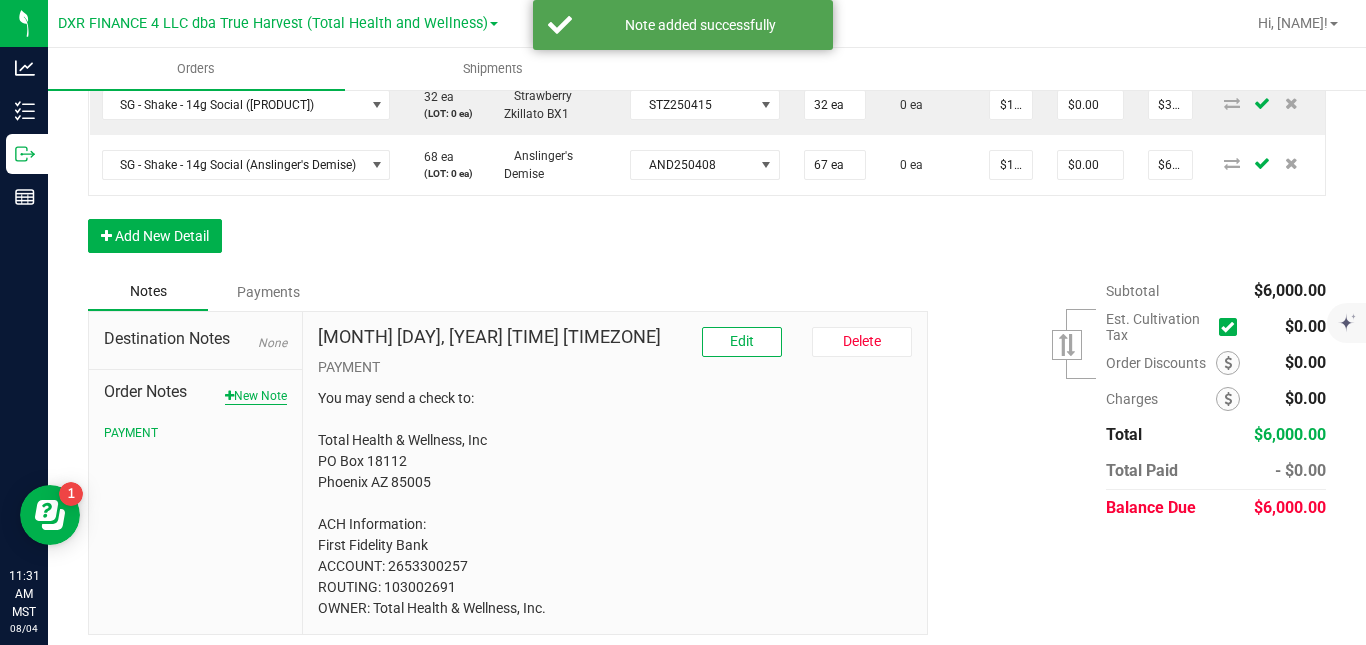 click on "New Note" at bounding box center (256, 396) 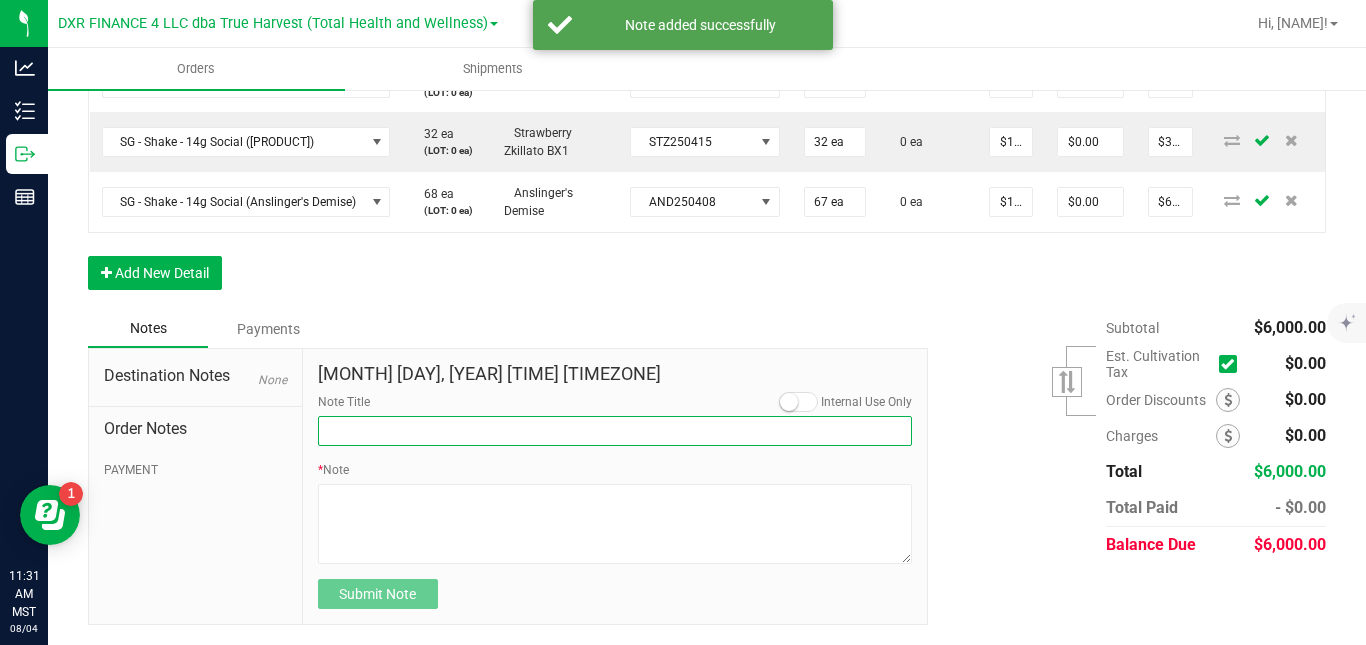 click on "Note Title" at bounding box center [615, 431] 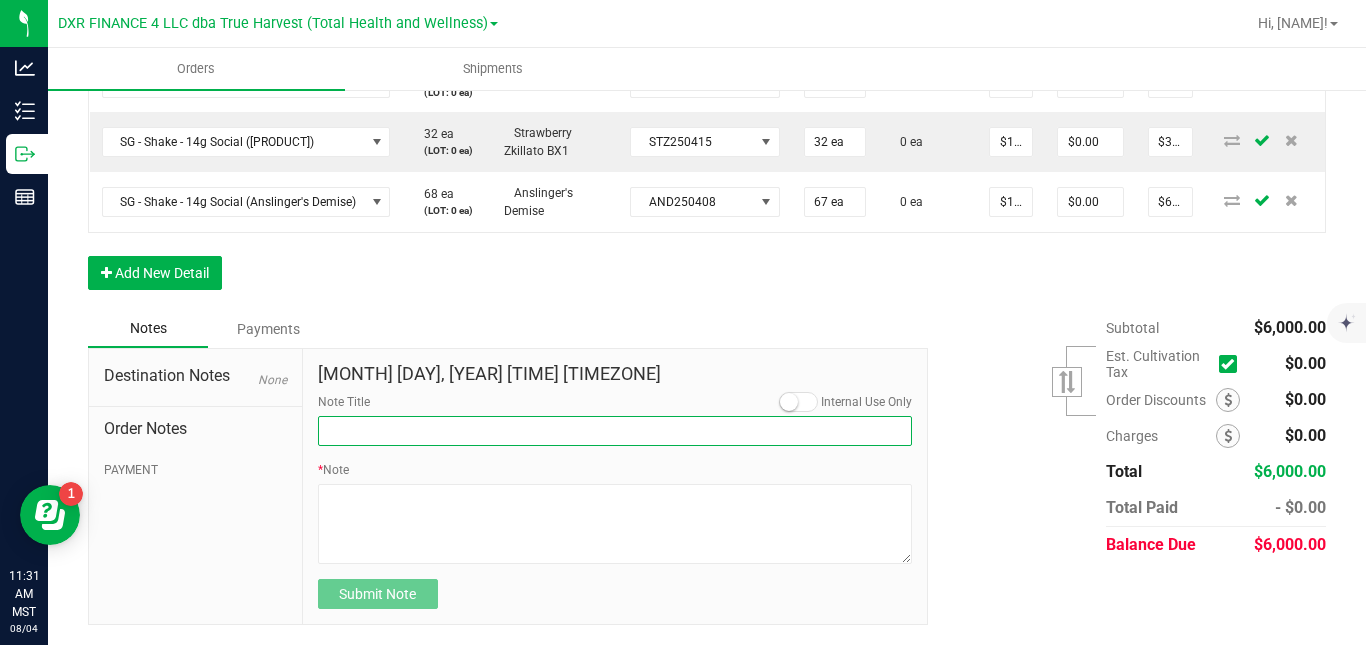 type on "Delivery" 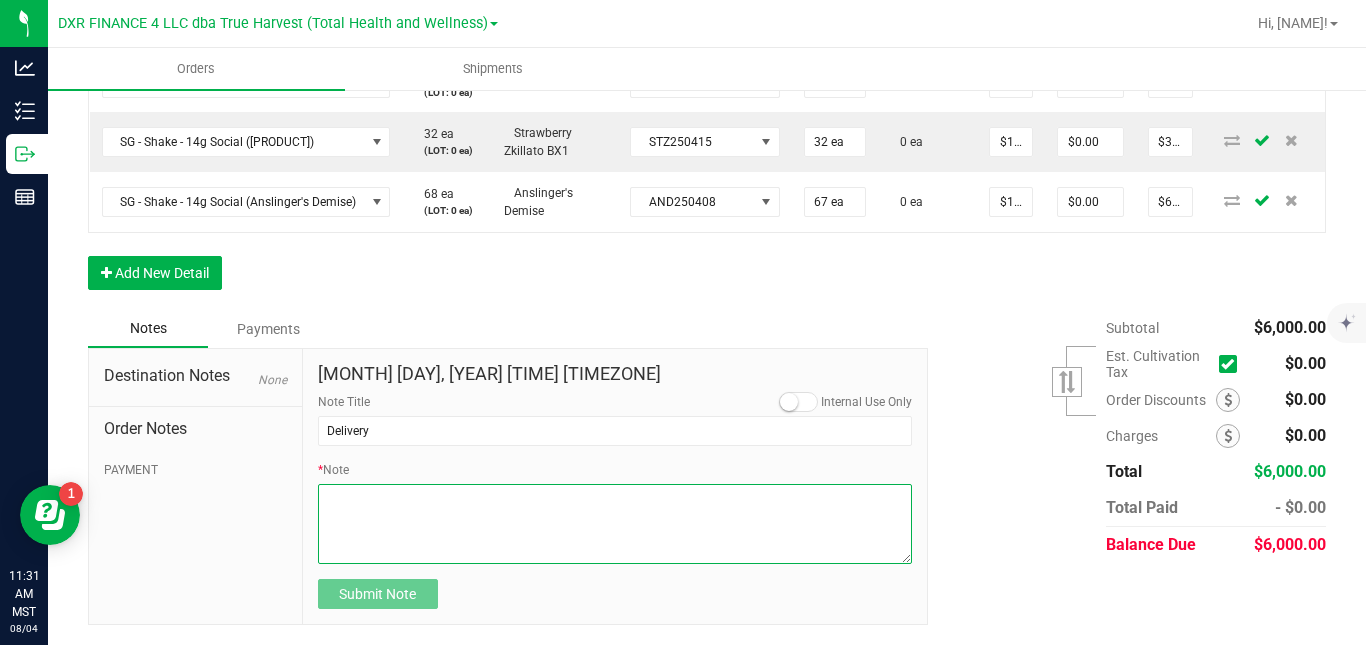 click on "*
Note" at bounding box center [615, 524] 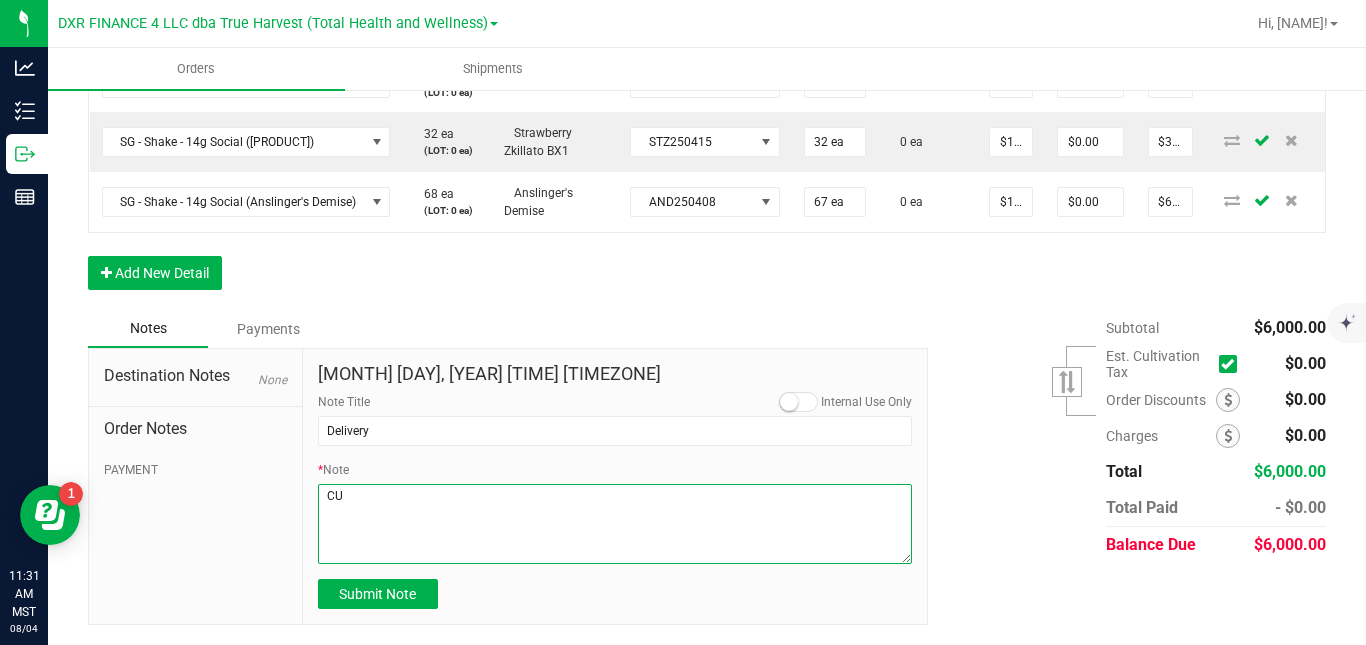 type on "C" 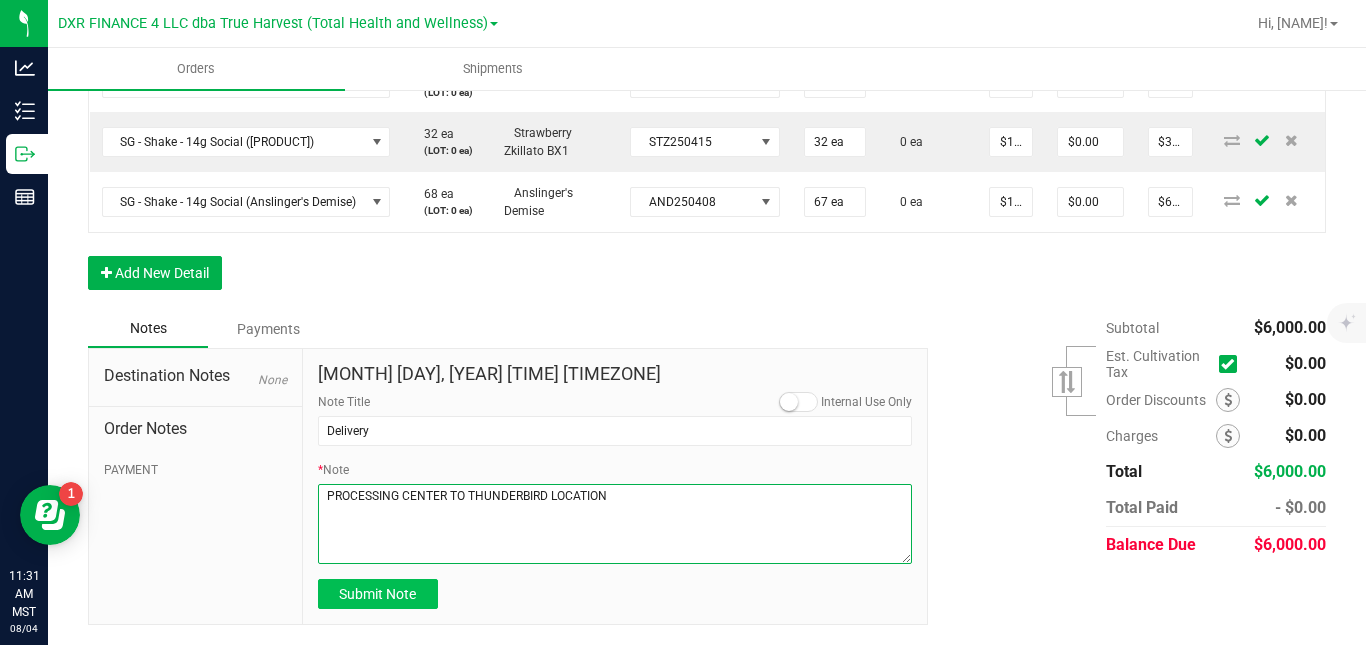 type on "PROCESSING CENTER TO THUNDERBIRD LOCATION" 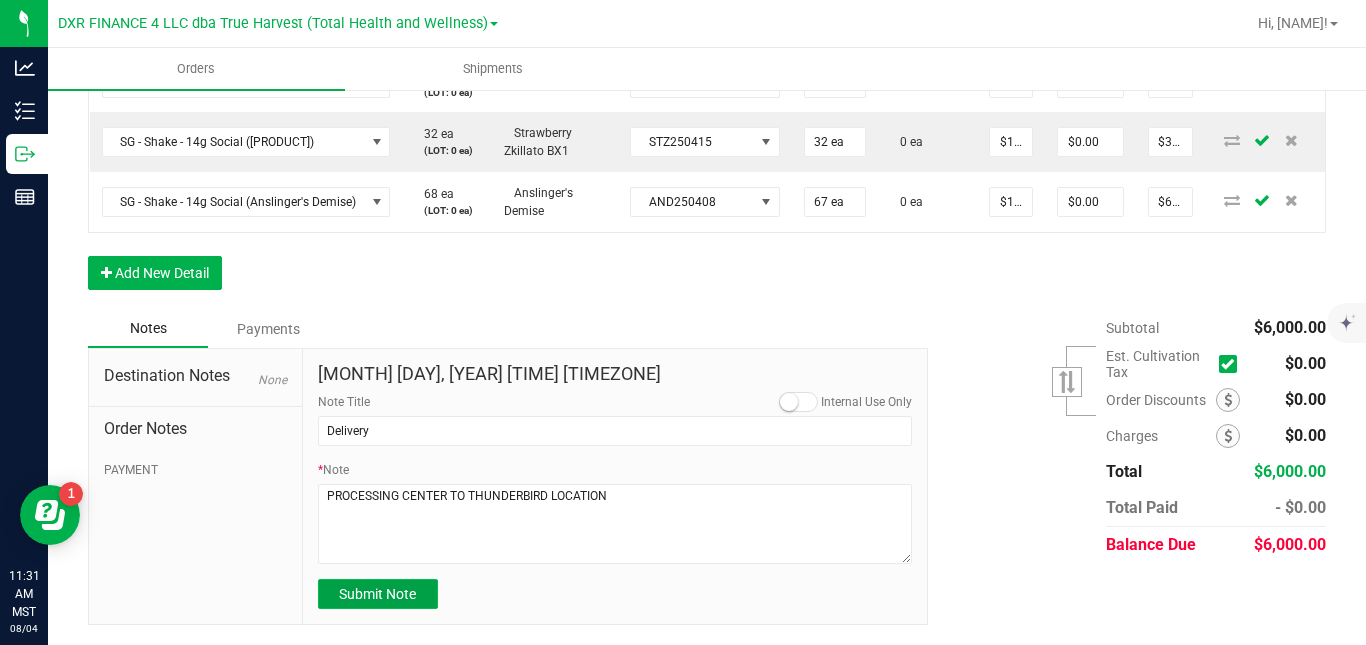 click on "Submit Note" at bounding box center (377, 594) 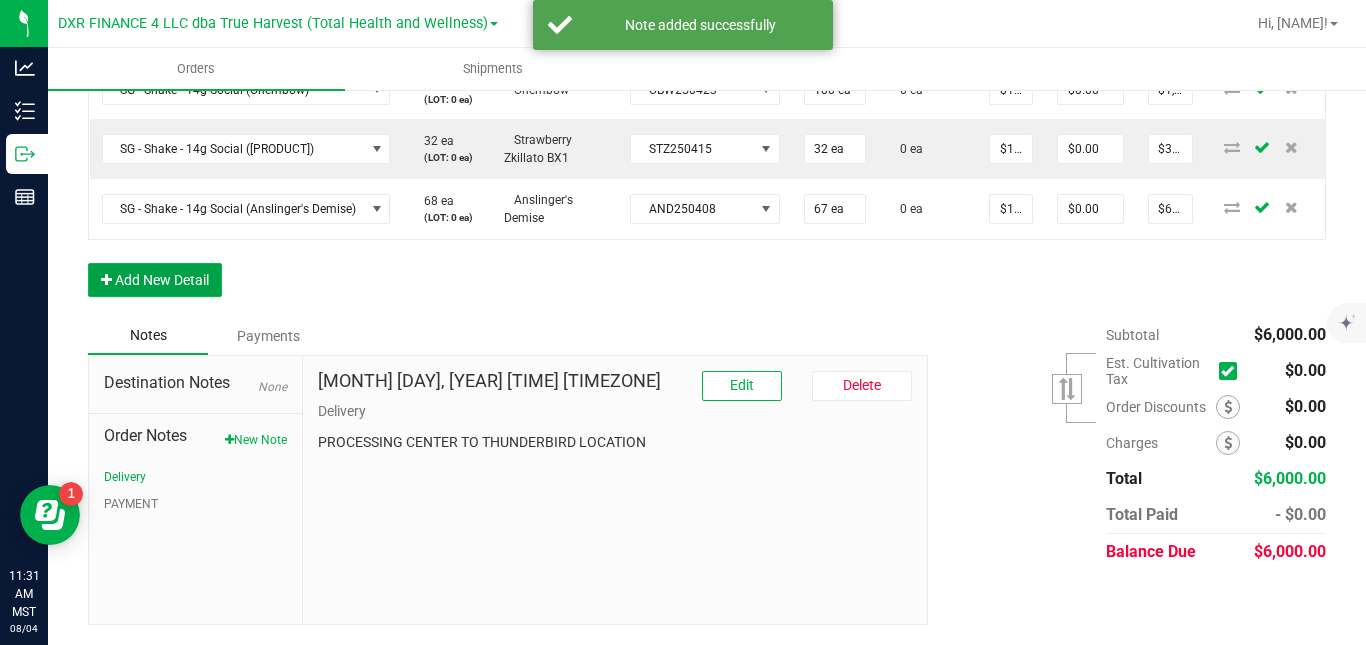 click on "Add New Detail" at bounding box center (155, 280) 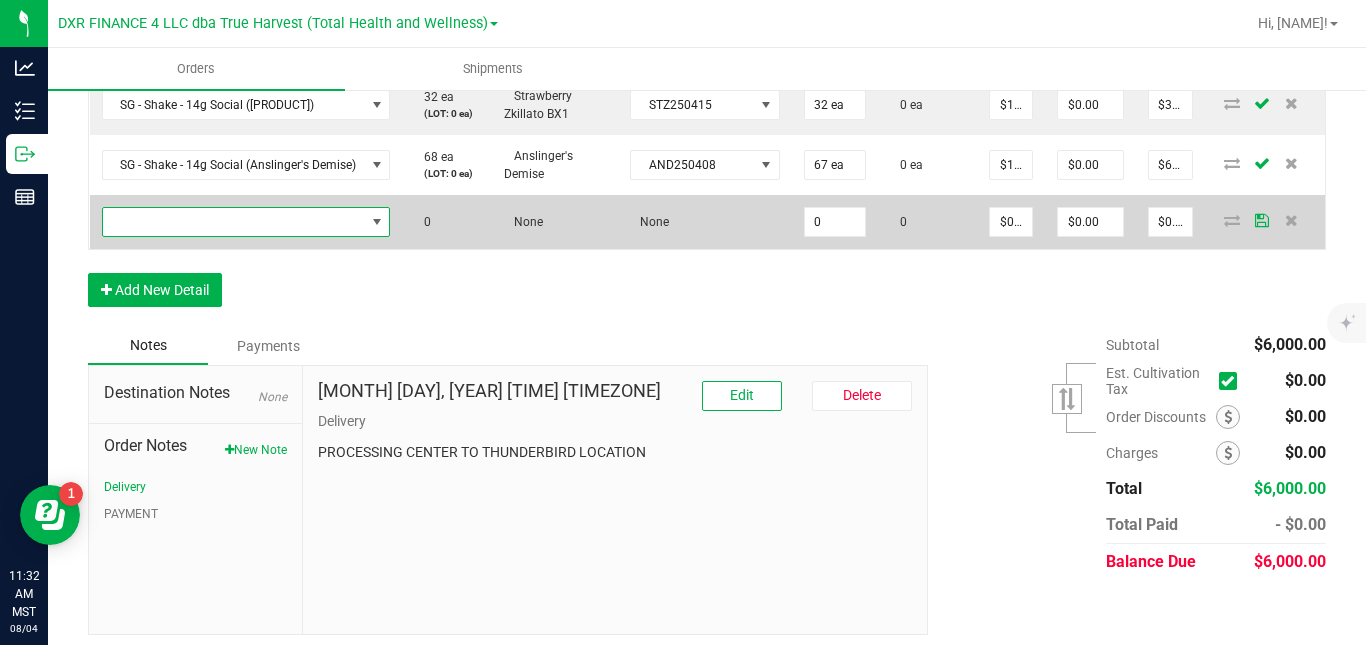 click at bounding box center [234, 222] 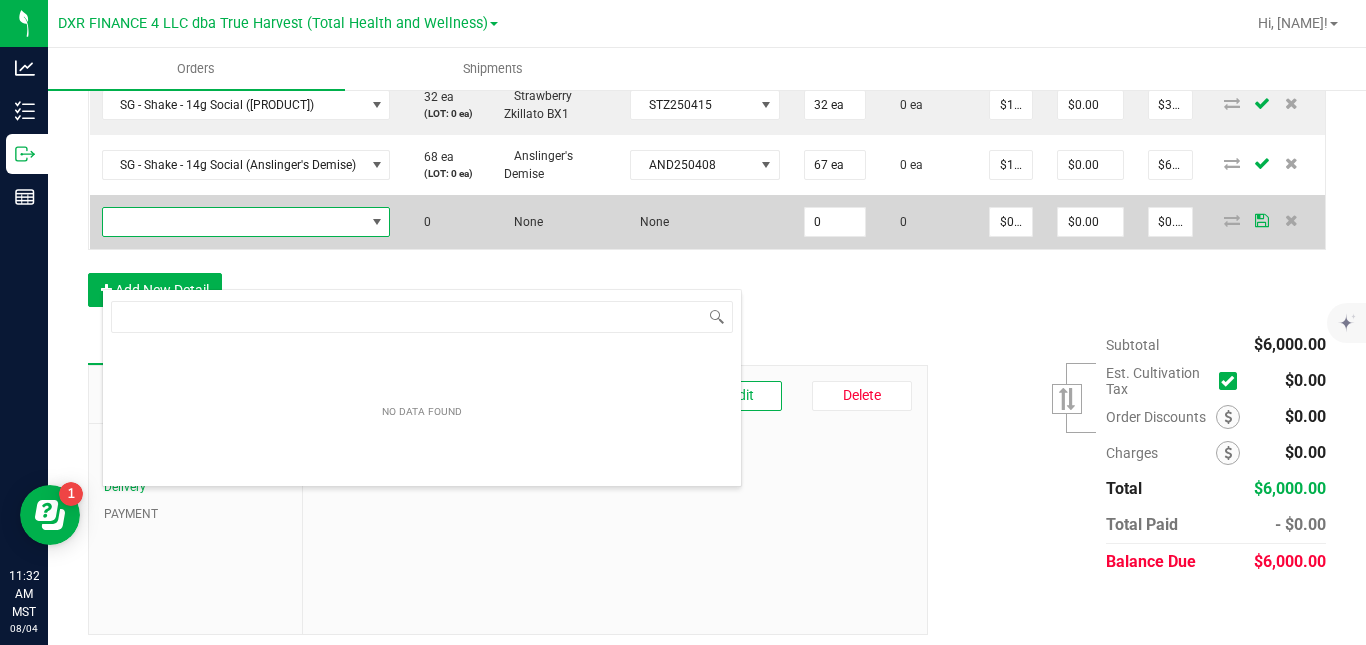 scroll, scrollTop: 99970, scrollLeft: 99691, axis: both 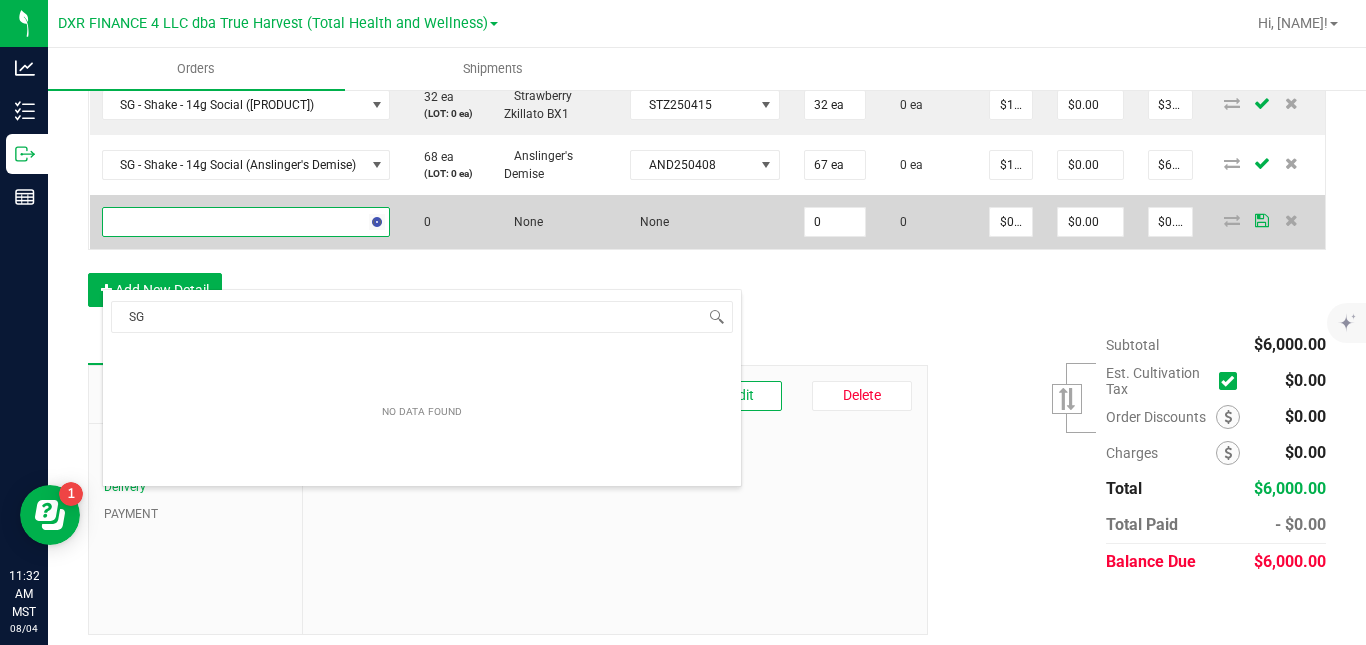 type on "S" 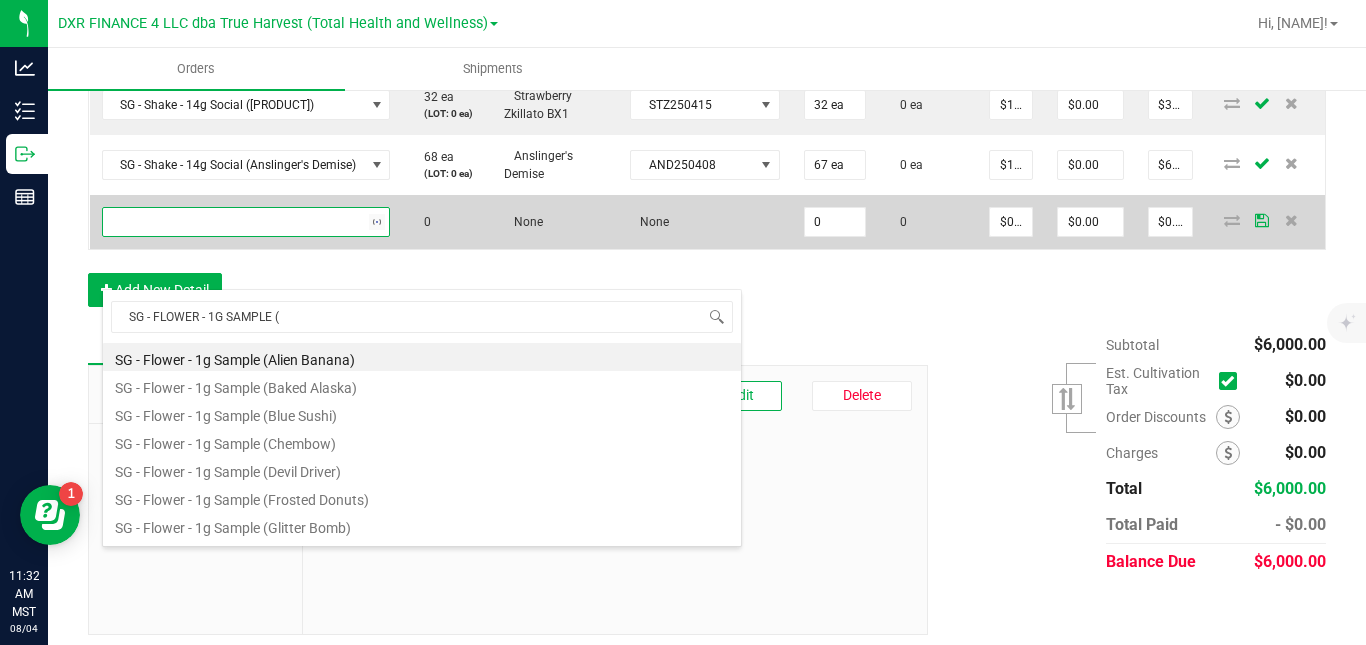 type on "SG - FLOWER - 1G SAMPLE (K" 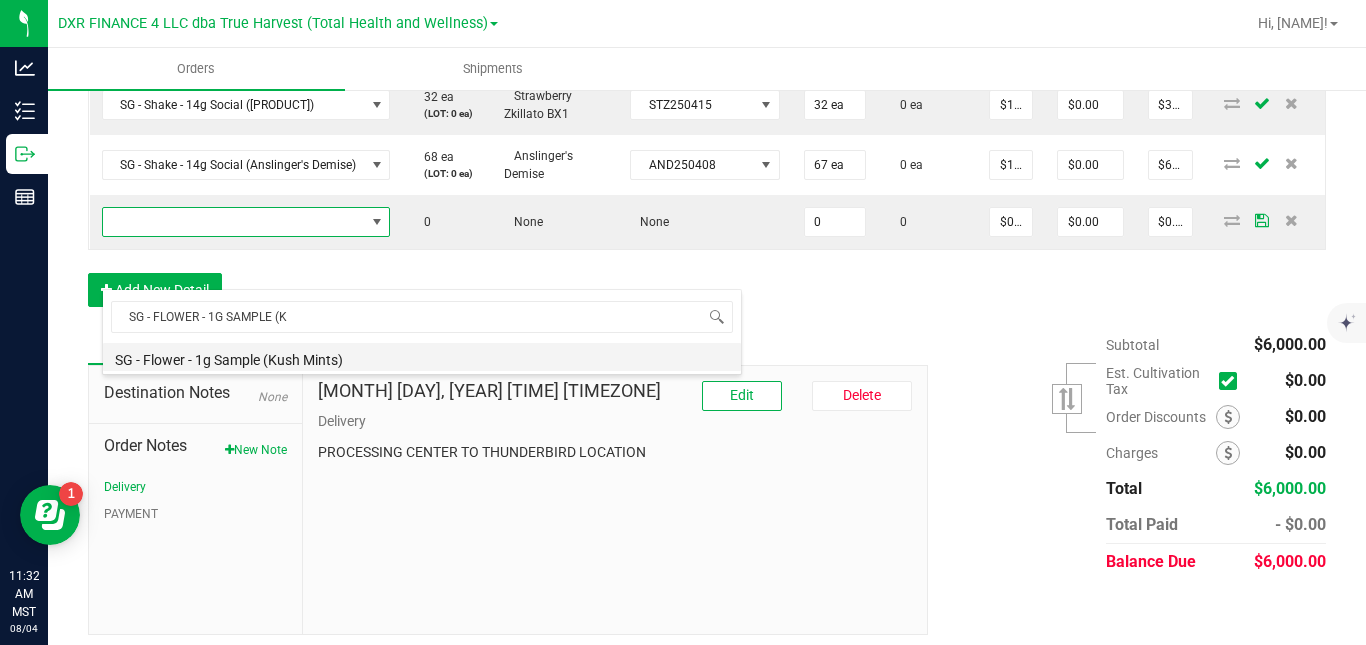 click on "SG - Flower - 1g Sample (Kush Mints)" at bounding box center (422, 357) 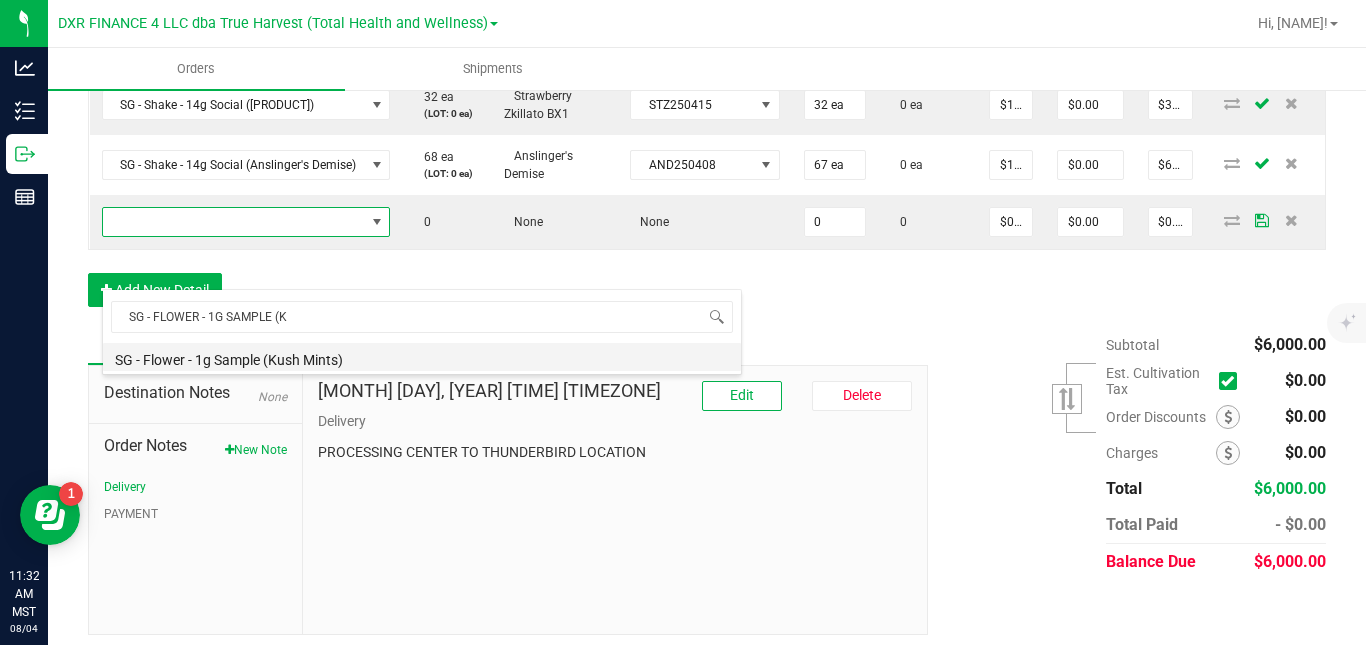type on "0 ea" 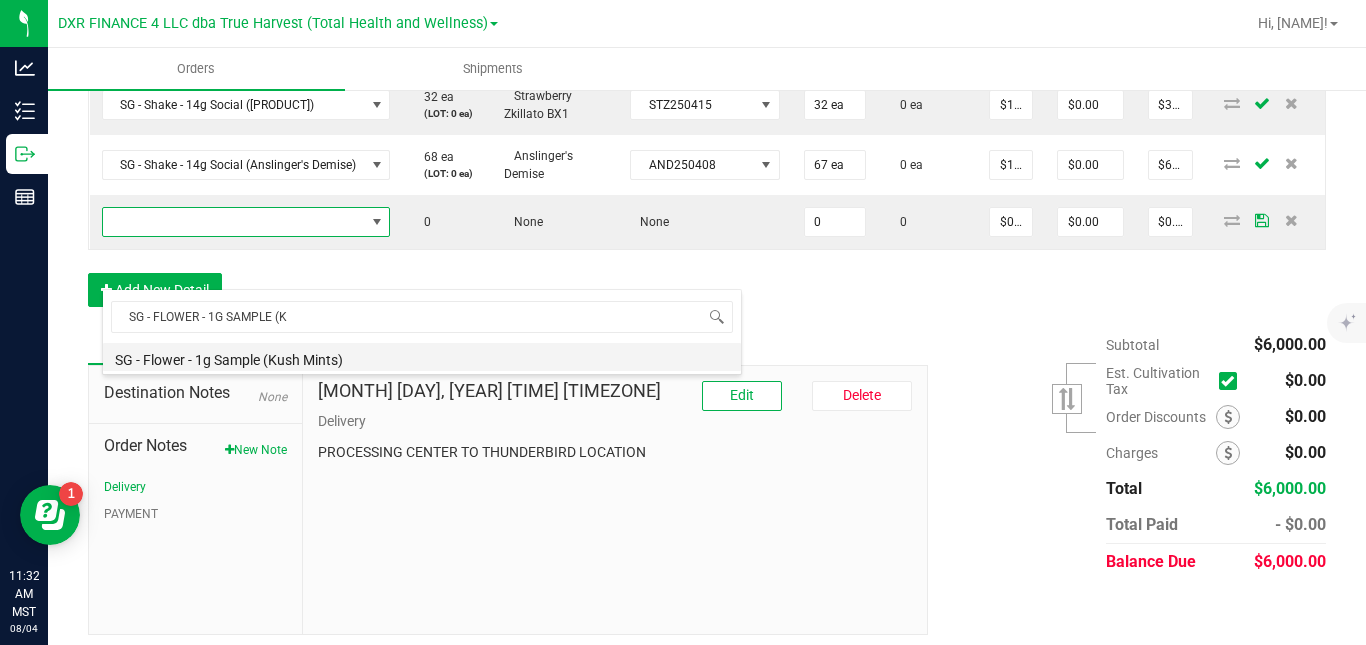 type on "$0.00430" 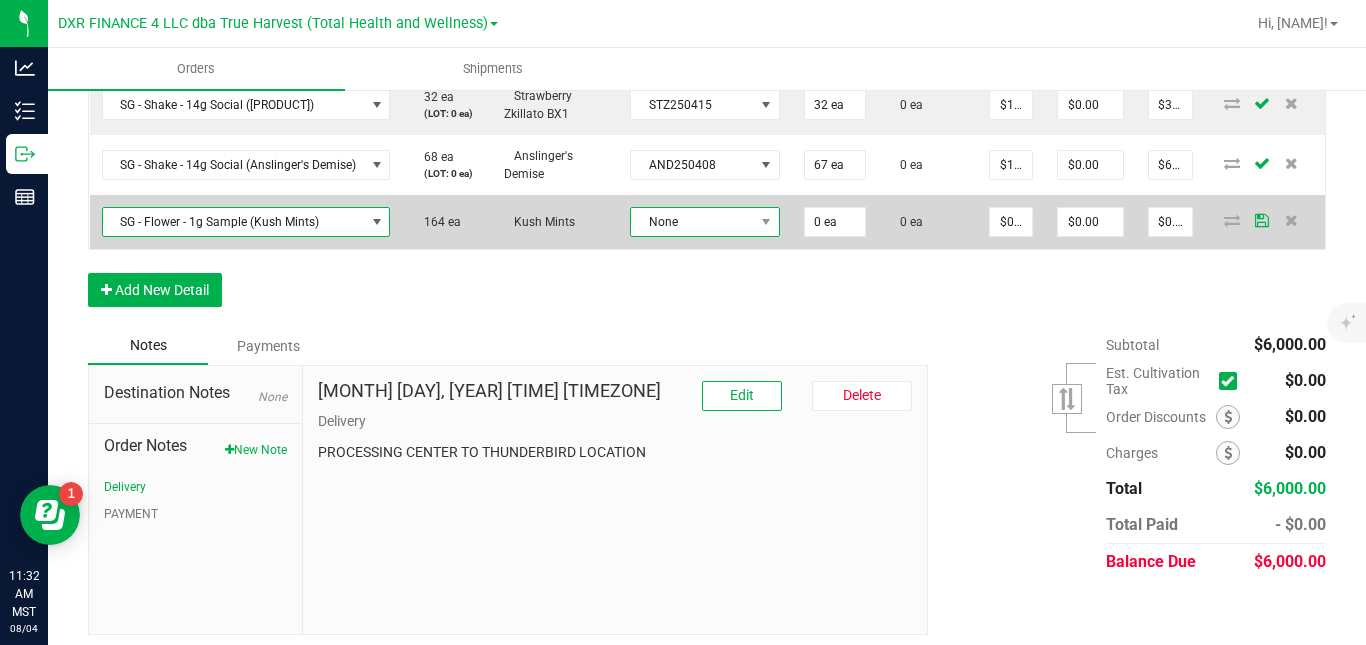 click on "None" at bounding box center (692, 222) 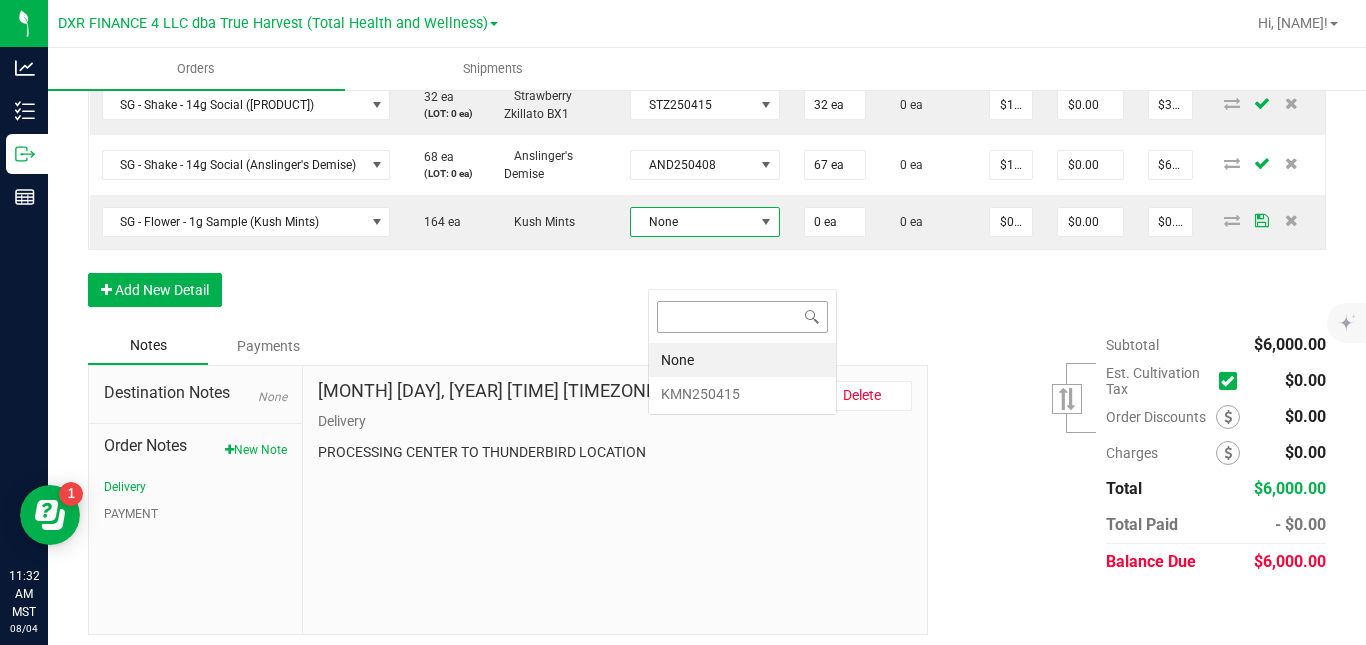 scroll, scrollTop: 99970, scrollLeft: 99881, axis: both 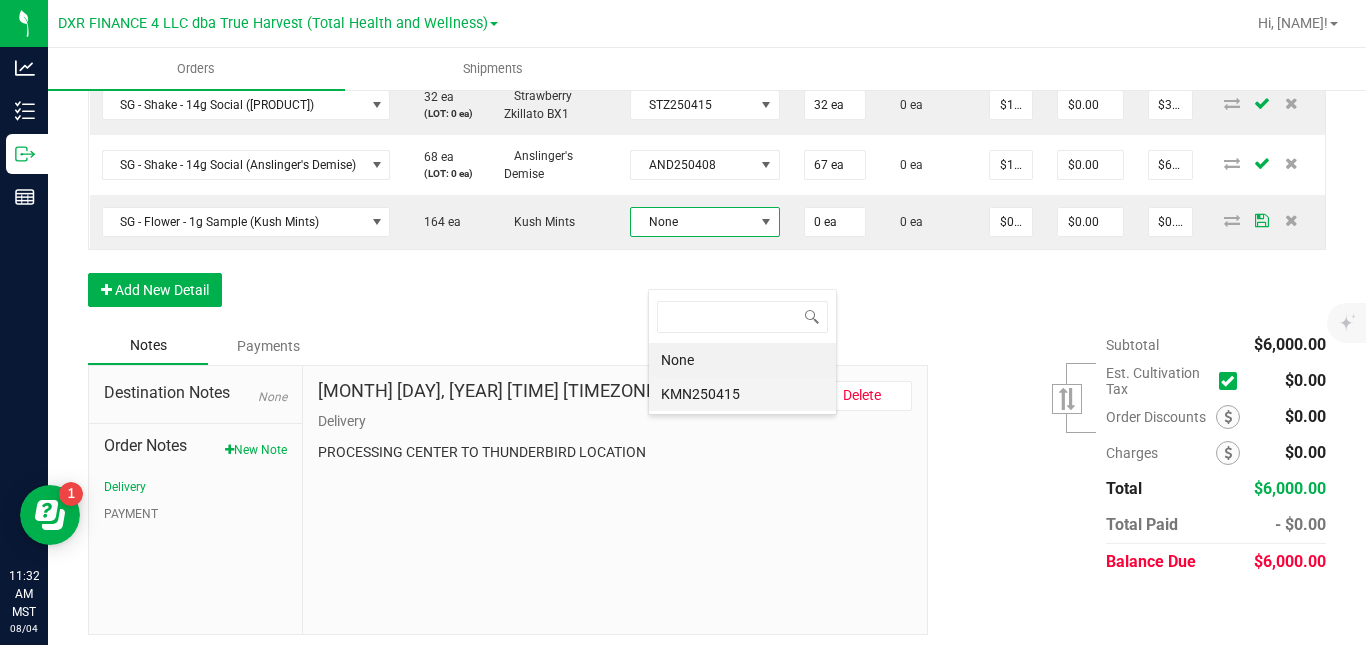 click on "KMN250415" at bounding box center [742, 394] 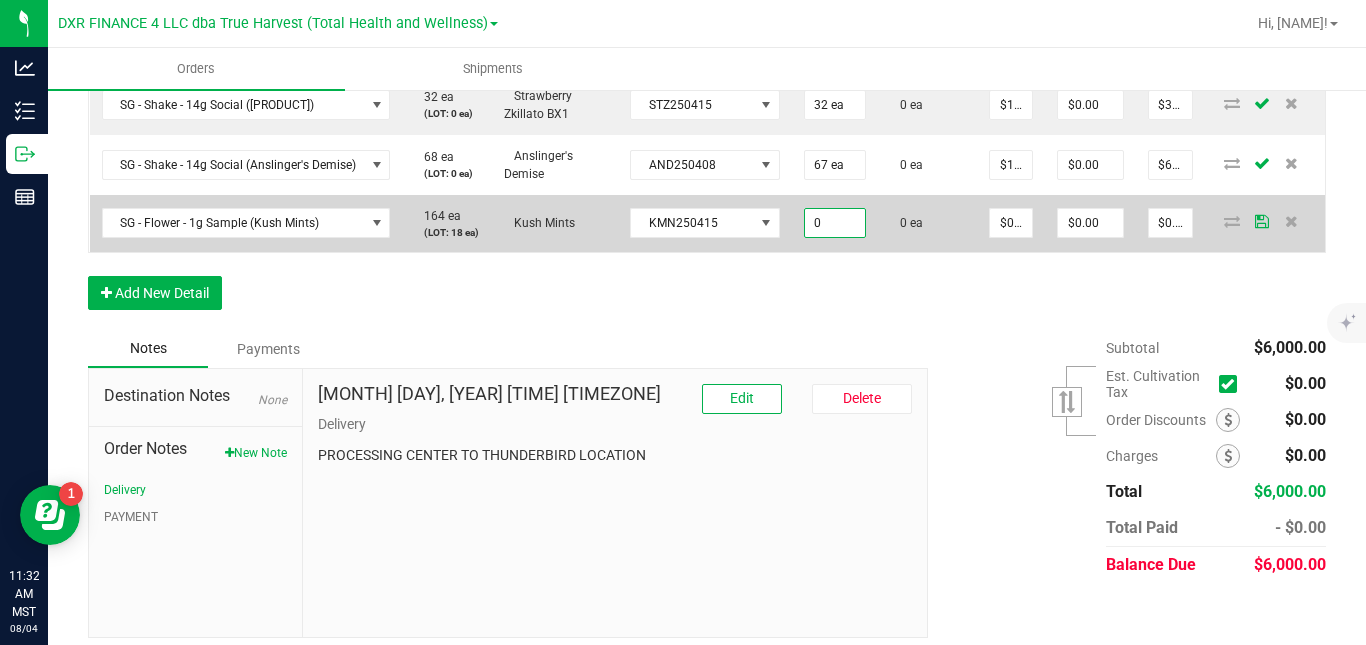 click on "0" at bounding box center [835, 223] 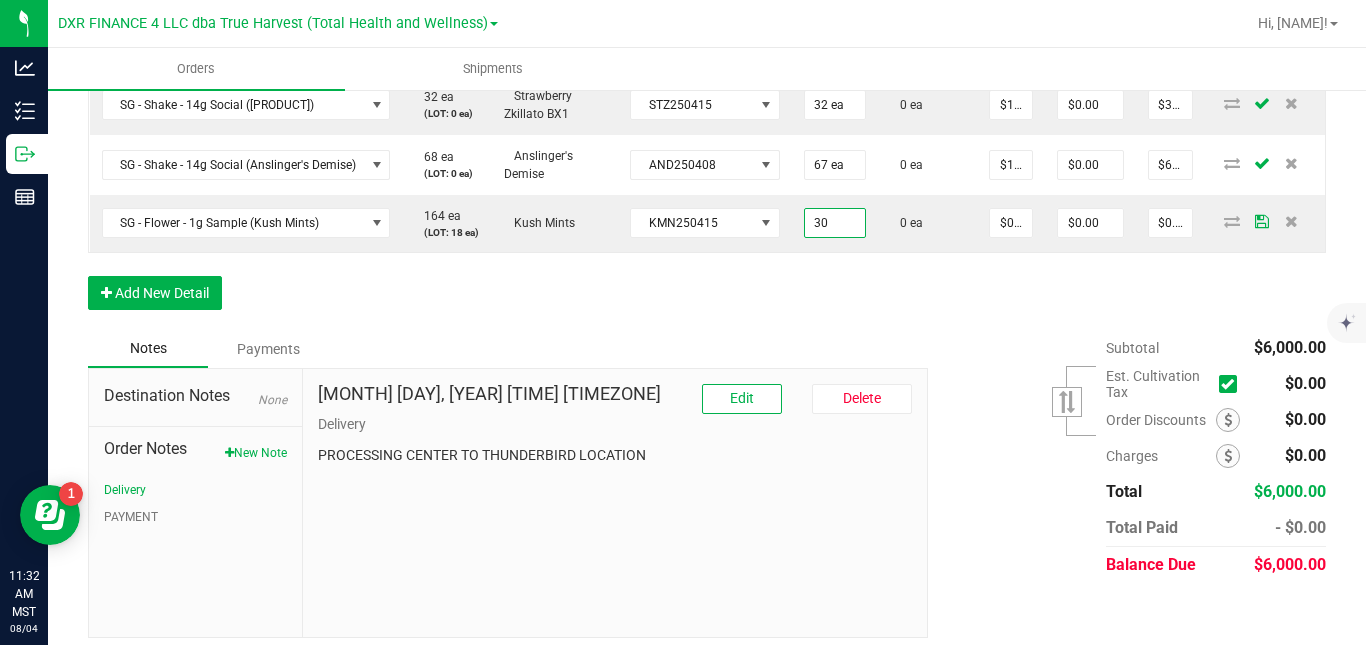 type on "30 ea" 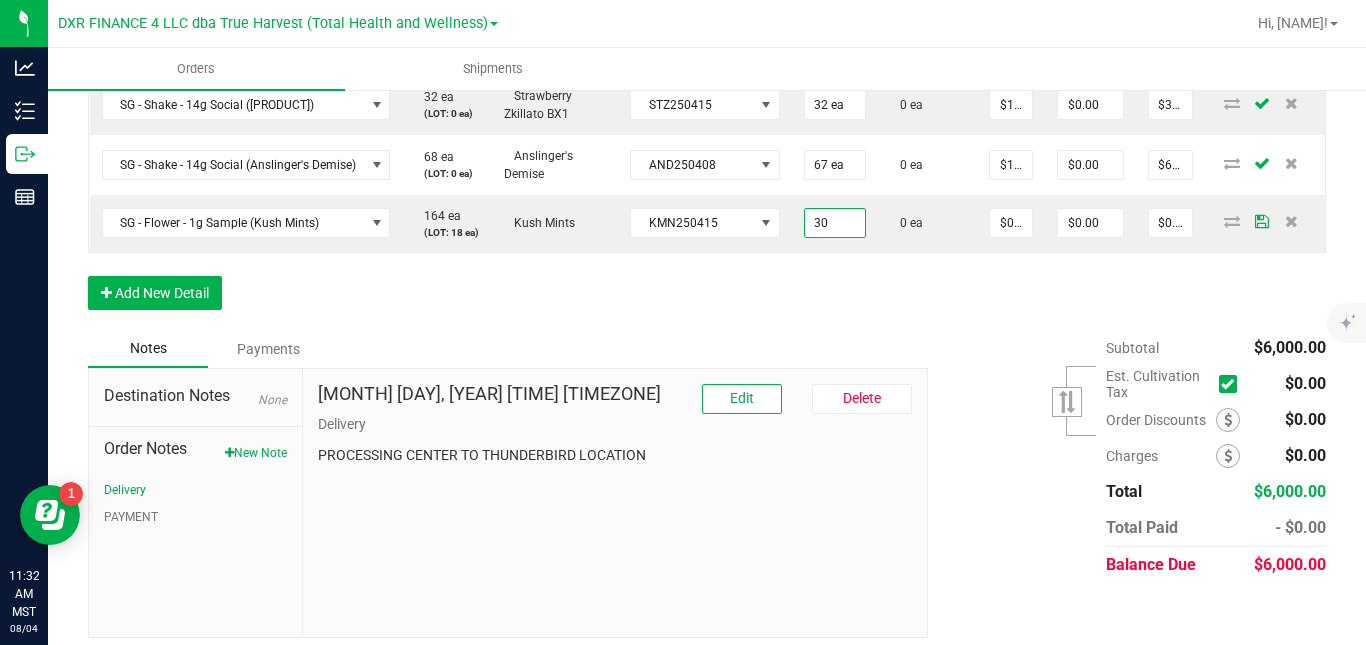type on "$0.13" 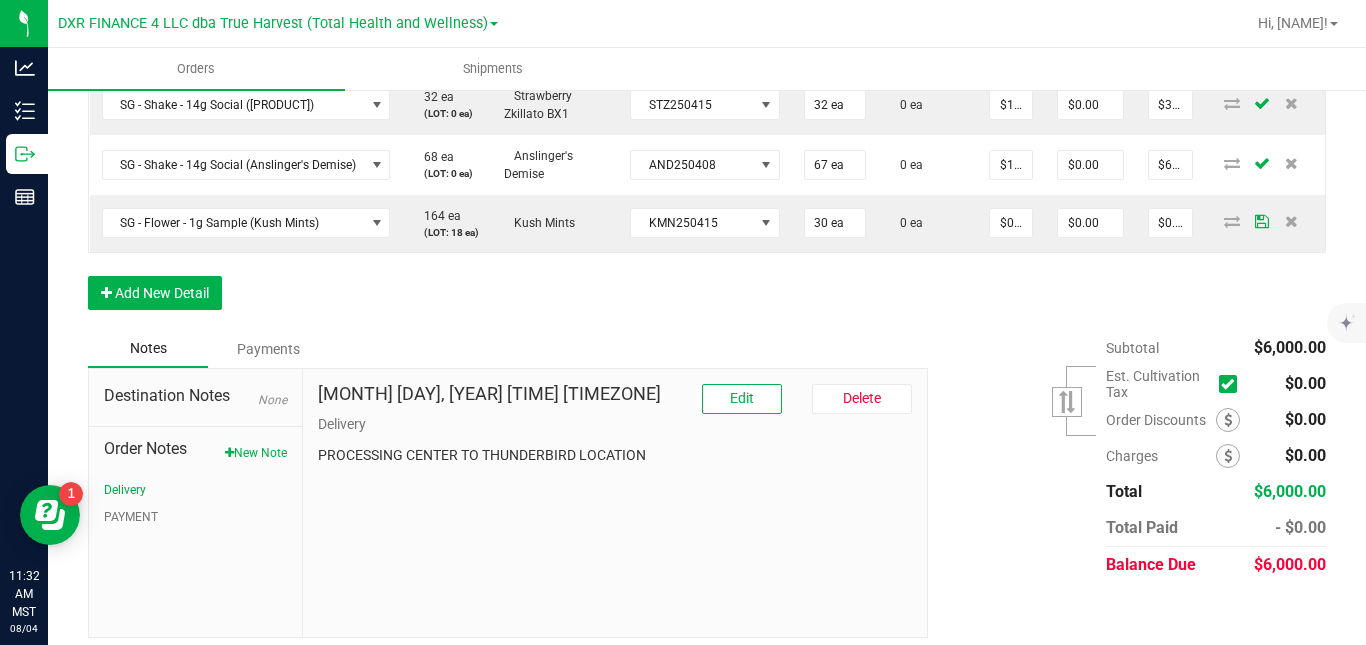 click on "Order Details Print All Labels Item Sellable Strain Lot Number Qty Ordered Qty Allocated Unit Price Line Discount Total Actions SG - Shake - 14g Social (Lemon Shiv) 270 ea (LOT: 64 ea) Lemon Shiv LMS250415 202 ea 0 ea $10.00000 $0.00 $2,020.00 SG - Shake - 14g Social (Grape Valley Kush) 18 ea (LOT: 0 ea) Grape Valley Kush GVK250401 18 ea 0 ea $10.00000 $0.00 $180.00 SG - Shake - 14g Social (Orion's Belt) 75 ea (LOT: 75 ea) Orion's Belt ORB250423 156 ea 0 ea $10.00000 $0.00 $1,560.00 SG - Shake - 14g Social (Wedding Pie) 30 ea (LOT: 0 ea) Wedding Pie WDP250408 25 ea 0 ea $10.00000 $0.00 $250.00 SG - Shake - 14g Social (Chembow) 103 ea (LOT: 0 ea) Chembow CBW250423 100 ea 0 ea $10.00000 $0.00 $1,000.00 SG - Shake - 14g Social (Strawberry Zkillato Bx1) 32 ea (LOT: 0 ea) Strawberry Zkillato BX1 STZ250415 32 ea 0 ea $10.00000 $0.00 $320.00 SG - Shake - 14g Social (Anslinger's Demise) 68 ea (LOT: 0 ea) Anslinger's Demise" at bounding box center (707, 6) 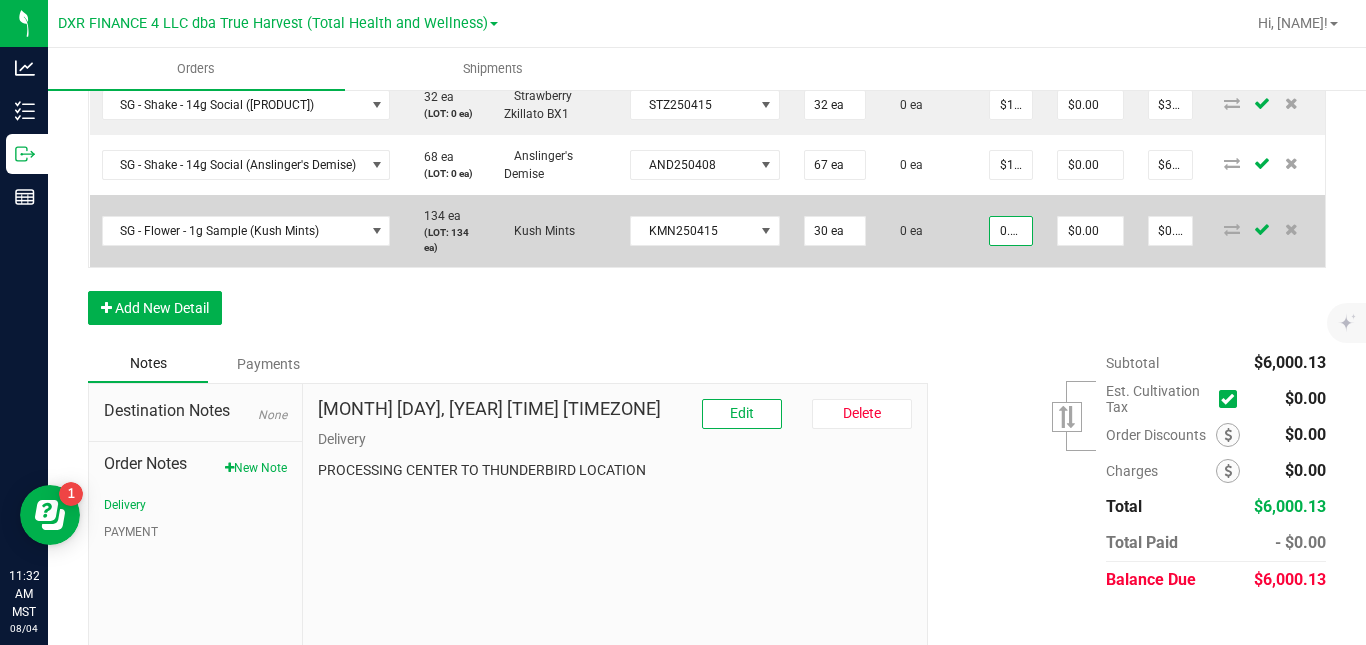 click on "0.0043" at bounding box center (1011, 231) 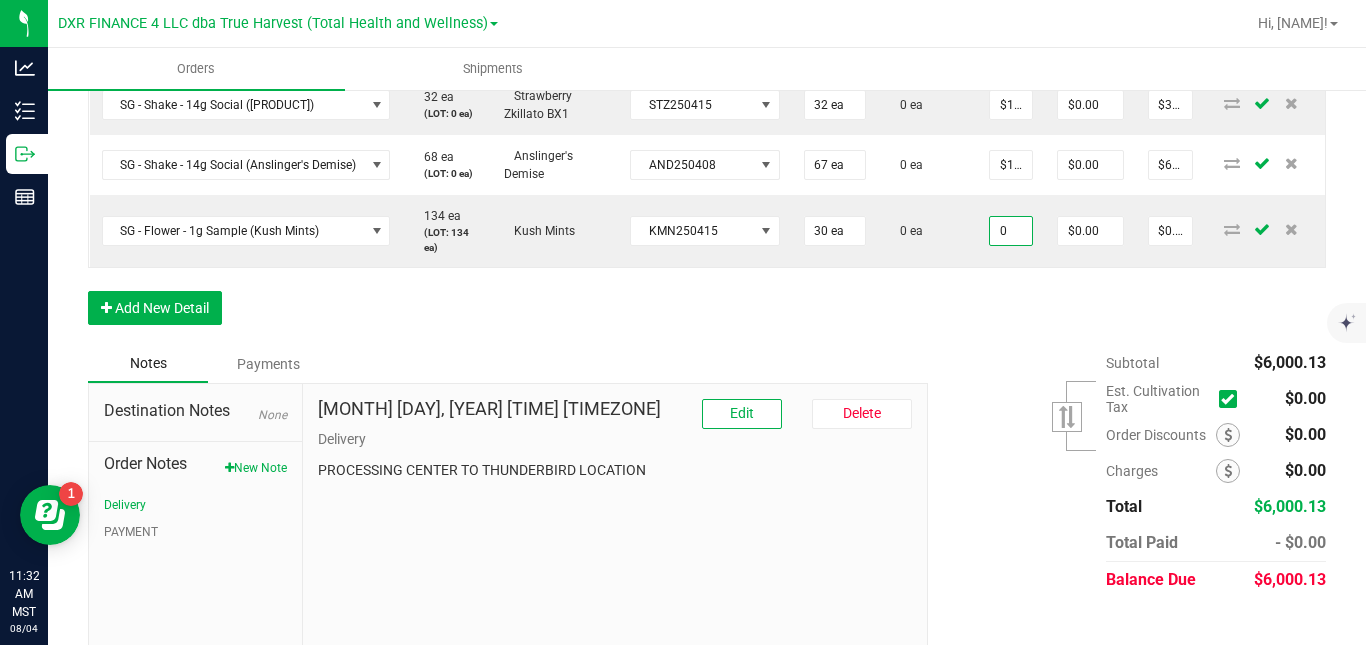 type on "$0.00000" 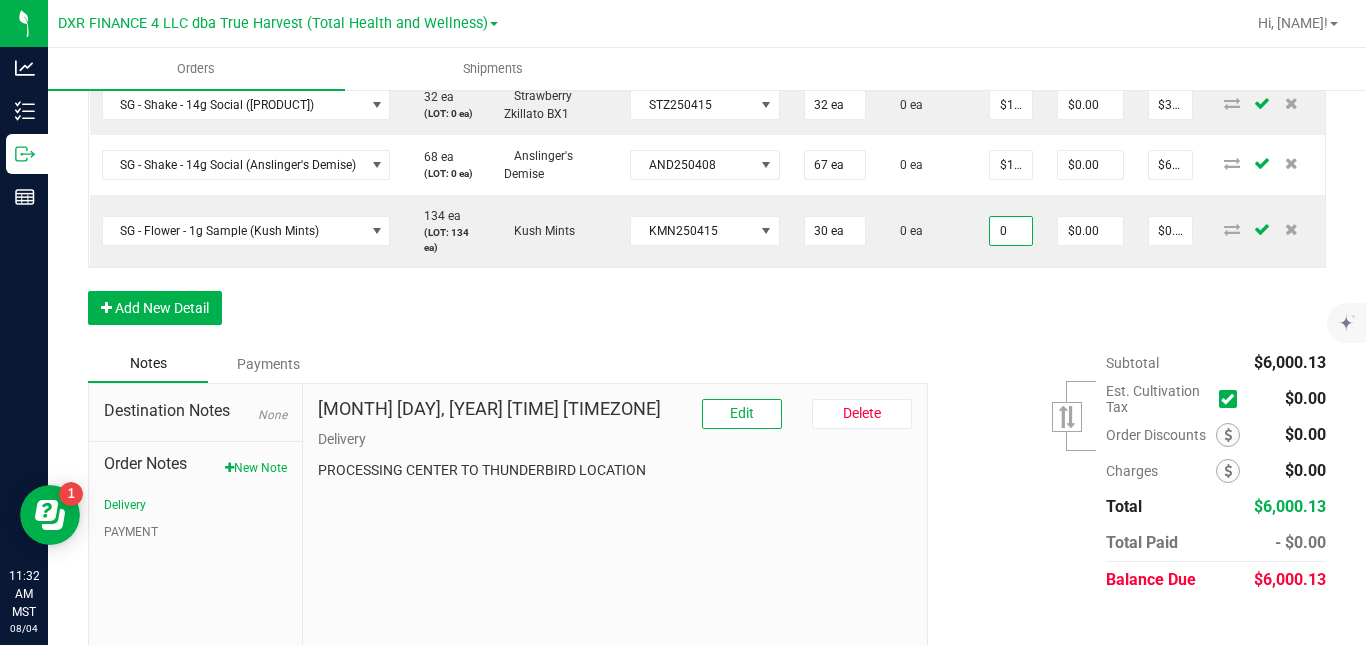 type on "$0.00" 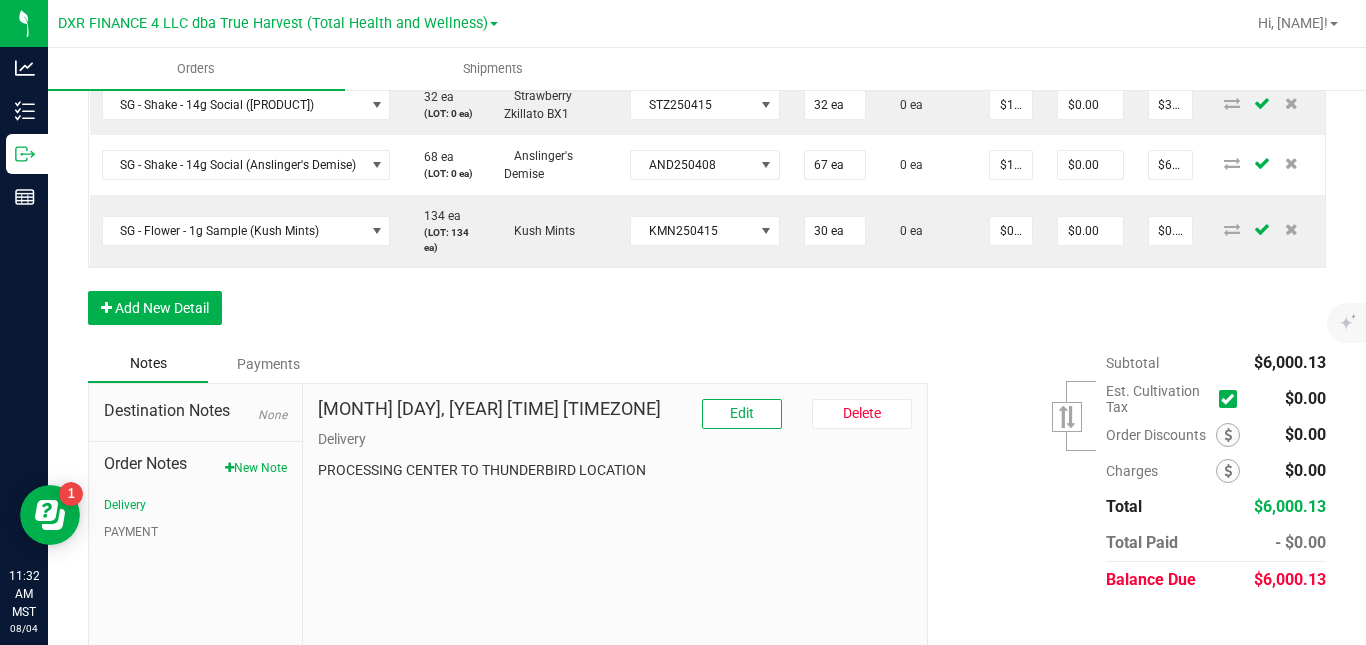click on "Order Details Print All Labels Item Sellable Strain Lot Number Qty Ordered Qty Allocated Unit Price Line Discount Total Actions SG - Shake - 14g Social (Lemon Shiv) 270 ea (LOT: 64 ea) Lemon Shiv LMS250415 202 ea 0 ea $10.00000 $0.00 $2,020.00 SG - Shake - 14g Social (Grape Valley Kush) 18 ea (LOT: 0 ea) Grape Valley Kush GVK250401 18 ea 0 ea $10.00000 $0.00 $180.00 SG - Shake - 14g Social (Orion's Belt) 231 ea (LOT: 75 ea) Orion's Belt ORB250423 156 ea 0 ea $10.00000 $0.00 $1,560.00 SG - Shake - 14g Social (Wedding Pie) 30 ea (LOT: 0 ea) Wedding Pie WDP250408 25 ea 0 ea $10.00000 $0.00 $250.00 SG - Shake - 14g Social (Chembow) 103 ea (LOT: 0 ea) Chembow CBW250423 100 ea 0 ea $10.00000 $0.00 $1,000.00 SG - Shake - 14g Social (Strawberry Zkillato Bx1) 32 ea (LOT: 0 ea) Strawberry Zkillato BX1 STZ250415 32 ea 0 ea $10.00000 $0.00 $320.00 SG - Shake - 14g Social (Anslinger's Demise) 68 ea (LOT: 0 ea) Anslinger's Demise" at bounding box center [707, 13] 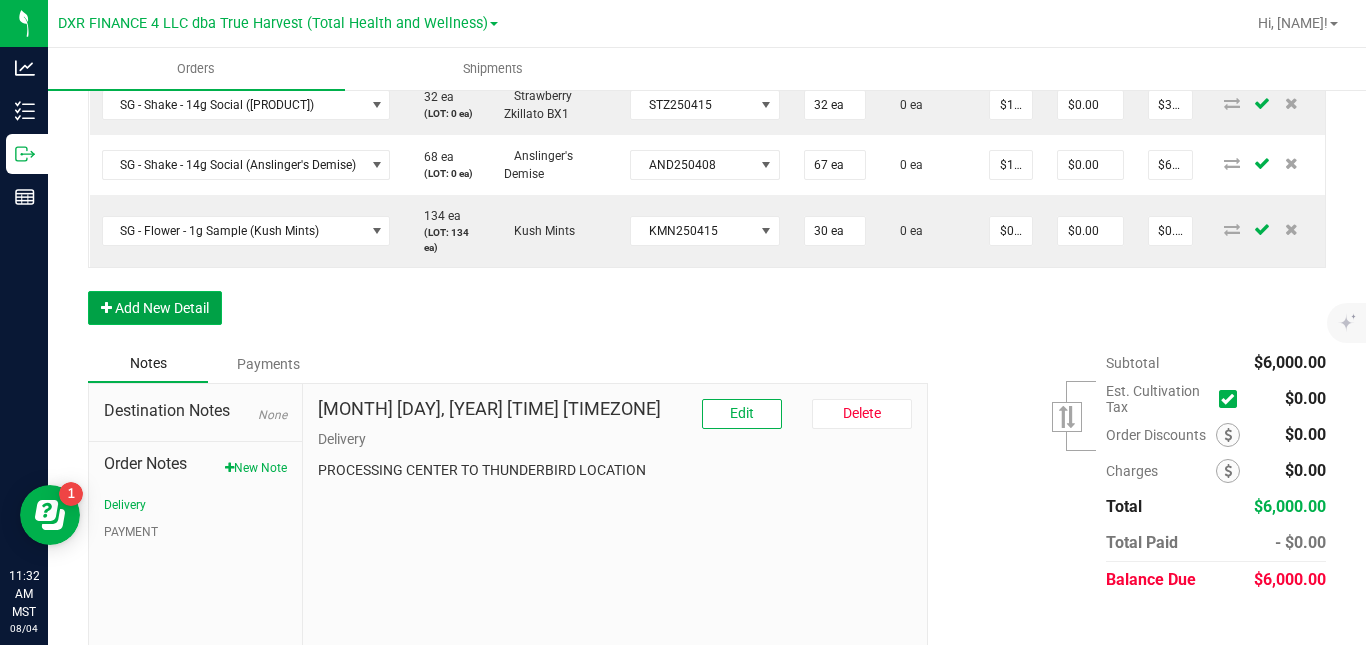 click on "Add New Detail" at bounding box center (155, 308) 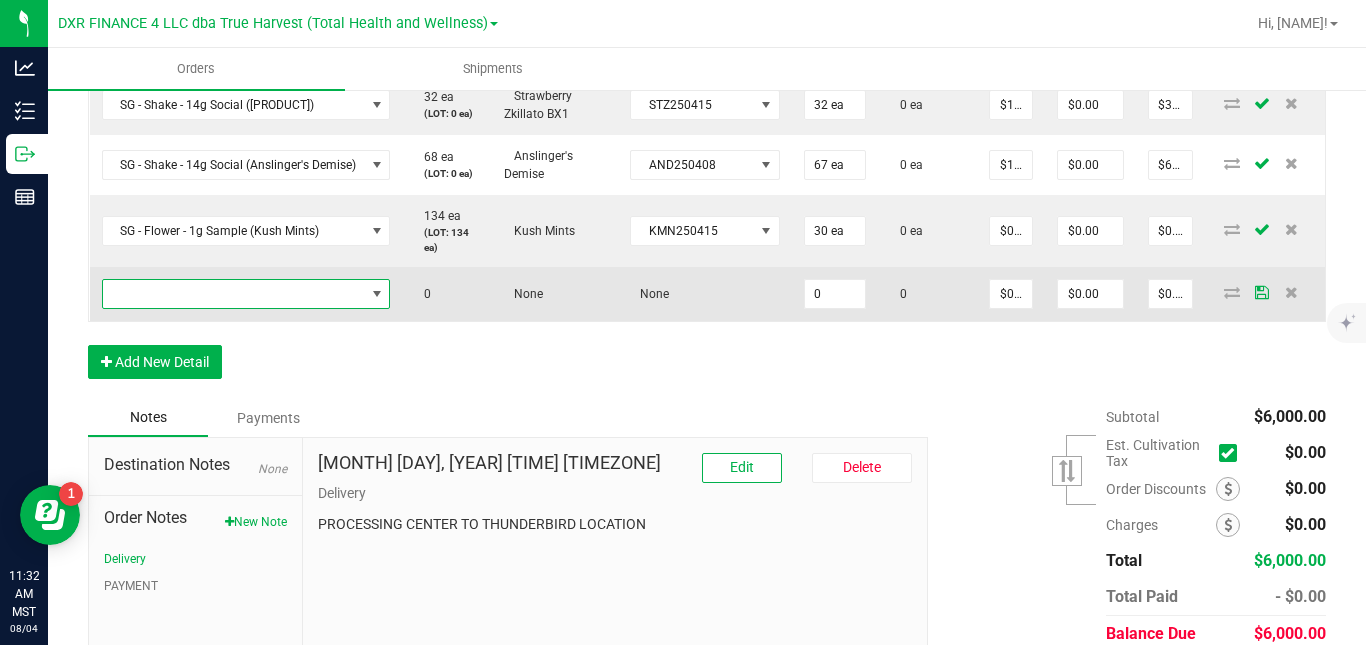 click at bounding box center [234, 294] 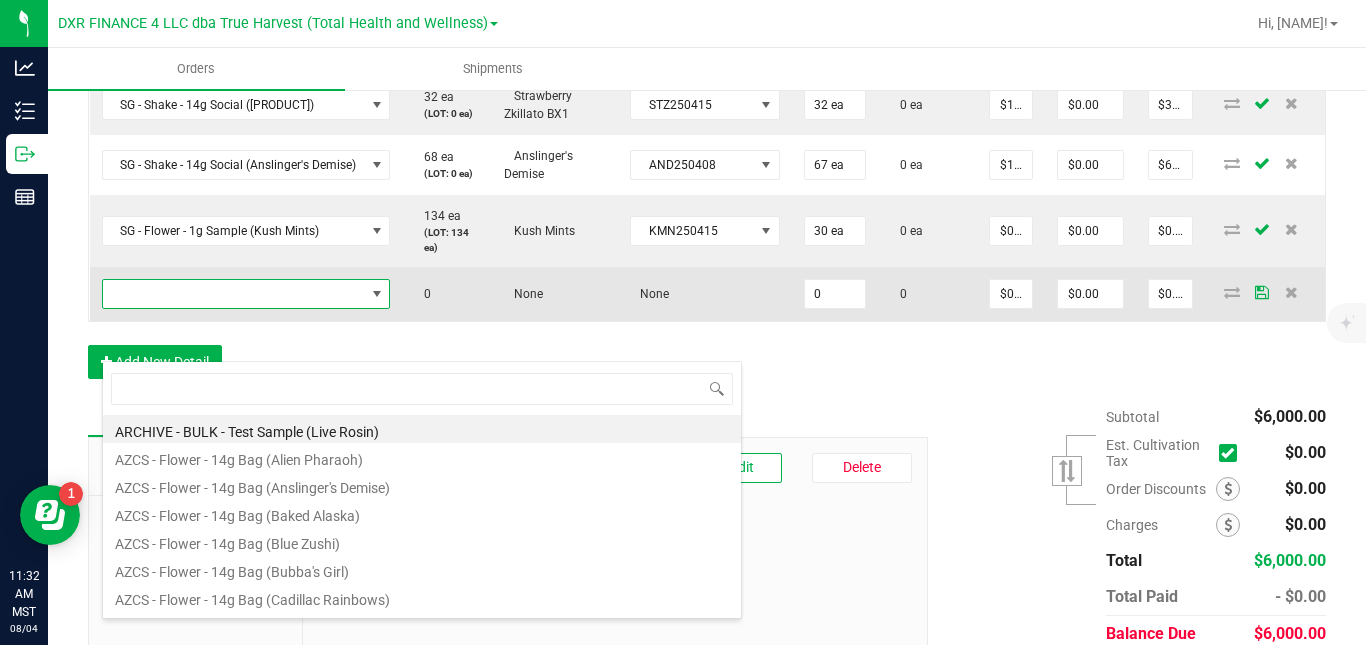 scroll, scrollTop: 99970, scrollLeft: 99691, axis: both 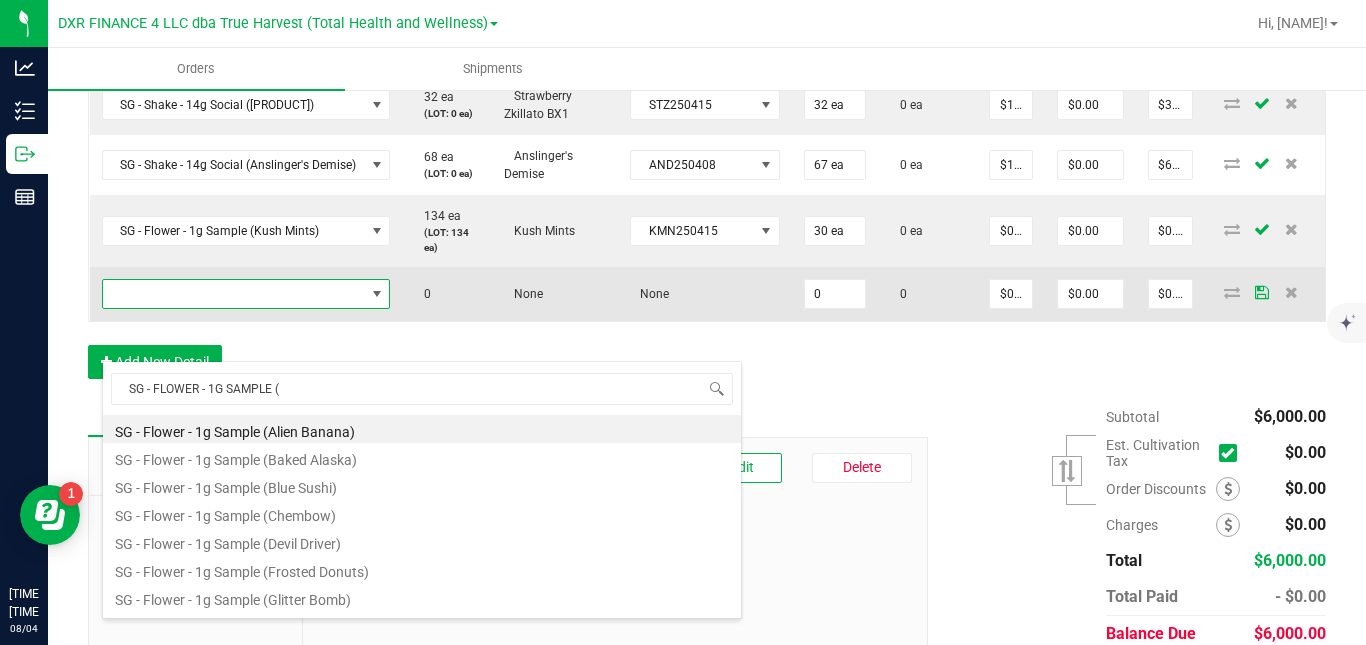 type on "SG - FLOWER - 1G SAMPLE (S" 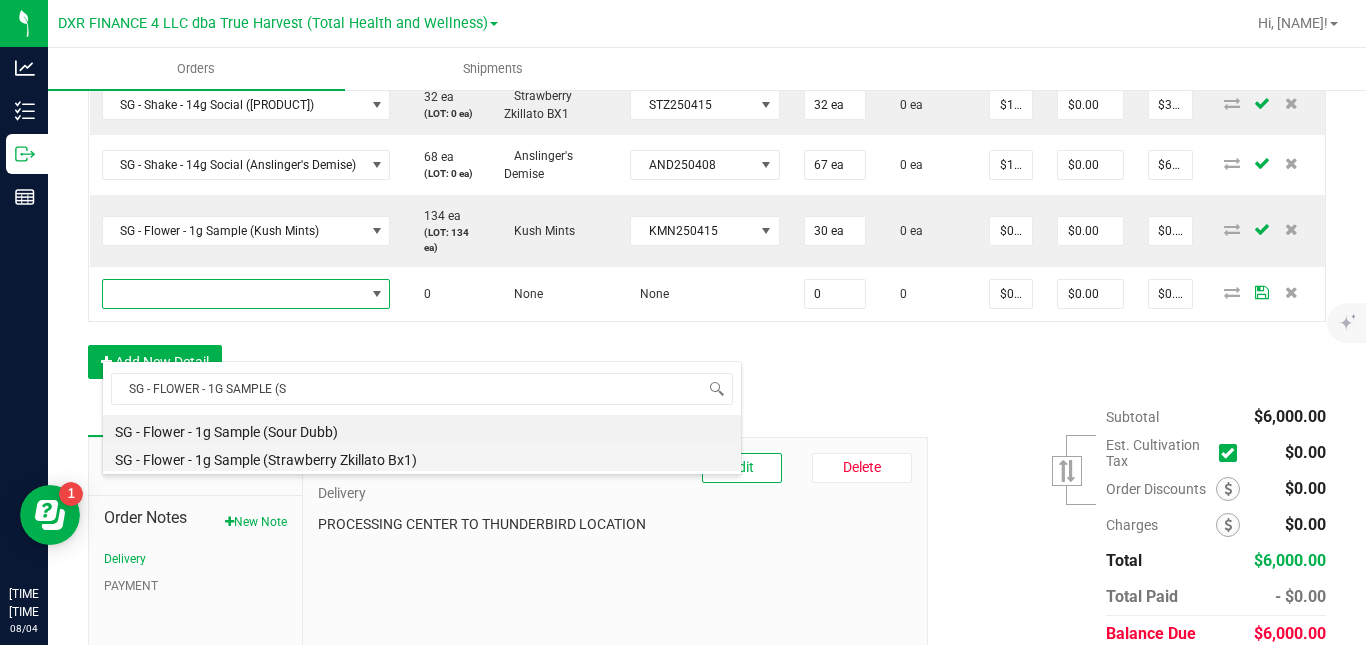 click on "SG - Flower - 1g Sample (Strawberry Zkillato Bx1)" at bounding box center (422, 457) 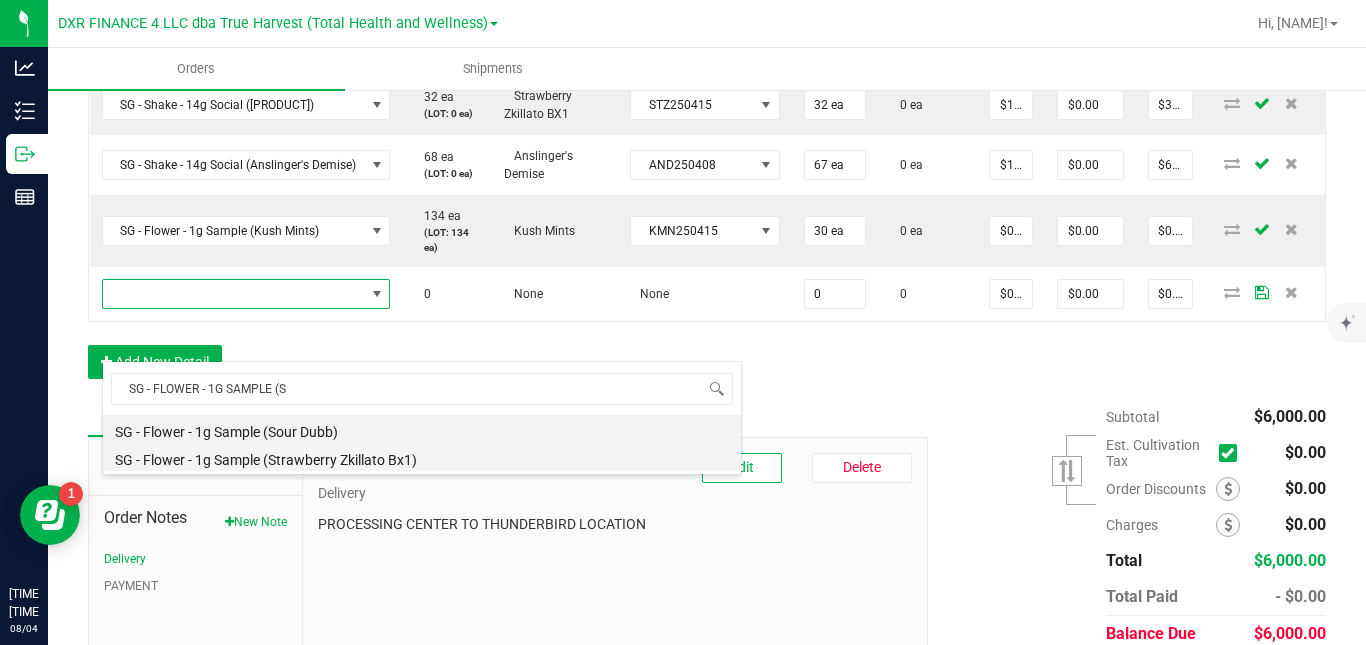 type on "0 ea" 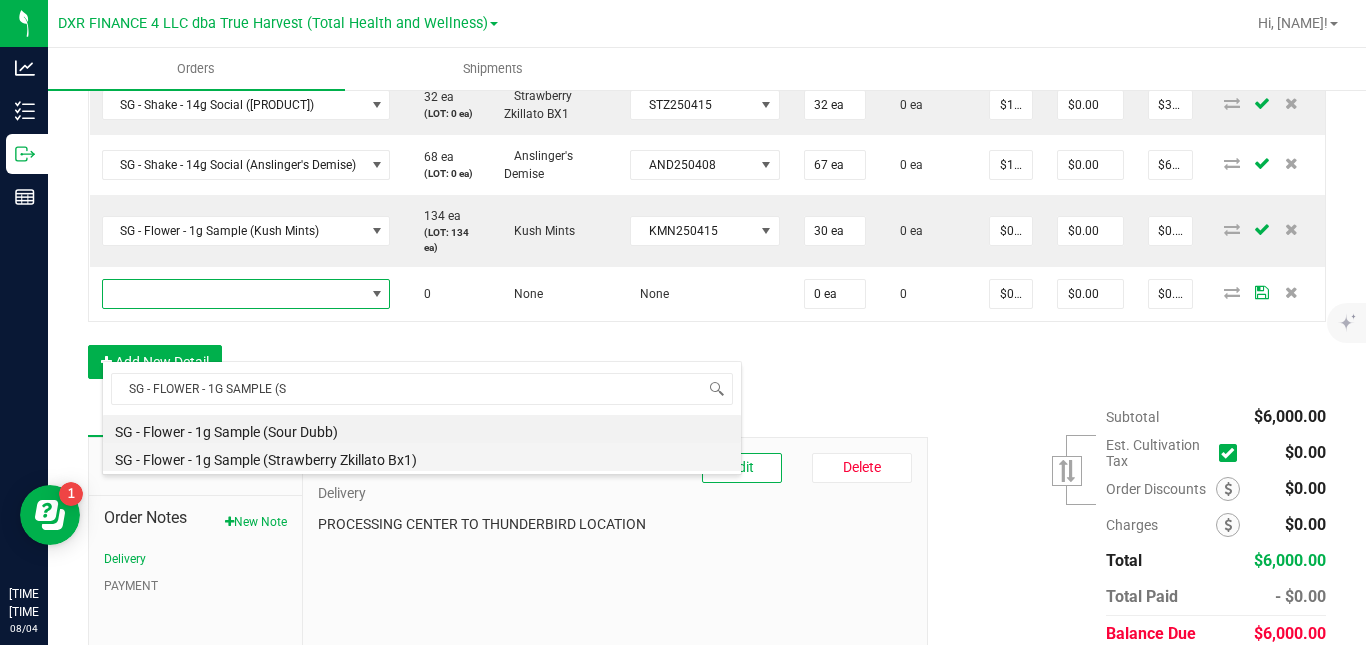 type on "$0.00430" 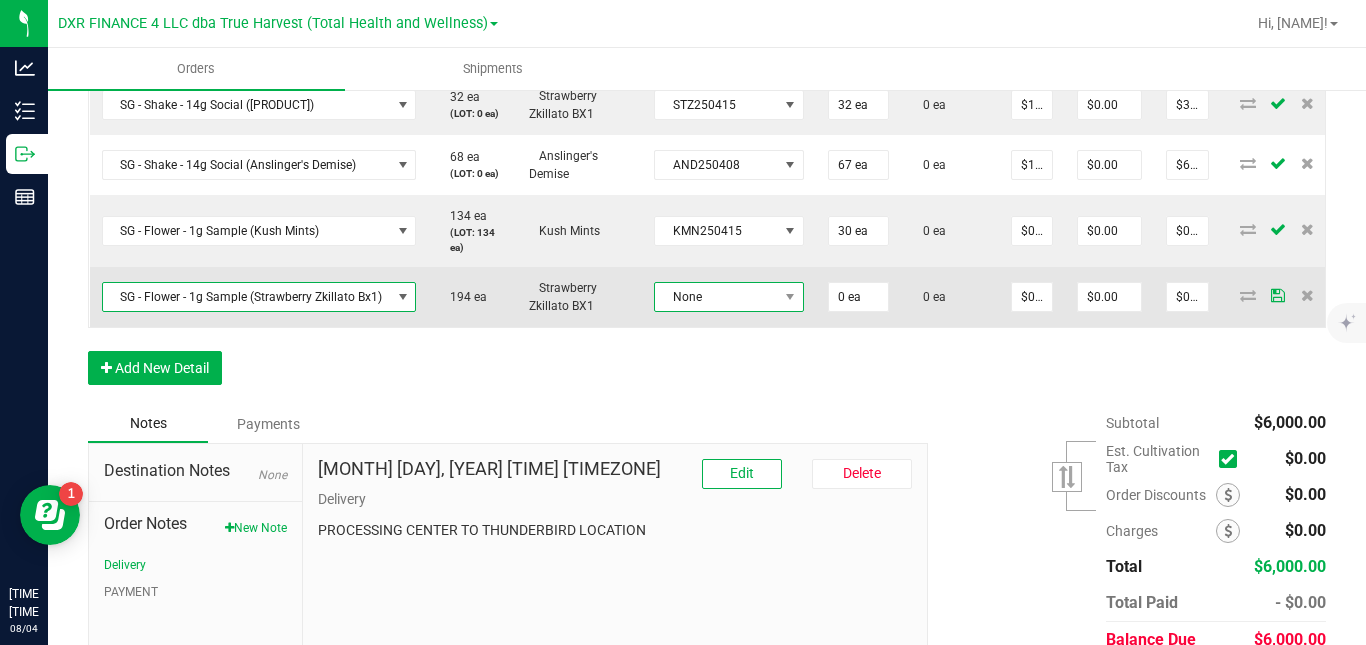 click on "None" at bounding box center (716, 297) 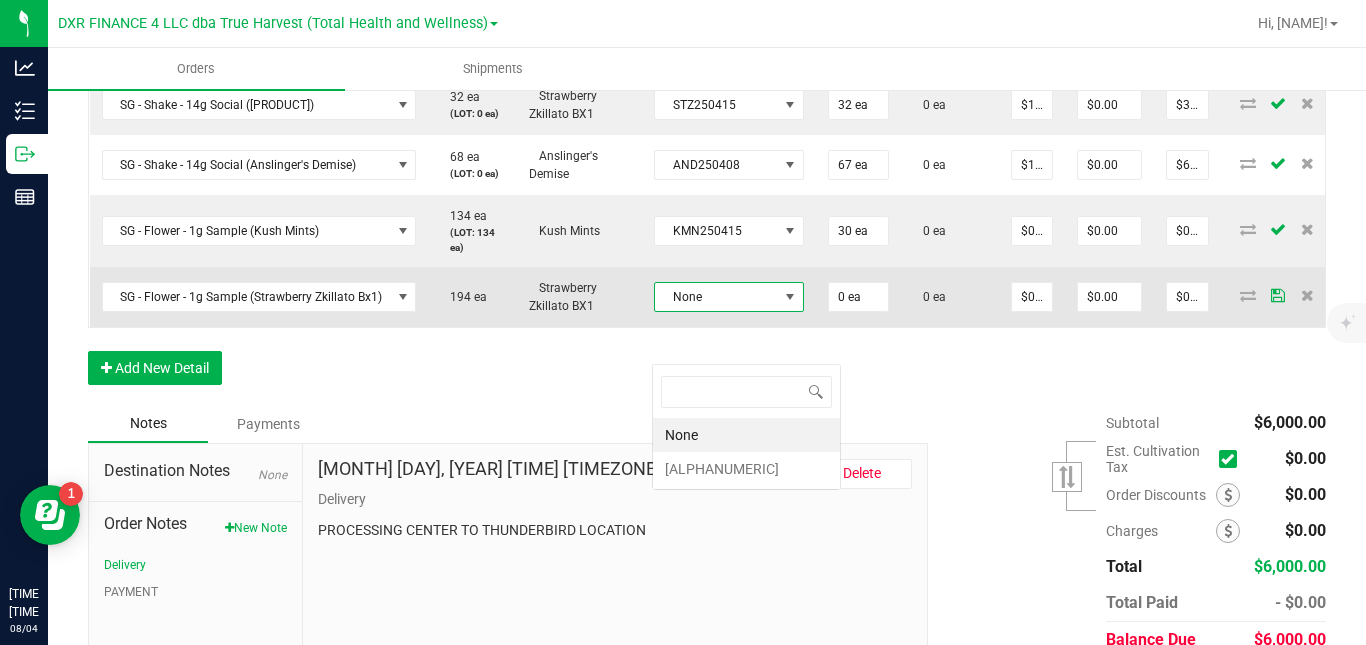 scroll, scrollTop: 99970, scrollLeft: 99880, axis: both 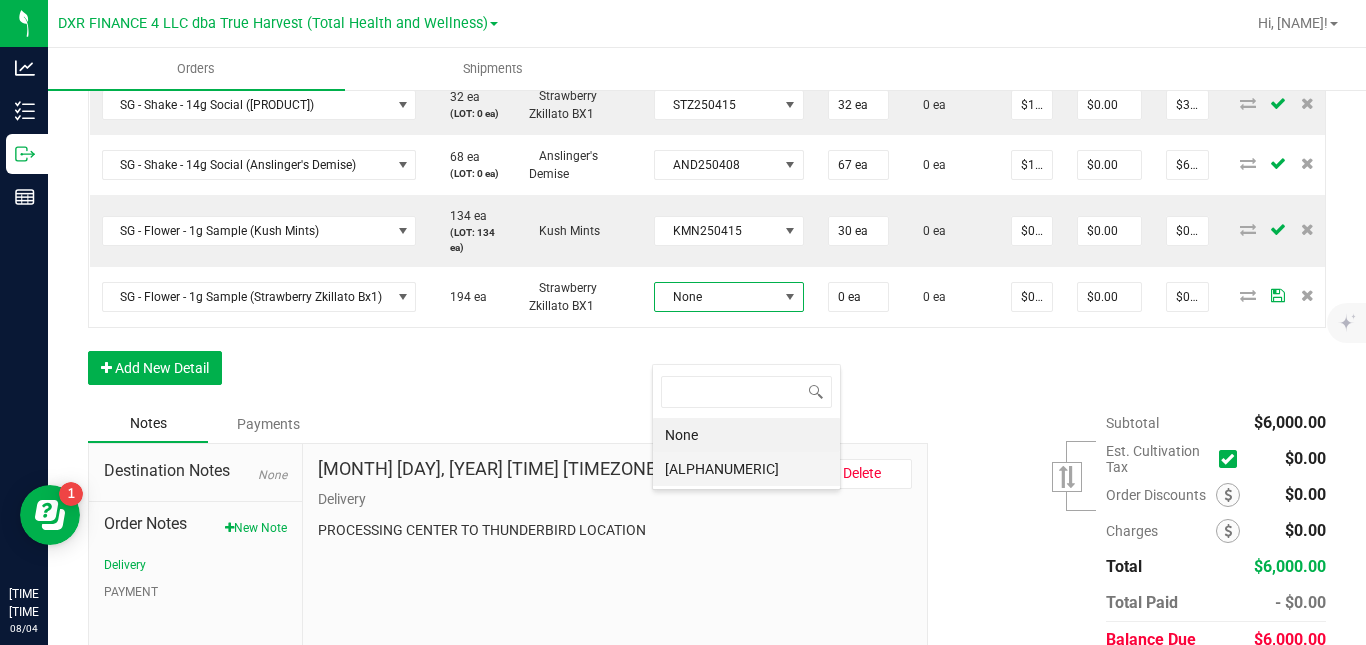 click on "[ALPHANUMERIC]" at bounding box center [746, 469] 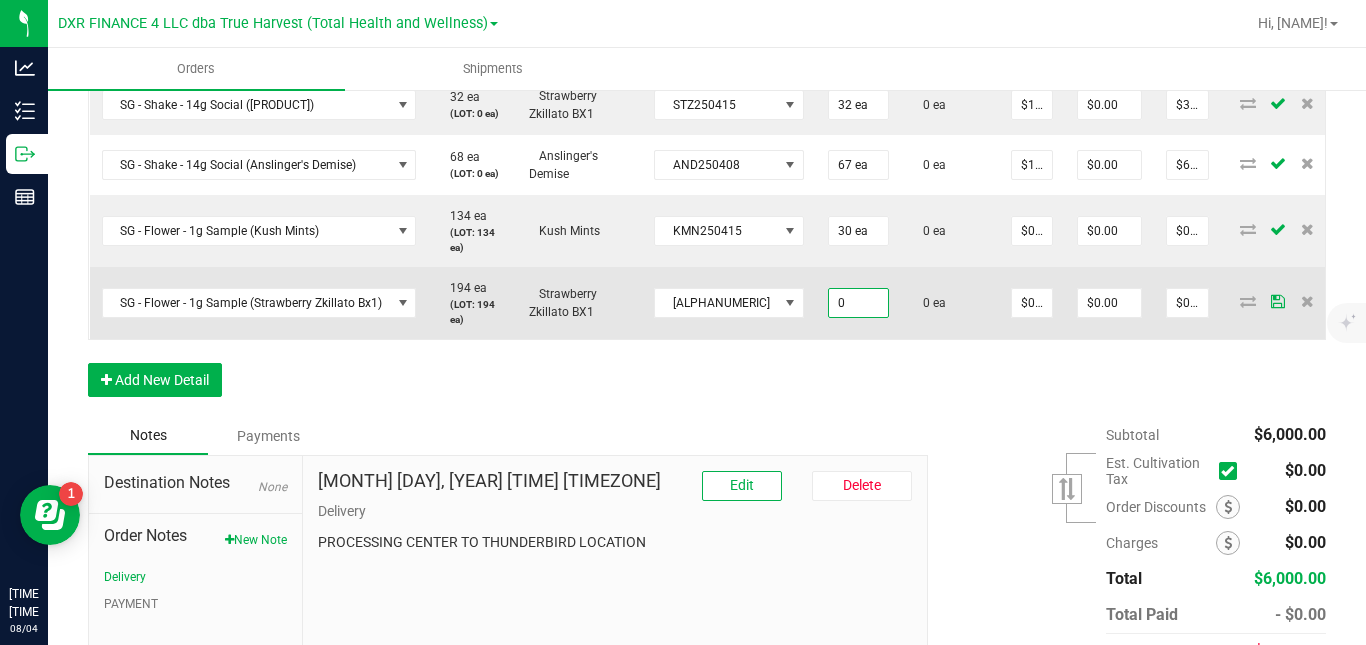 click on "0" at bounding box center [858, 303] 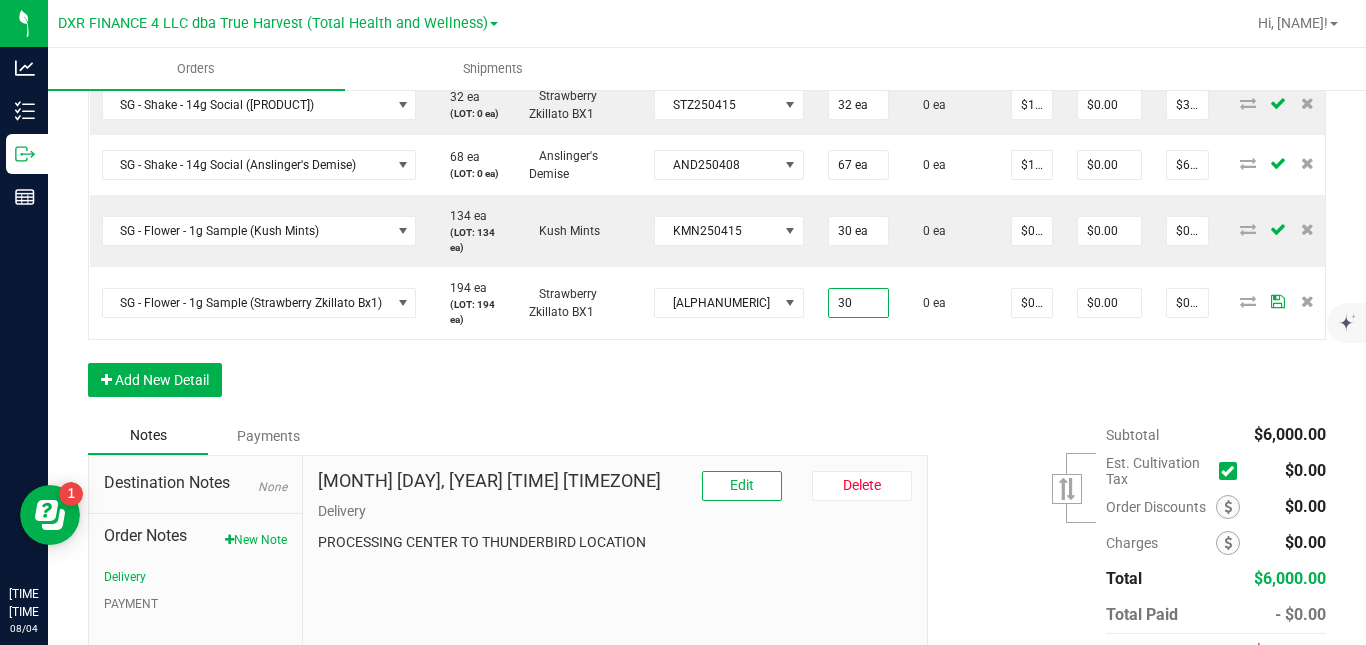 type on "30 ea" 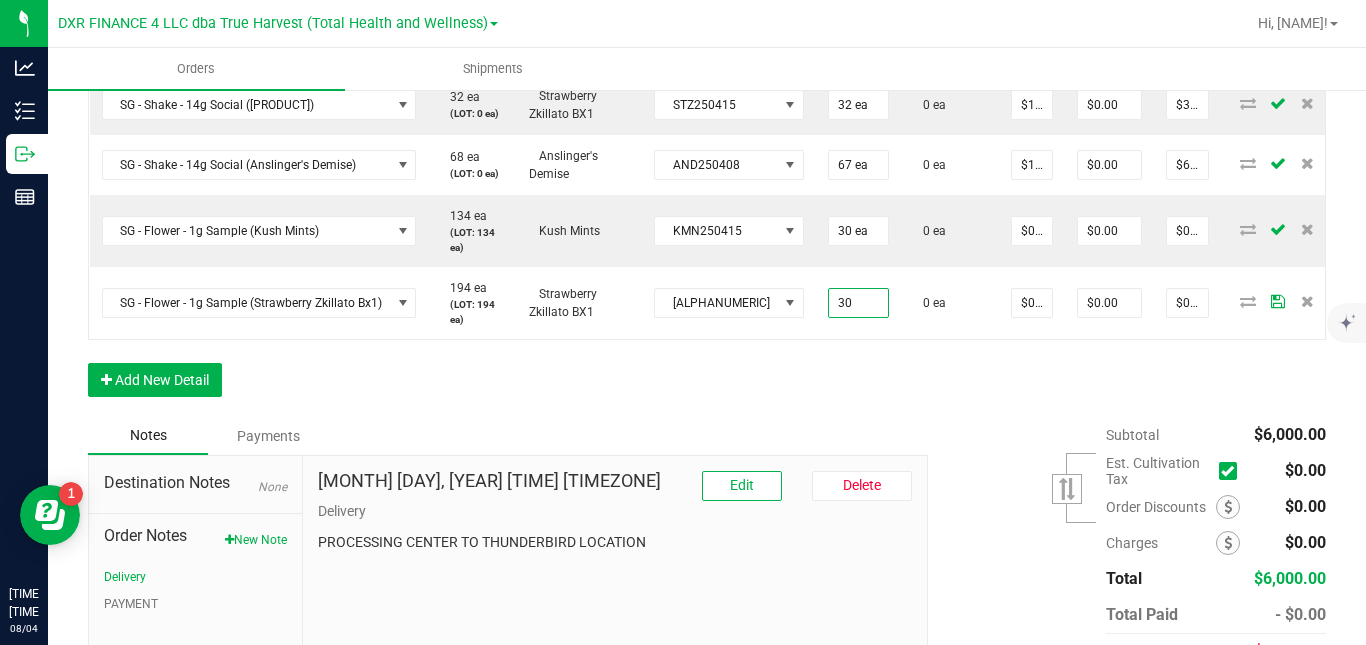 type on "$0.13" 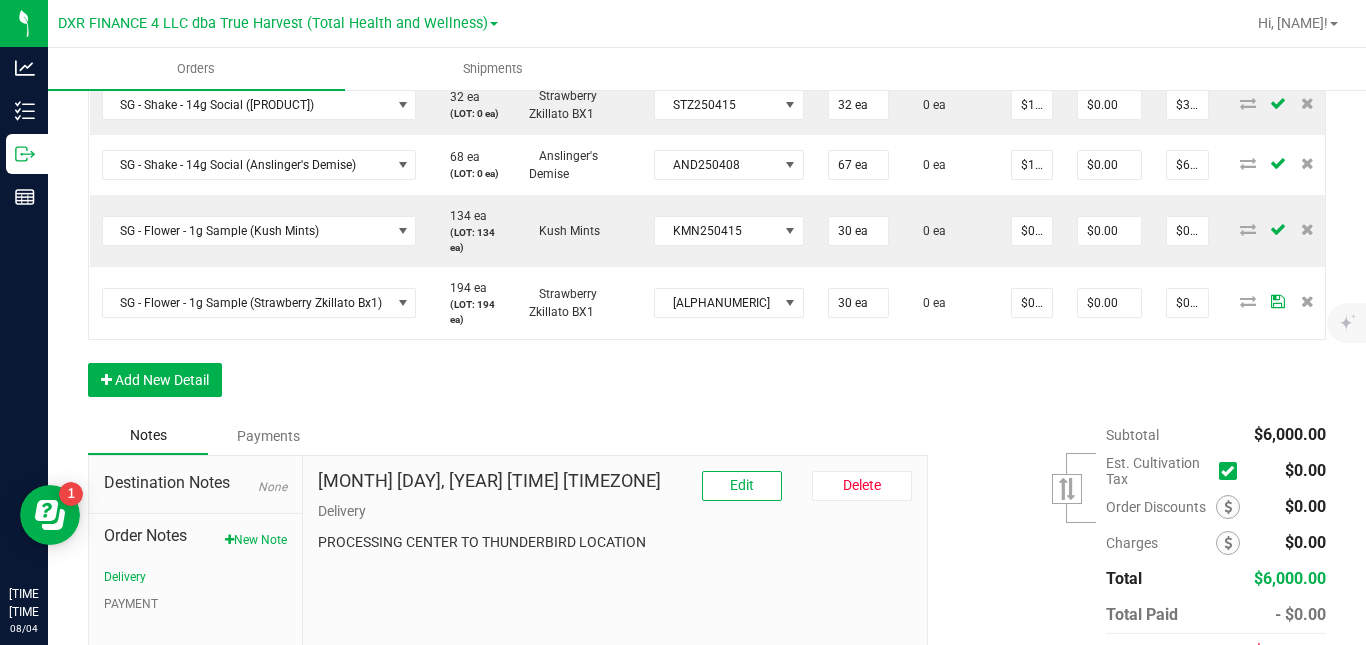 click on "Order Details Print All Labels Item Sellable Strain Lot Number Qty Ordered Qty Allocated Unit Price Line Discount Total Actions SG - Shake - 14g Social (Lemon Shiv) 270 ea (LOT: 64 ea) Lemon Shiv LMS250415 202 ea 0 ea $10.00000 $0.00 $2,020.00 SG - Shake - 14g Social (Grape Valley Kush) 18 ea (LOT: 0 ea) Grape Valley Kush GVK250401 18 ea 0 ea $10.00000 $0.00 $180.00 SG - Shake - 14g Social (Orion's Belt) 231 ea (LOT: 75 ea) Orion's Belt ORB250423 156 ea 0 ea $10.00000 $0.00 $1,560.00 SG - Shake - 14g Social (Wedding Pie) 30 ea (LOT: 0 ea) Wedding Pie WDP250408 25 ea 0 ea $10.00000 $0.00 $250.00 SG - Shake - 14g Social (Chembow) 103 ea (LOT: 0 ea) Chembow CBW250423 100 ea 0 ea $10.00000 $0.00 $1,000.00 SG - Shake - 14g Social (Strawberry Zkillato Bx1) 32 ea (LOT: 0 ea) Strawberry Zkillato BX1 STZ250415 32 ea 0 ea $10.00000 $0.00 $320.00 SG - Shake - 14g Social (Anslinger's Demise) 68 ea (LOT: 0 ea) Anslinger's Demise" at bounding box center (707, 49) 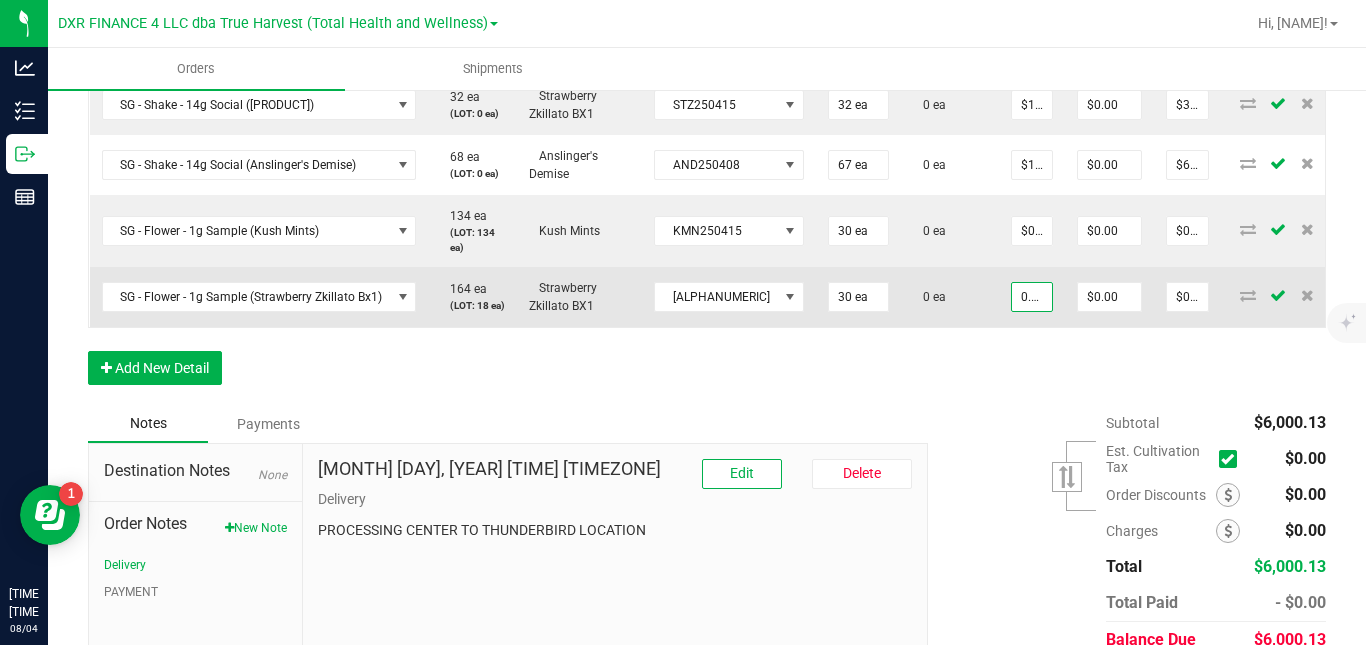 click on "0.0043" at bounding box center [1032, 297] 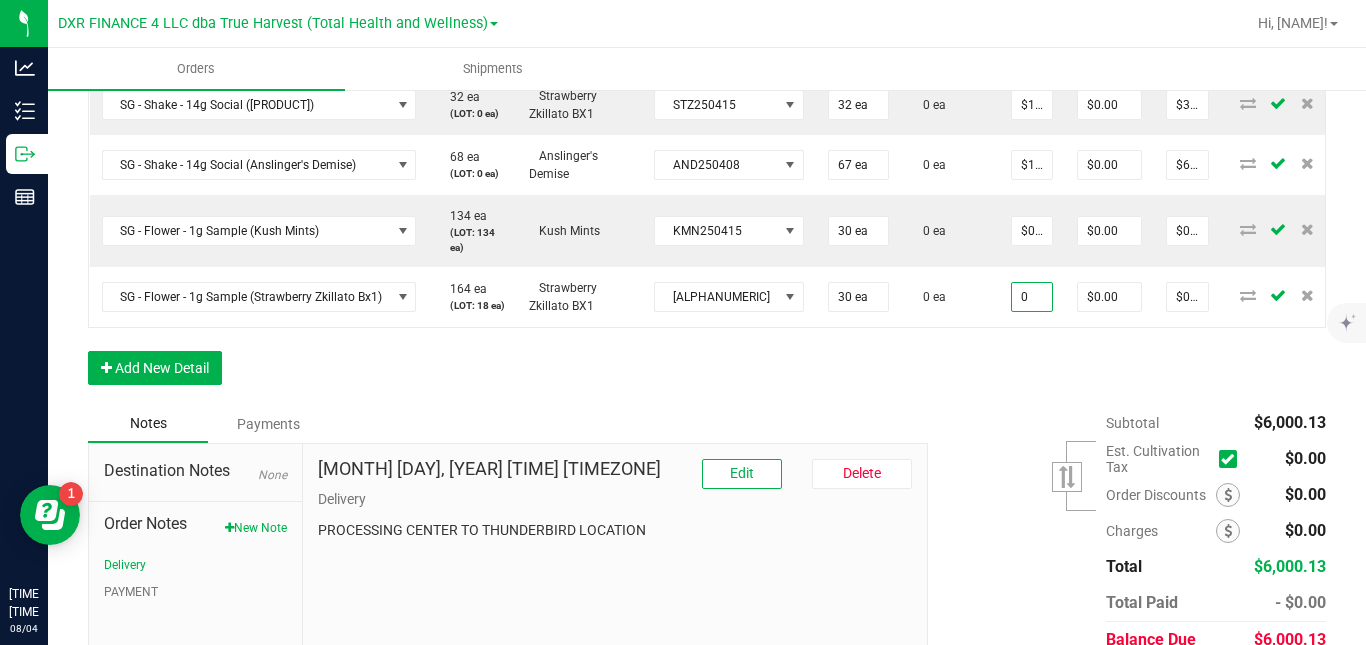 type on "$0.00000" 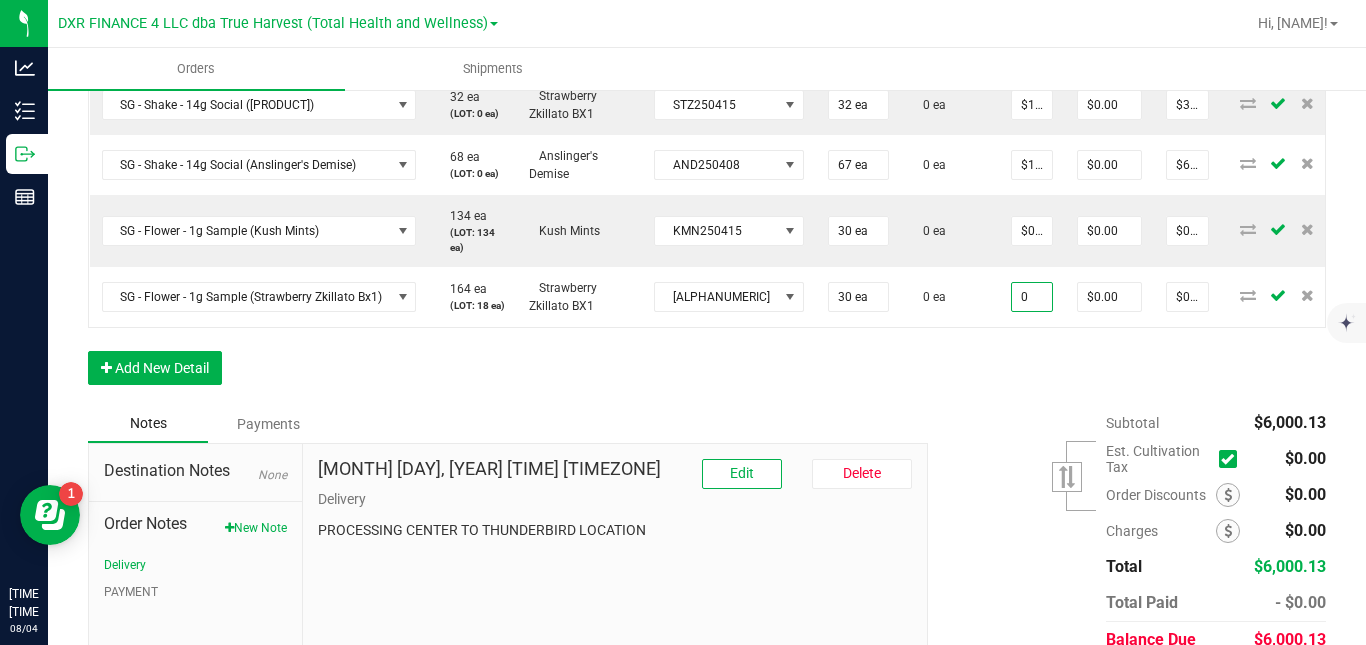 type on "$0.00" 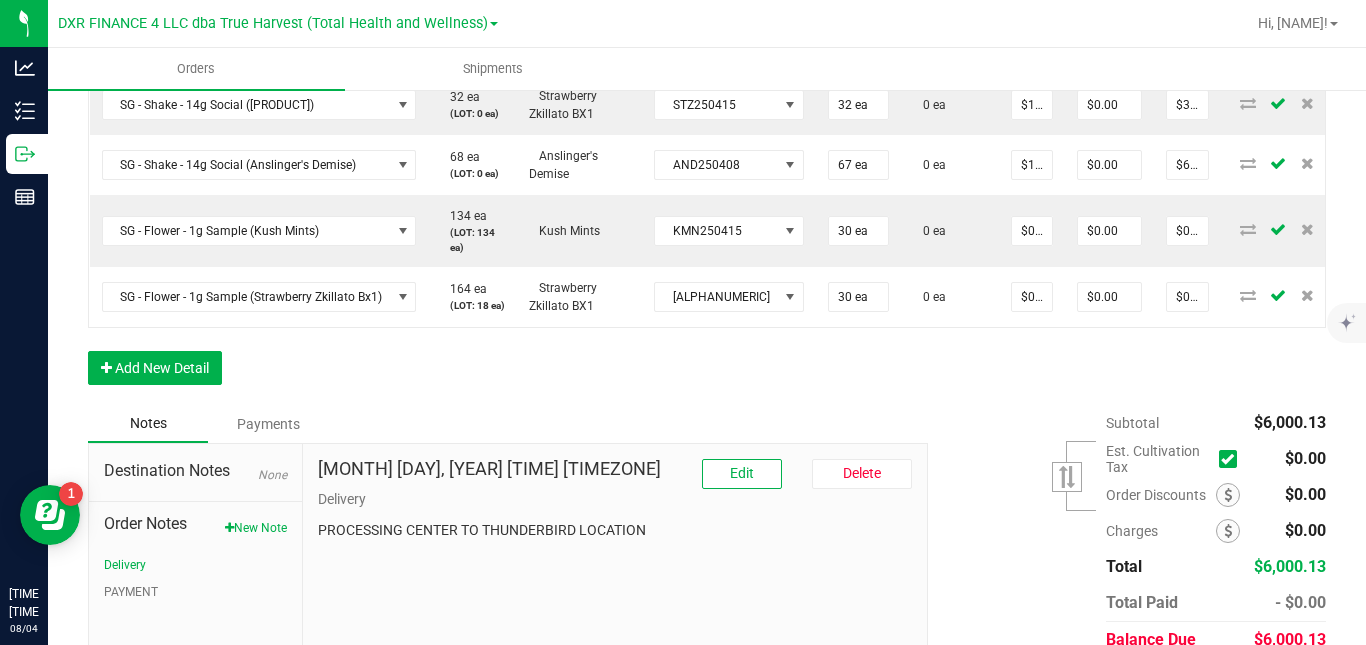 click on "Order Details Print All Labels Item Sellable Strain Lot Number Qty Ordered Qty Allocated Unit Price Line Discount Total Actions SG - Shake - 14g Social (Lemon Shiv) 270 ea (LOT: 64 ea) Lemon Shiv LMS250415 202 ea 0 ea $10.00000 $0.00 $2,020.00 SG - Shake - 14g Social (Grape Valley Kush) 18 ea (LOT: 0 ea) Grape Valley Kush GVK250401 18 ea 0 ea $10.00000 $0.00 $180.00 SG - Shake - 14g Social (Orion's Belt) 231 ea (LOT: 75 ea) Orion's Belt ORB250423 156 ea 0 ea $10.00000 $0.00 $1,560.00 SG - Shake - 14g Social (Wedding Pie) 30 ea (LOT: 0 ea) Wedding Pie WDP250408 25 ea 0 ea $10.00000 $0.00 $250.00 SG - Shake - 14g Social (Chembow) 103 ea (LOT: 0 ea) Chembow CBW250423 100 ea 0 ea $10.00000 $0.00 $1,000.00 SG - Shake - 14g Social (Strawberry Zkillato Bx1) 32 ea (LOT: 0 ea) Strawberry Zkillato BX1 STZ250415 32 ea 0 ea $10.00000 $0.00 $320.00 SG - Shake - 14g Social (Anslinger's Demise) 68 ea (LOT: 0 ea) Anslinger's Demise" at bounding box center (707, 43) 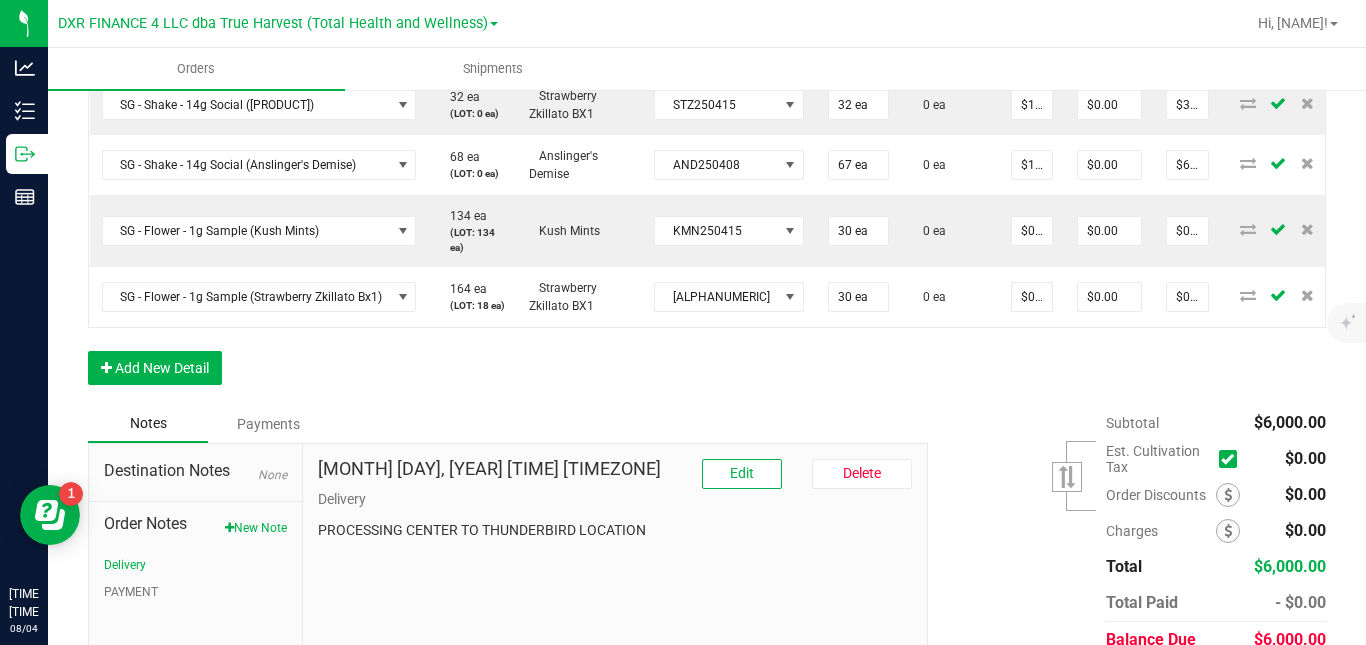 scroll, scrollTop: 1079, scrollLeft: 0, axis: vertical 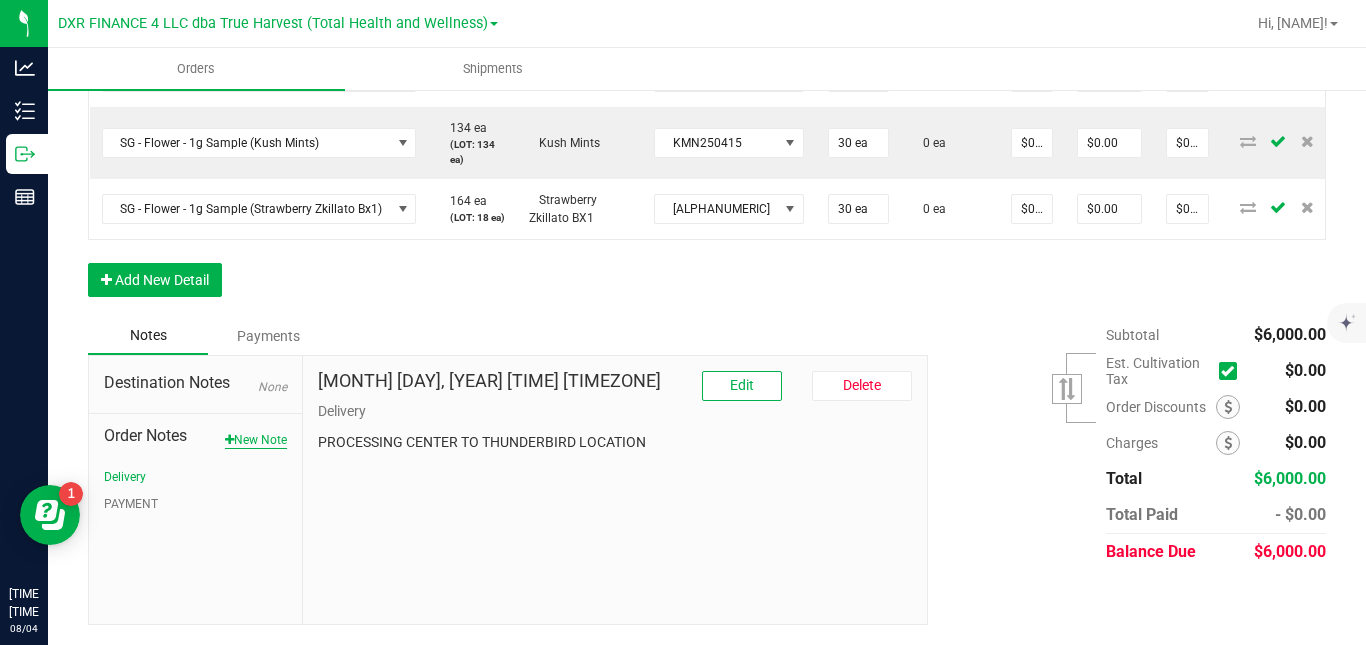 click on "New Note" at bounding box center [256, 440] 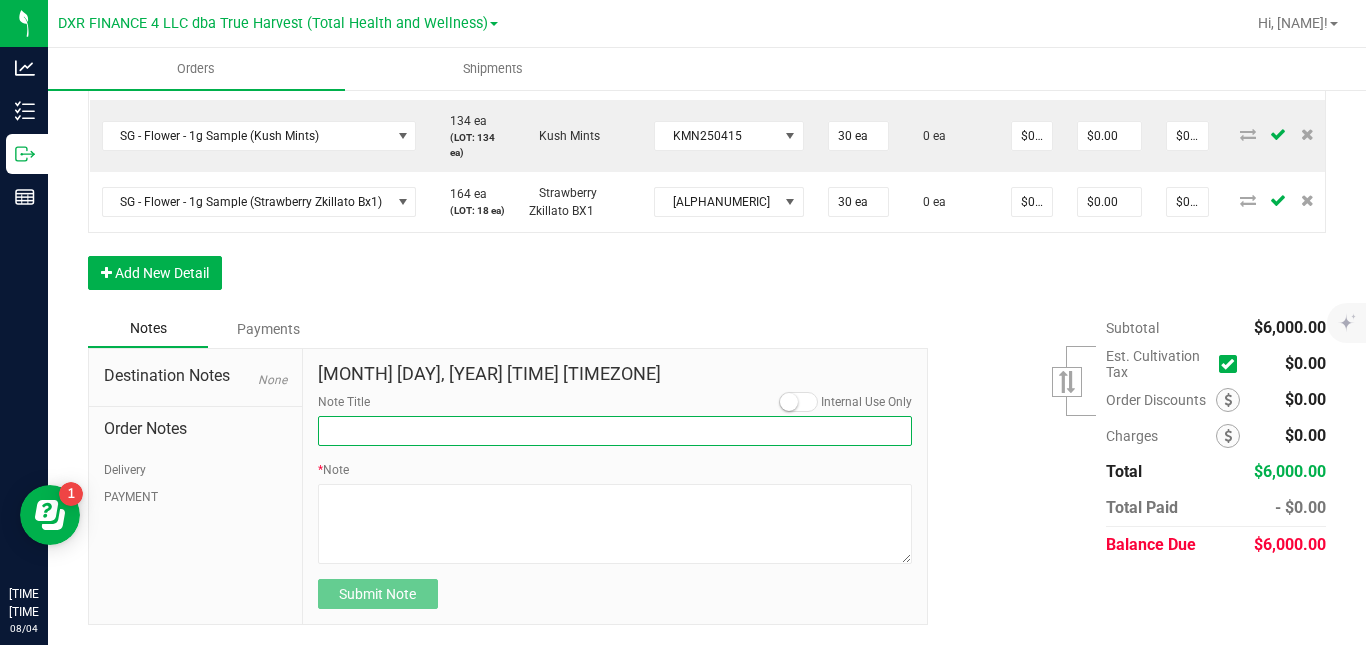 click on "Note Title" at bounding box center [615, 431] 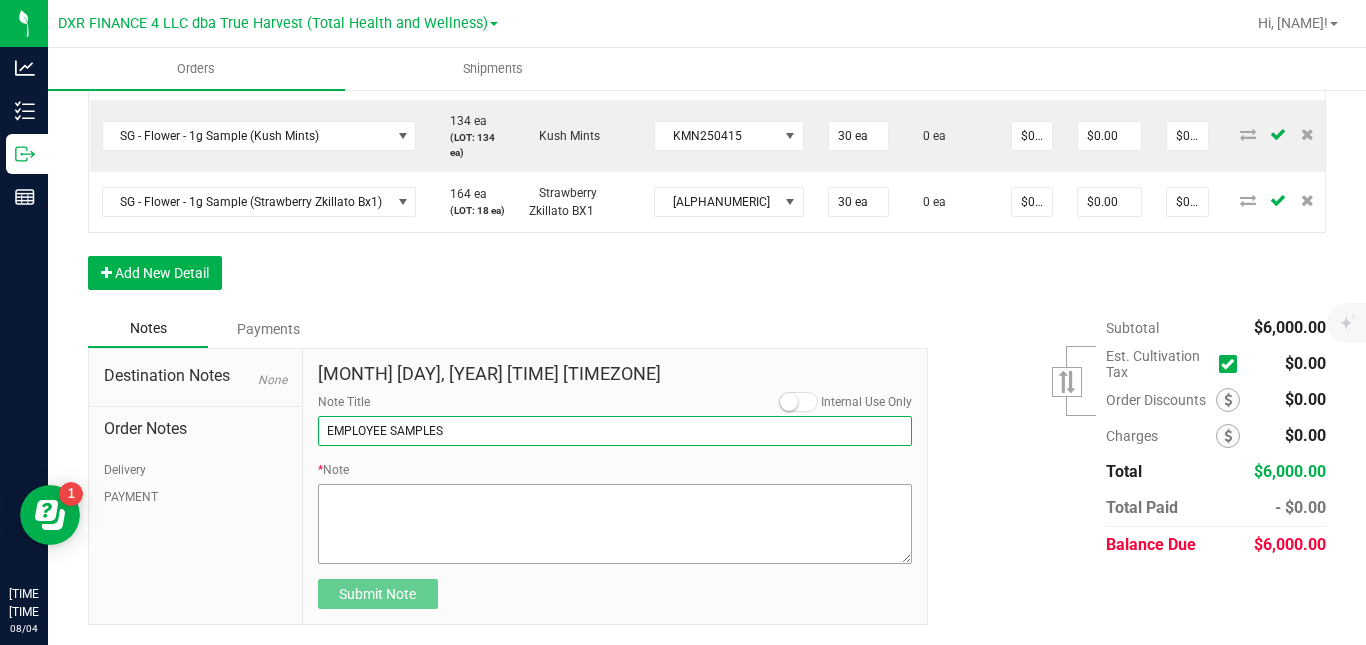 type on "EMPLOYEE SAMPLES" 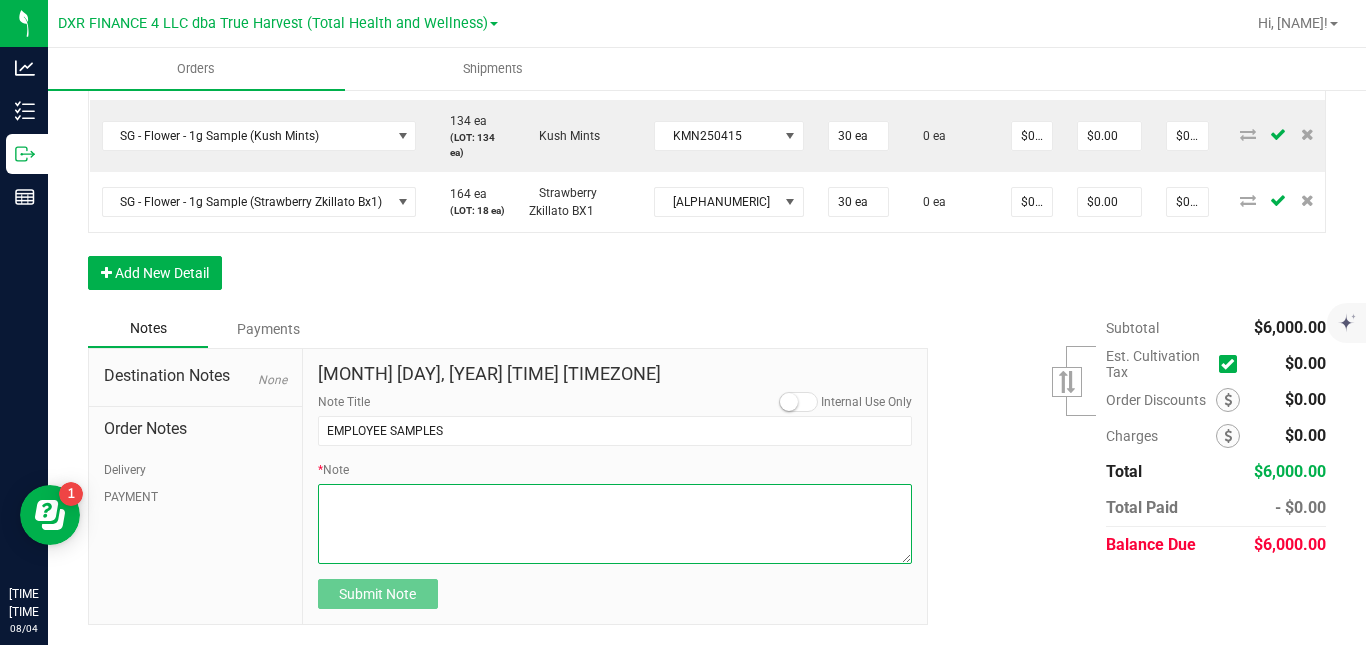 click on "*
Note" at bounding box center (615, 524) 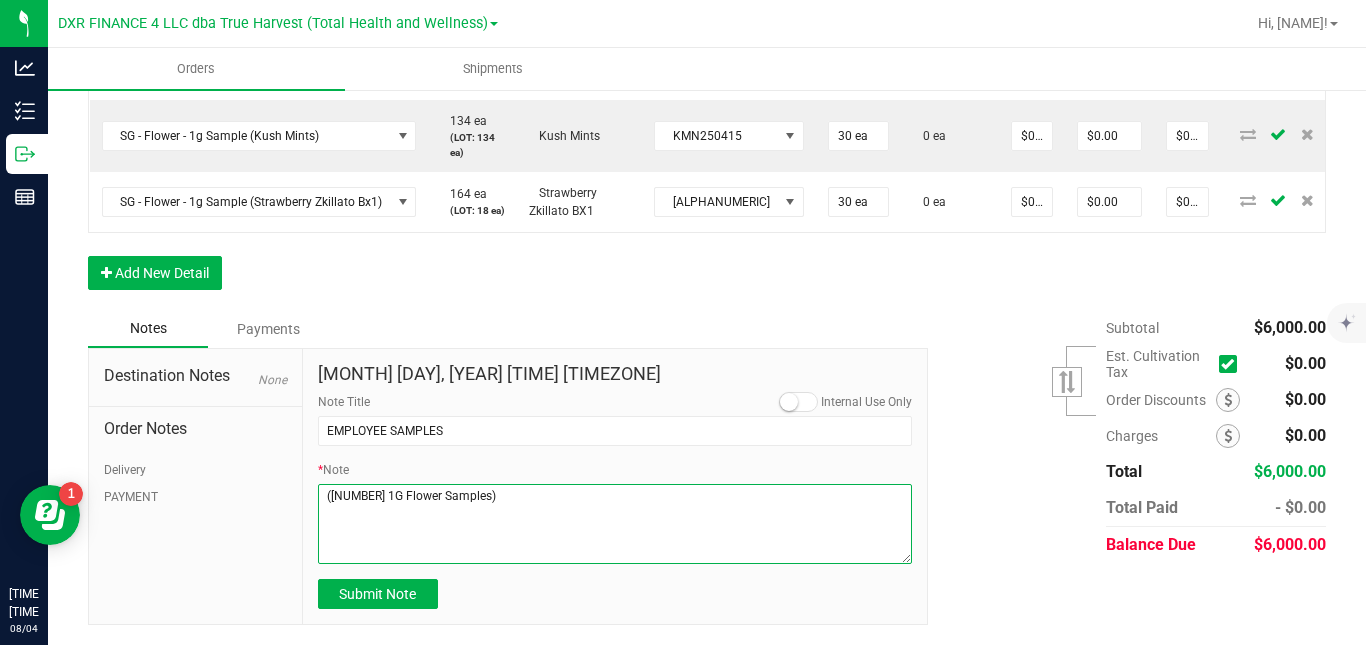 click on "*
Note" at bounding box center (615, 524) 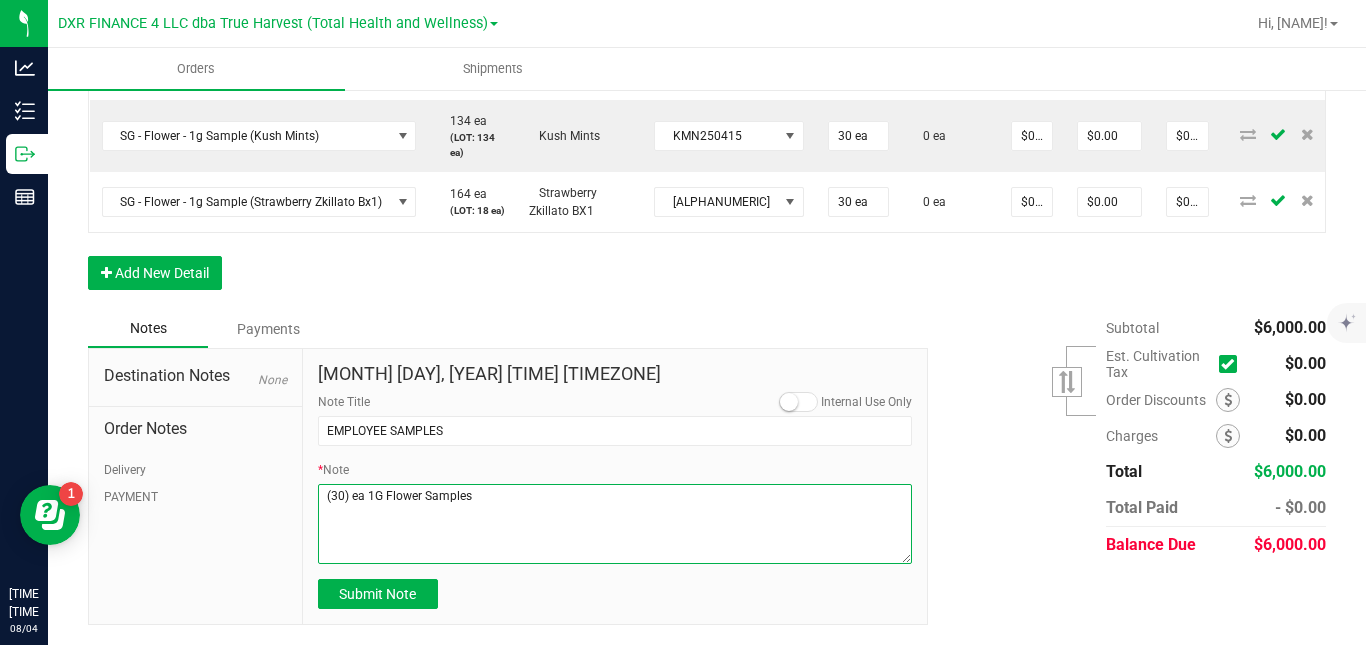 click on "*
Note" at bounding box center [615, 524] 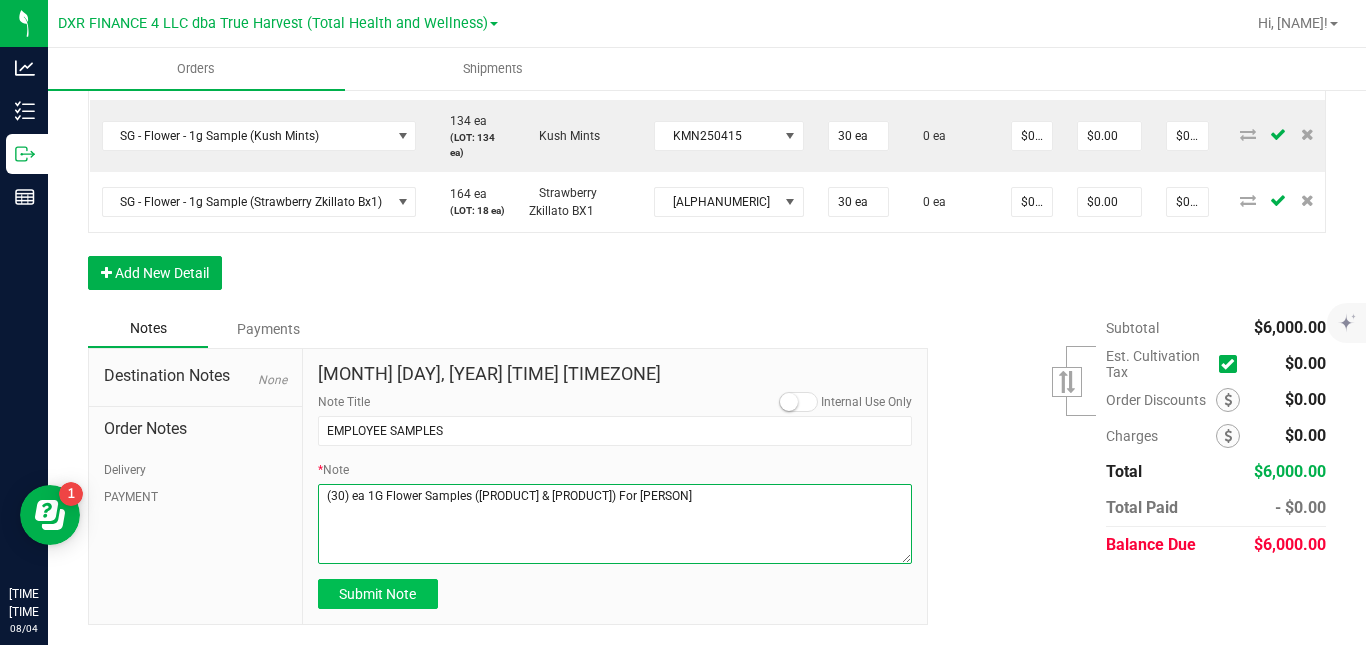 type on "(30) ea 1G Flower Samples ([PRODUCT] & [PRODUCT]) For [PERSON]" 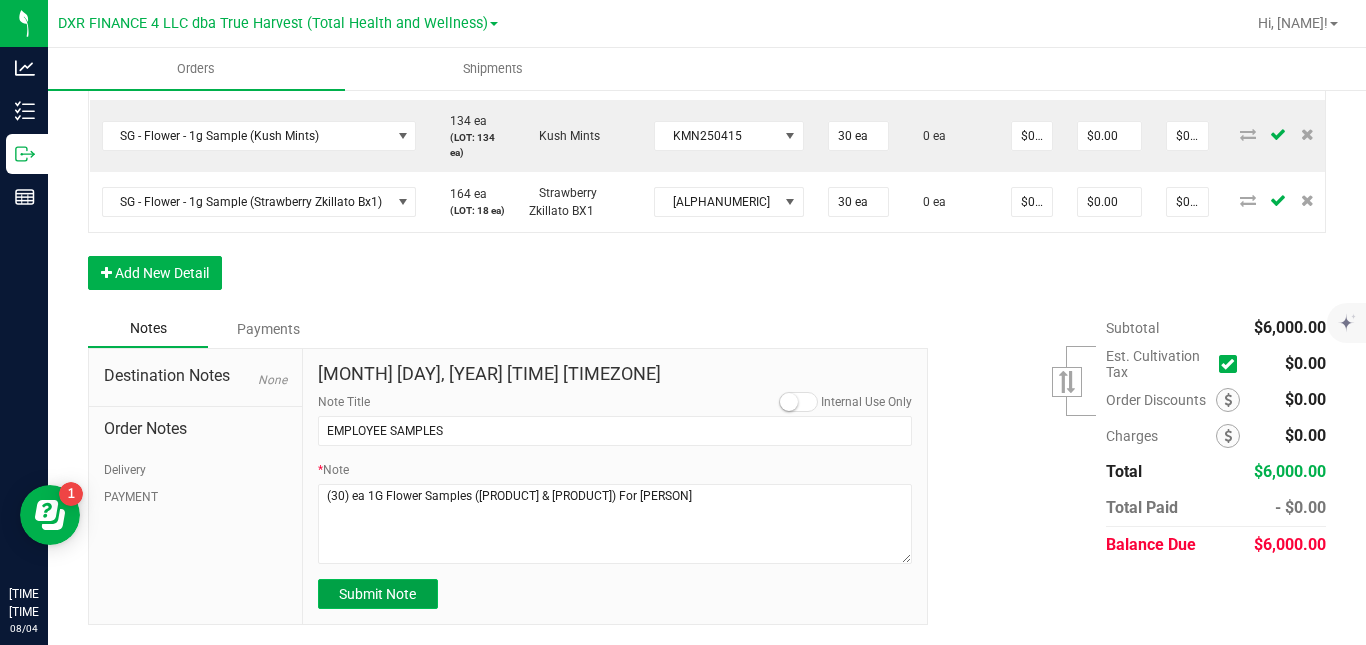 click on "Submit Note" at bounding box center (377, 594) 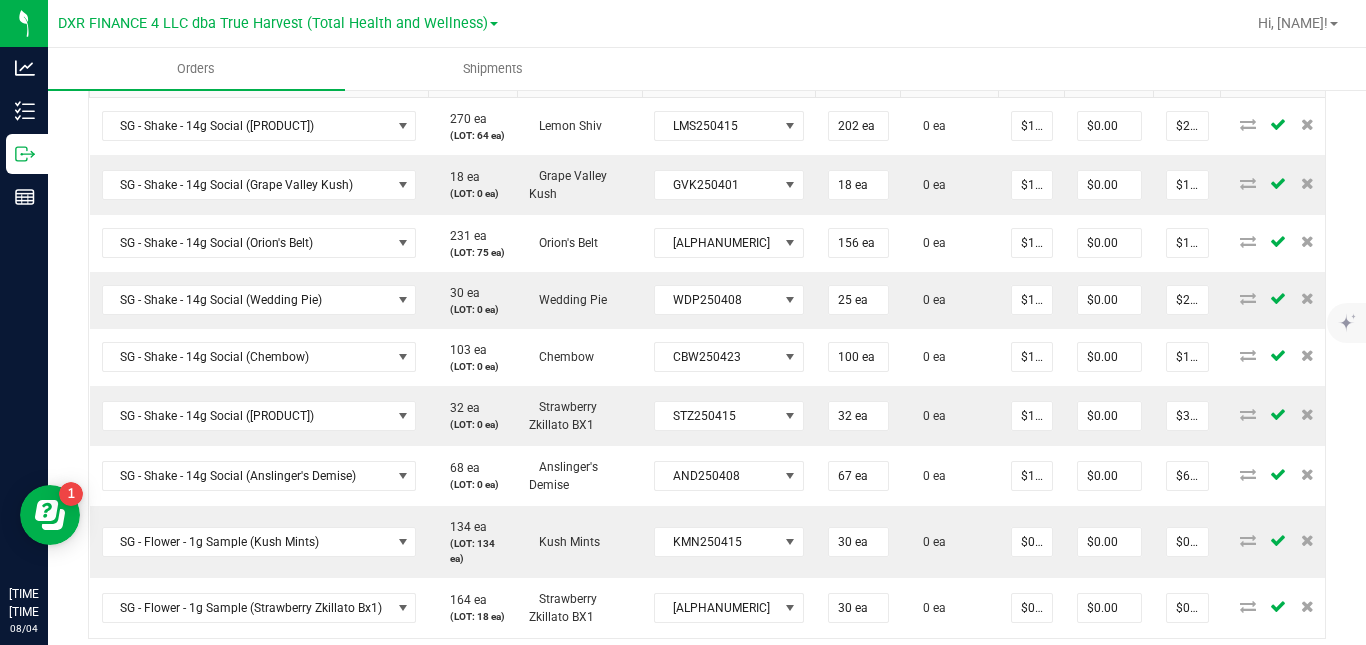 scroll, scrollTop: 625, scrollLeft: 0, axis: vertical 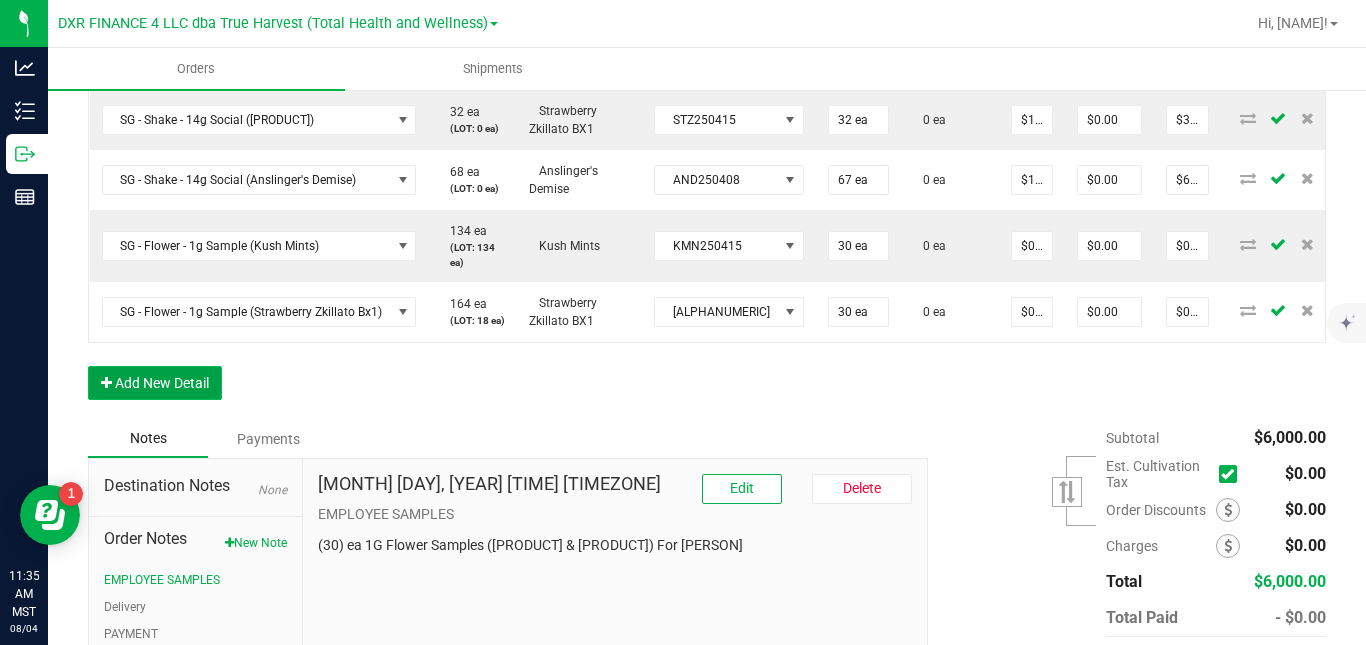 click on "Add New Detail" at bounding box center [155, 383] 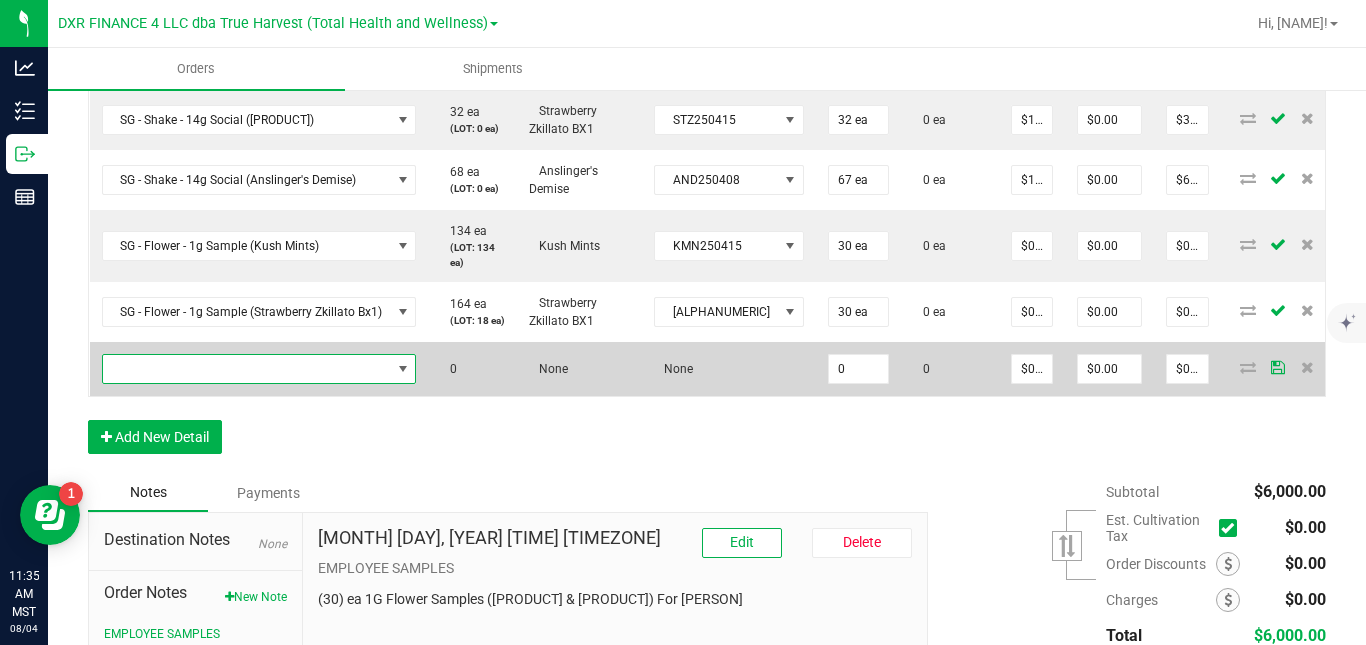 click at bounding box center [247, 369] 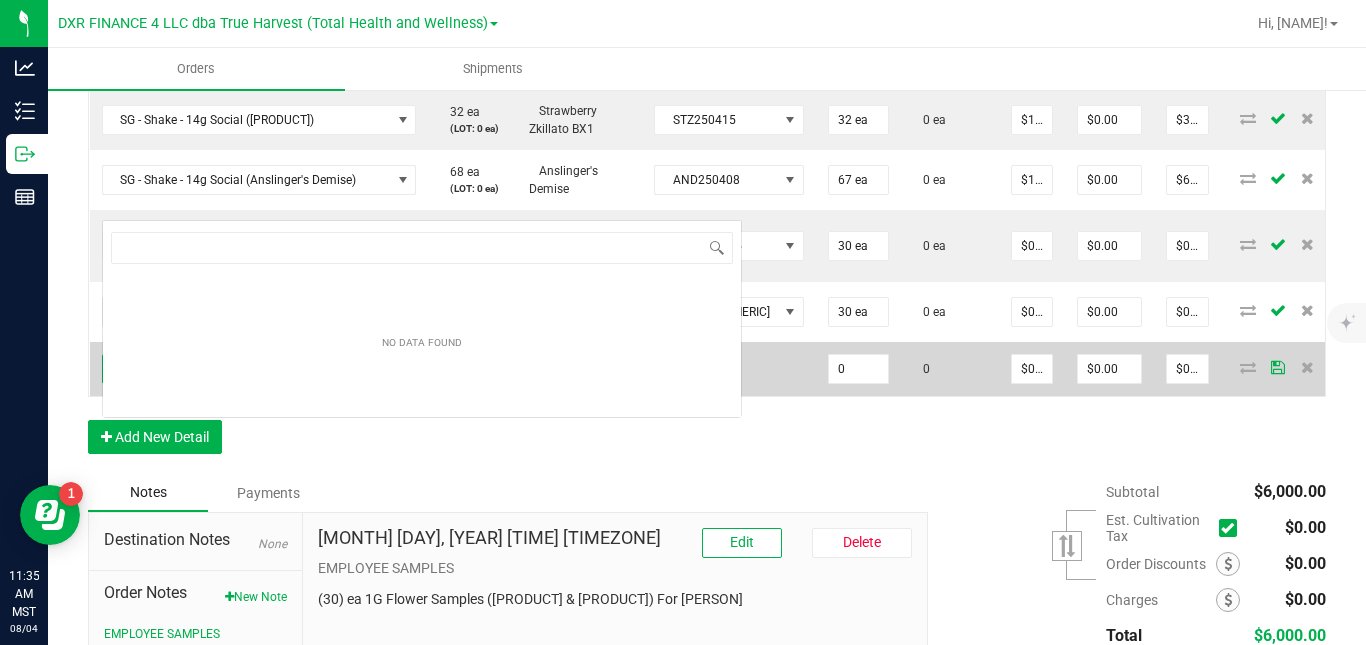 scroll, scrollTop: 0, scrollLeft: 0, axis: both 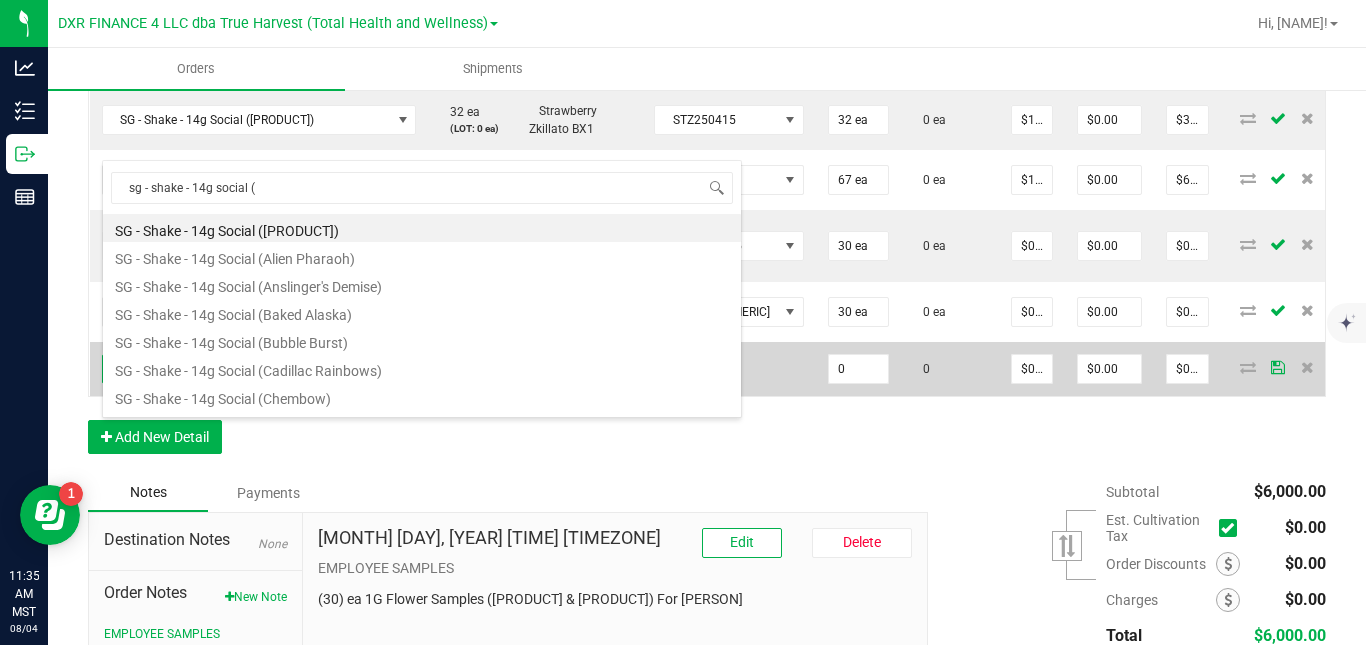 type on "sg - shake - 14g social (d" 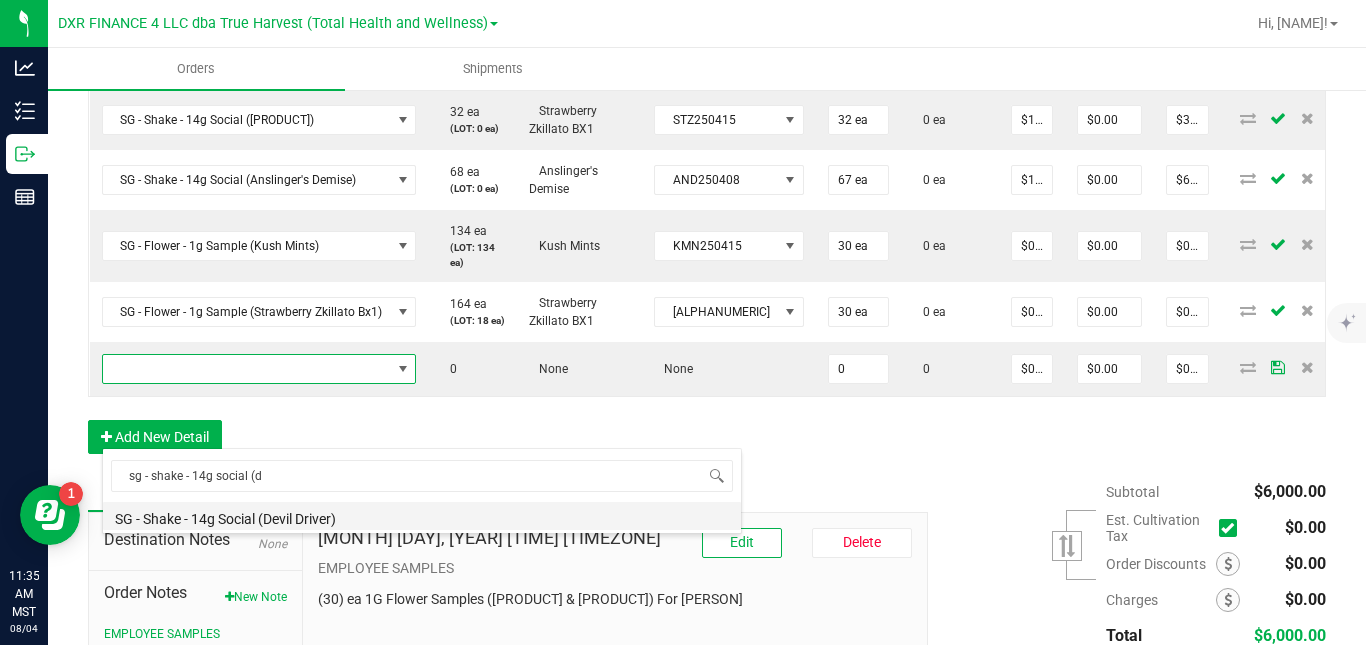 click on "SG - Shake - 14g Social (Devil Driver)" at bounding box center (422, 516) 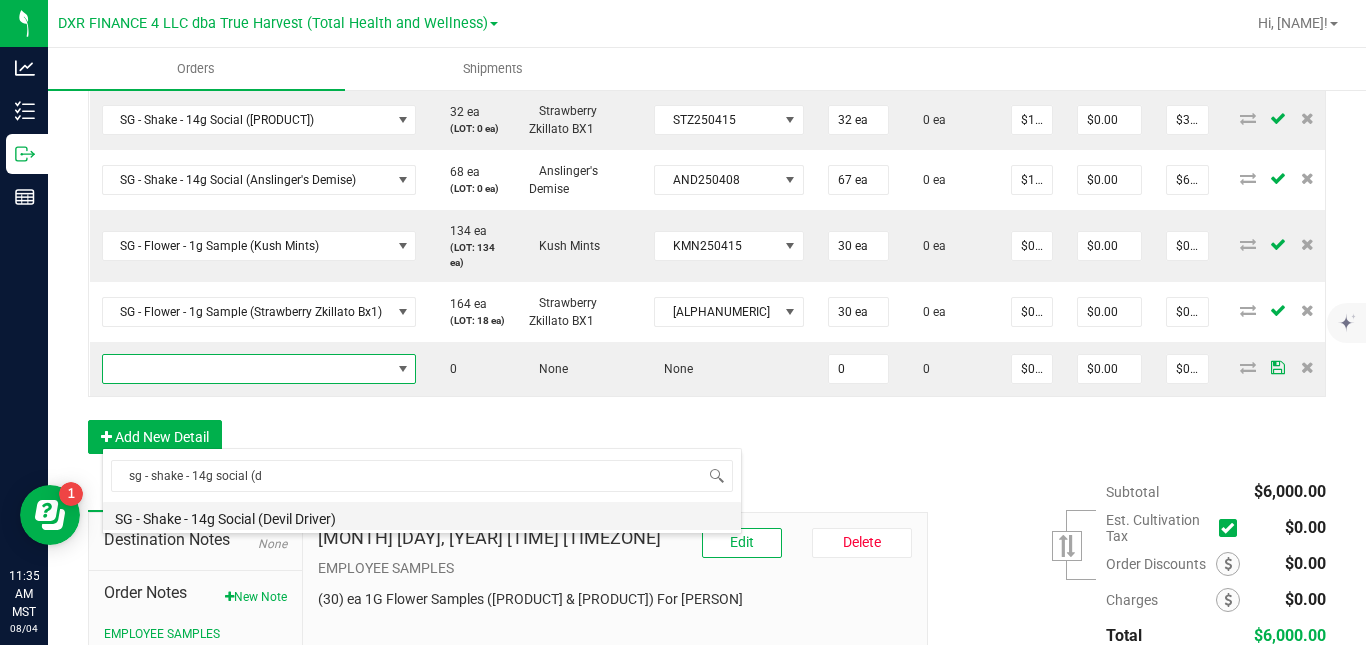 type on "0 ea" 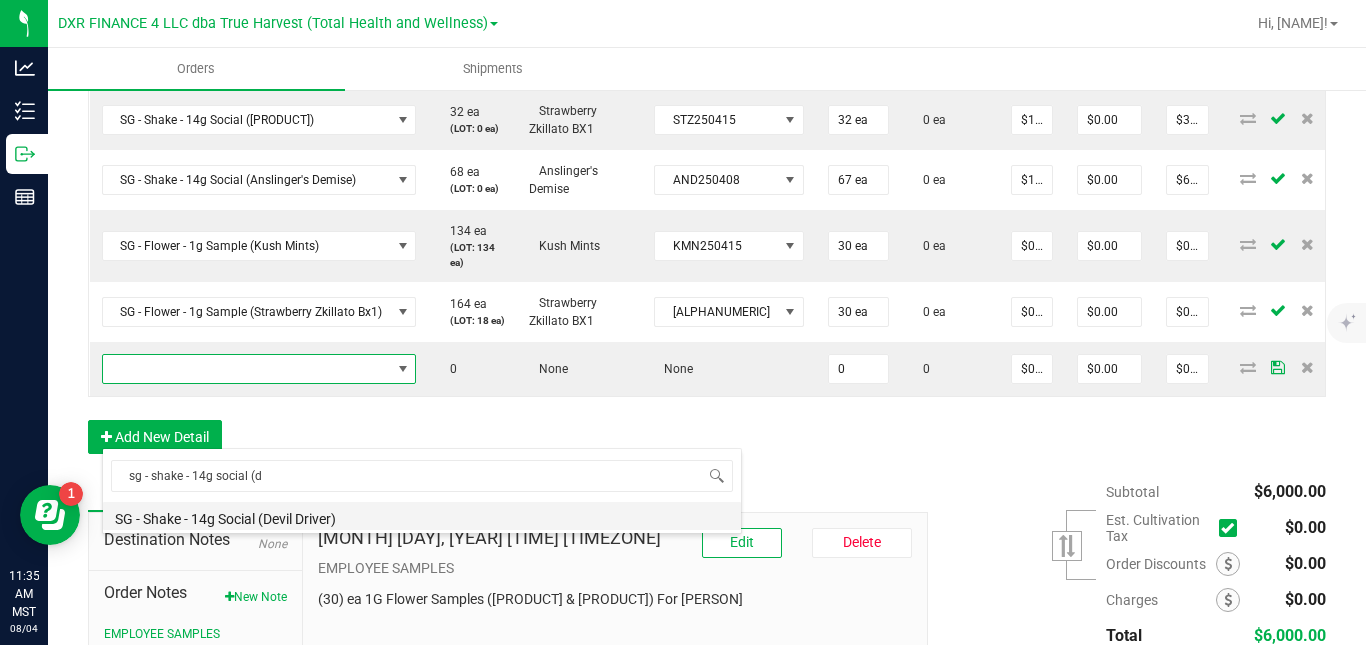type on "$10.00000" 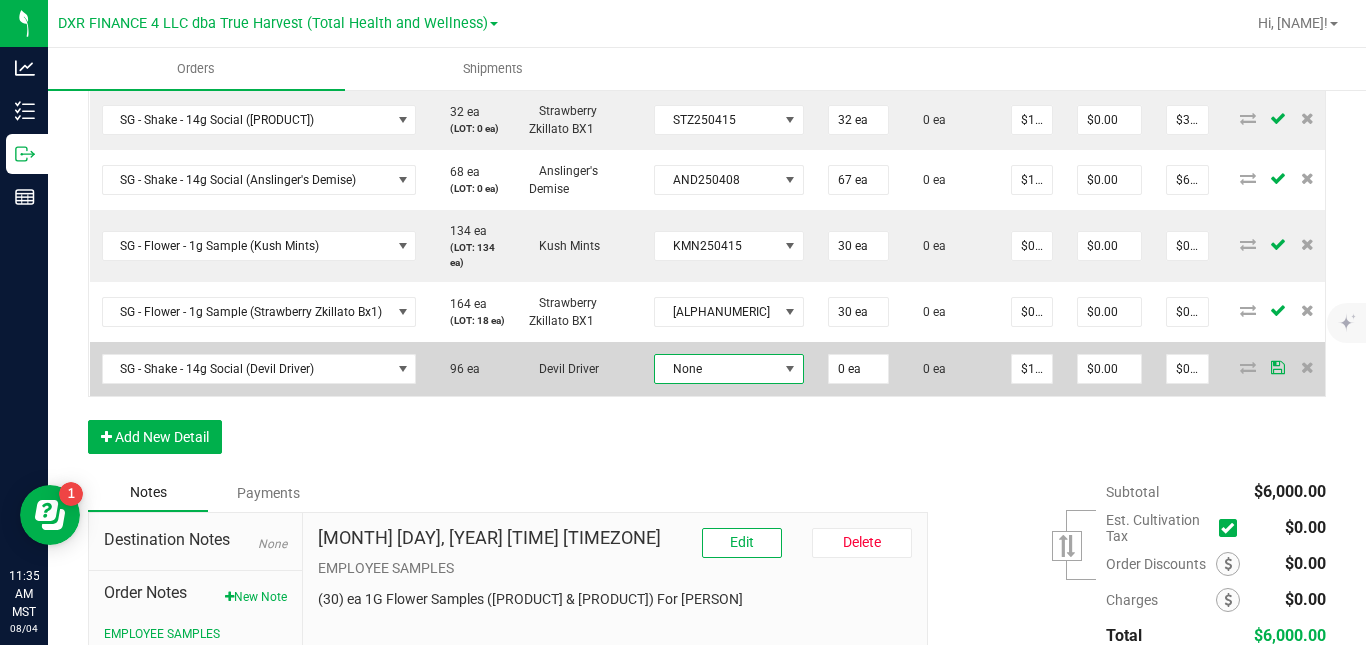 click on "None" at bounding box center [716, 369] 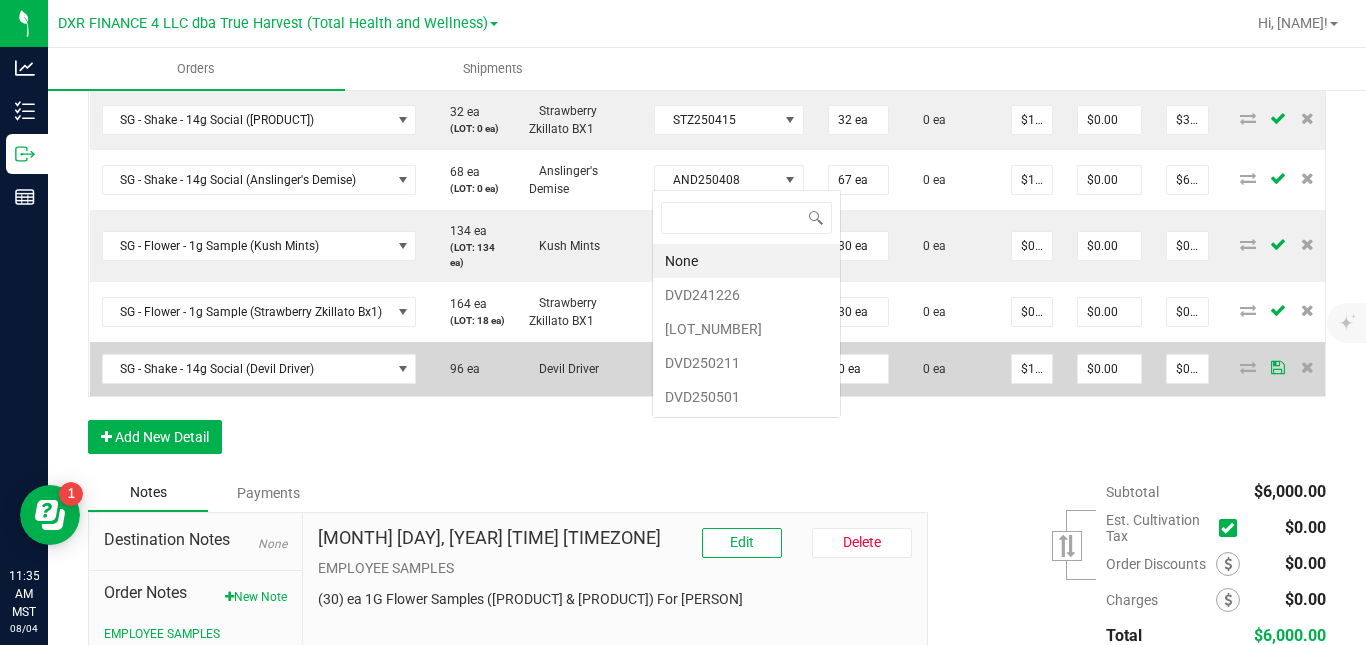 scroll, scrollTop: 0, scrollLeft: 0, axis: both 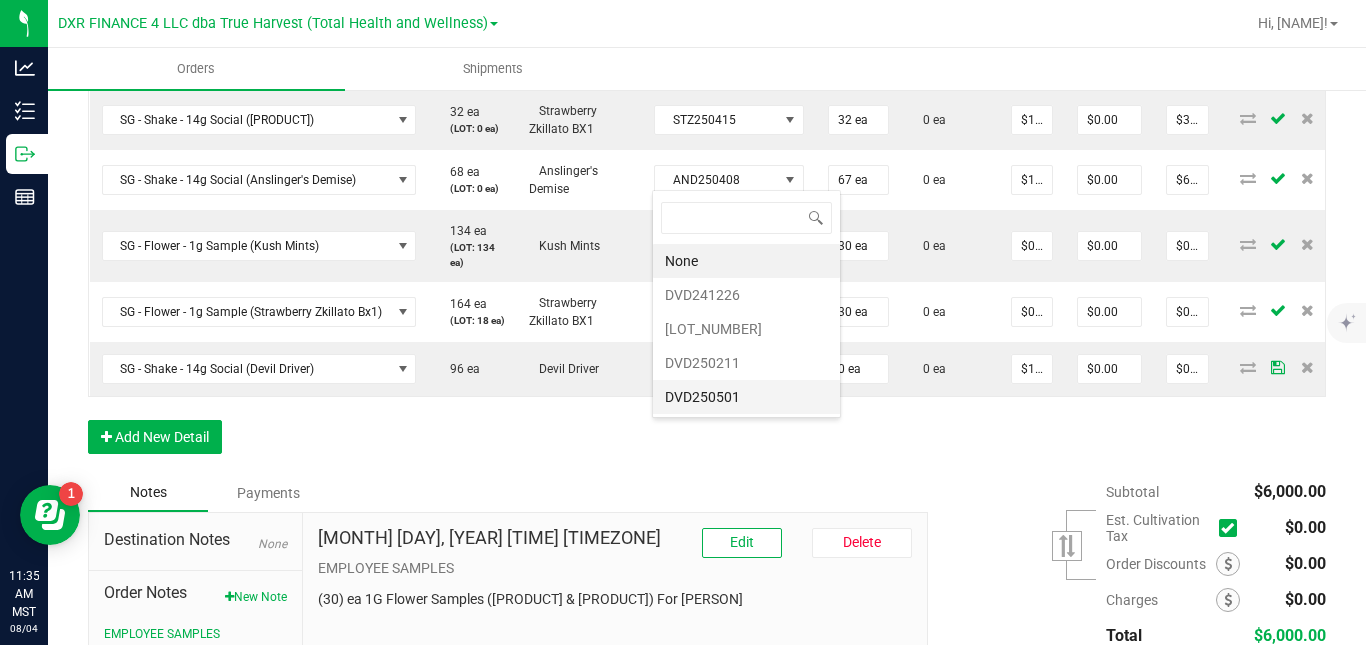 click on "DVD250501" at bounding box center [746, 397] 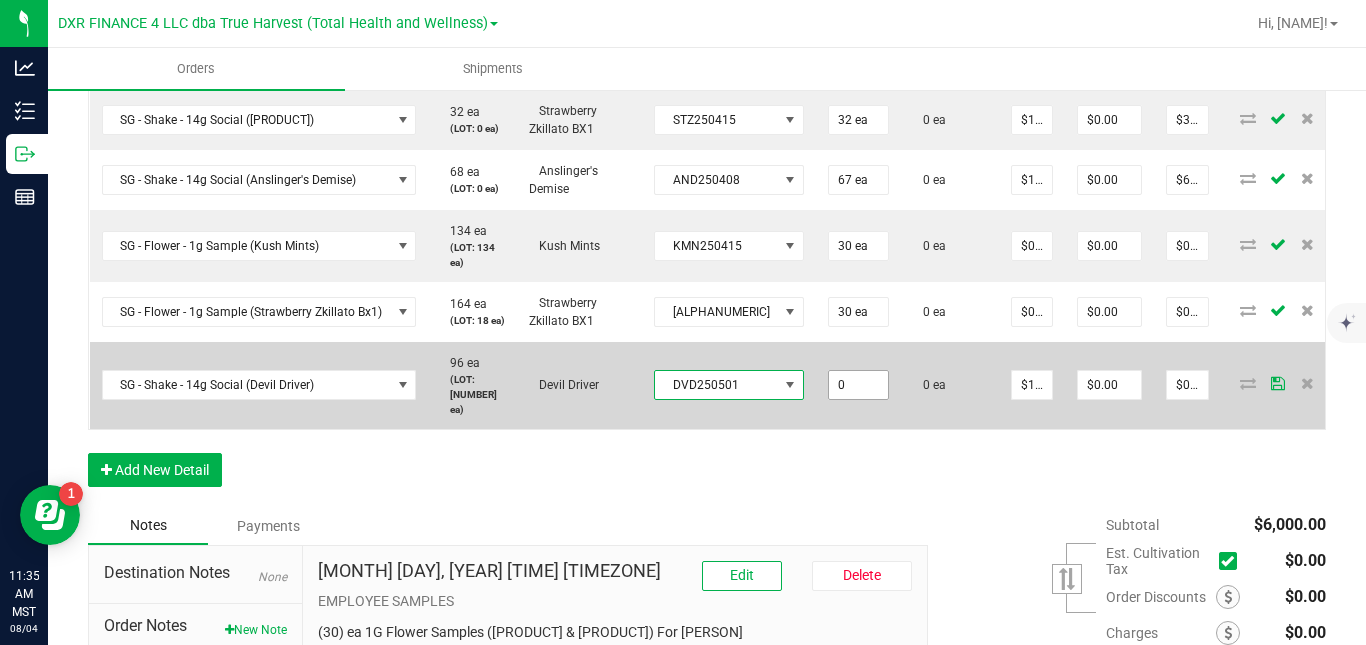 click on "0" at bounding box center (858, 385) 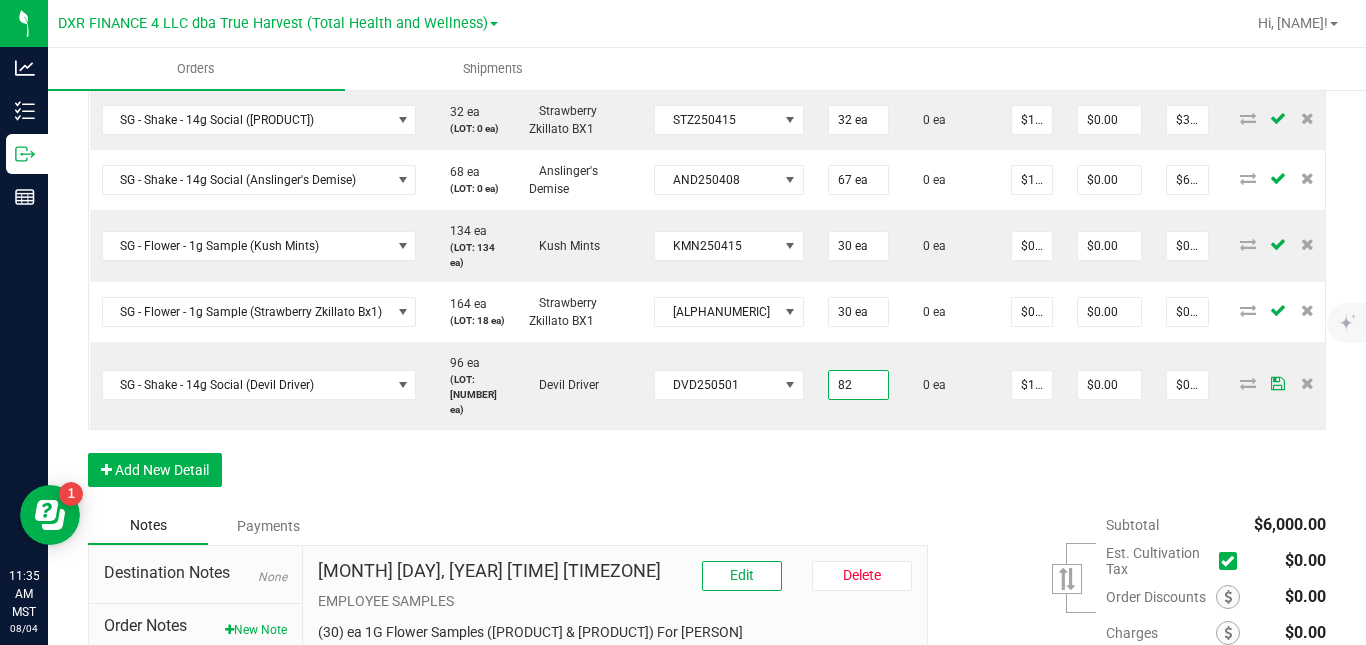 type on "82 ea" 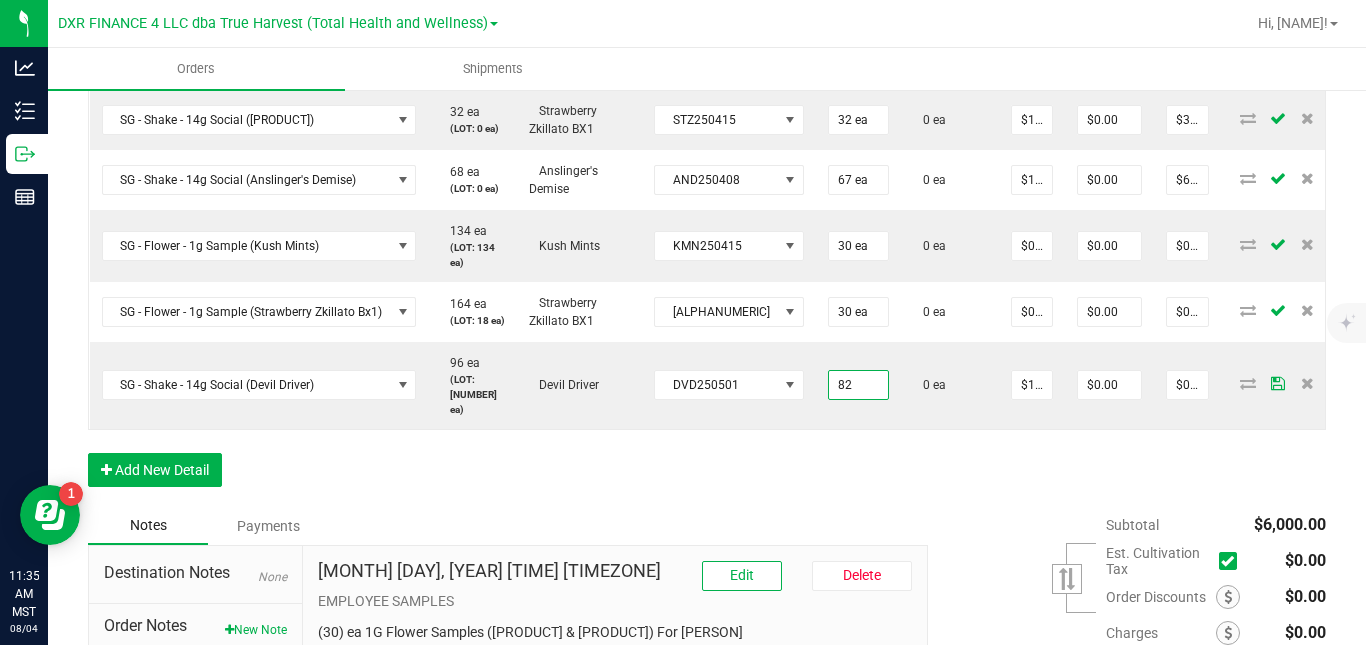 type on "$820.00" 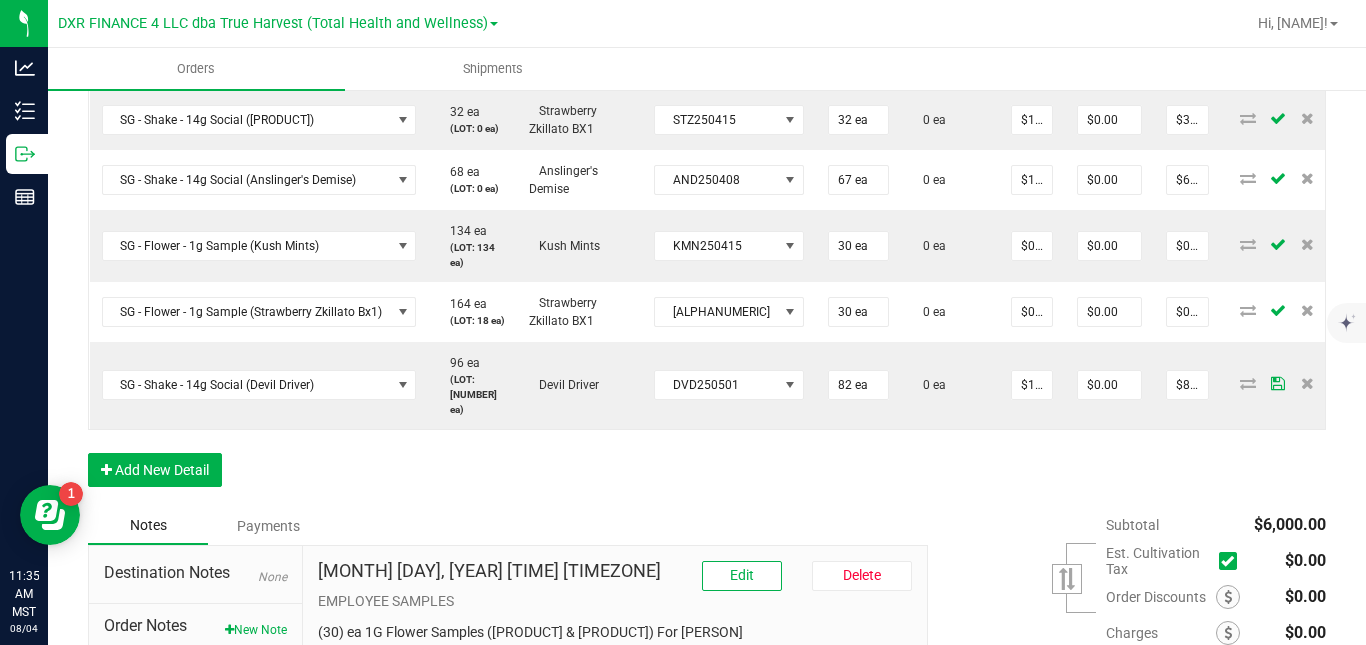 click on "Order Details Print All Labels Item Sellable Strain Lot Number Qty Ordered Qty Allocated Unit Price Line Discount Total Actions SG - Shake - 14g Social (Lemon Shiv) 270 ea (LOT: 64 ea) Lemon Shiv LMS250415 202 ea 0 ea $10.00000 $0.00 $2,020.00 SG - Shake - 14g Social (Grape Valley Kush) 18 ea (LOT: 0 ea) Grape Valley Kush GVK250401 18 ea 0 ea $10.00000 $0.00 $180.00 SG - Shake - 14g Social (Orion's Belt) 231 ea (LOT: 75 ea) Orion's Belt ORB250423 156 ea 0 ea $10.00000 $0.00 $1,560.00 SG - Shake - 14g Social (Wedding Pie) 30 ea (LOT: 0 ea) Wedding Pie WDP250408 25 ea 0 ea $10.00000 $0.00 $250.00 SG - Shake - 14g Social (Chembow) 103 ea (LOT: 0 ea) Chembow CBW250423 100 ea 0 ea $10.00000 $0.00 $1,000.00 SG - Shake - 14g Social (Strawberry Zkillato Bx1) 32 ea (LOT: 0 ea) Strawberry Zkillato BX1 STZ250415 32 ea 0 ea $10.00000 $0.00 $320.00 SG - Shake - 14g Social (Anslinger's Demise) 68 ea (LOT: 0 ea) Anslinger's Demise" at bounding box center [707, 63] 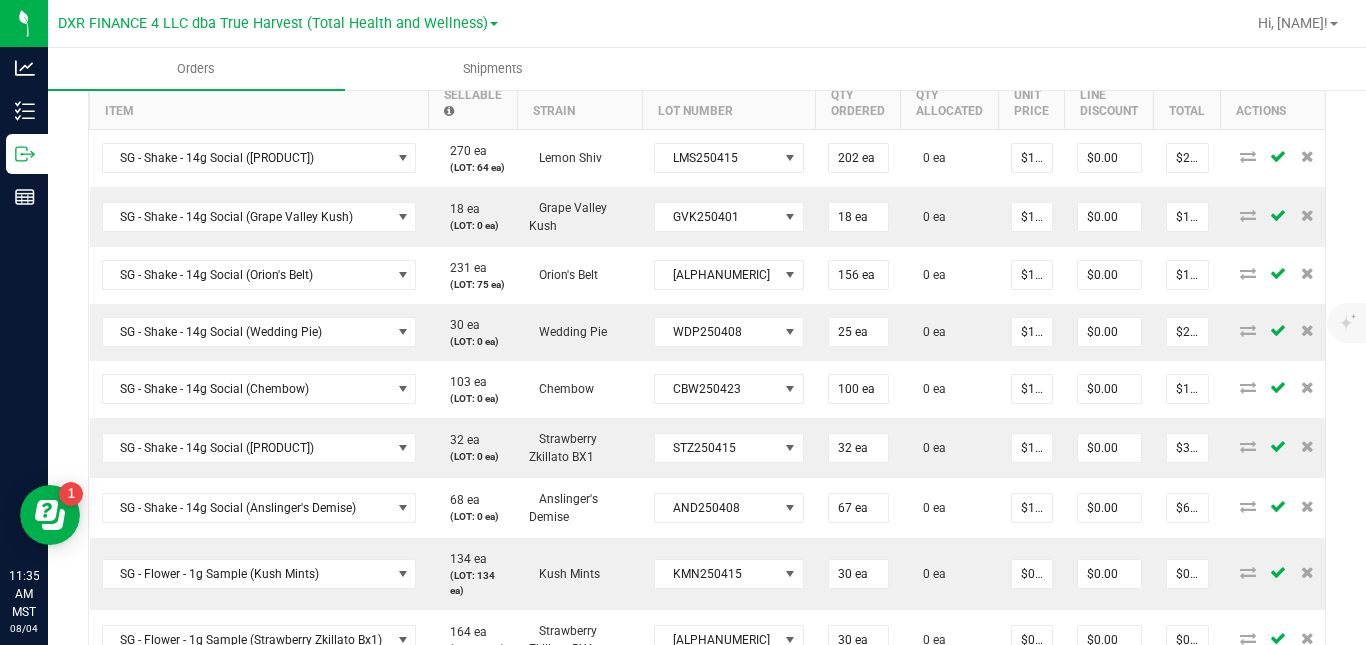 scroll, scrollTop: 547, scrollLeft: 0, axis: vertical 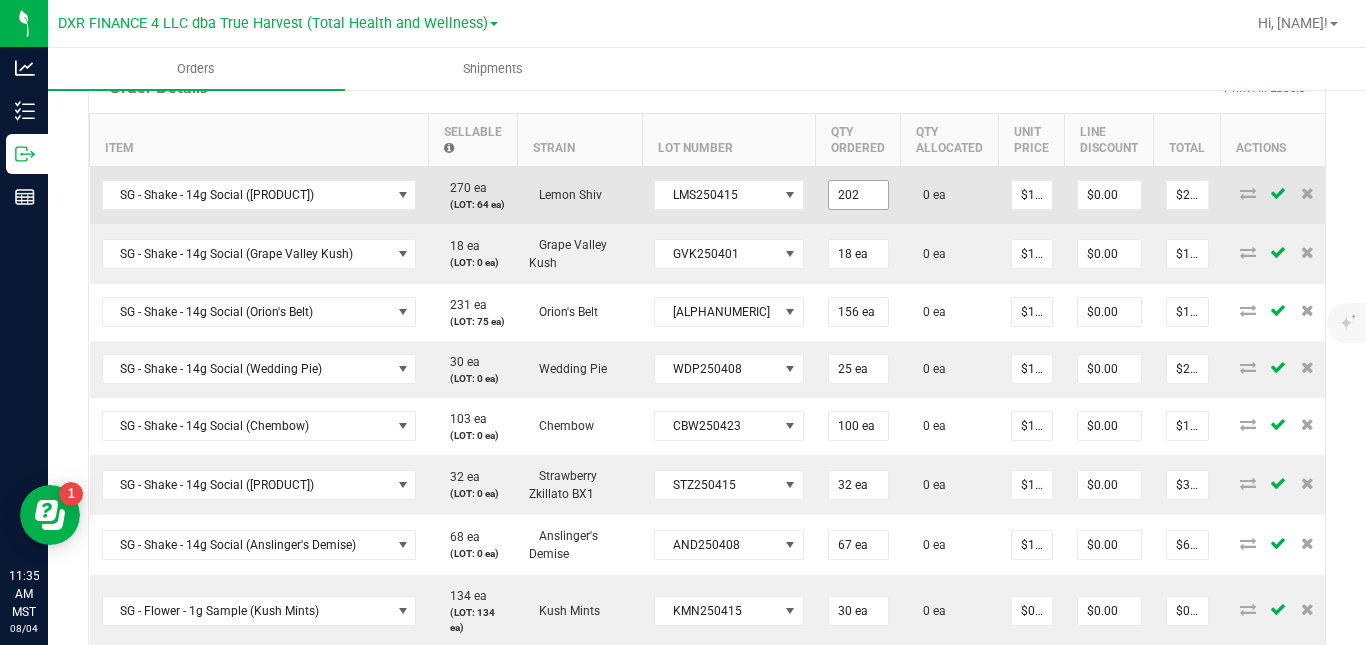 click on "202" at bounding box center (858, 195) 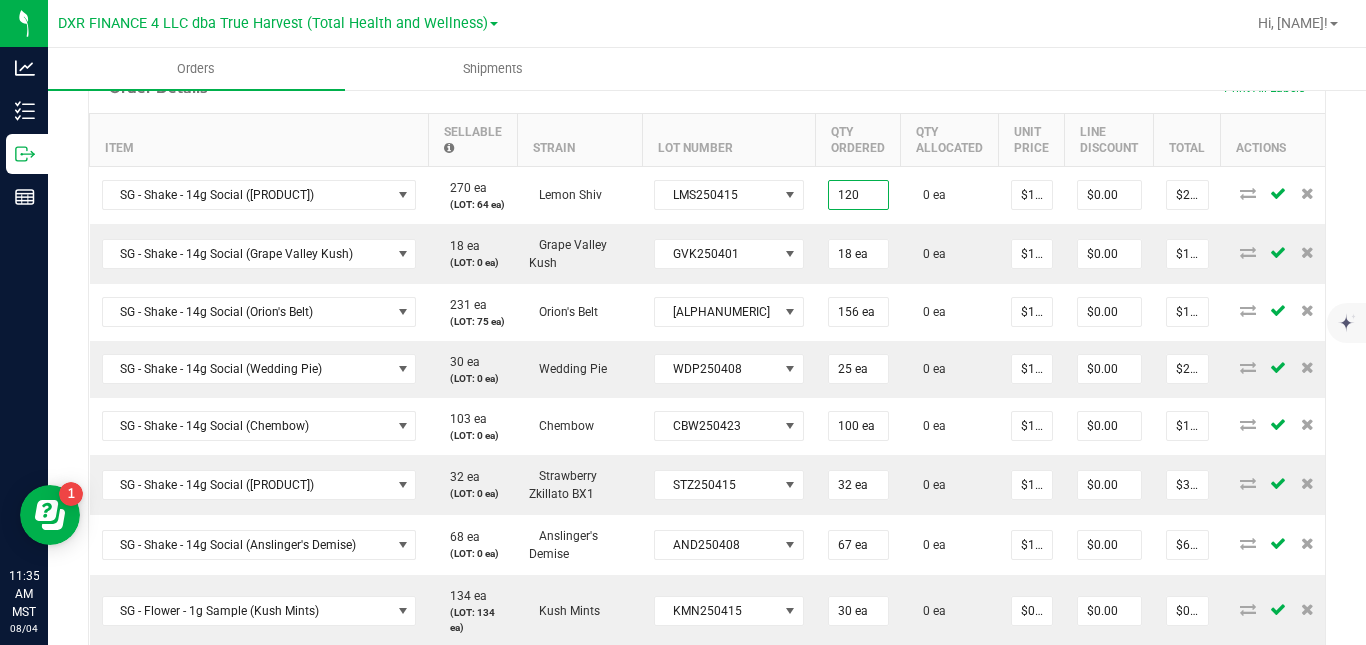 type on "120 ea" 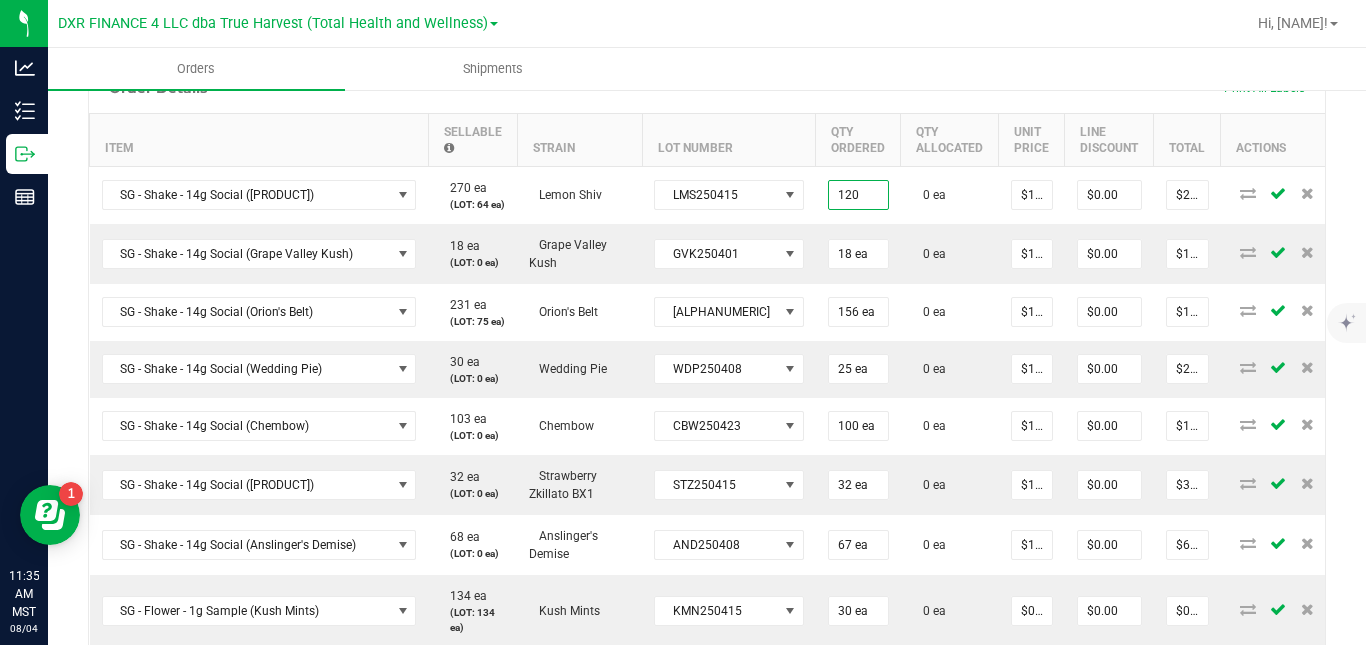 type on "$1,200.00" 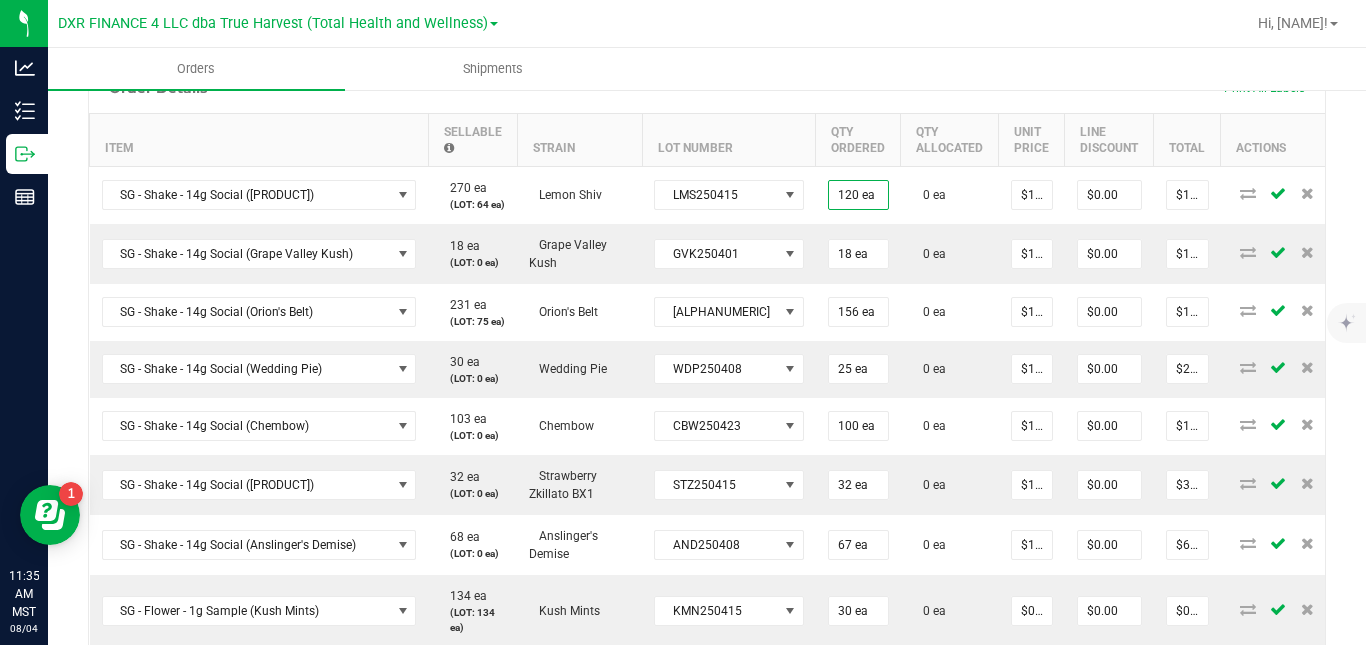 click on "Order Details Print All Labels" at bounding box center (707, 88) 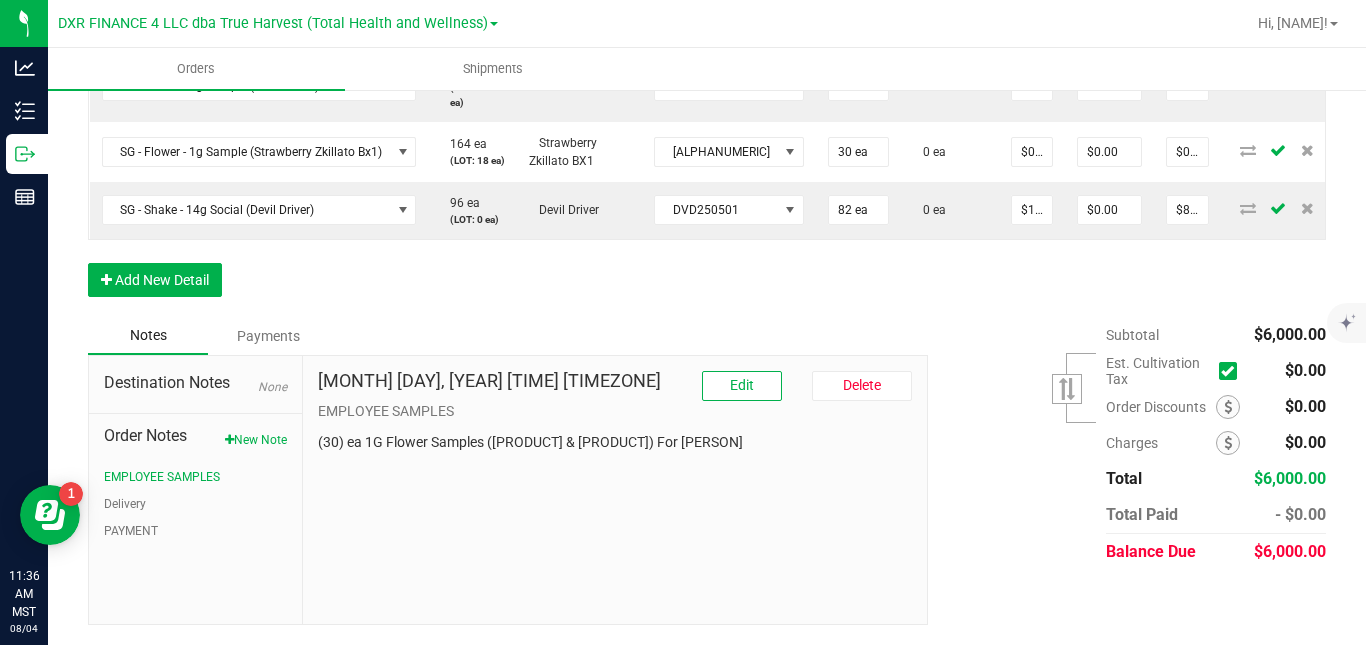 scroll, scrollTop: 1128, scrollLeft: 0, axis: vertical 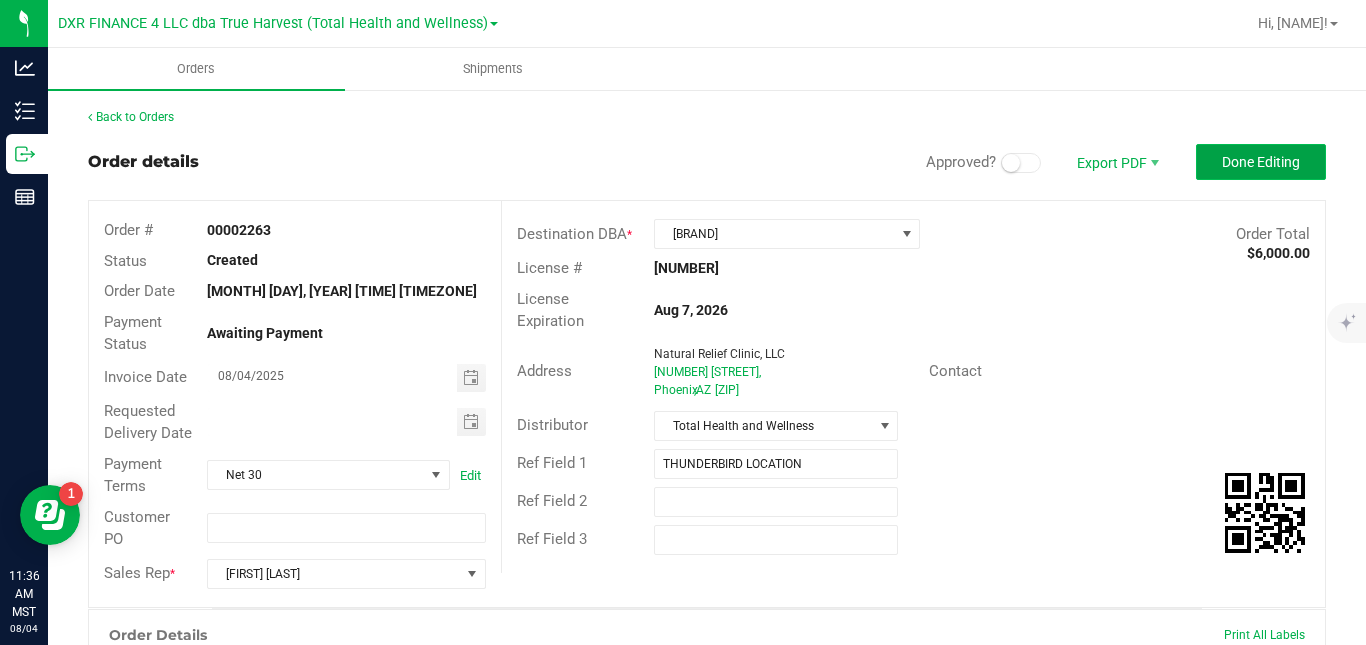 click on "Done Editing" at bounding box center [1261, 162] 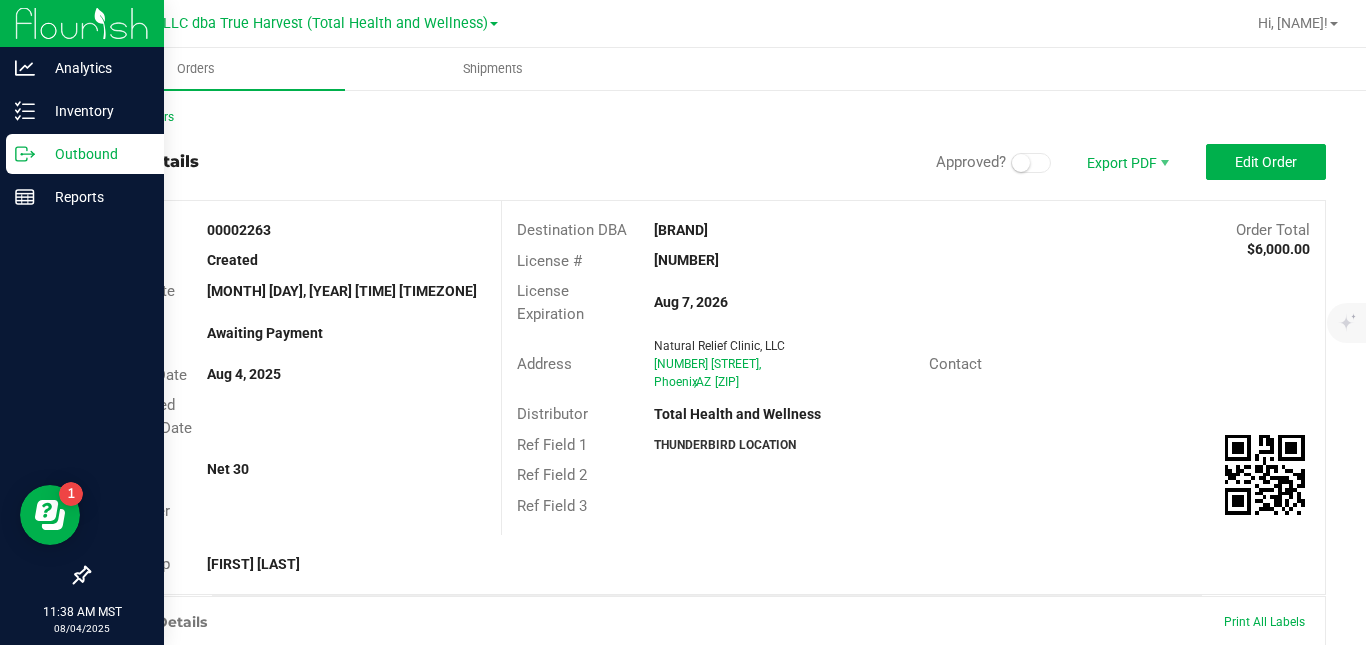 click 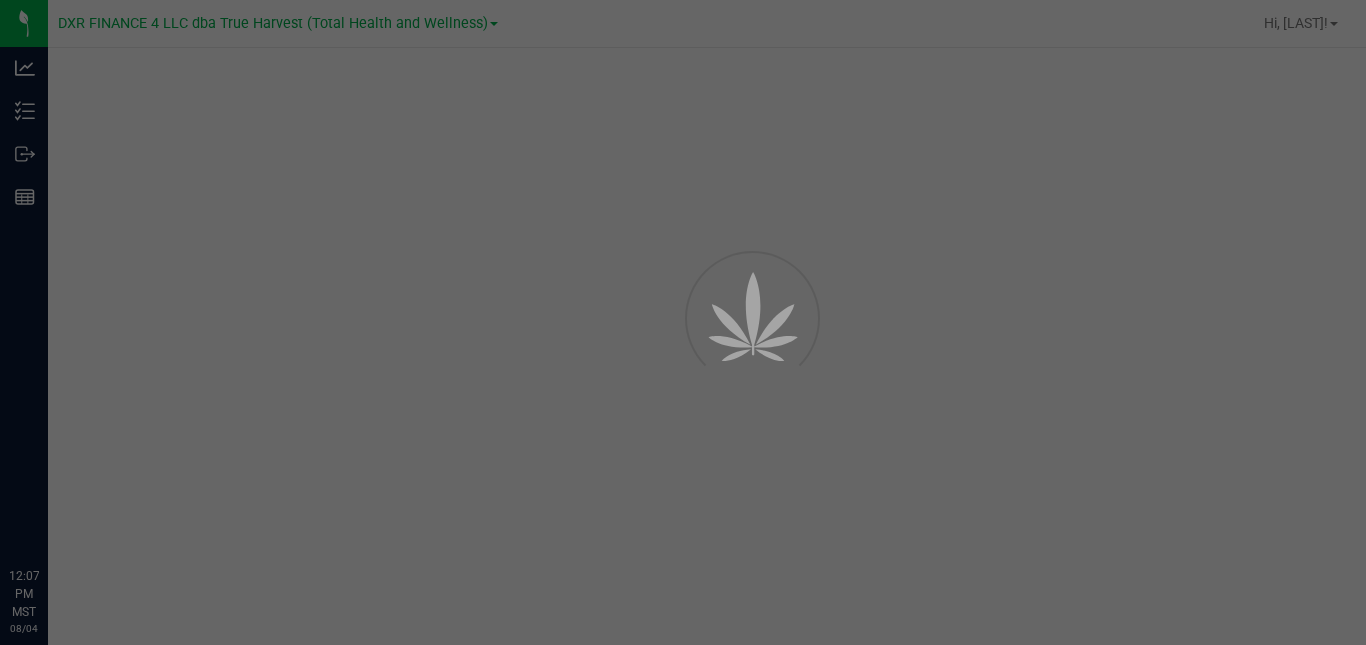 scroll, scrollTop: 0, scrollLeft: 0, axis: both 